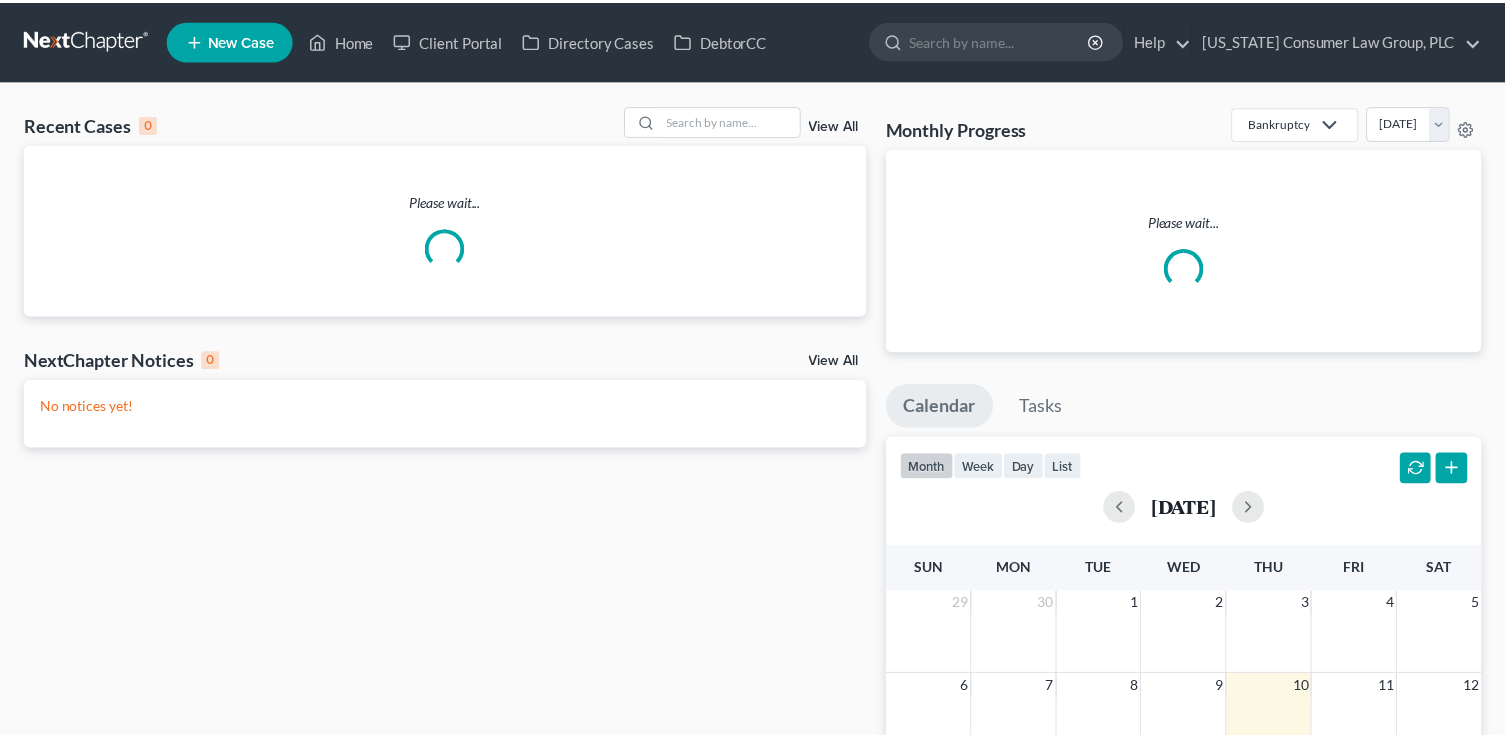 scroll, scrollTop: 0, scrollLeft: 0, axis: both 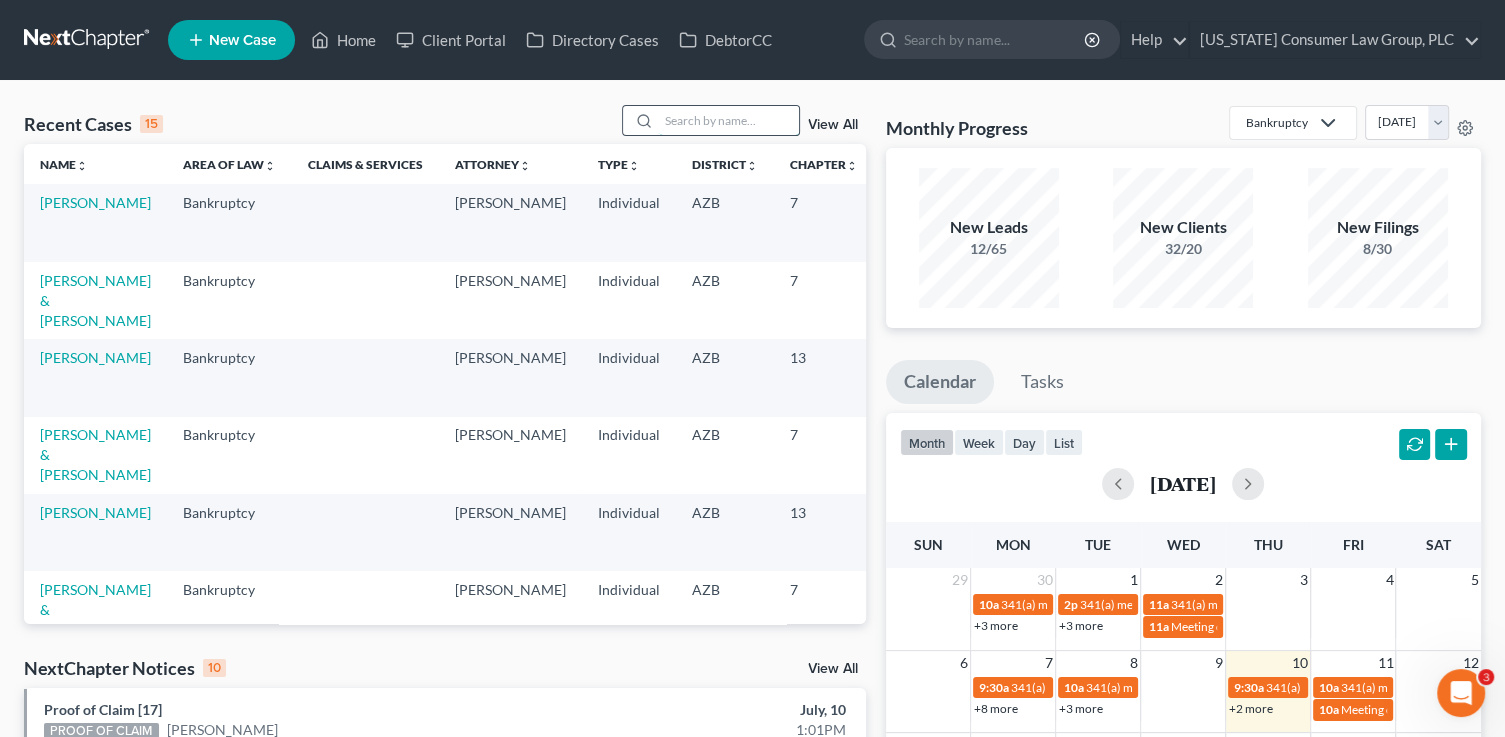 click at bounding box center (729, 120) 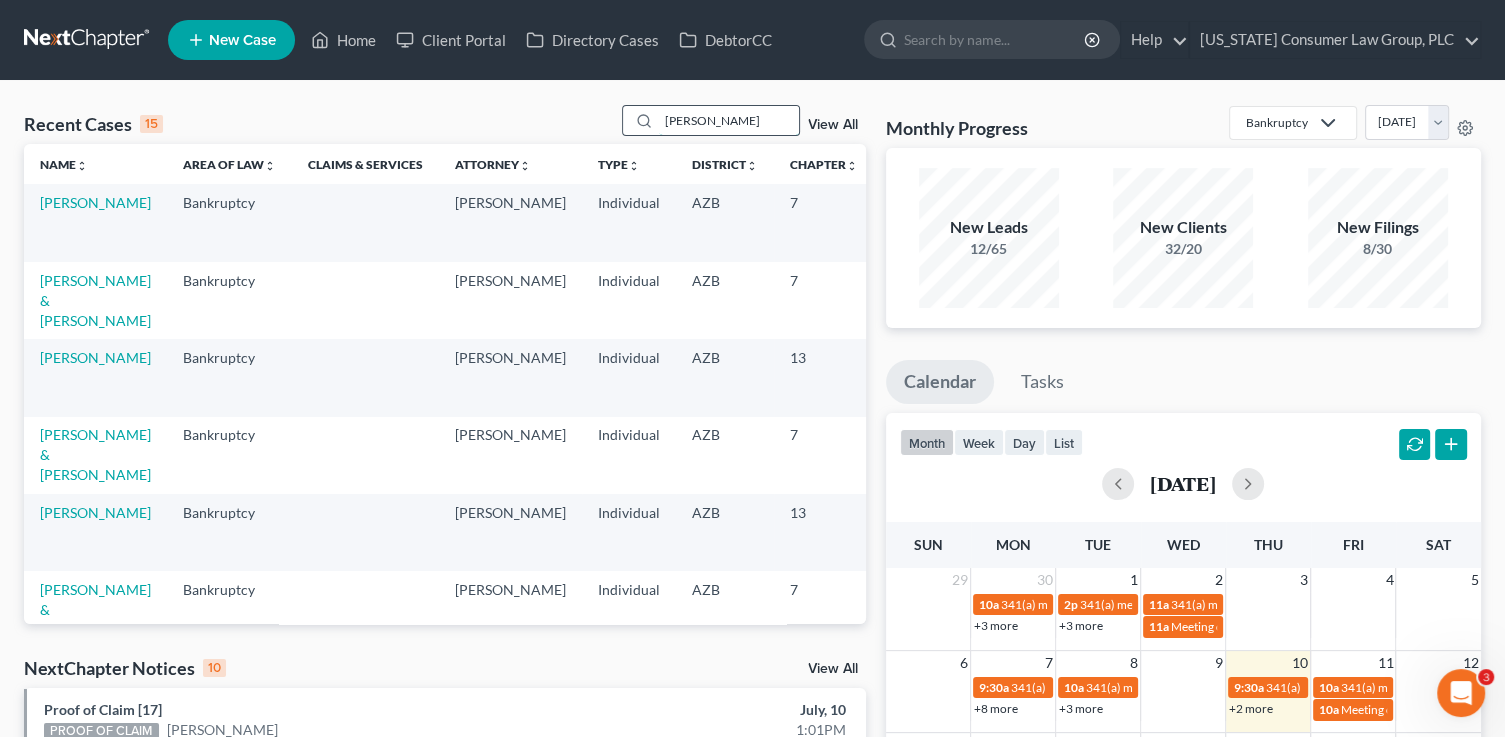 type on "karla" 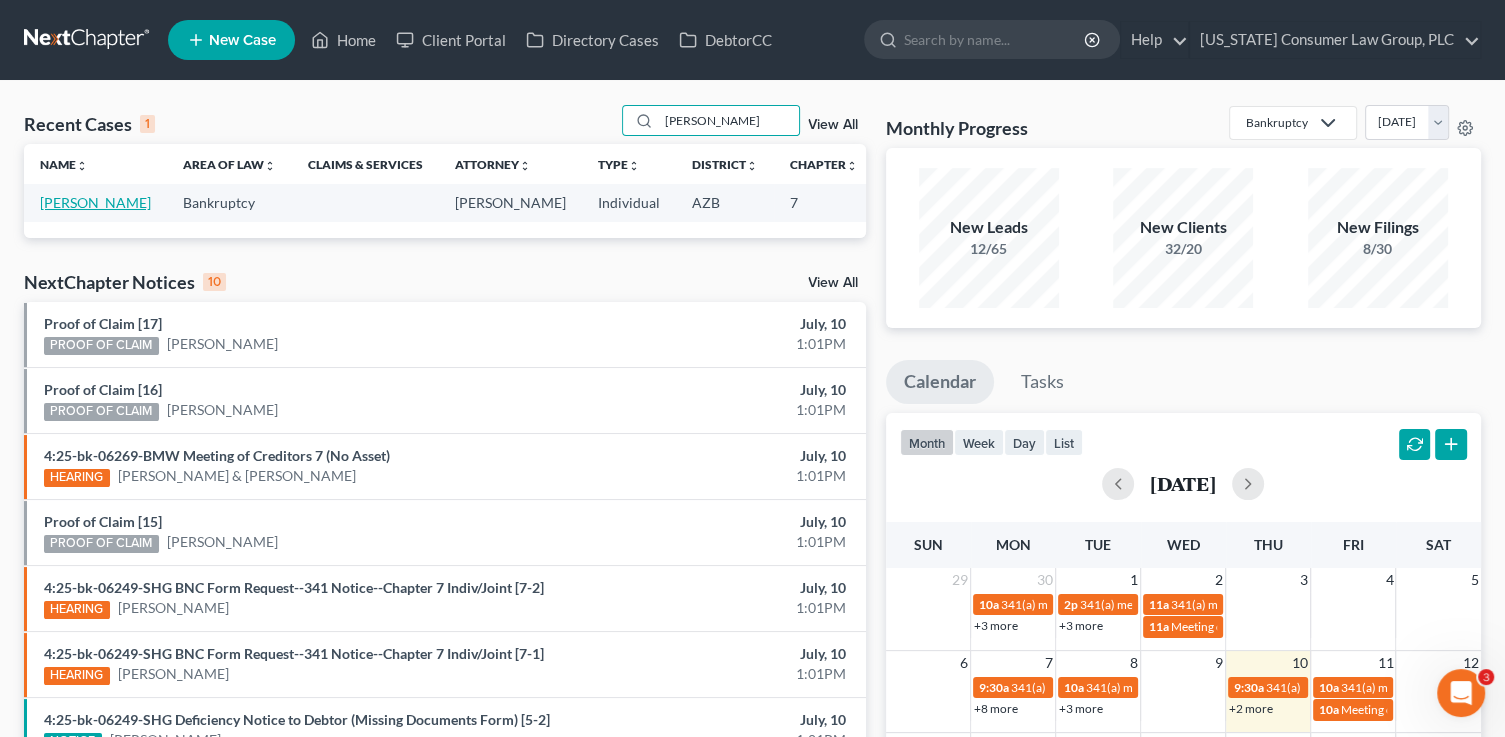 click on "Rodriquez, Karla" at bounding box center (95, 202) 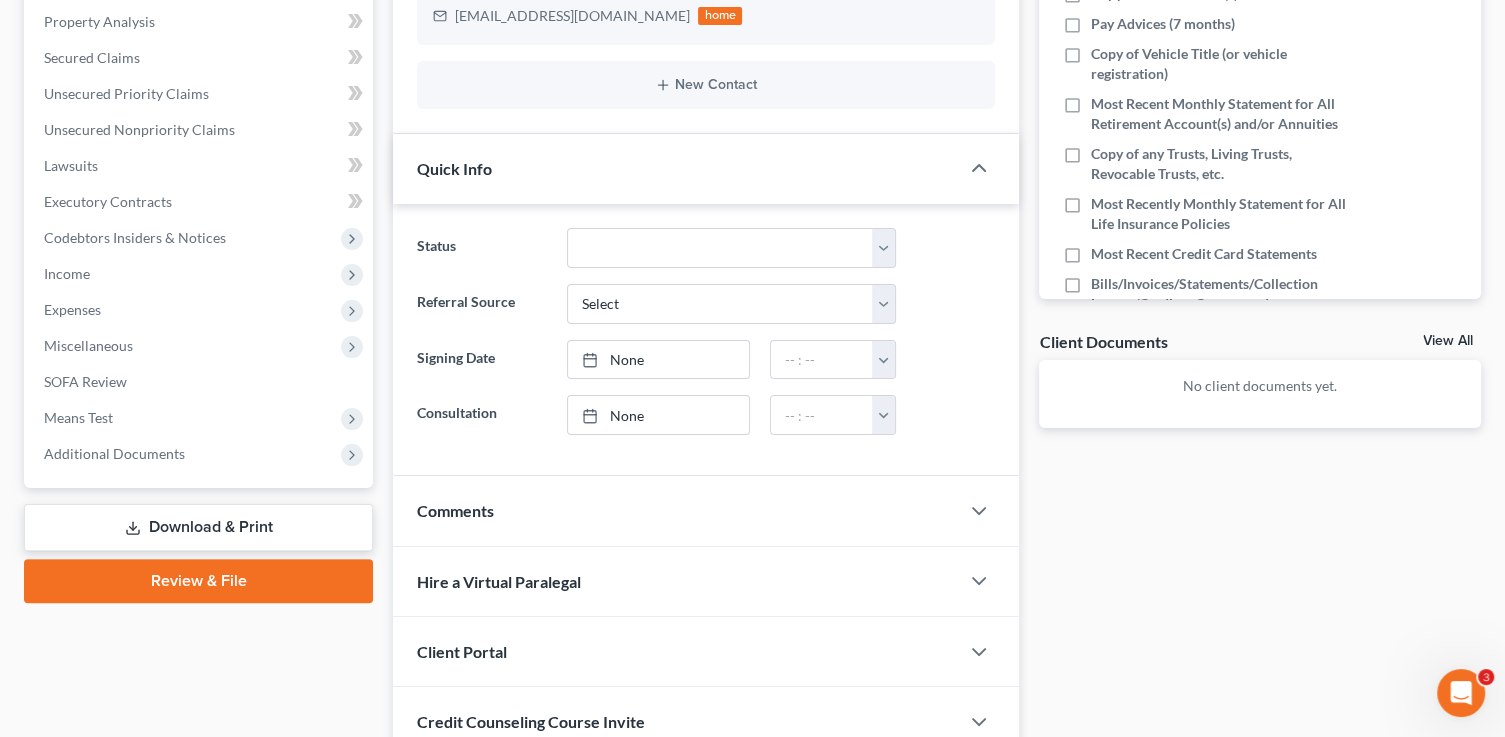 scroll, scrollTop: 582, scrollLeft: 0, axis: vertical 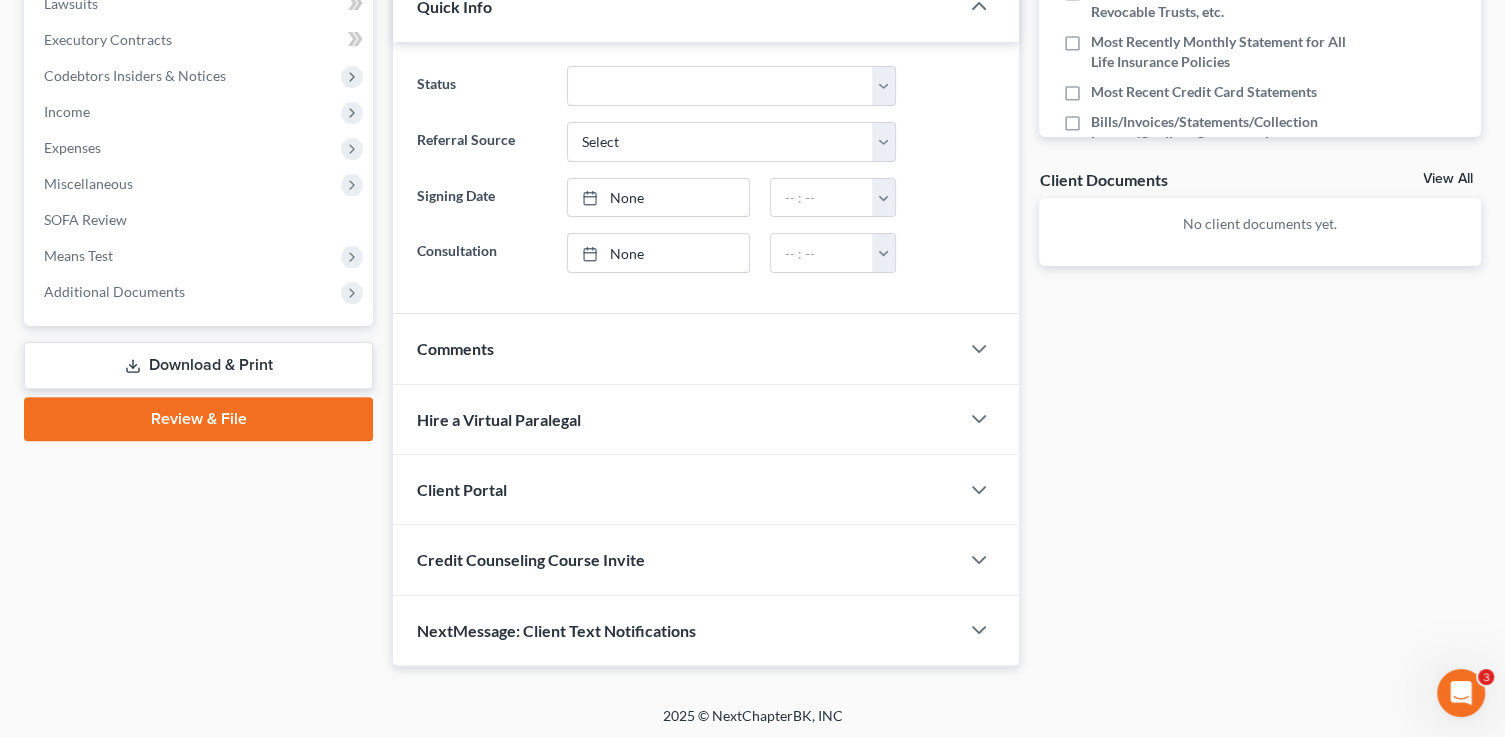 click on "Credit Counseling Course Invite" at bounding box center (531, 559) 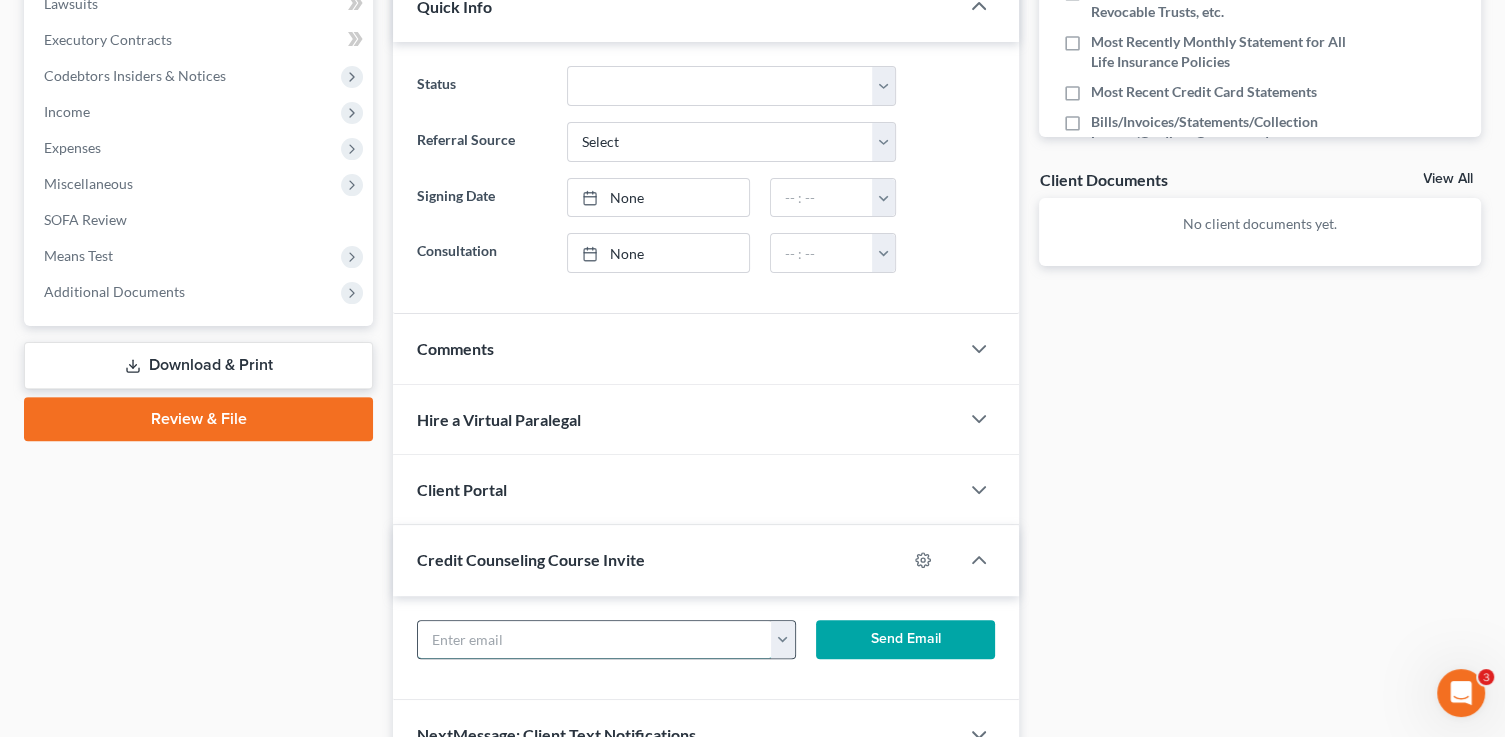click at bounding box center [594, 640] 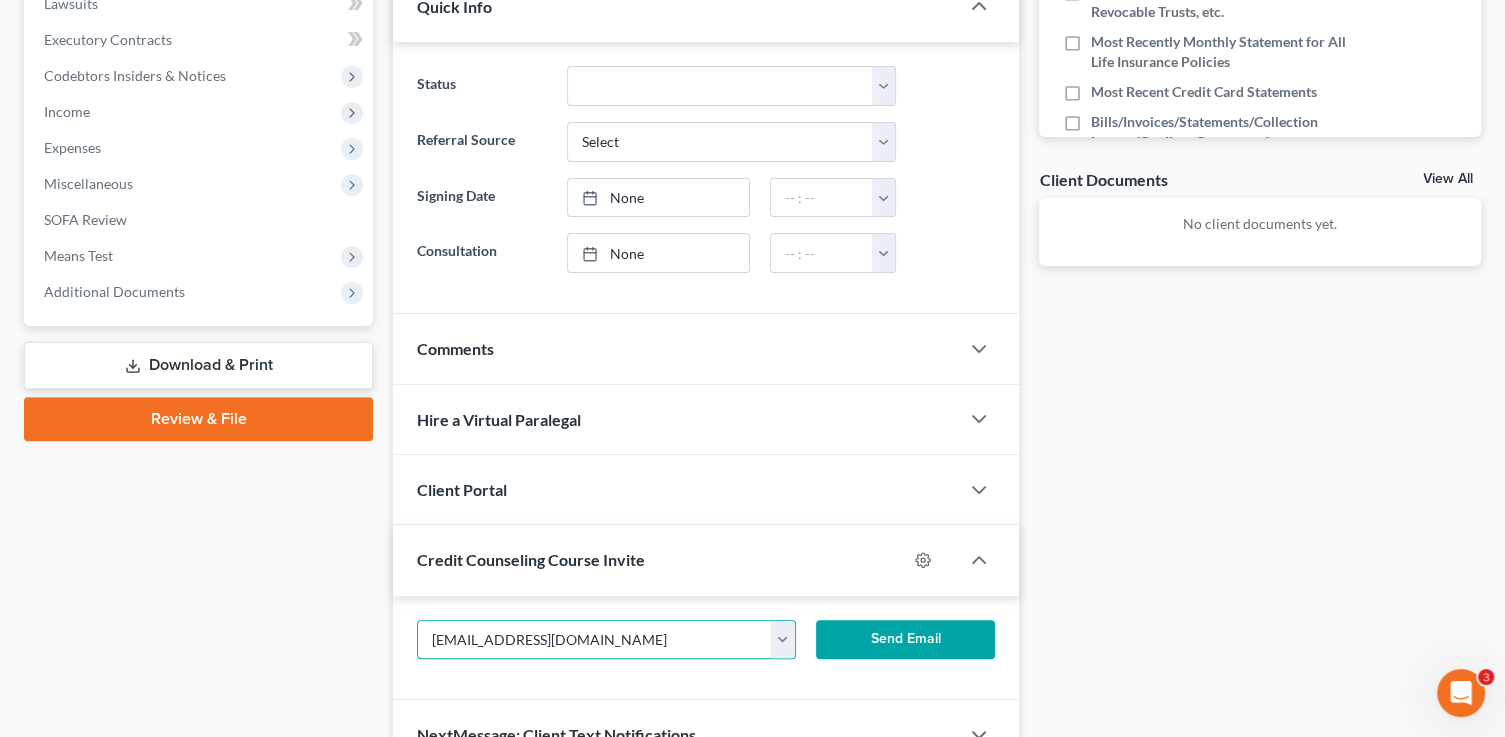 type on "karyul22@hotmail.com" 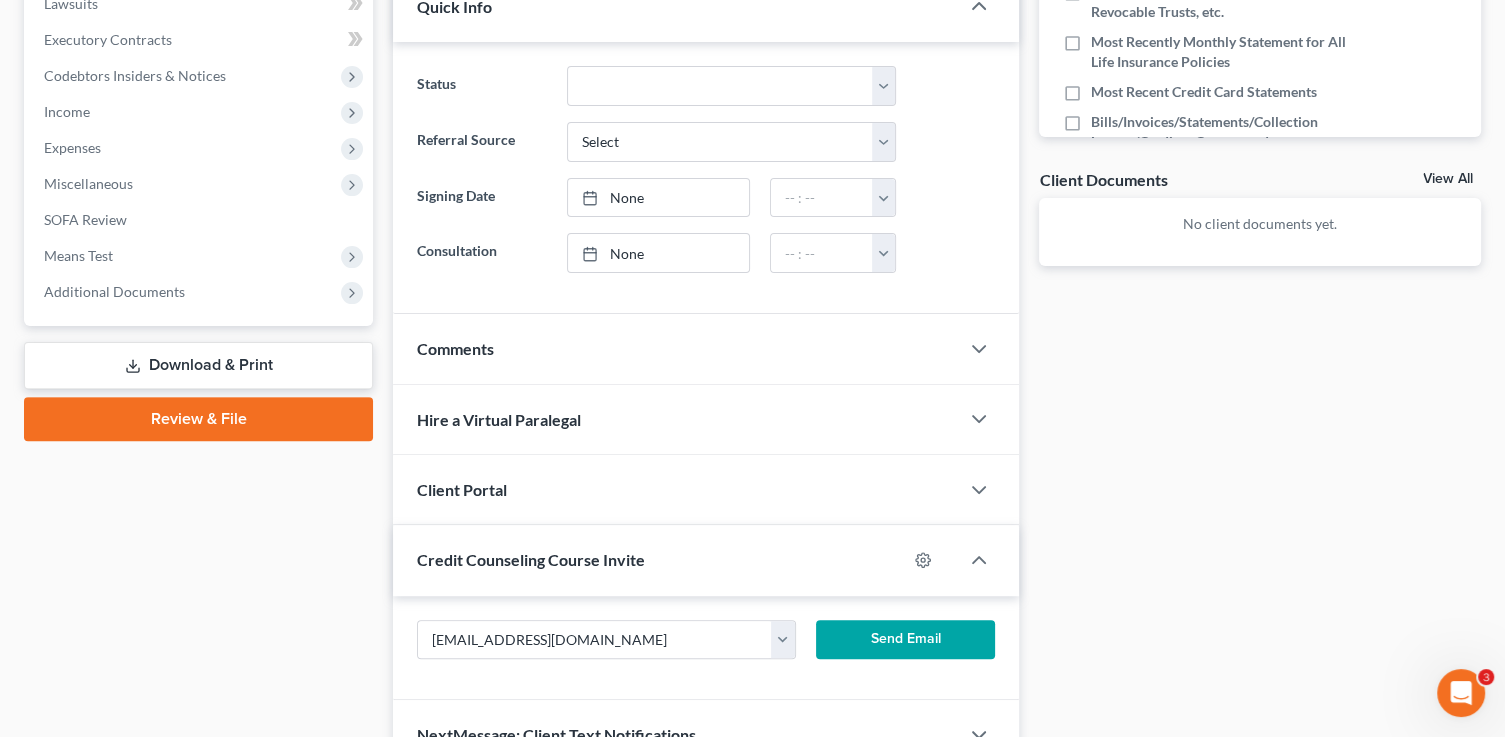 click on "Send Email" at bounding box center [905, 640] 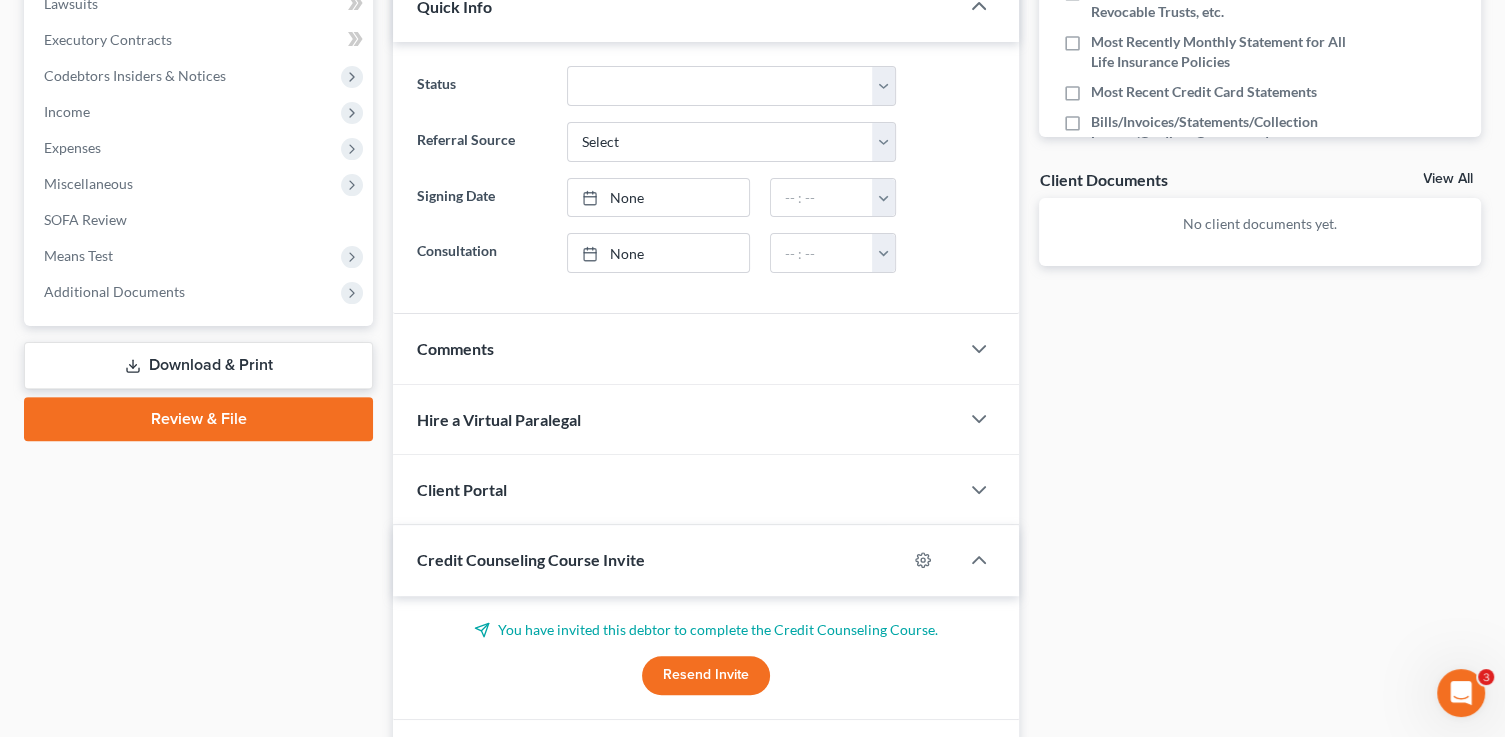 click on "Client Portal" at bounding box center [676, 489] 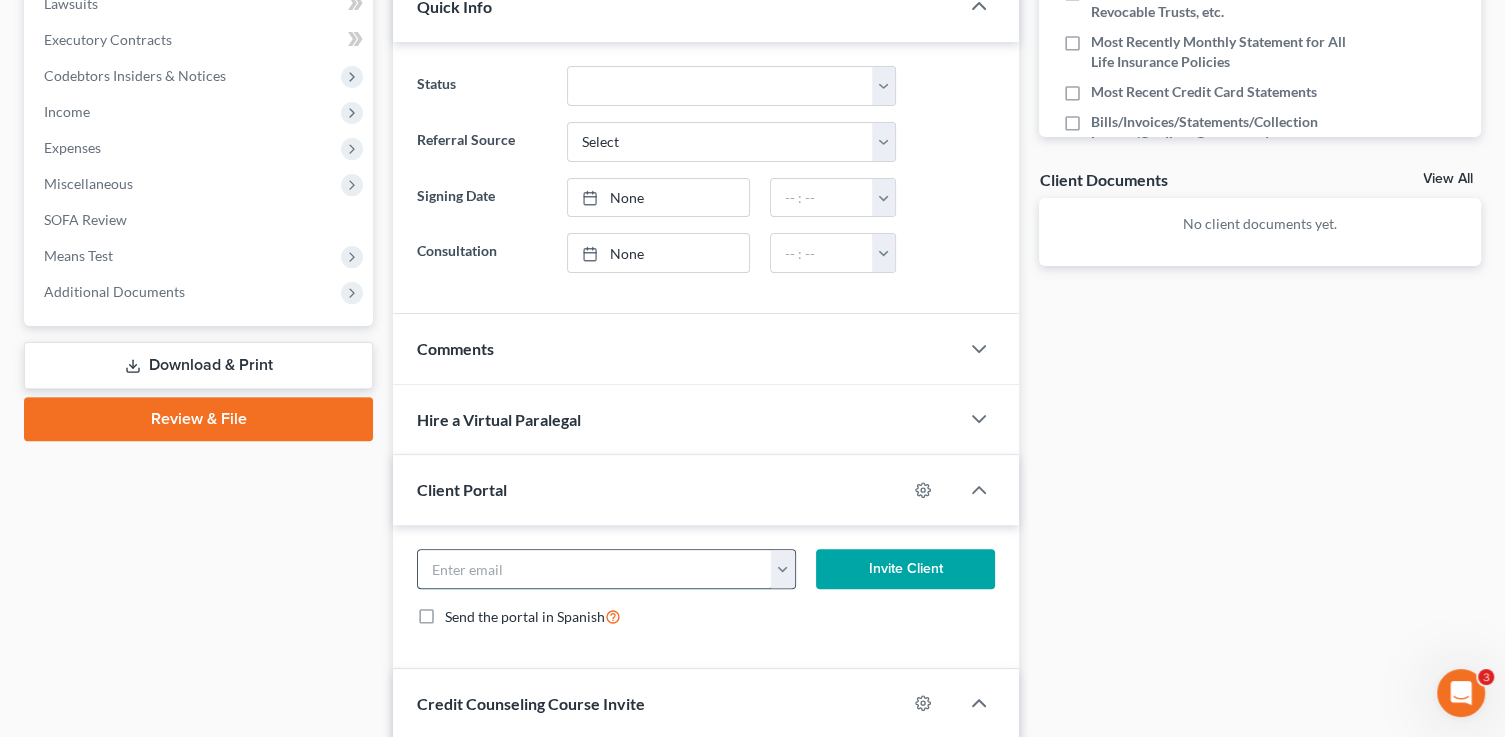 click at bounding box center (594, 569) 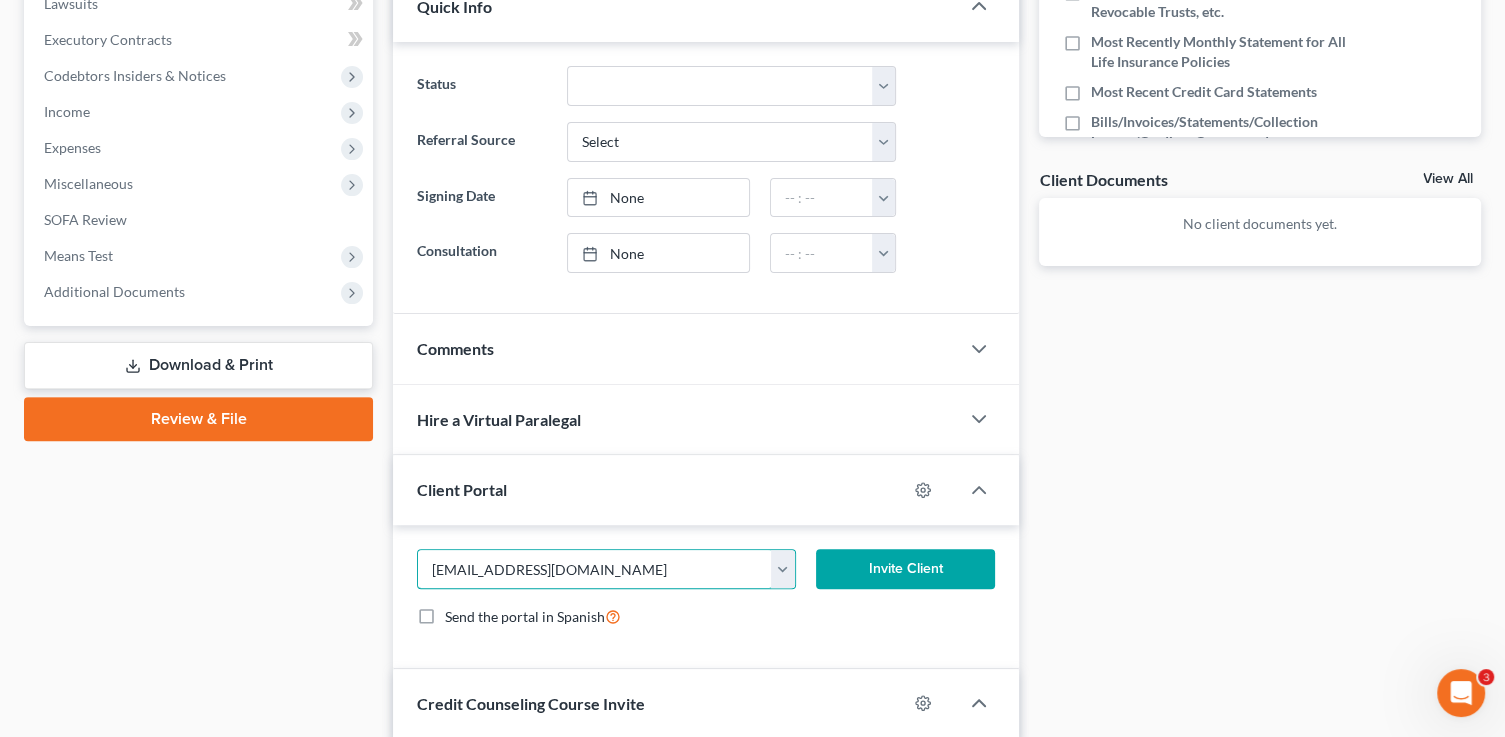 type on "karyul22@hotmail.com" 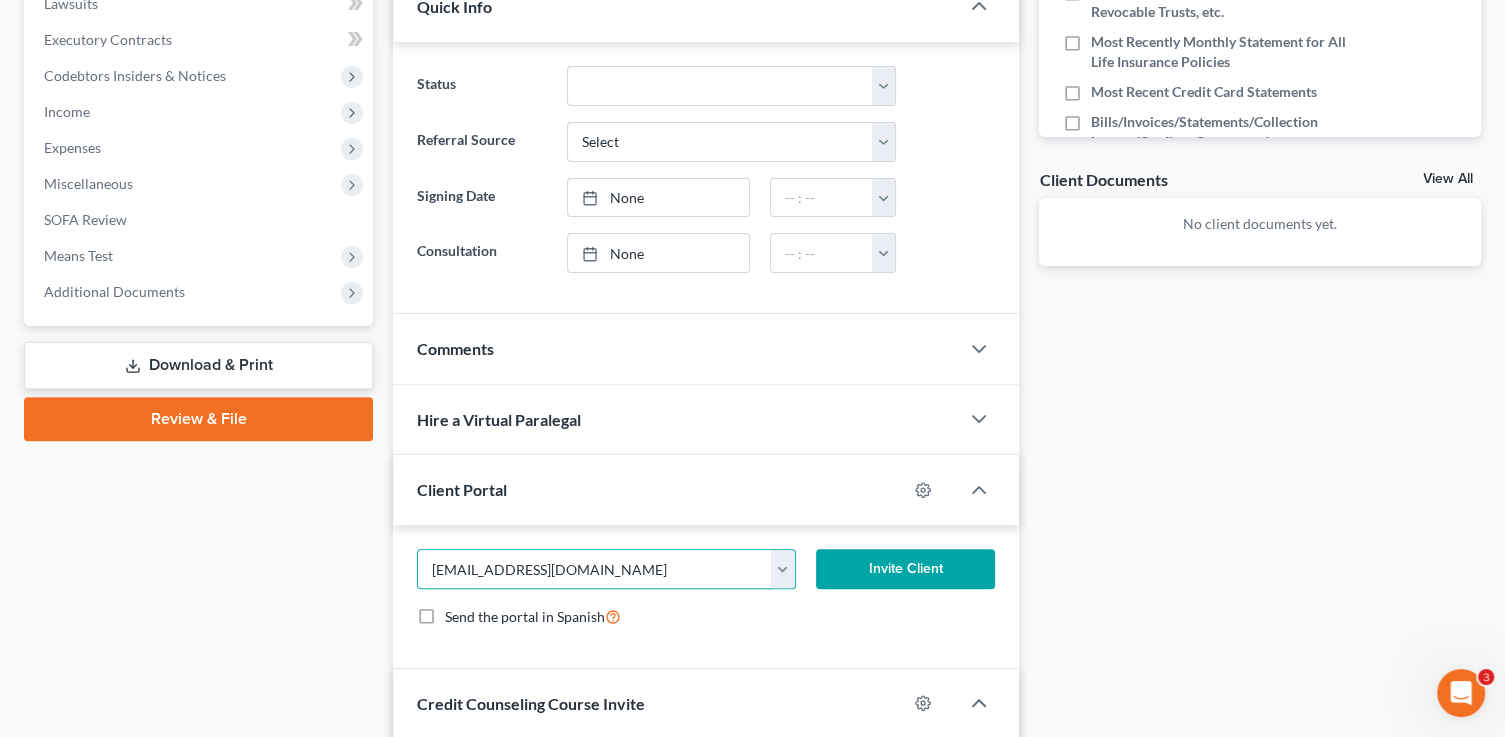 click on "Invite Client" at bounding box center (905, 569) 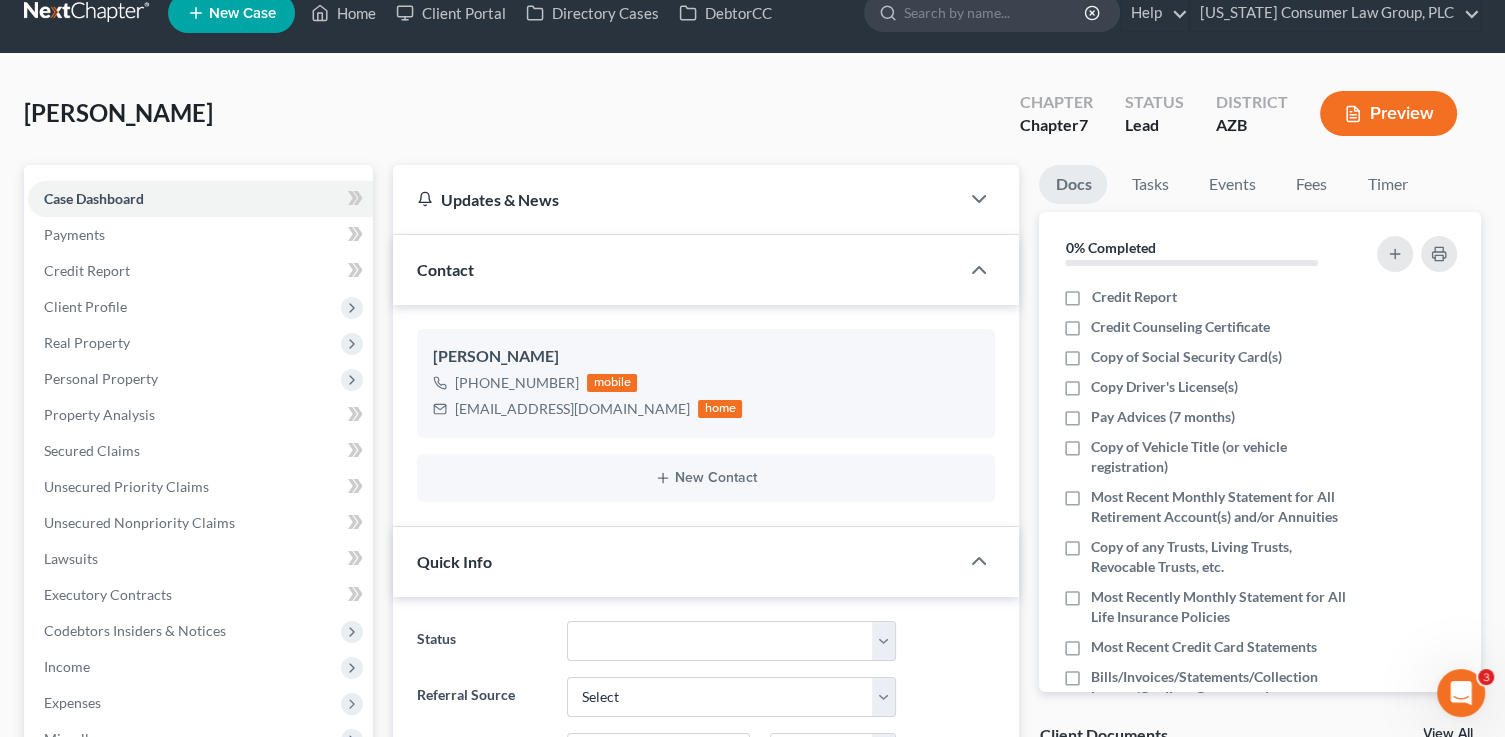 scroll, scrollTop: 0, scrollLeft: 0, axis: both 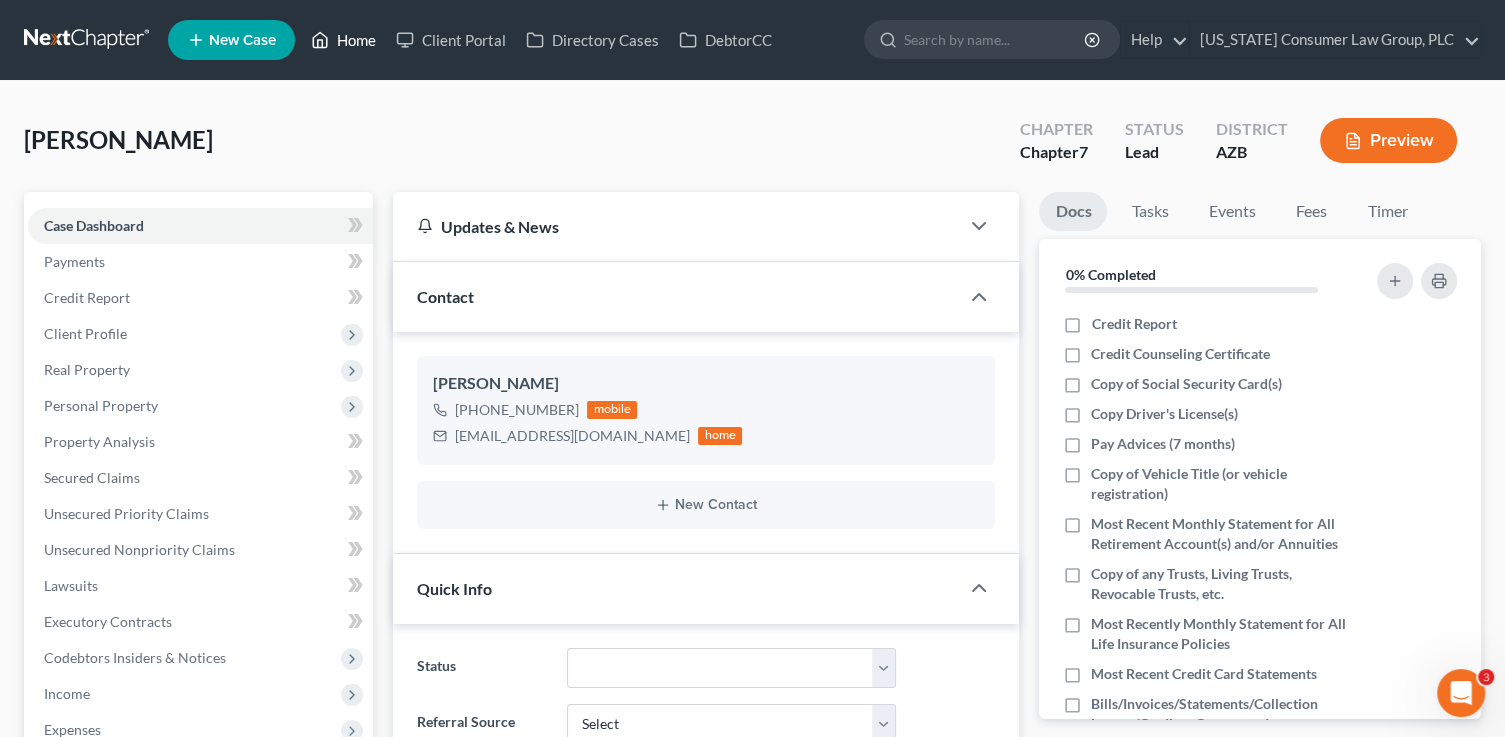 click on "Home" at bounding box center (343, 40) 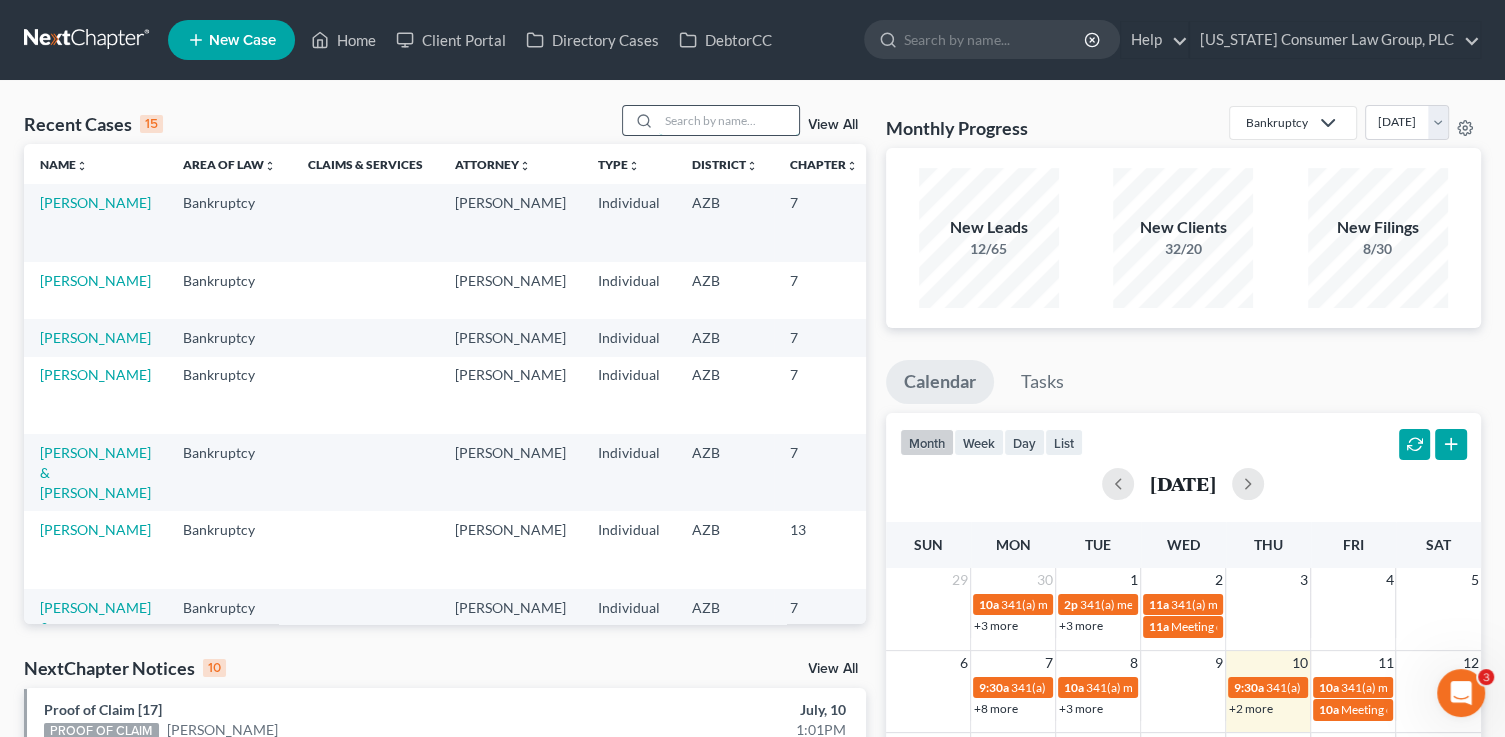 click at bounding box center [729, 120] 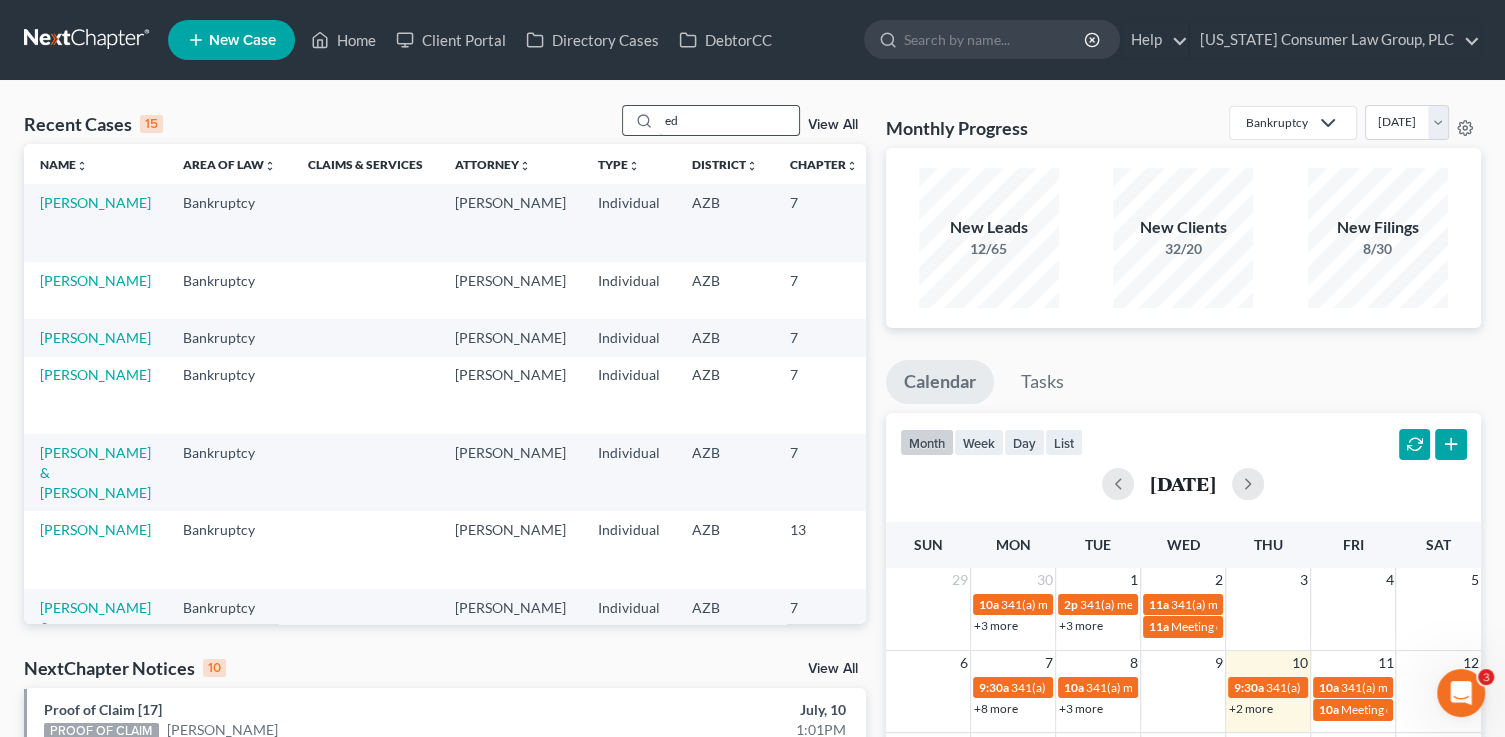 type on "e" 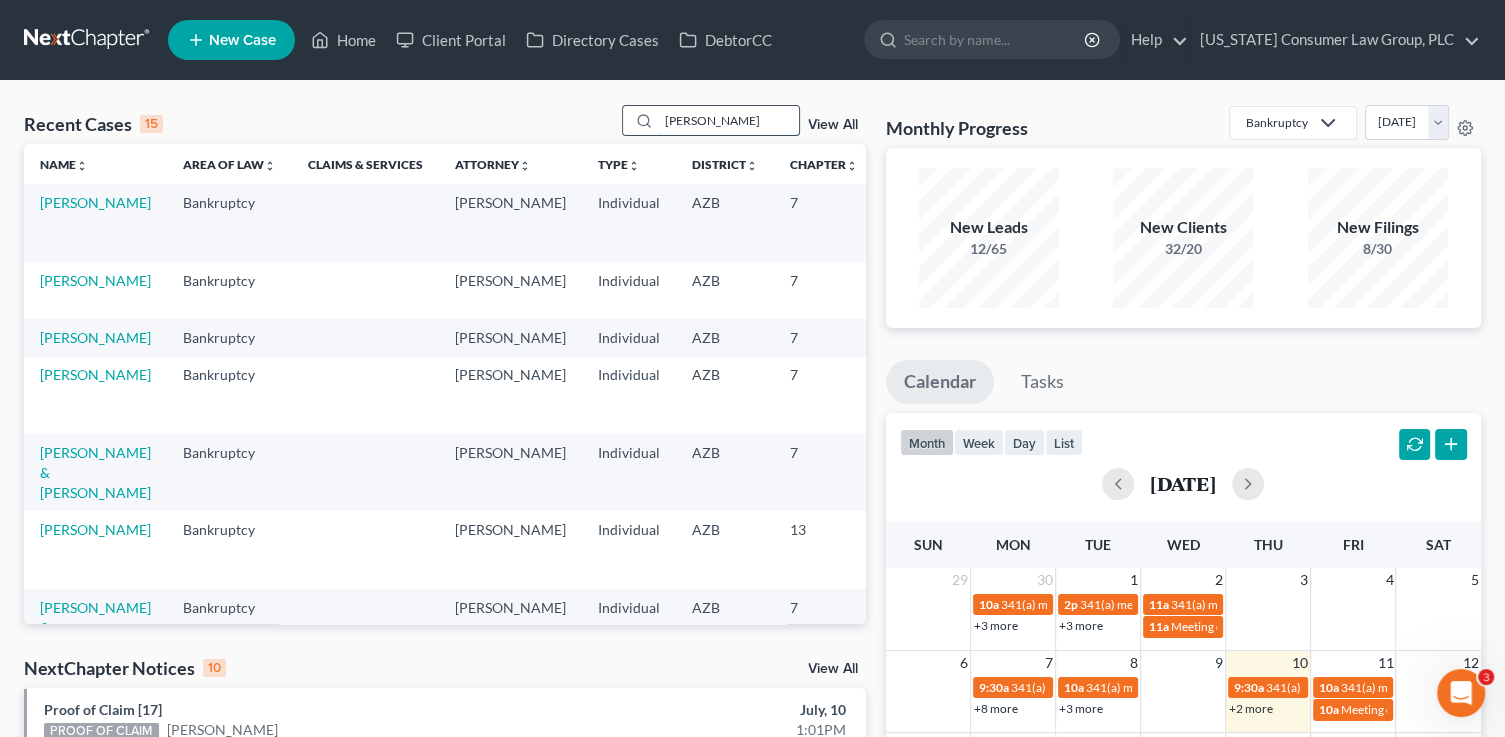 type on "rivera" 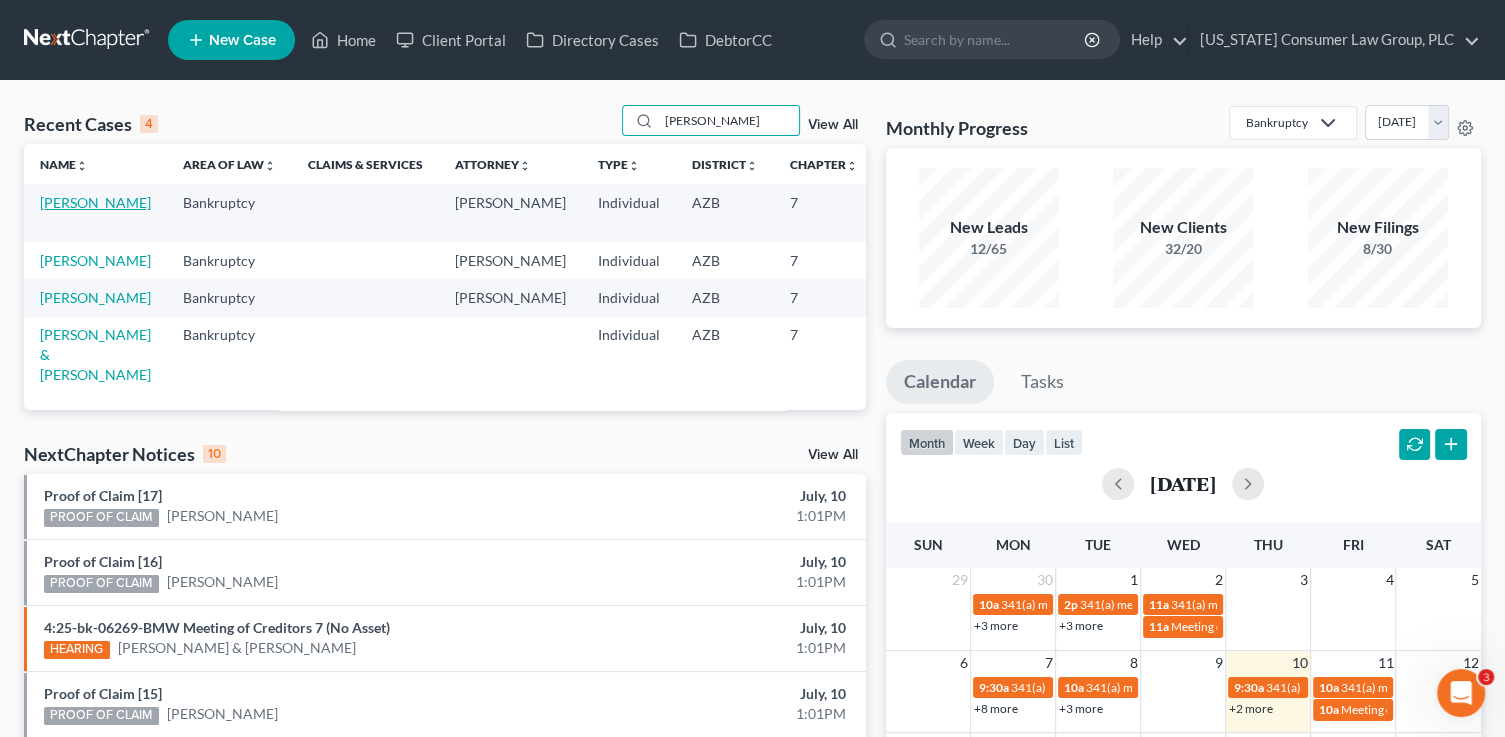 click on "Rivera, Edlynn" at bounding box center [95, 202] 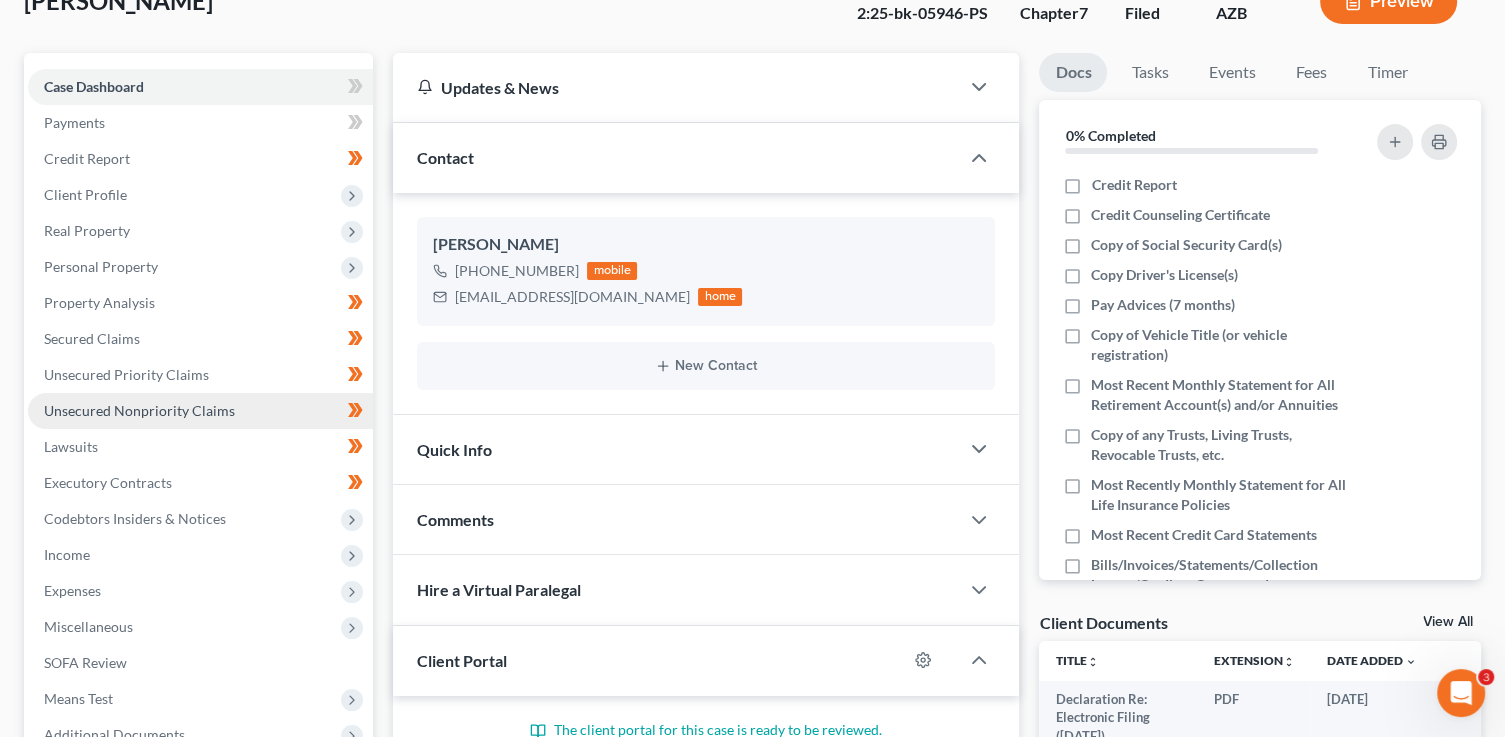 click on "Unsecured Nonpriority Claims" at bounding box center (139, 410) 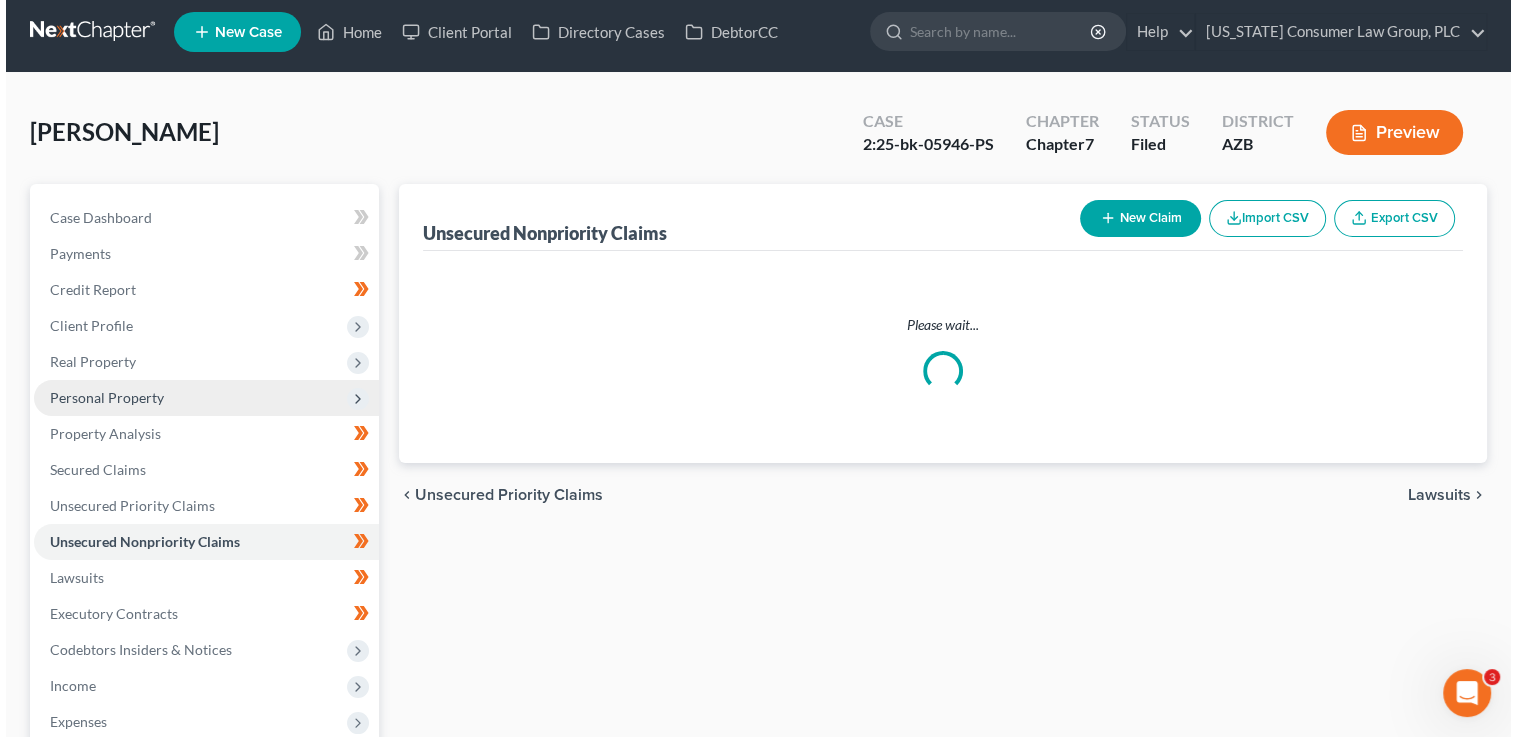scroll, scrollTop: 0, scrollLeft: 0, axis: both 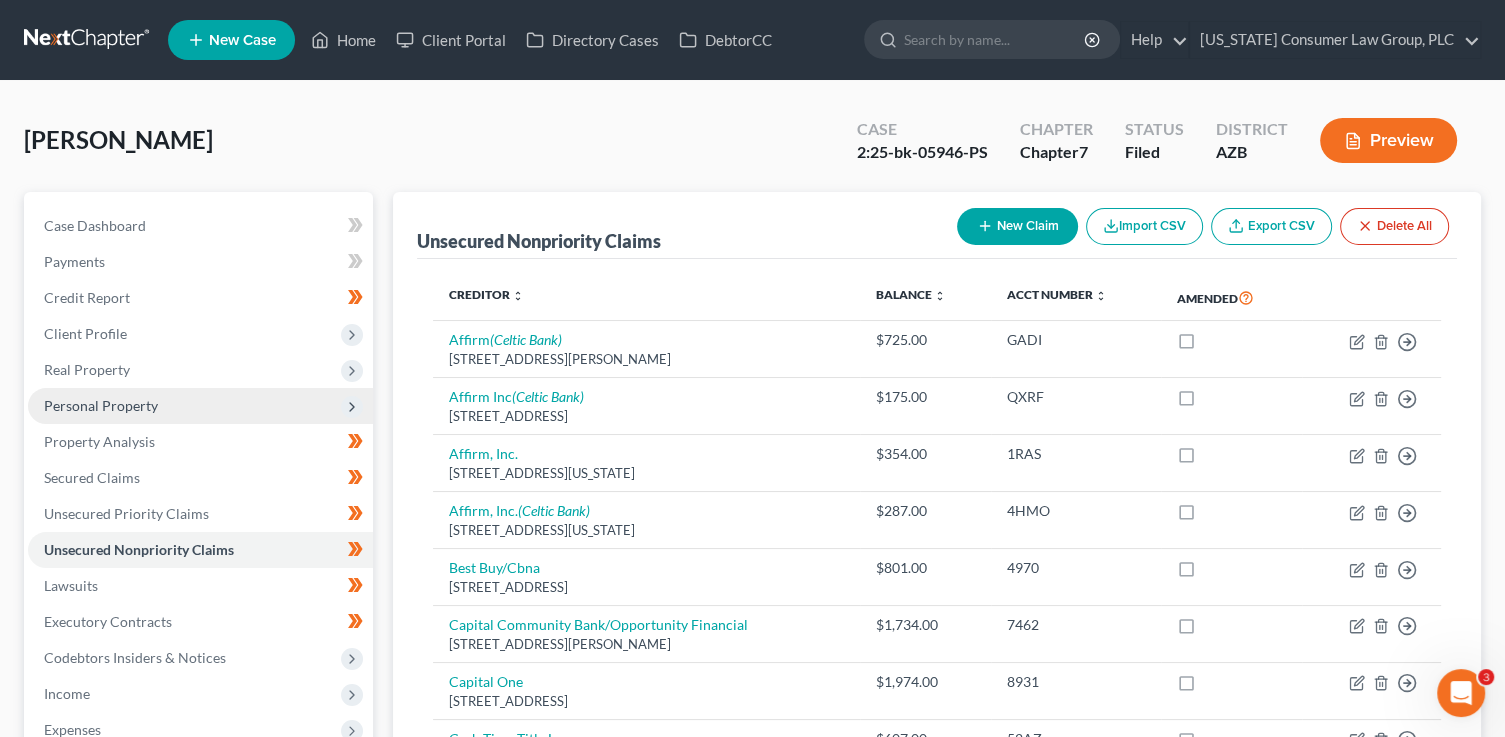 click on "Personal Property" at bounding box center [101, 405] 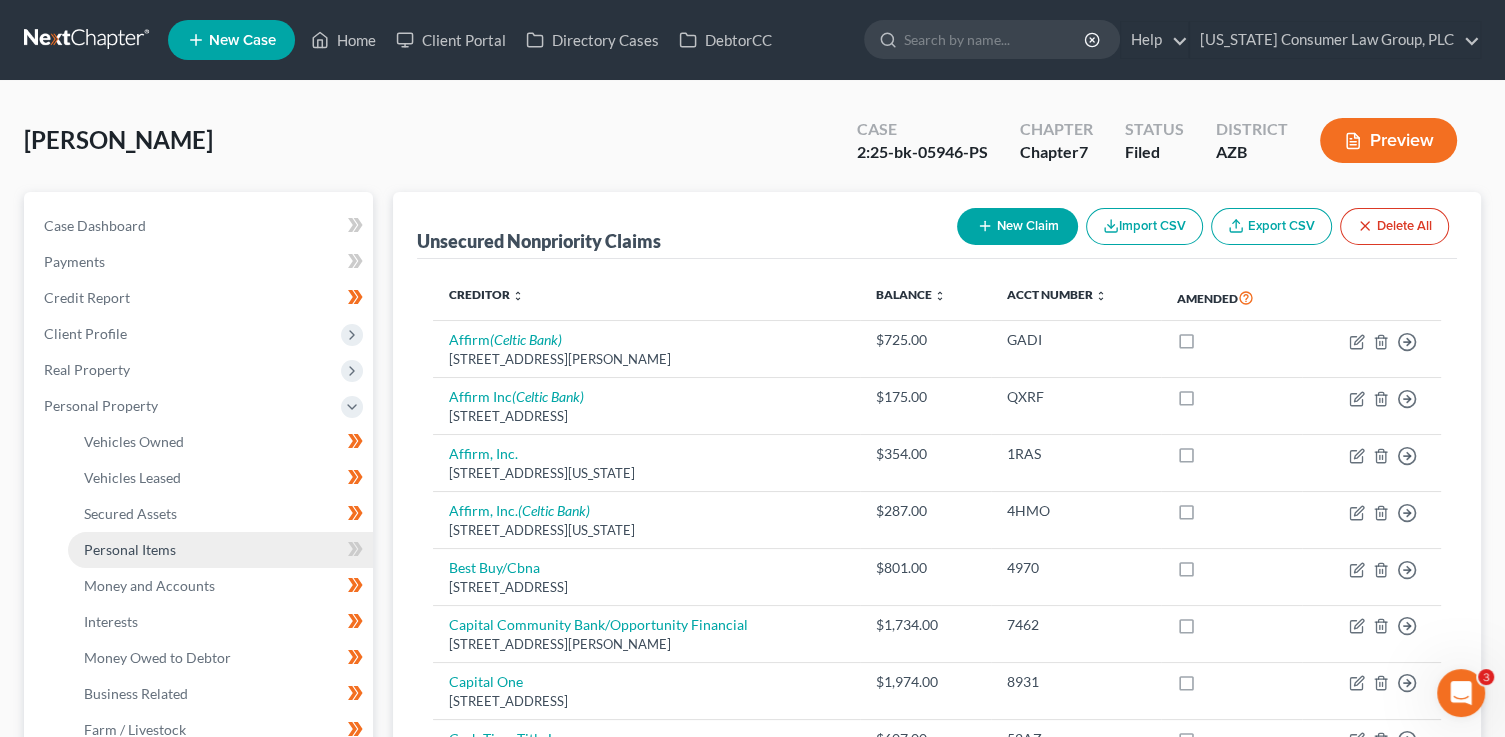 click on "Personal Items" at bounding box center (130, 549) 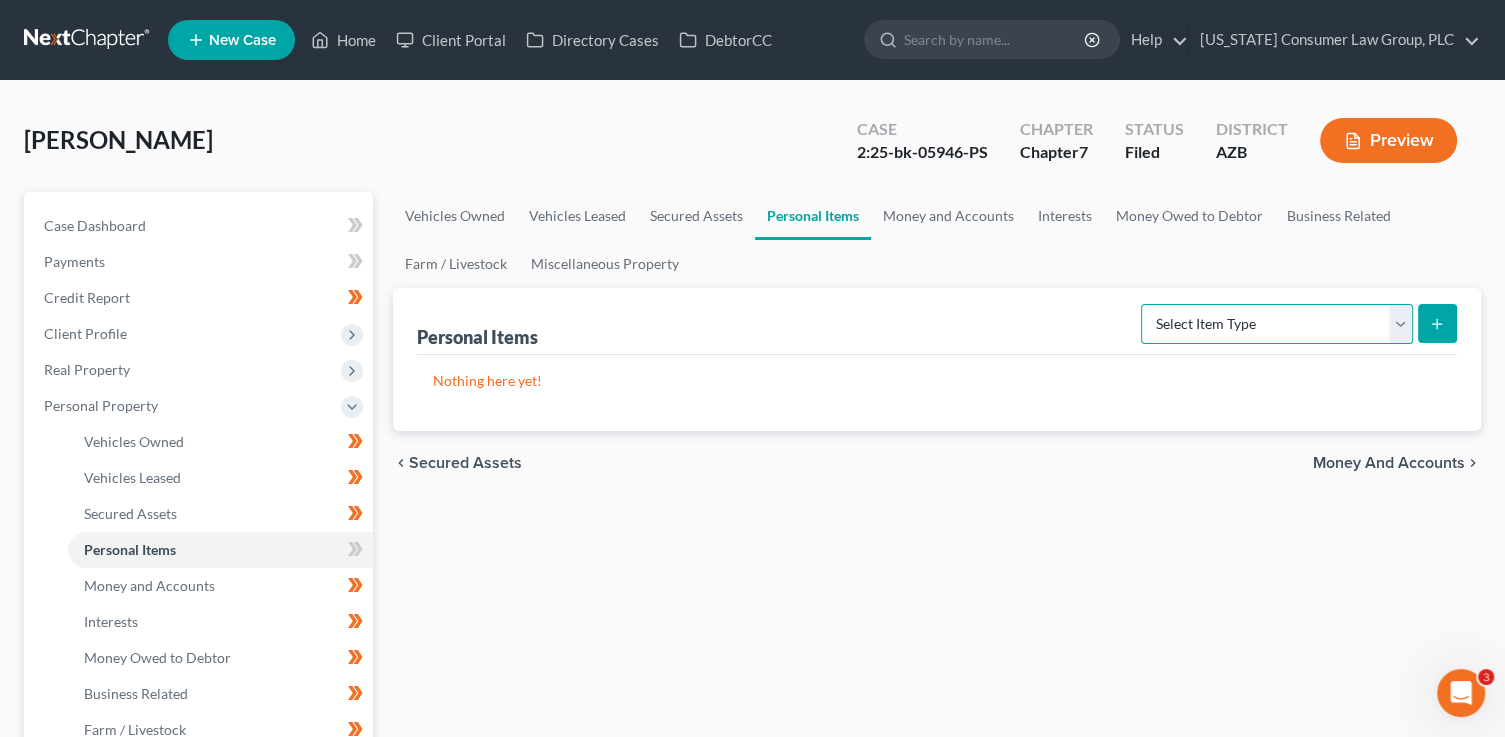 click on "Select Item Type Clothing (A/B: 11) Collectibles Of Value (A/B: 8) Electronics (A/B: 7) Firearms (A/B: 10) Household Goods (A/B: 6) Jewelry (A/B: 12) Other (A/B: 14) Pet(s) (A/B: 13) Sports & Hobby Equipment (A/B: 9)" at bounding box center (1277, 324) 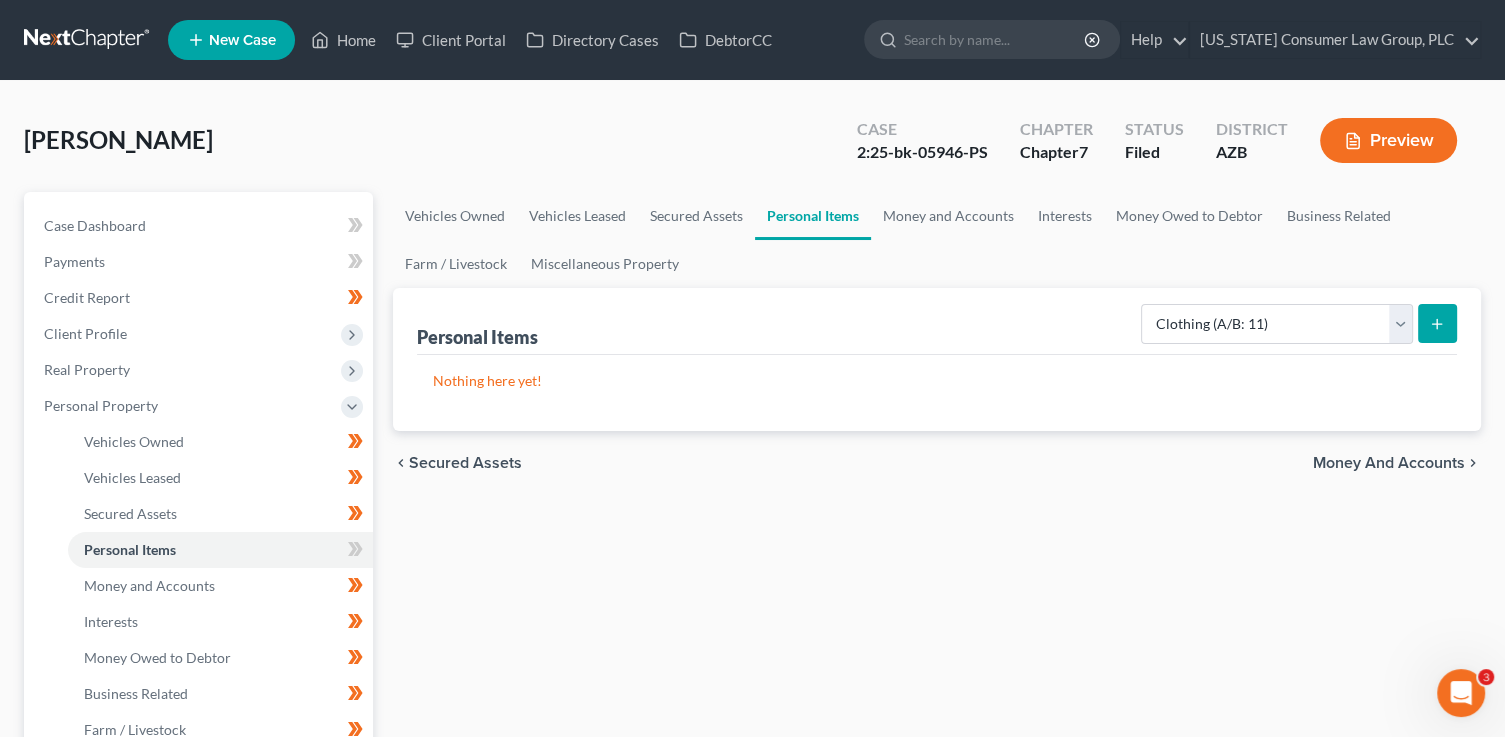 click on "Personal Items Select Item Type Clothing (A/B: 11) Collectibles Of Value (A/B: 8) Electronics (A/B: 7) Firearms (A/B: 10) Household Goods (A/B: 6) Jewelry (A/B: 12) Other (A/B: 14) Pet(s) (A/B: 13) Sports & Hobby Equipment (A/B: 9)
Nothing here yet!" at bounding box center (937, 359) 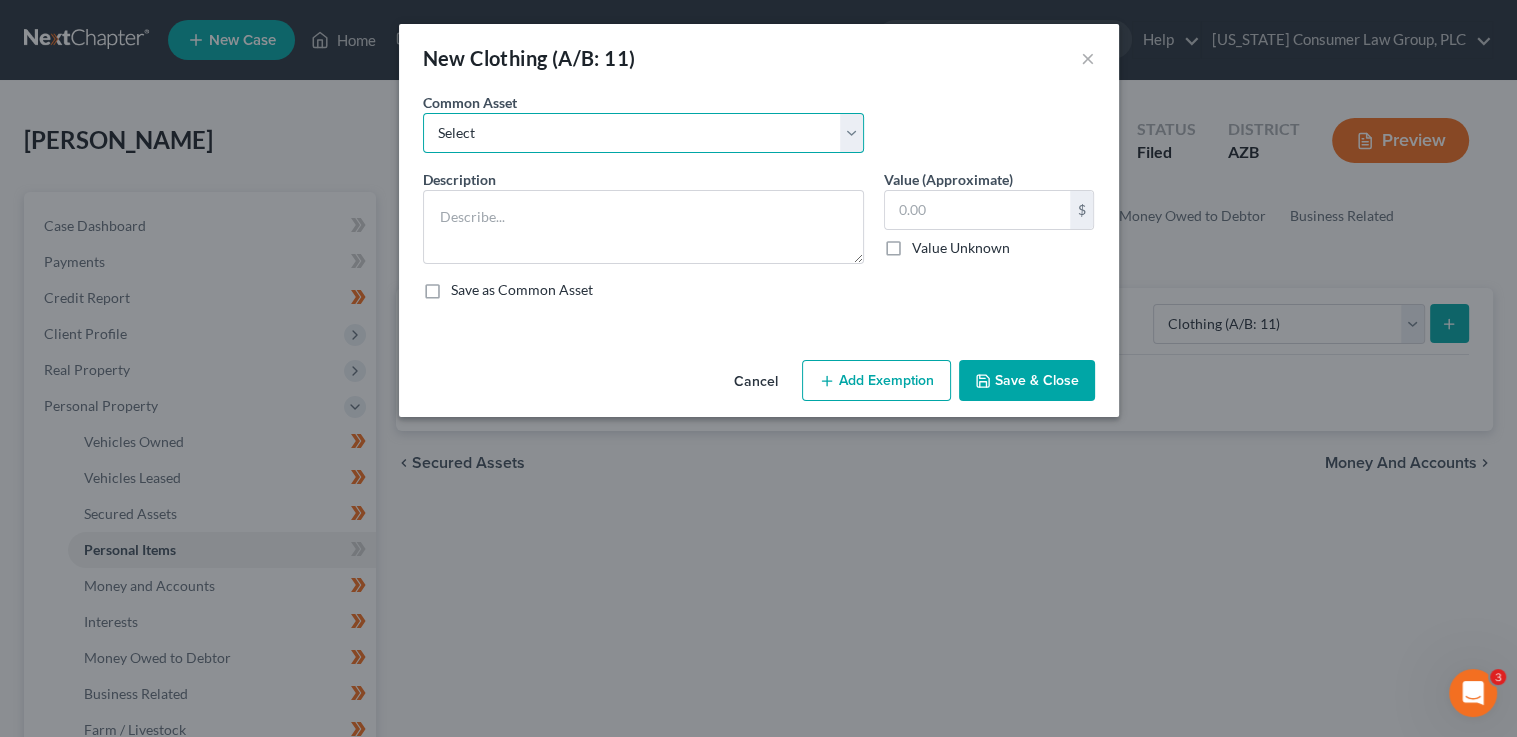 click on "Select Everyday clothing, shoes, coats" at bounding box center [643, 133] 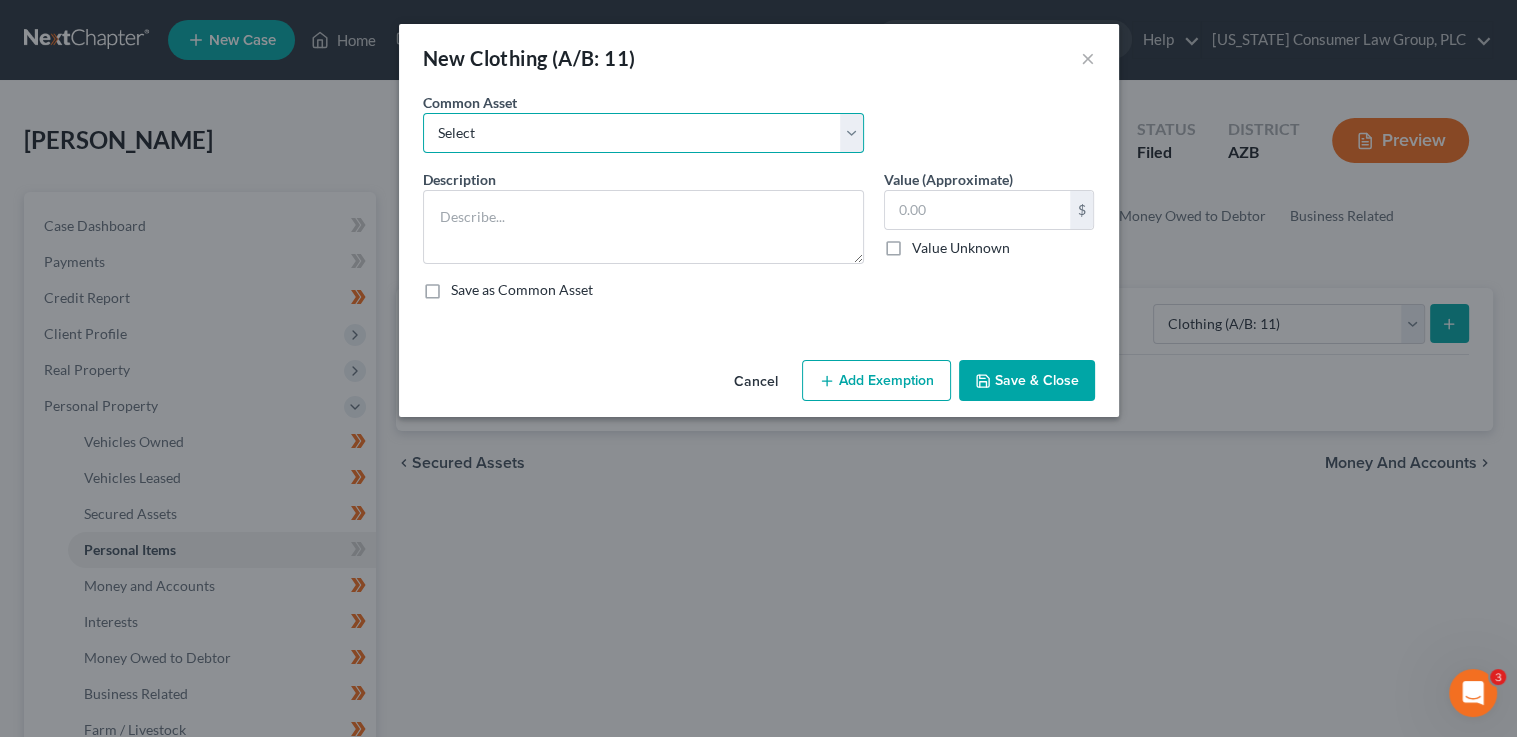 select on "0" 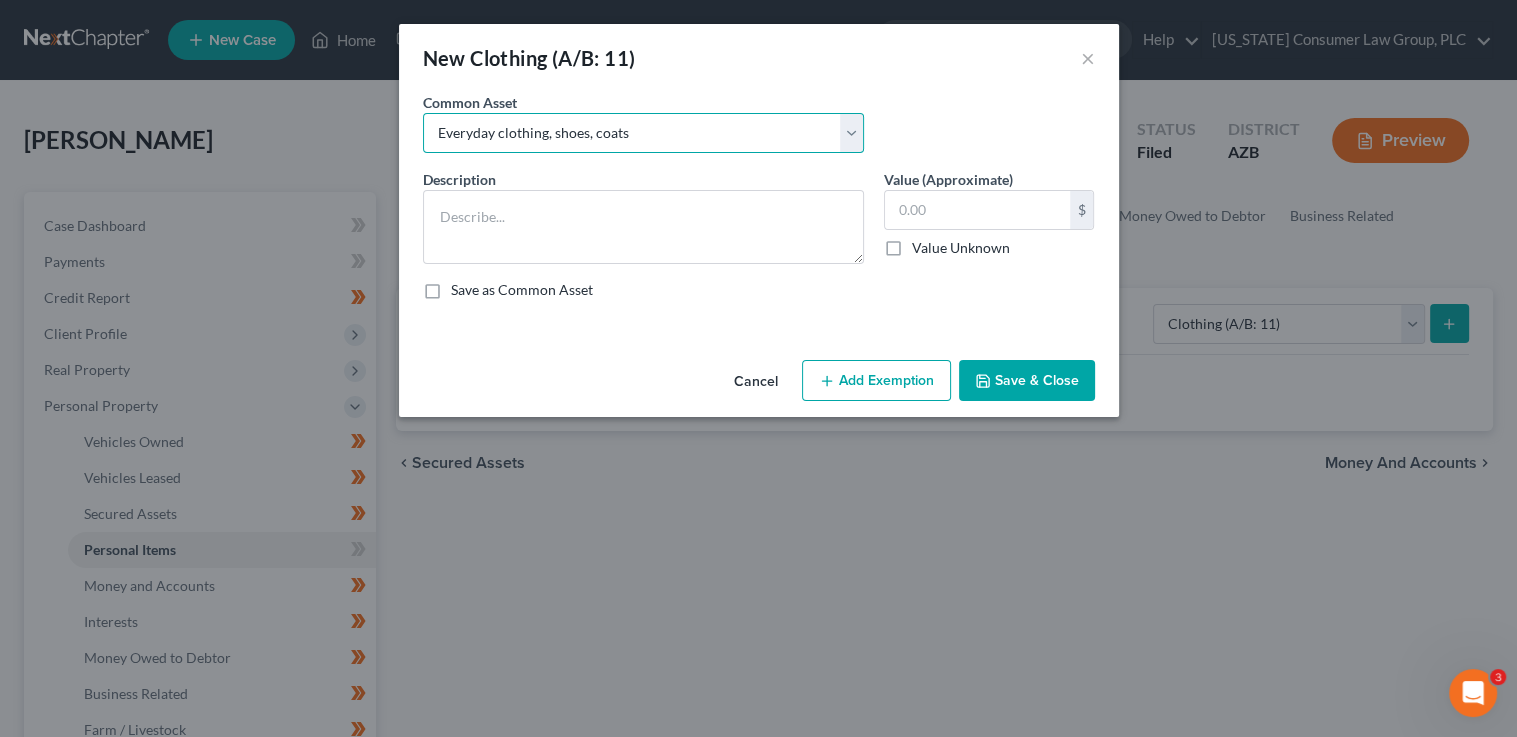 type on "Everyday clothing, shoes, coats" 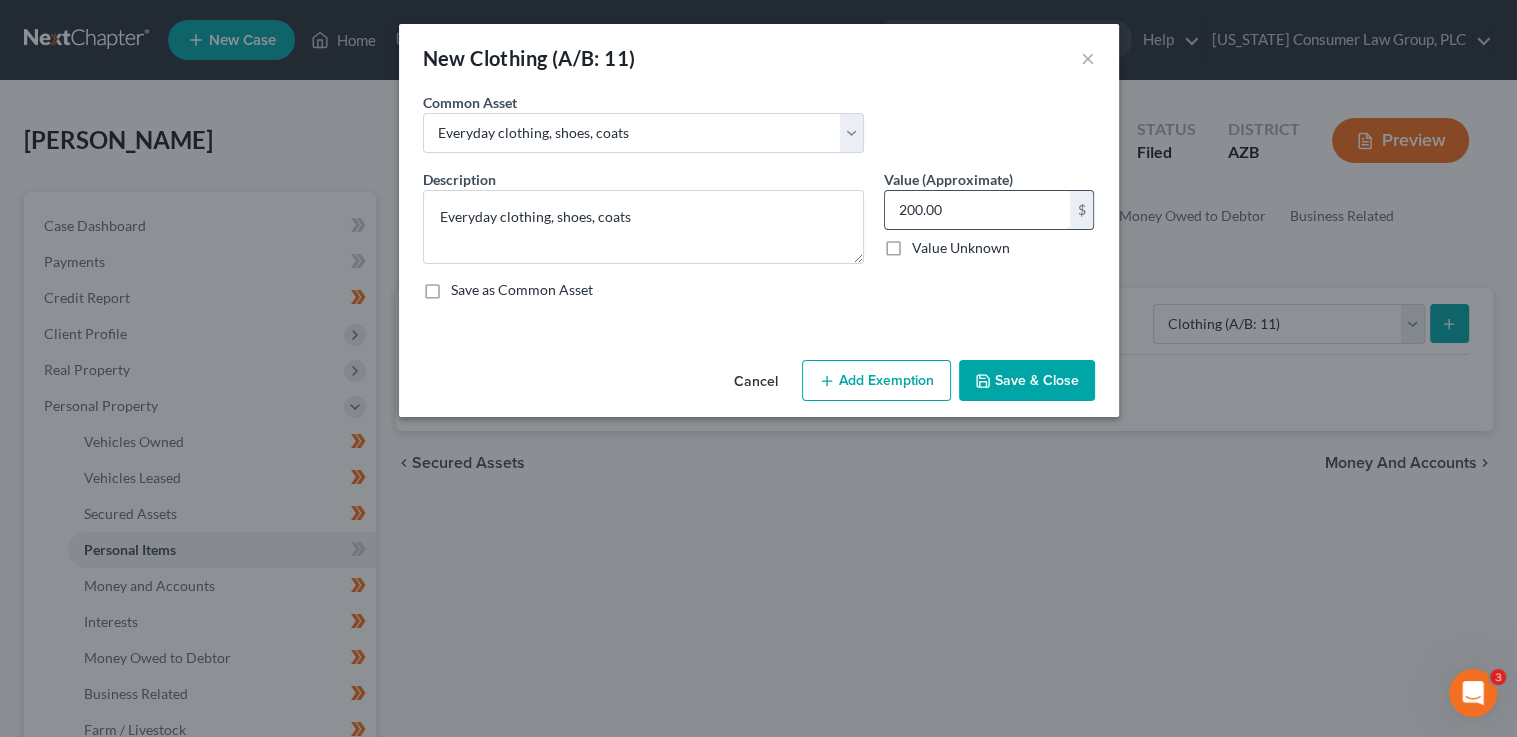 click on "200.00" at bounding box center (977, 210) 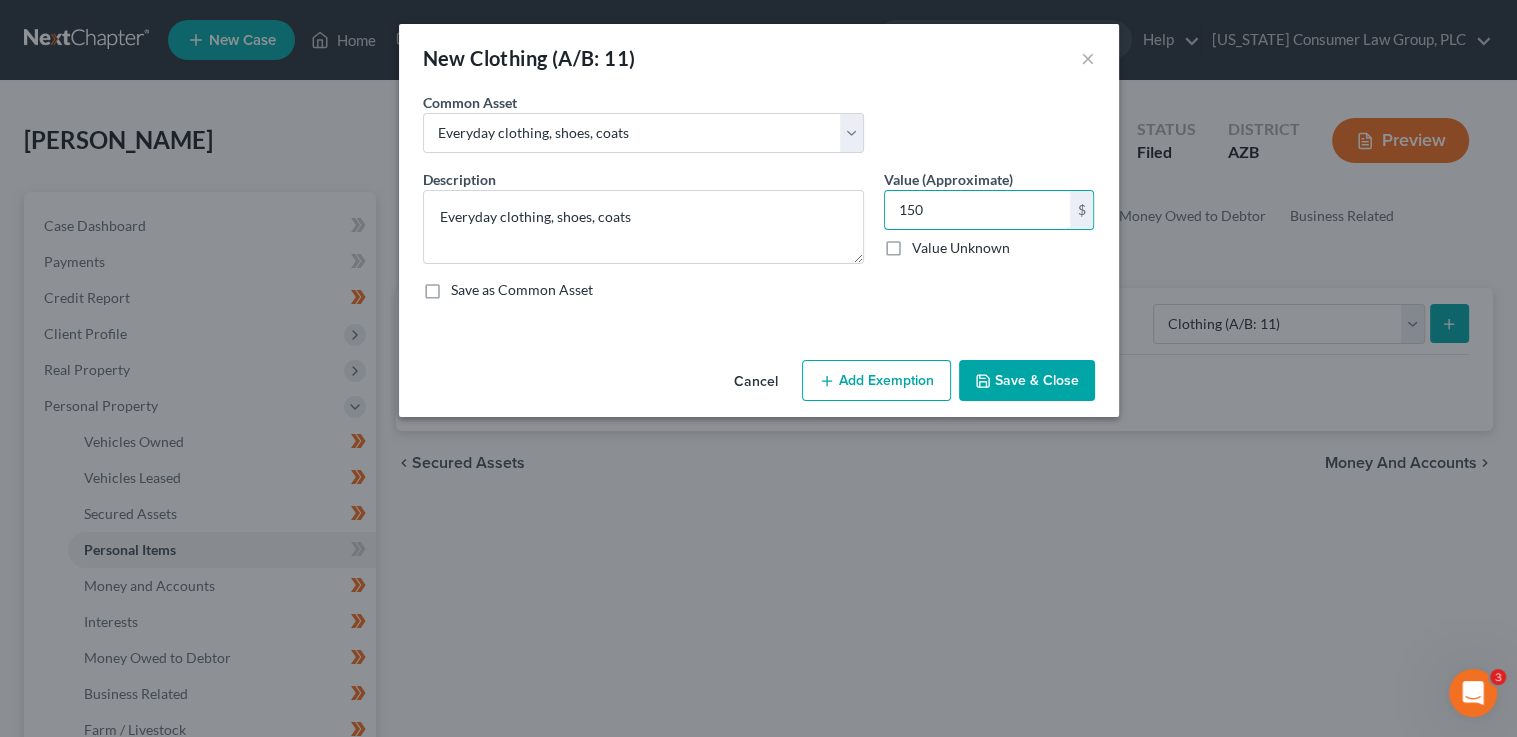 type on "150" 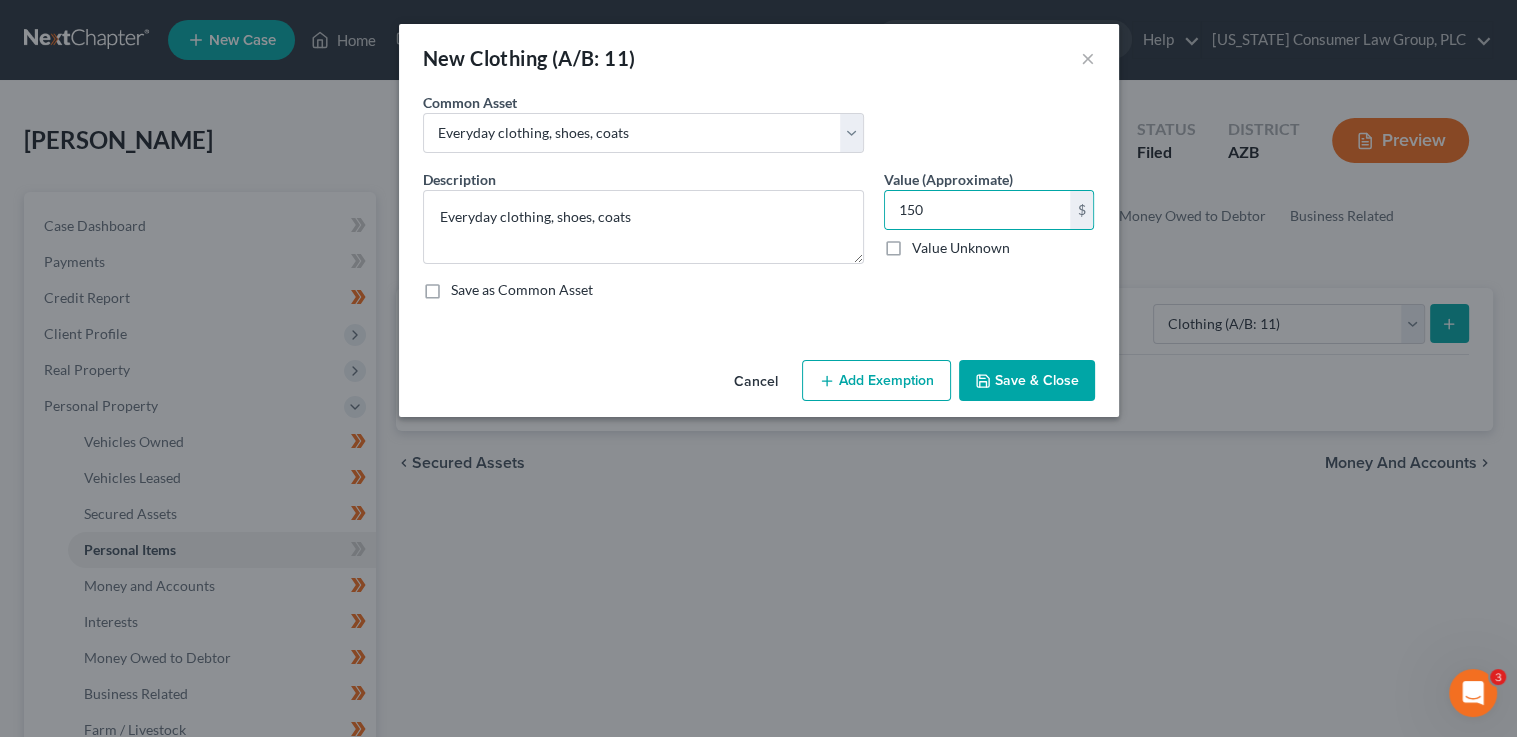 click on "Add Exemption" at bounding box center (876, 381) 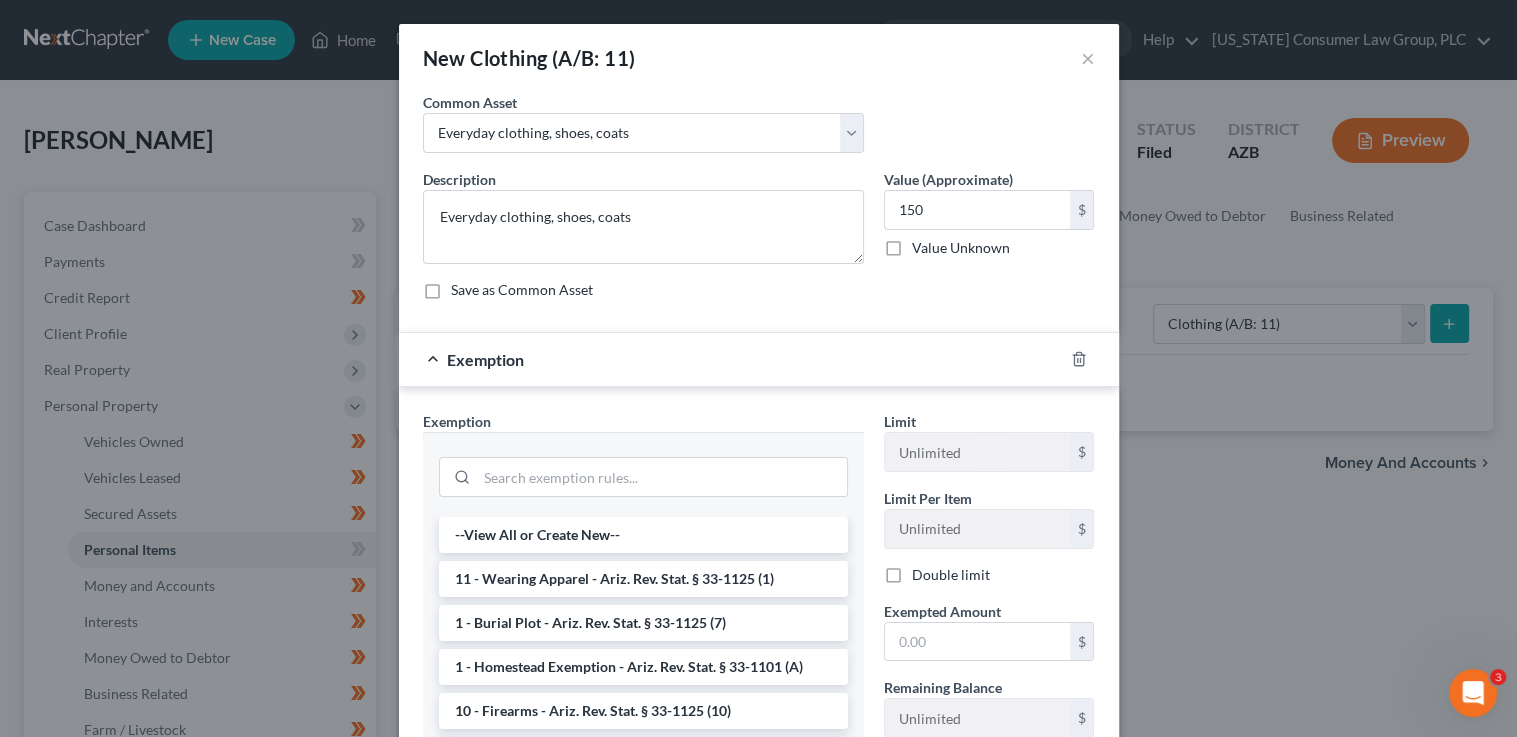 click on "11 - Wearing Apparel - Ariz. Rev. Stat. § 33-1125 (1)" at bounding box center [643, 579] 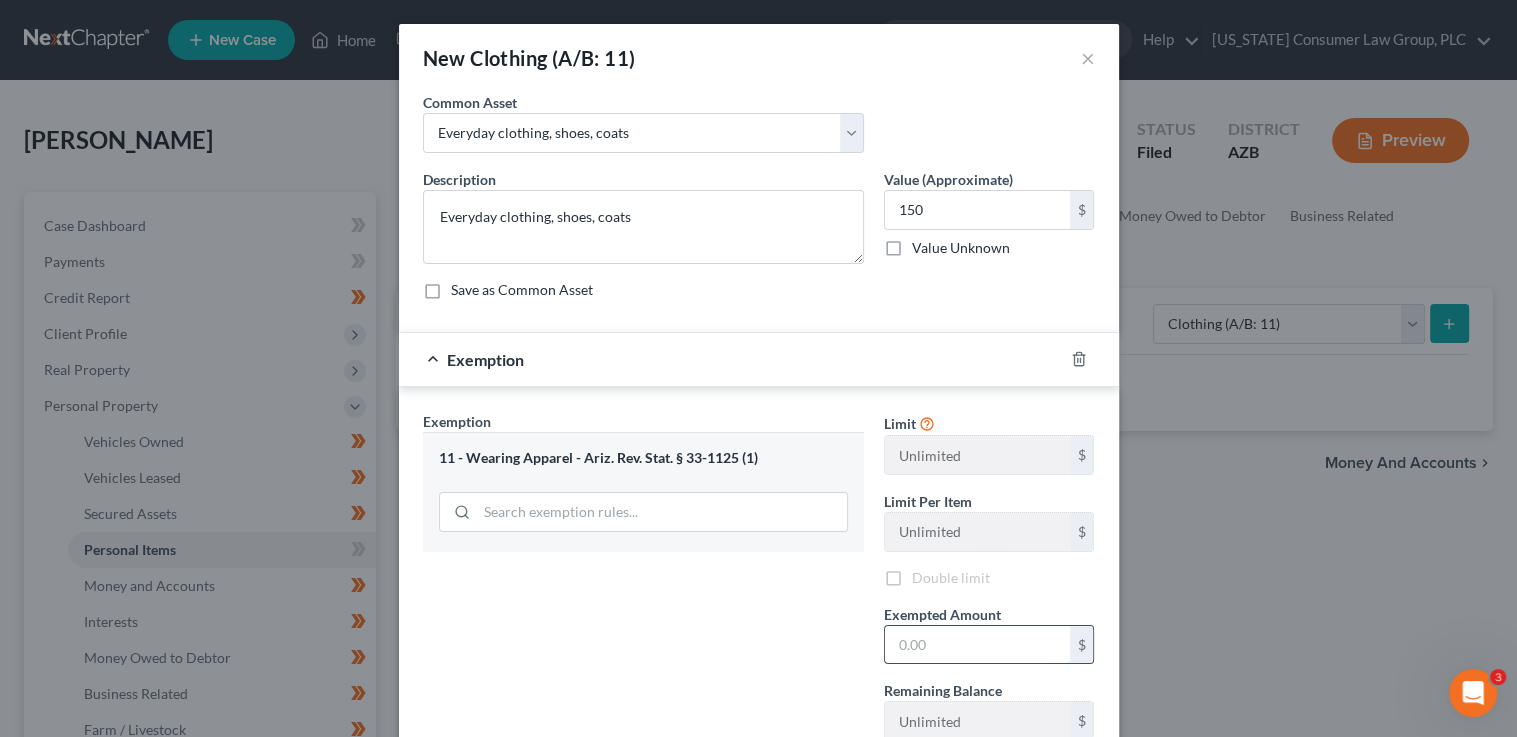 click at bounding box center (977, 645) 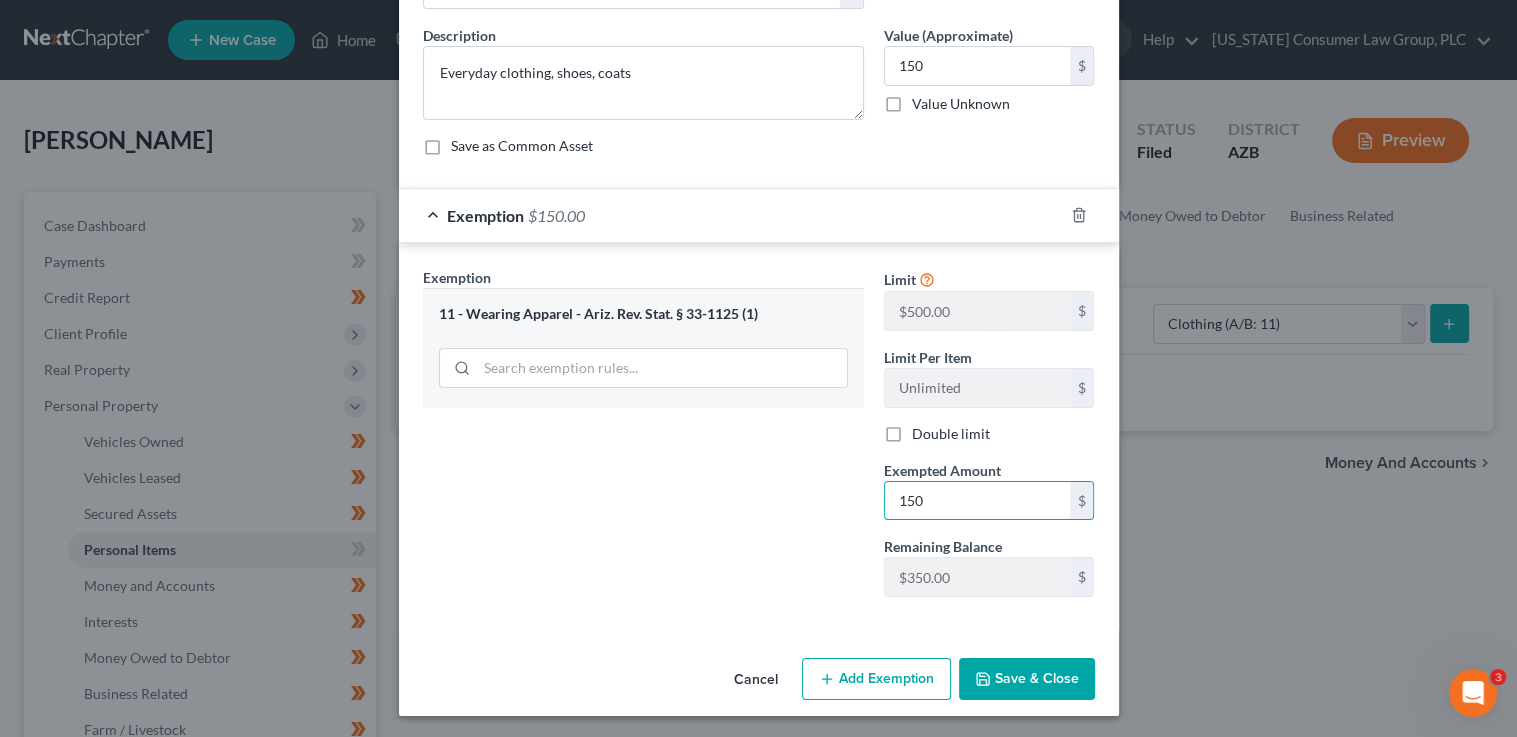 scroll, scrollTop: 144, scrollLeft: 0, axis: vertical 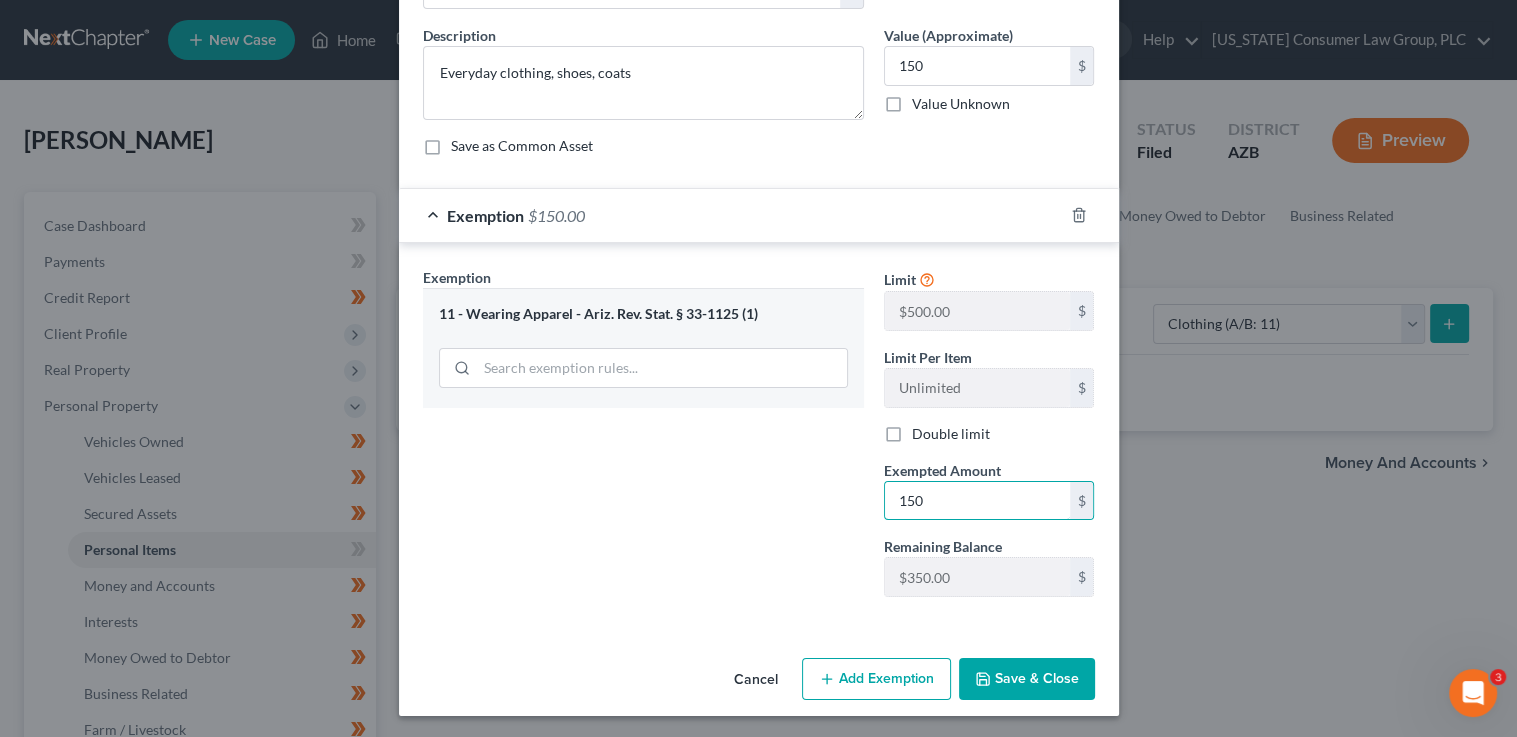 type on "150" 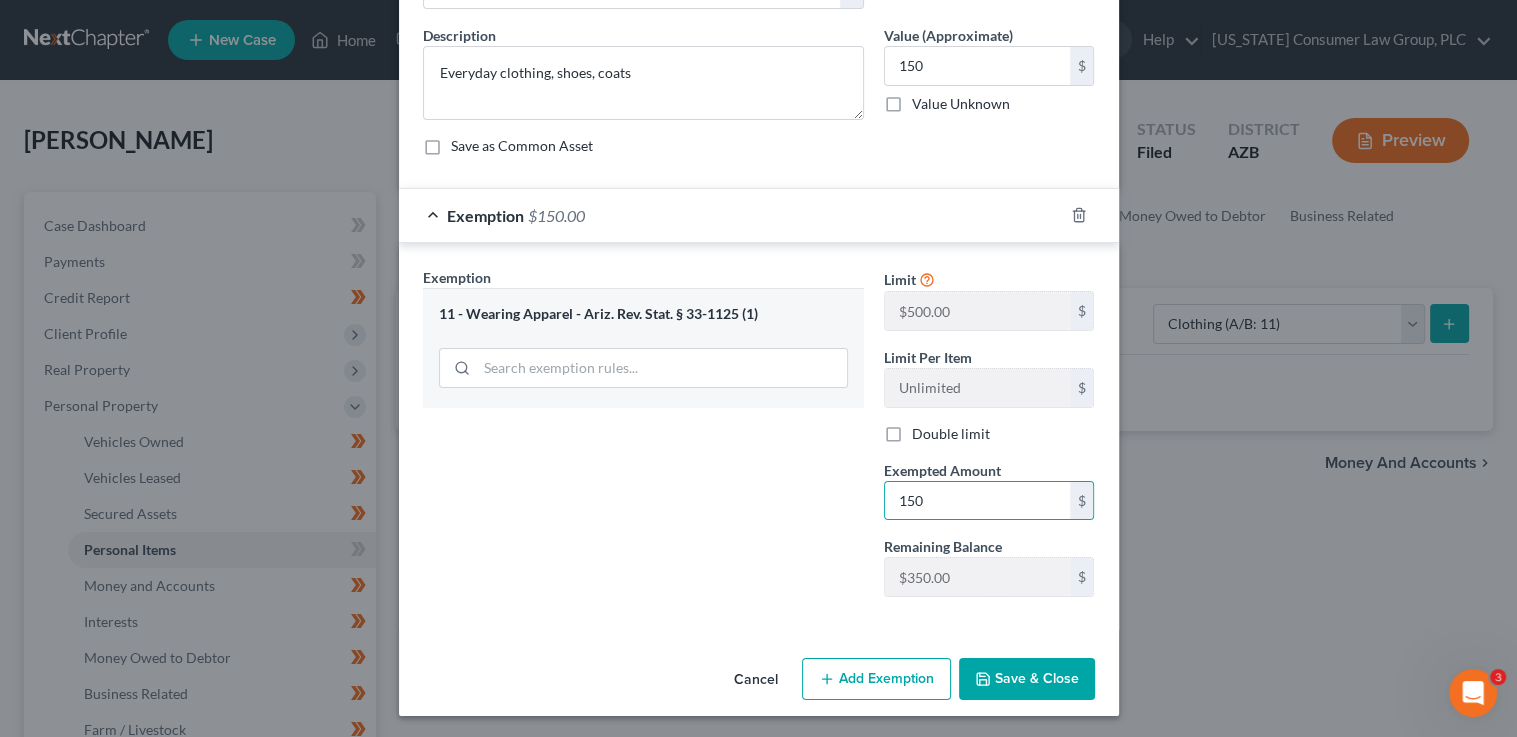 click on "Save & Close" at bounding box center [1027, 679] 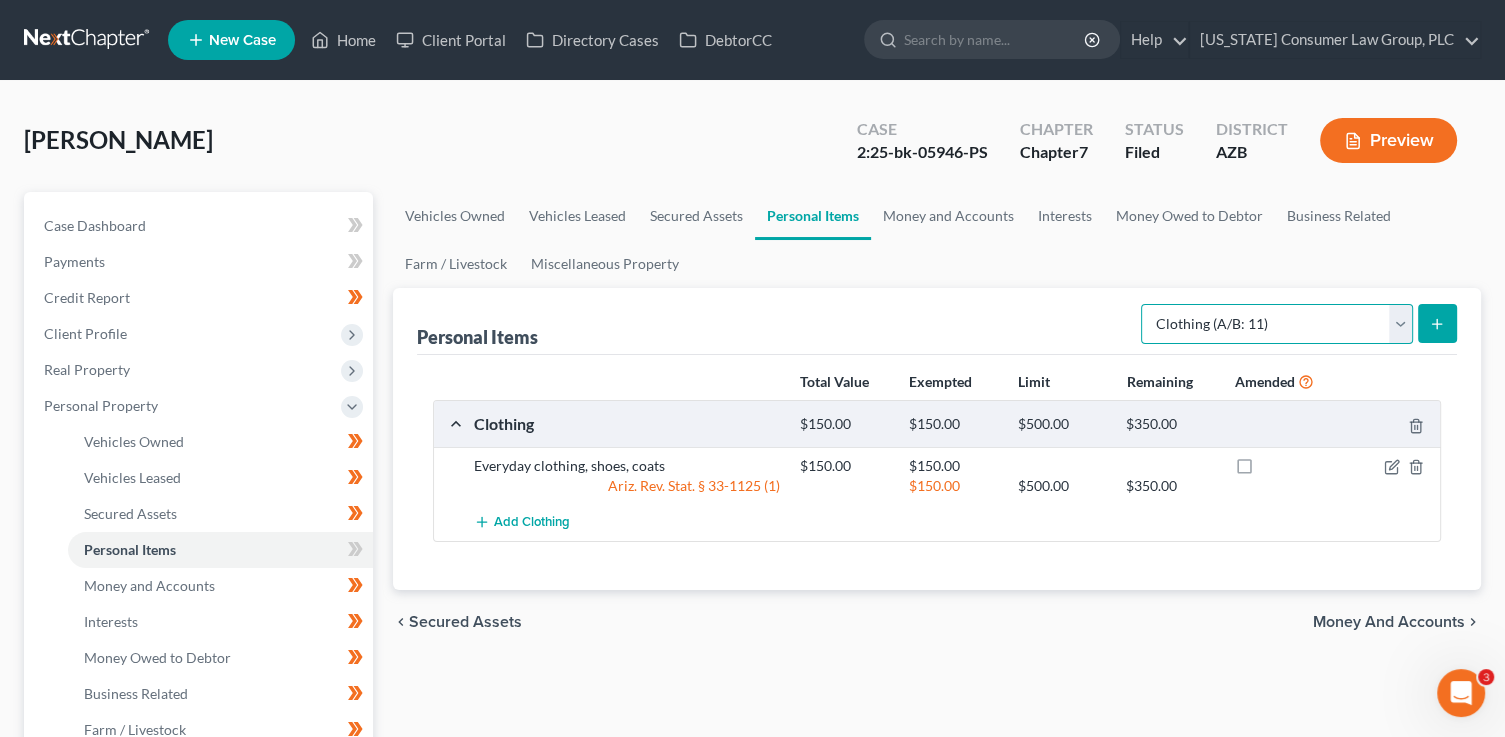 click on "Select Item Type Clothing (A/B: 11) Collectibles Of Value (A/B: 8) Electronics (A/B: 7) Firearms (A/B: 10) Household Goods (A/B: 6) Jewelry (A/B: 12) Other (A/B: 14) Pet(s) (A/B: 13) Sports & Hobby Equipment (A/B: 9)" at bounding box center [1277, 324] 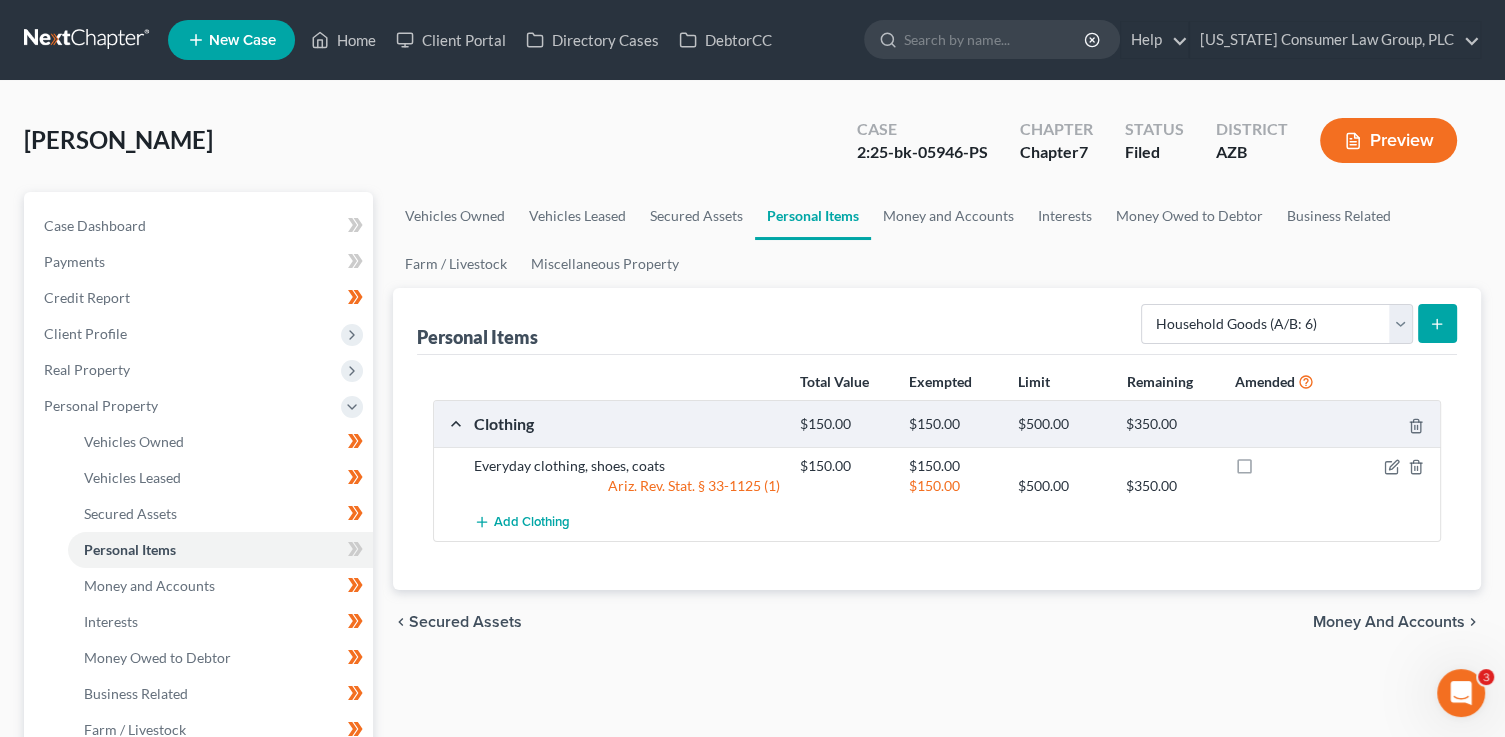 click at bounding box center [1437, 323] 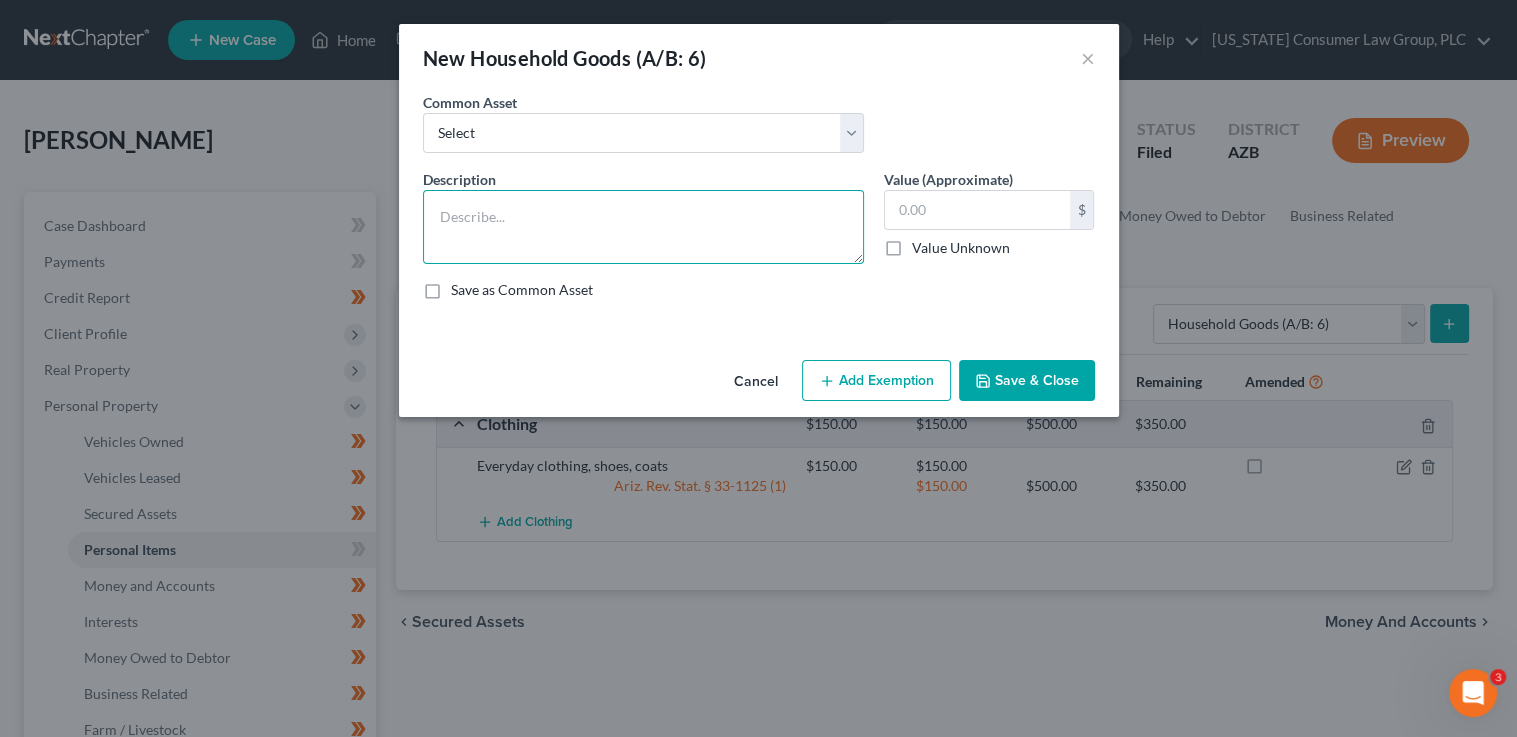 click at bounding box center (643, 227) 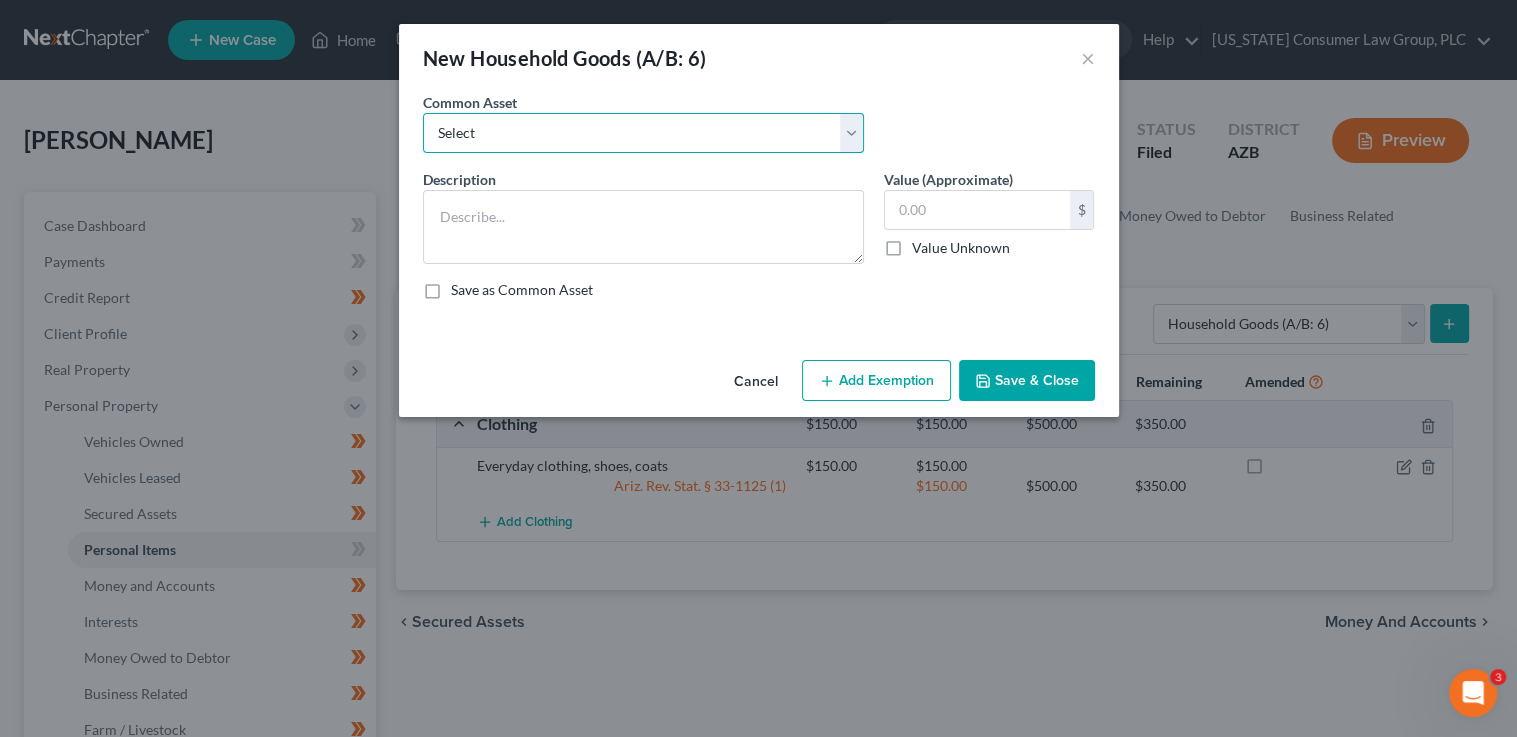 click on "Select Furniture, linens, kitchen supplies, miscellaneous household goods" at bounding box center (643, 133) 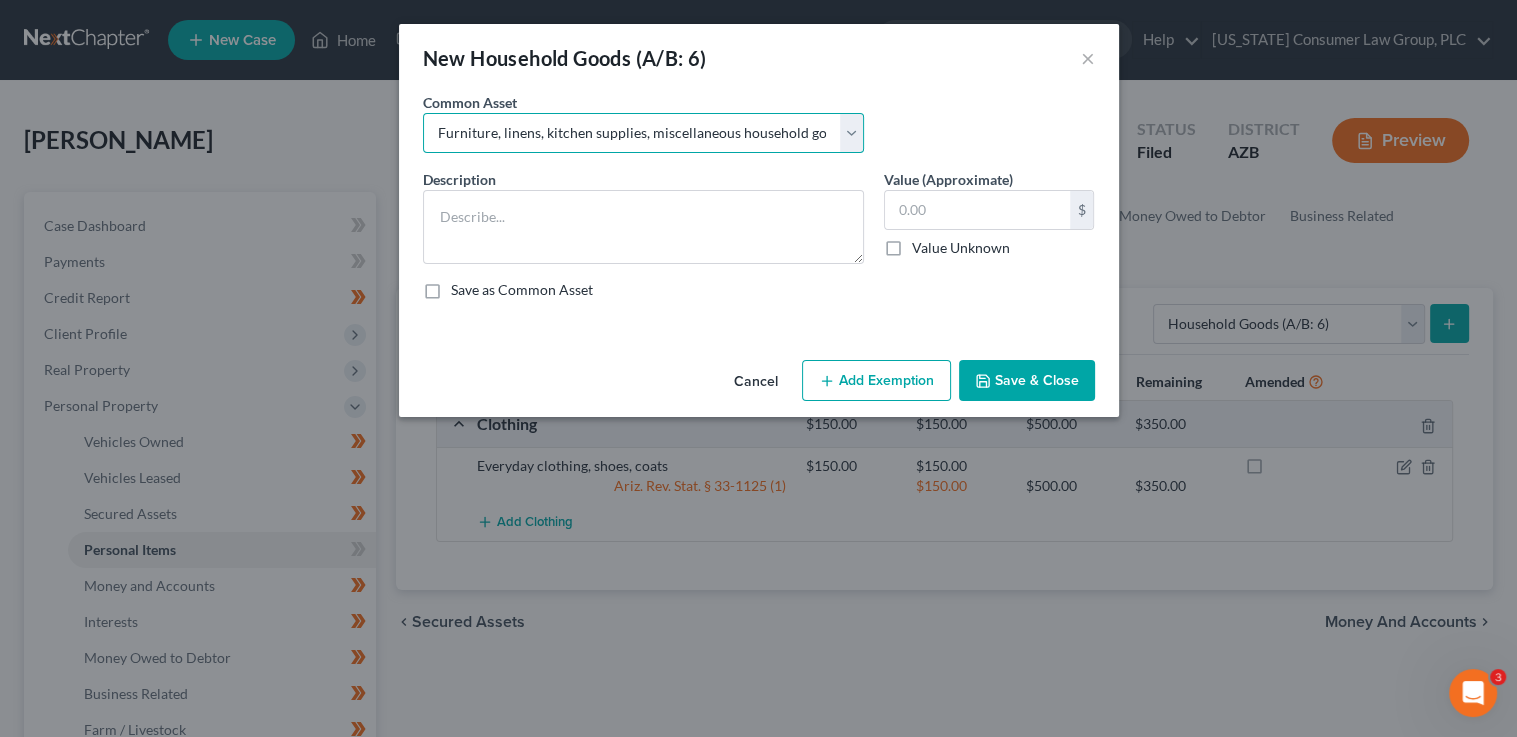 type on "Furniture, linens, kitchen supplies, miscellaneous household goods" 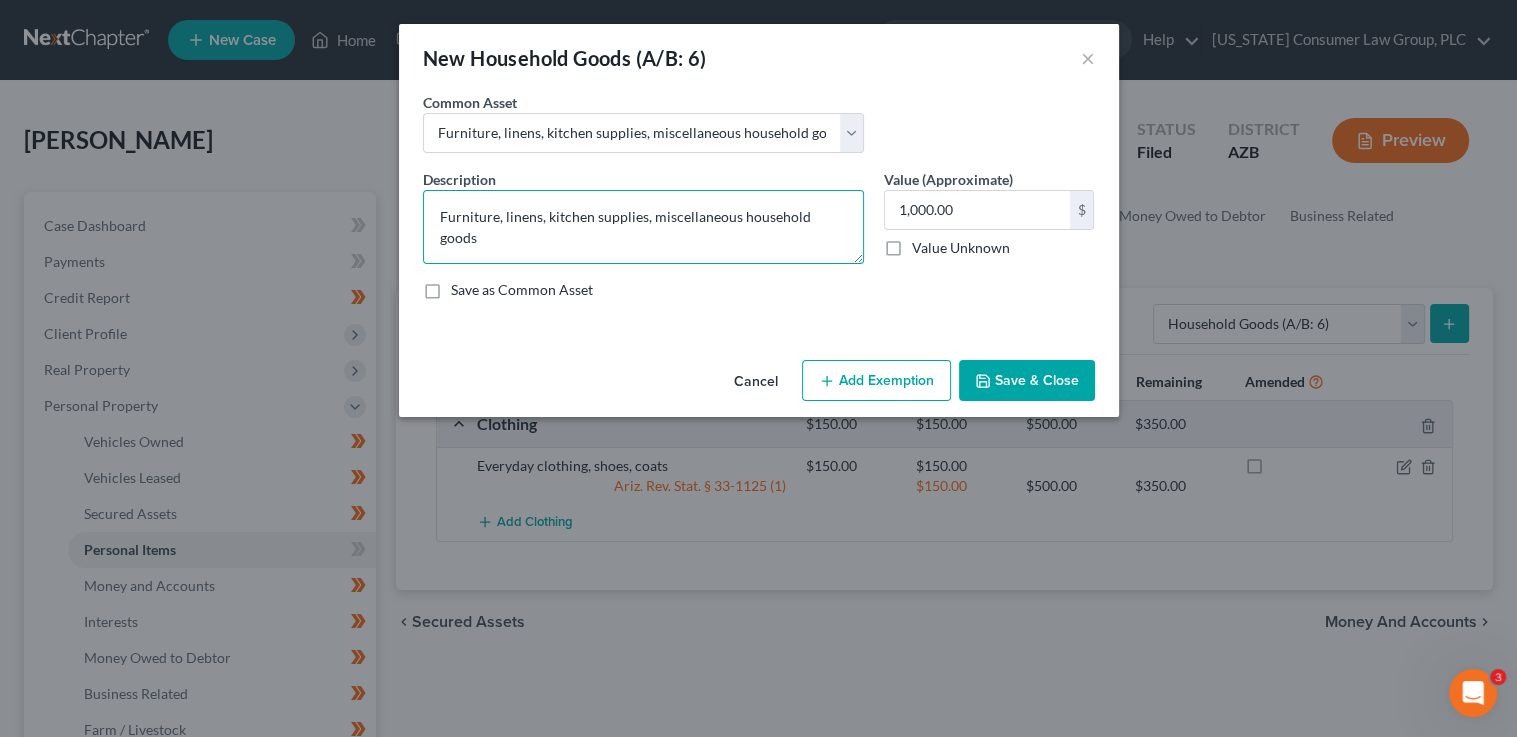 click on "Furniture, linens, kitchen supplies, miscellaneous household goods" at bounding box center [643, 227] 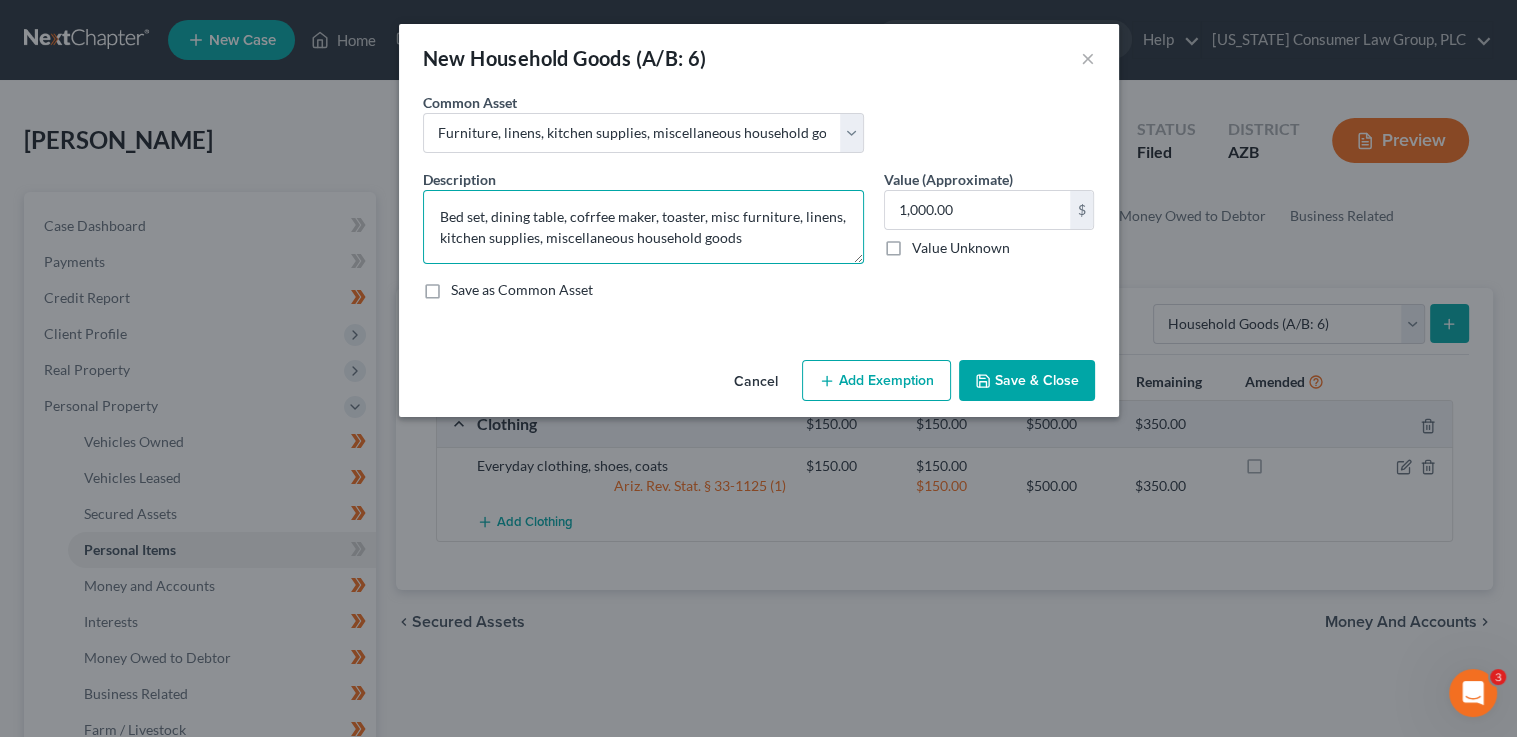 type on "Bed set, dining table, cofrfee maker, toaster, misc furniture, linens, kitchen supplies, miscellaneous household goods" 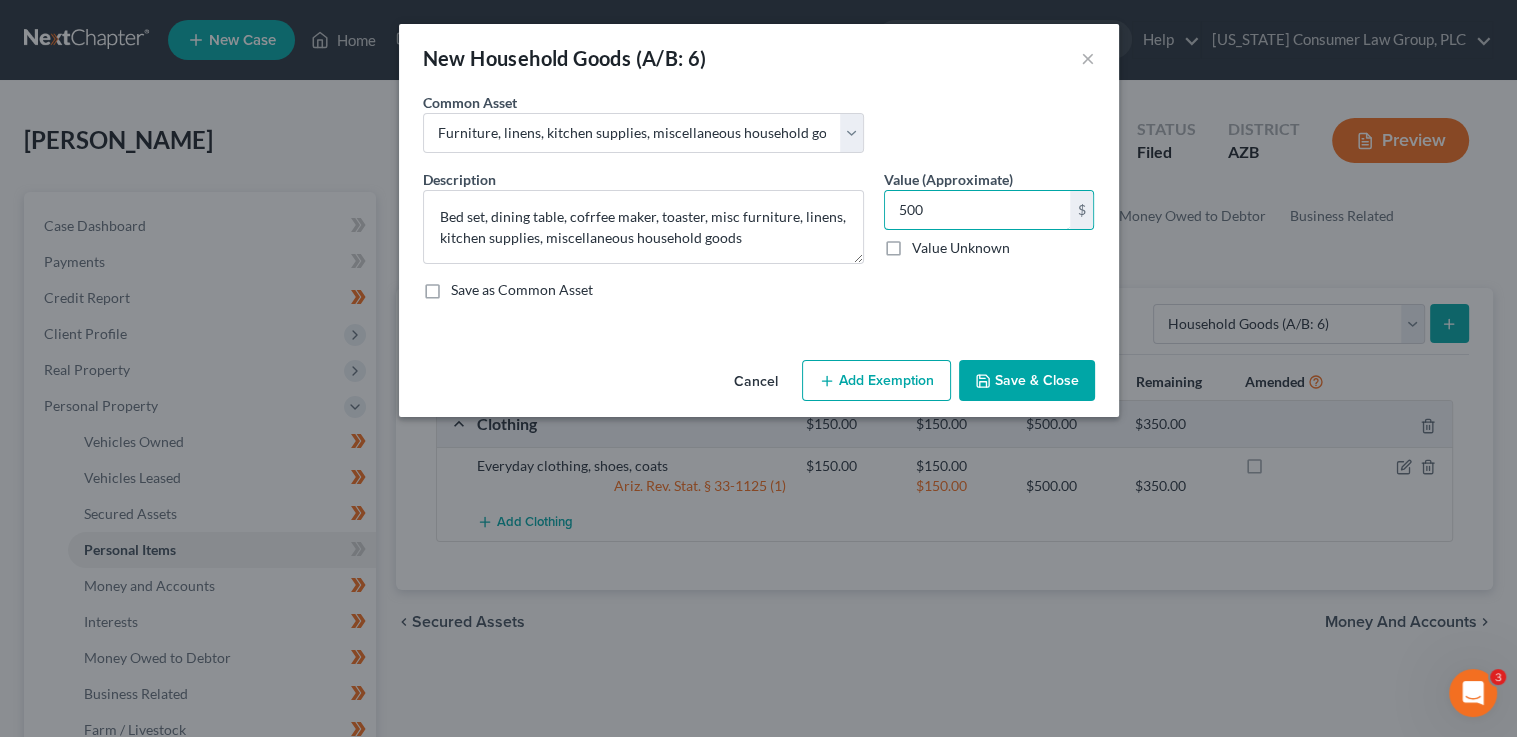 type on "500" 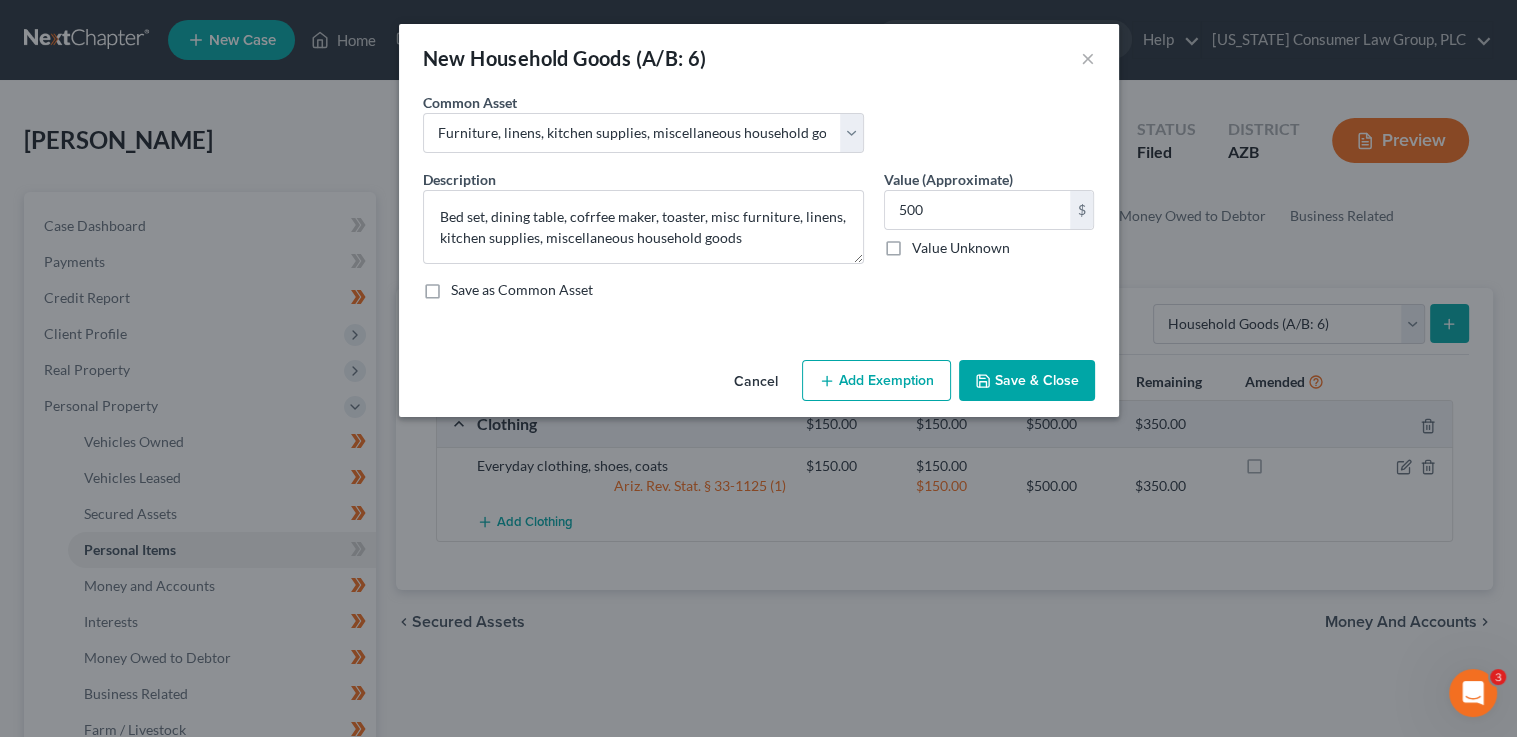 click on "Add Exemption" at bounding box center (876, 381) 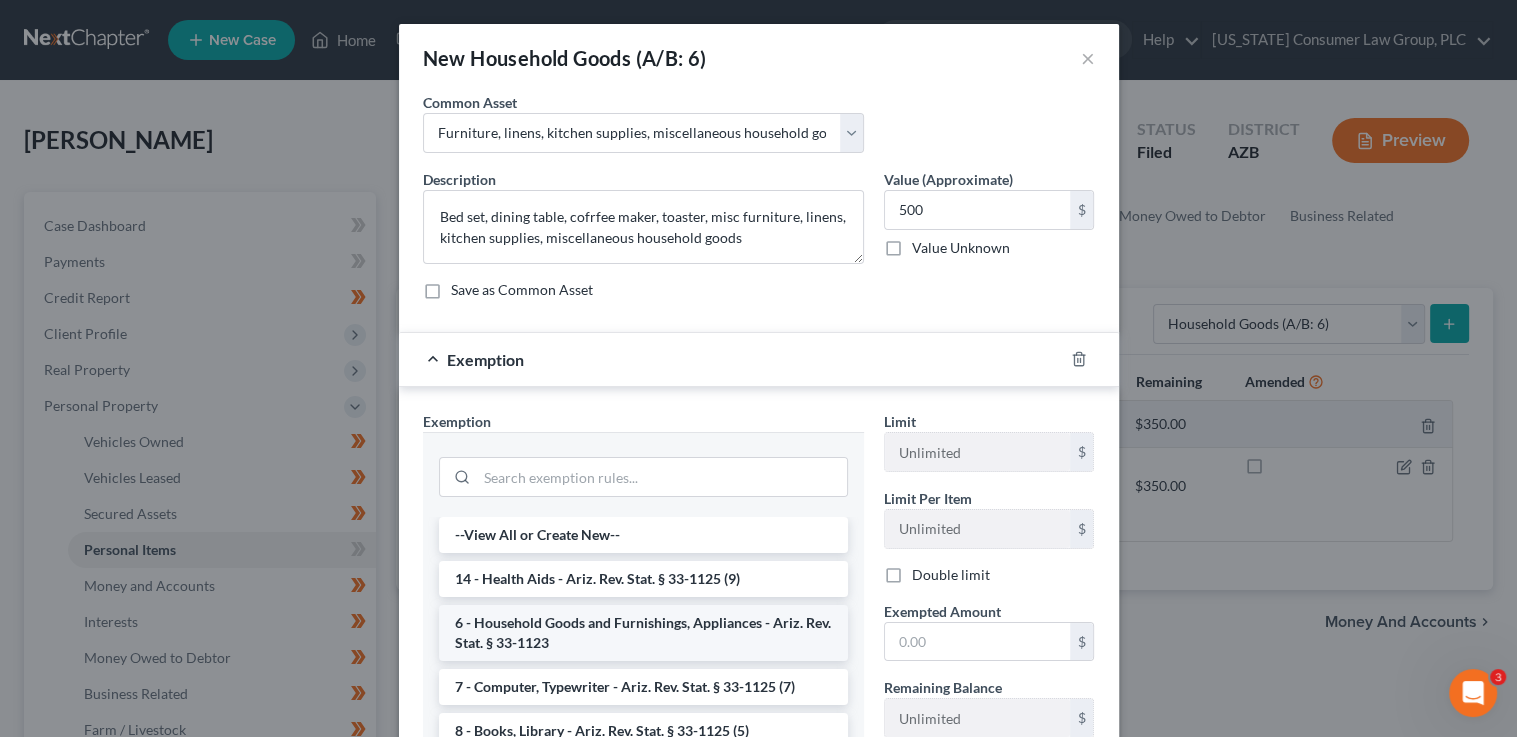drag, startPoint x: 633, startPoint y: 622, endPoint x: 670, endPoint y: 624, distance: 37.054016 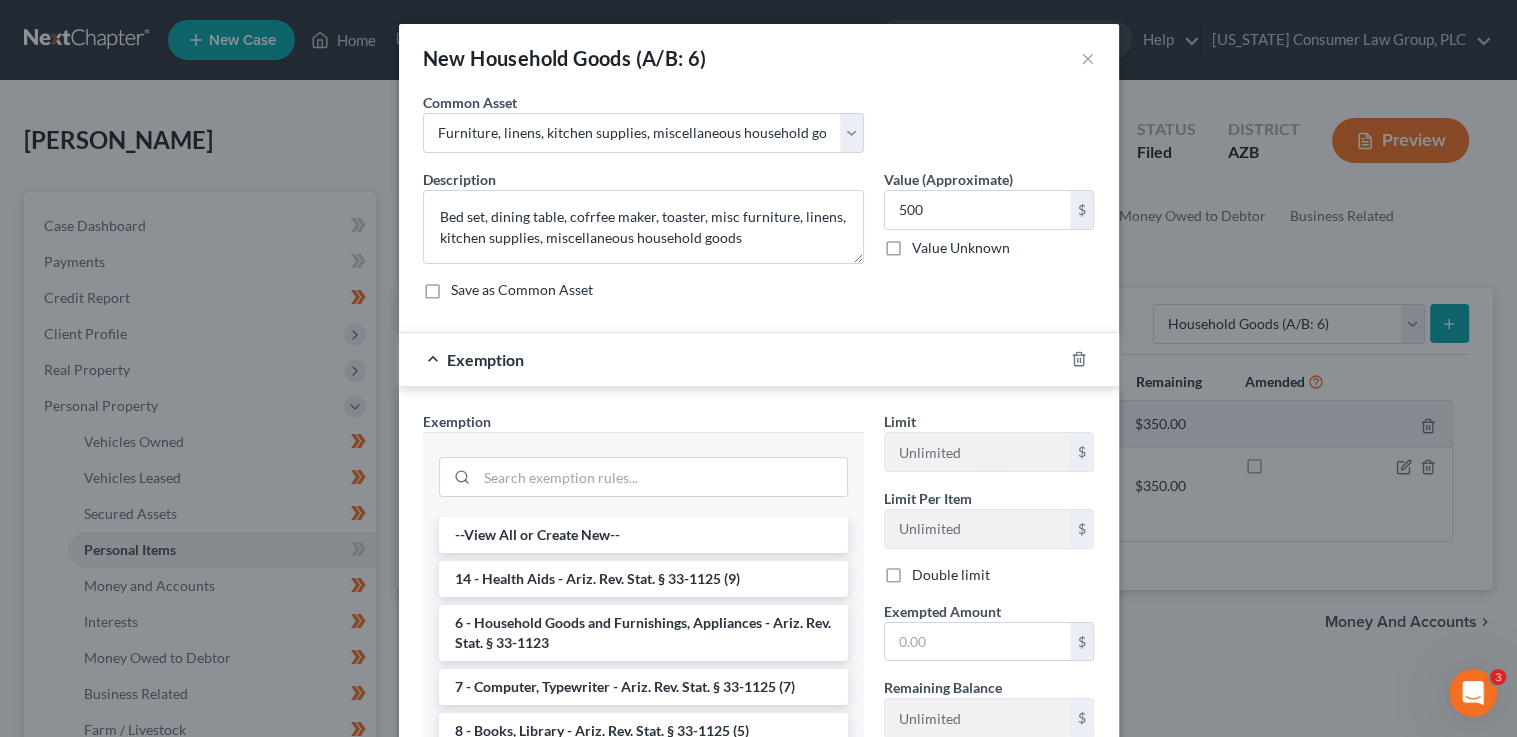click on "6 - Household Goods and Furnishings, Appliances - Ariz. Rev. Stat. § 33-1123" at bounding box center (643, 633) 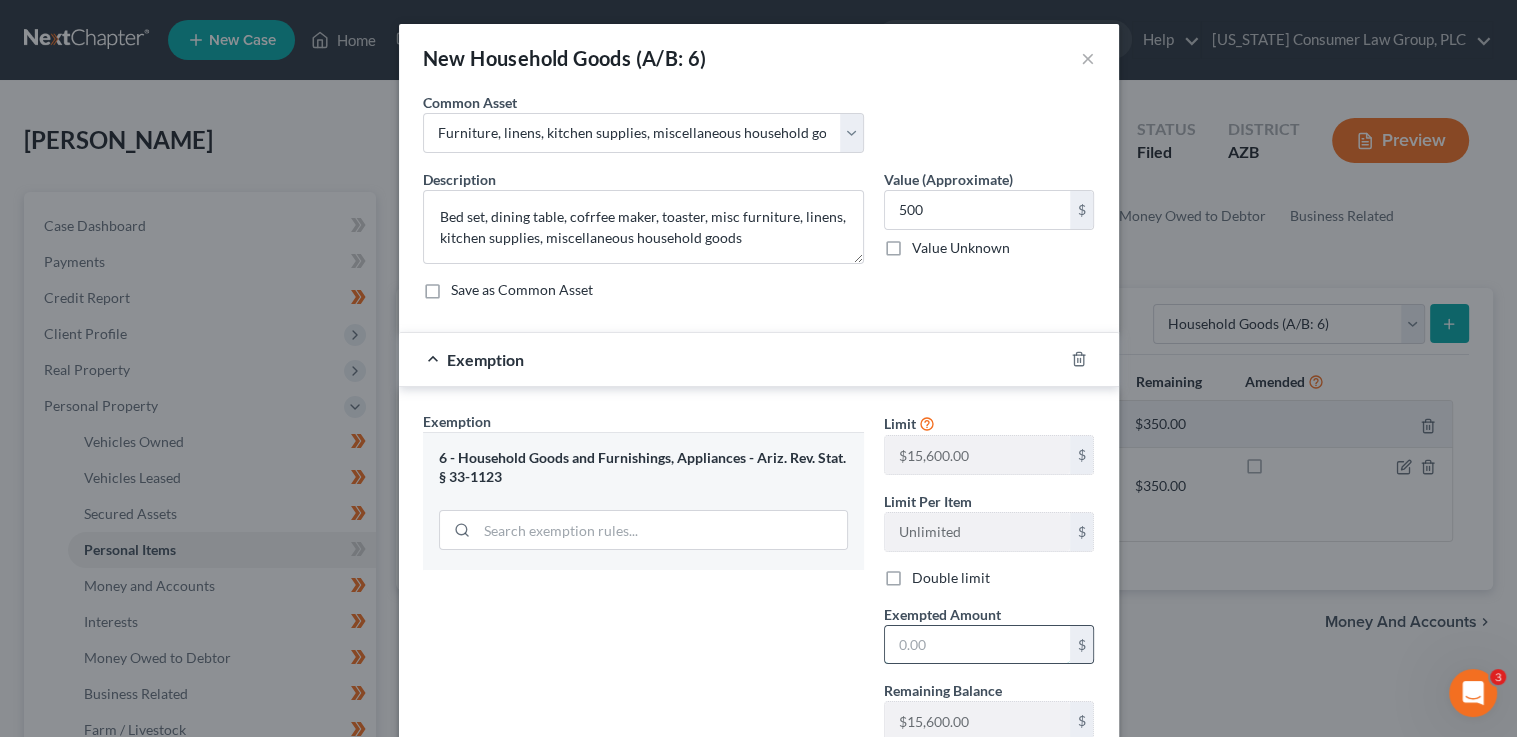 click at bounding box center (977, 645) 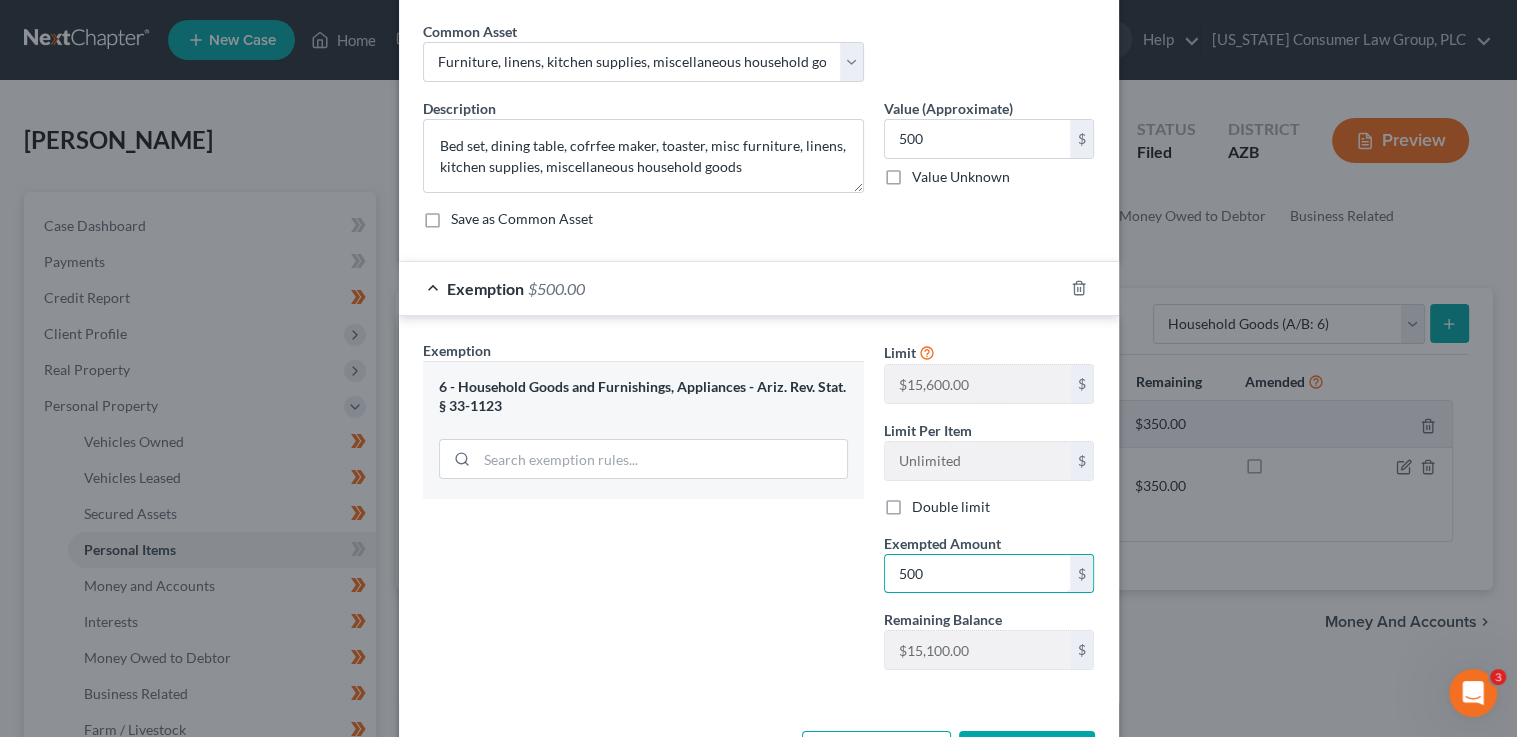 scroll, scrollTop: 144, scrollLeft: 0, axis: vertical 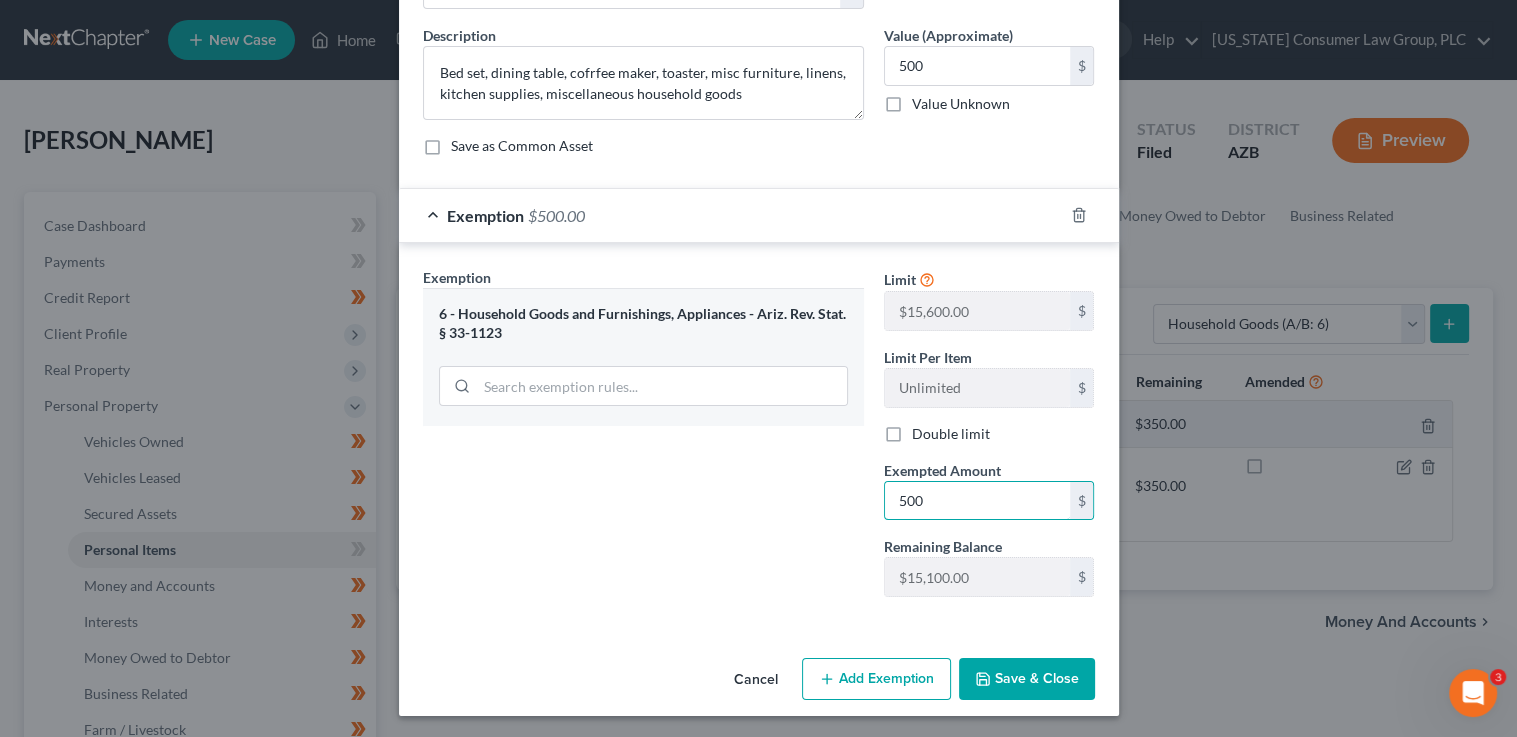type on "500" 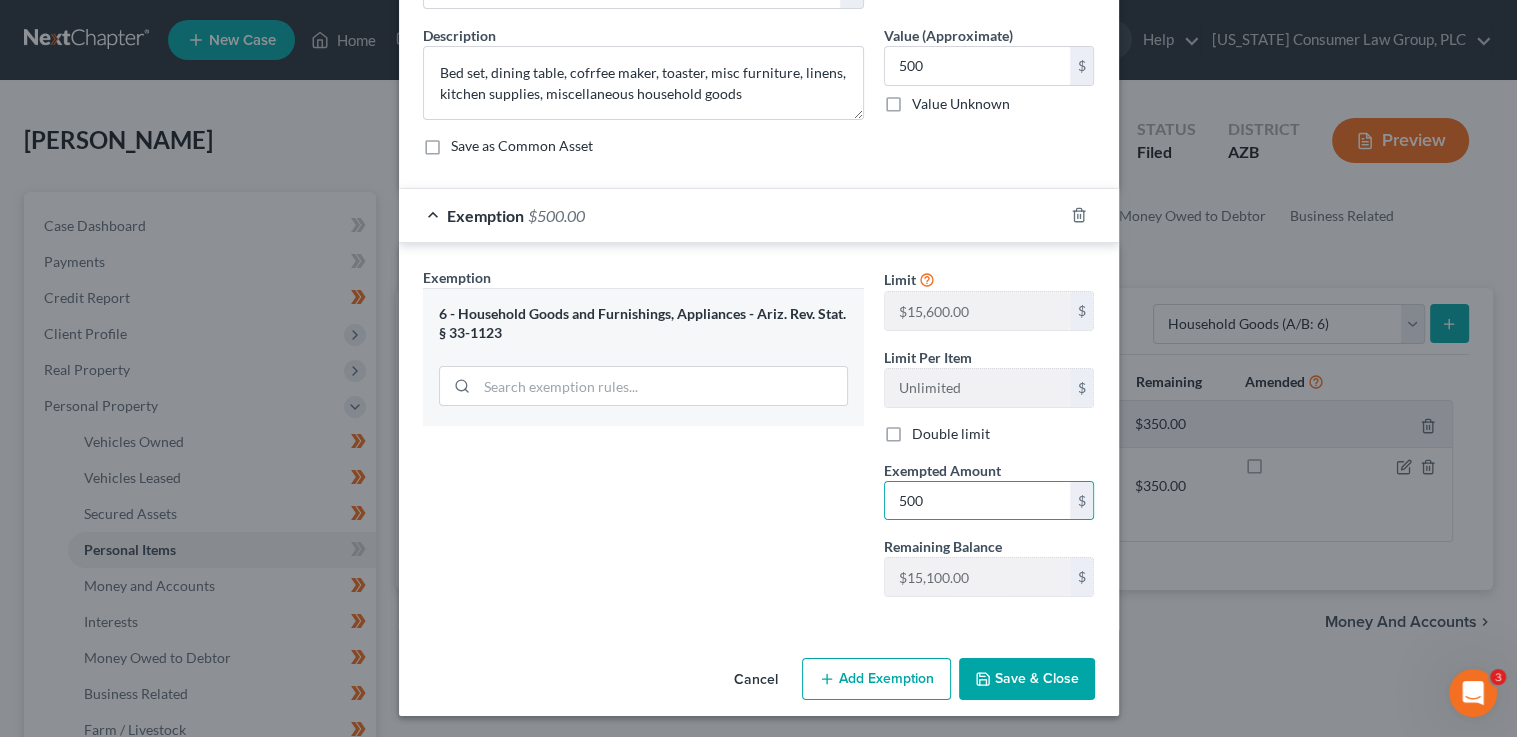 click on "Save & Close" at bounding box center (1027, 679) 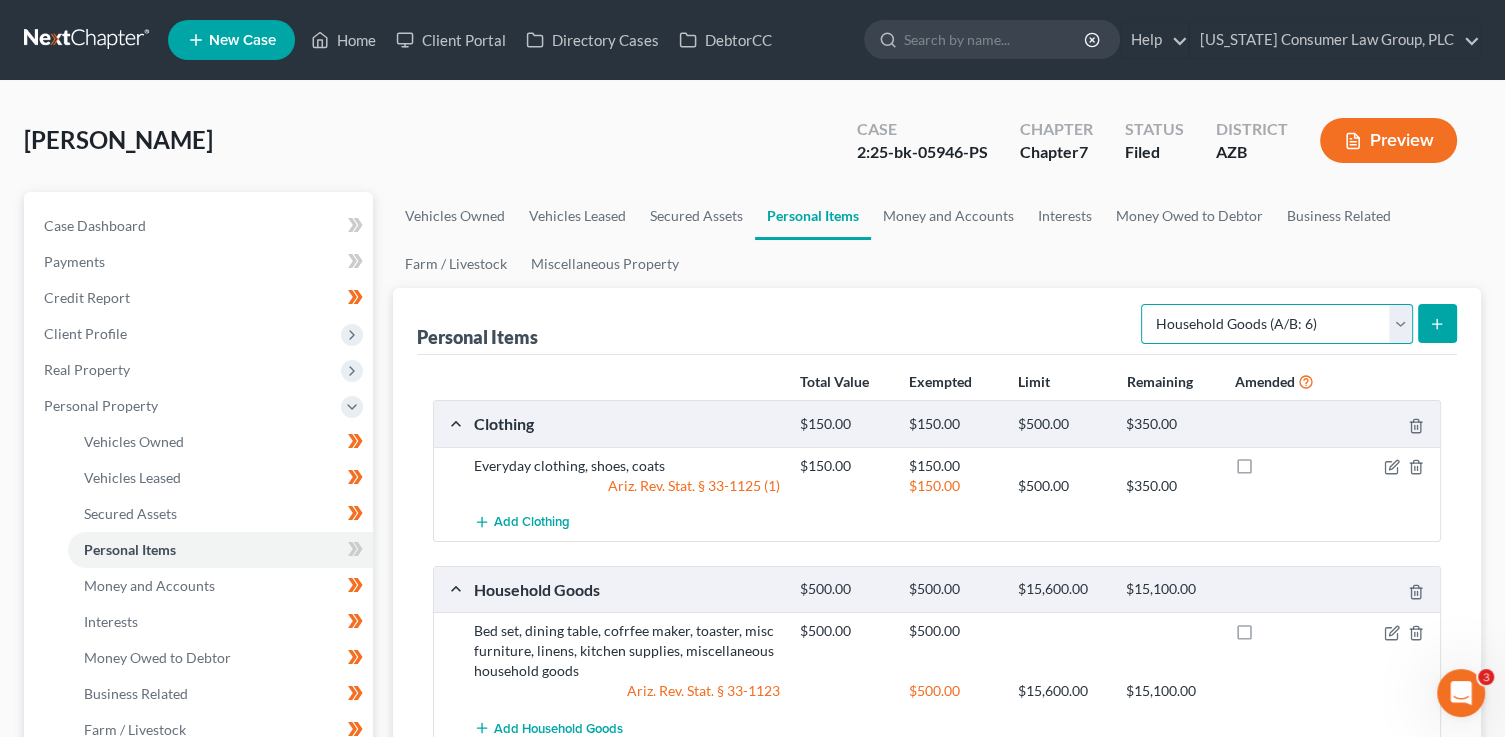 click on "Select Item Type Clothing (A/B: 11) Collectibles Of Value (A/B: 8) Electronics (A/B: 7) Firearms (A/B: 10) Household Goods (A/B: 6) Jewelry (A/B: 12) Other (A/B: 14) Pet(s) (A/B: 13) Sports & Hobby Equipment (A/B: 9)" at bounding box center (1277, 324) 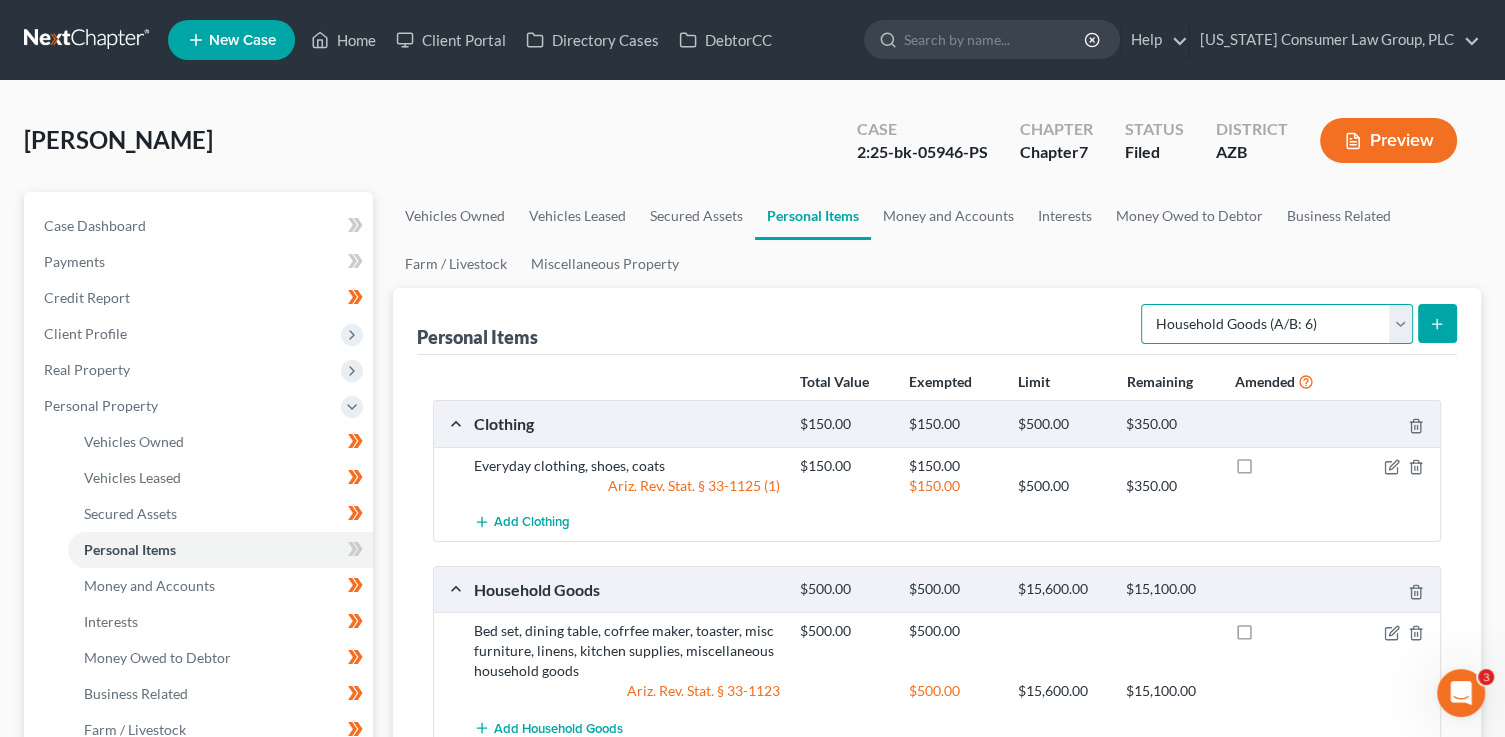 select on "electronics" 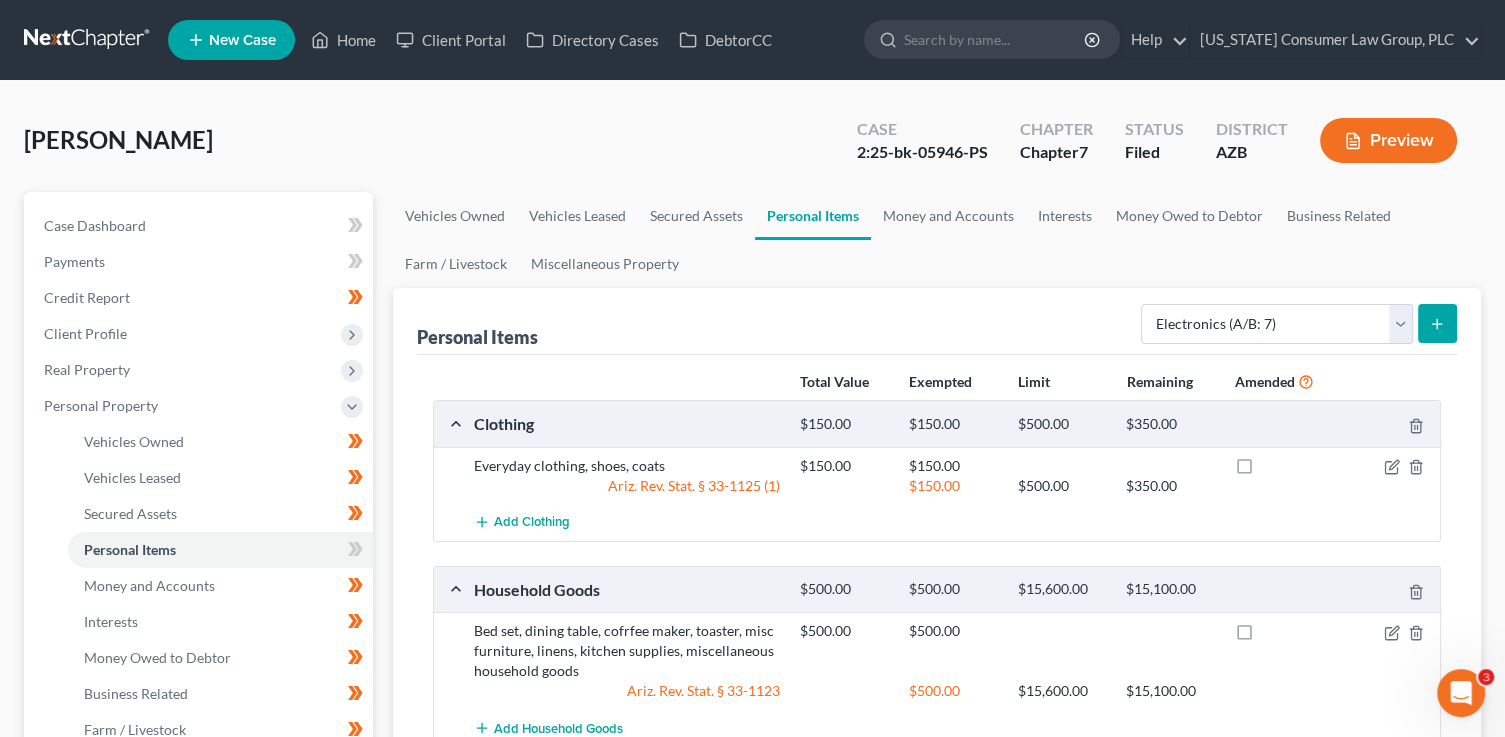 click at bounding box center [1437, 323] 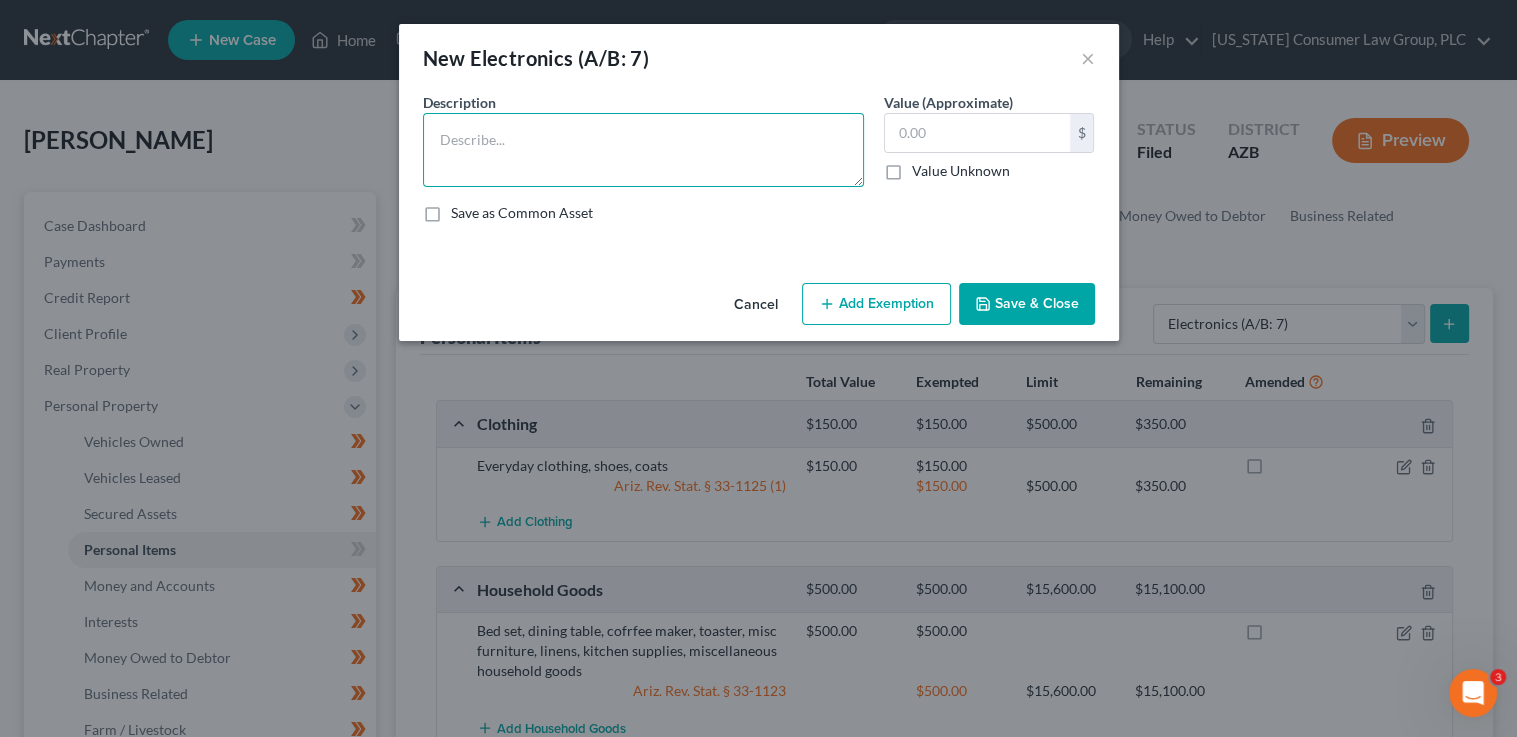 click at bounding box center [643, 150] 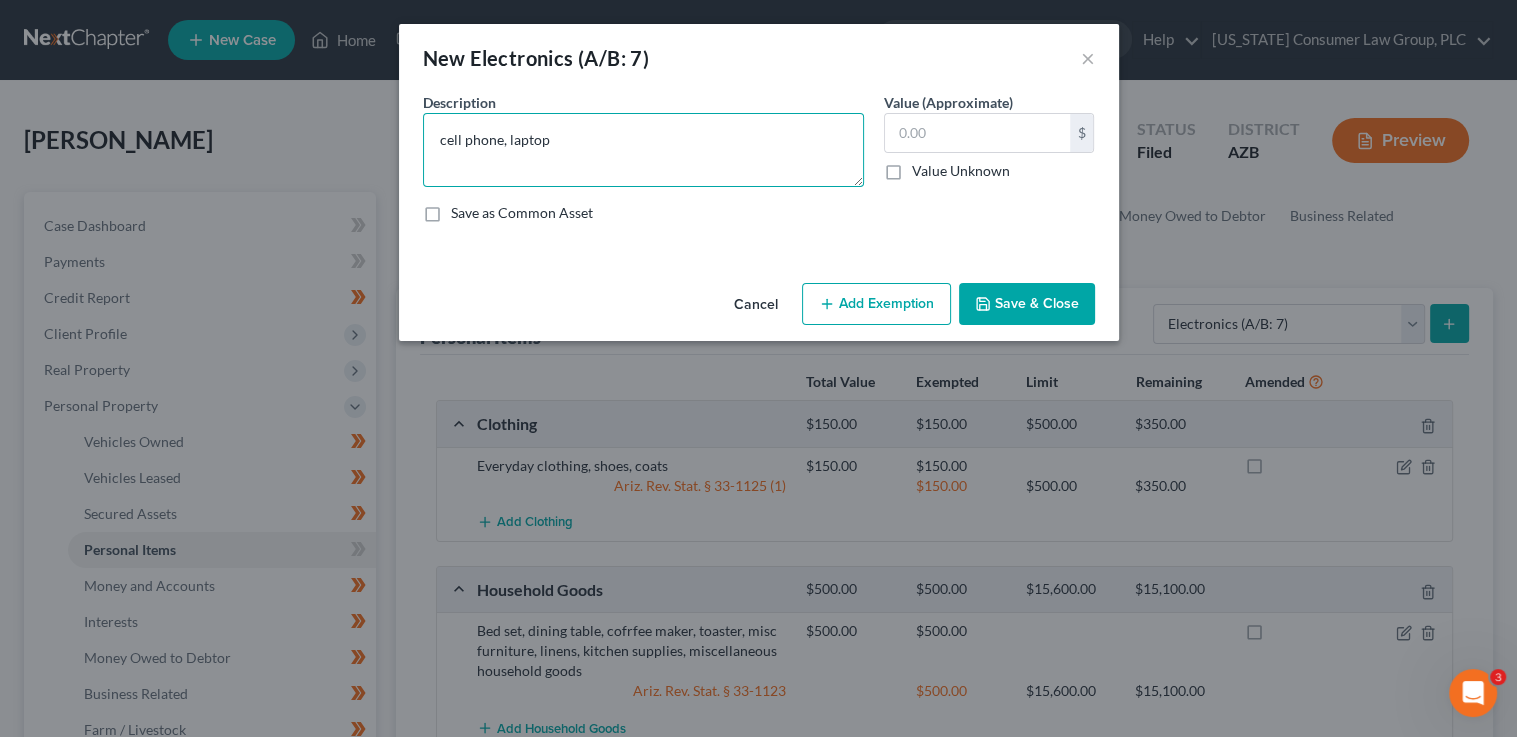 type on "cell phone, laptop" 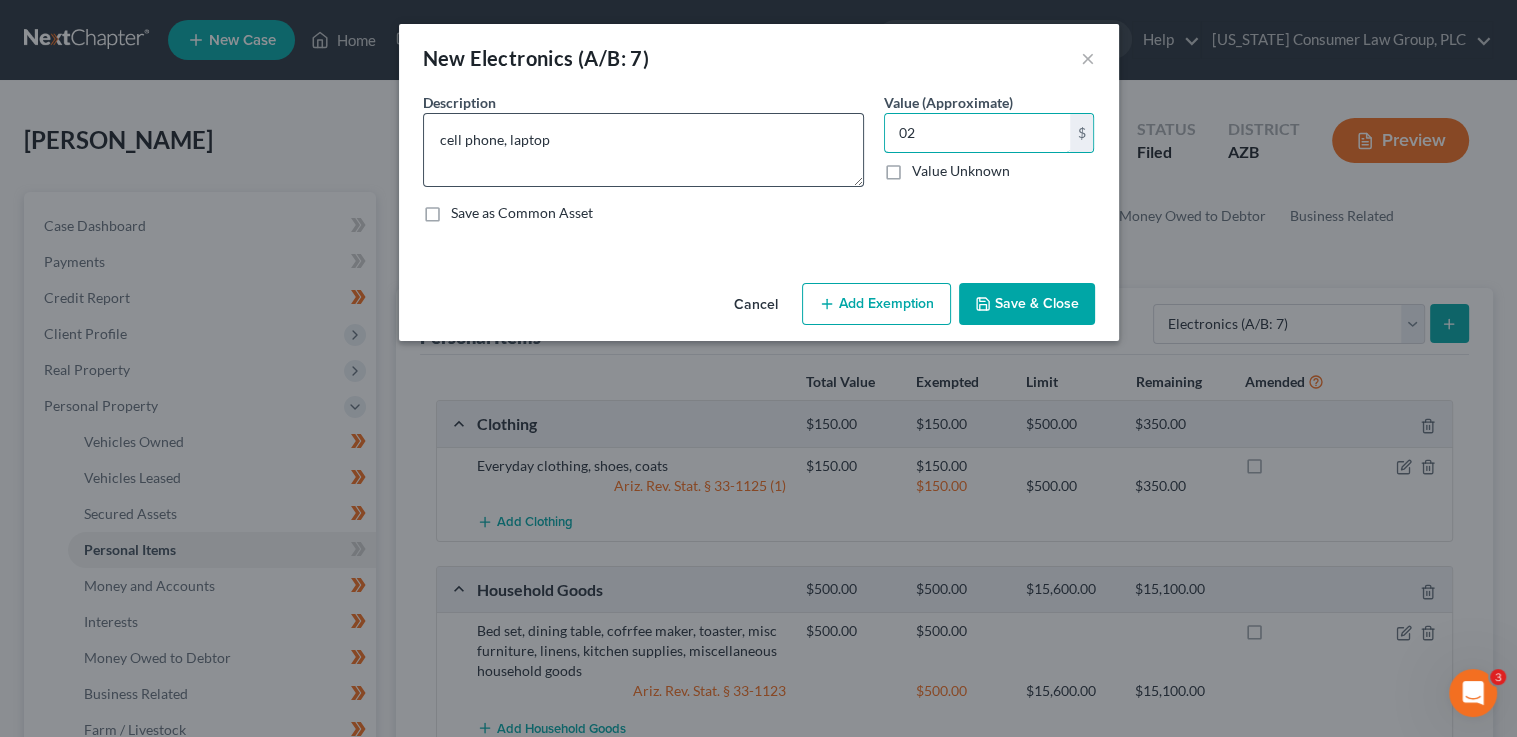 type on "0" 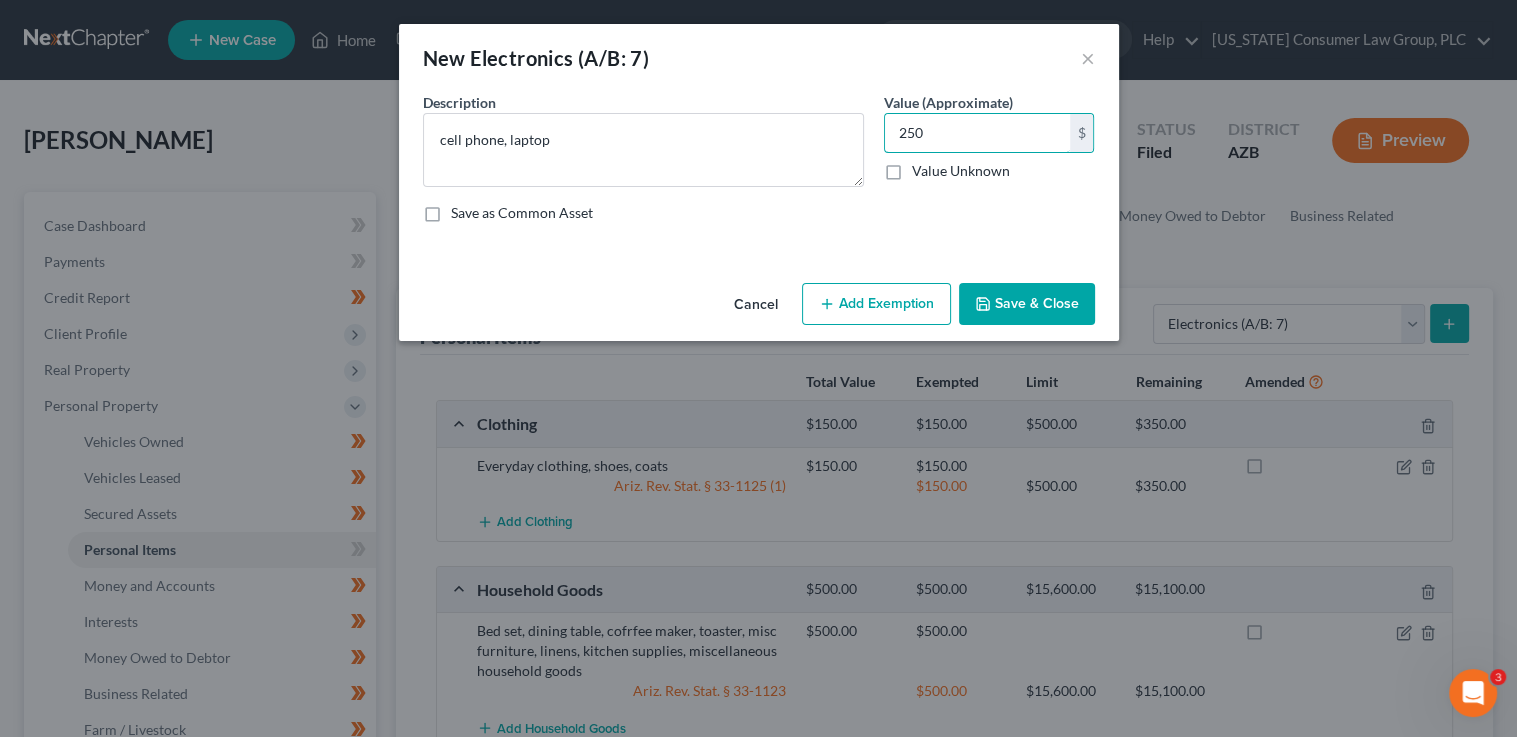 type on "250" 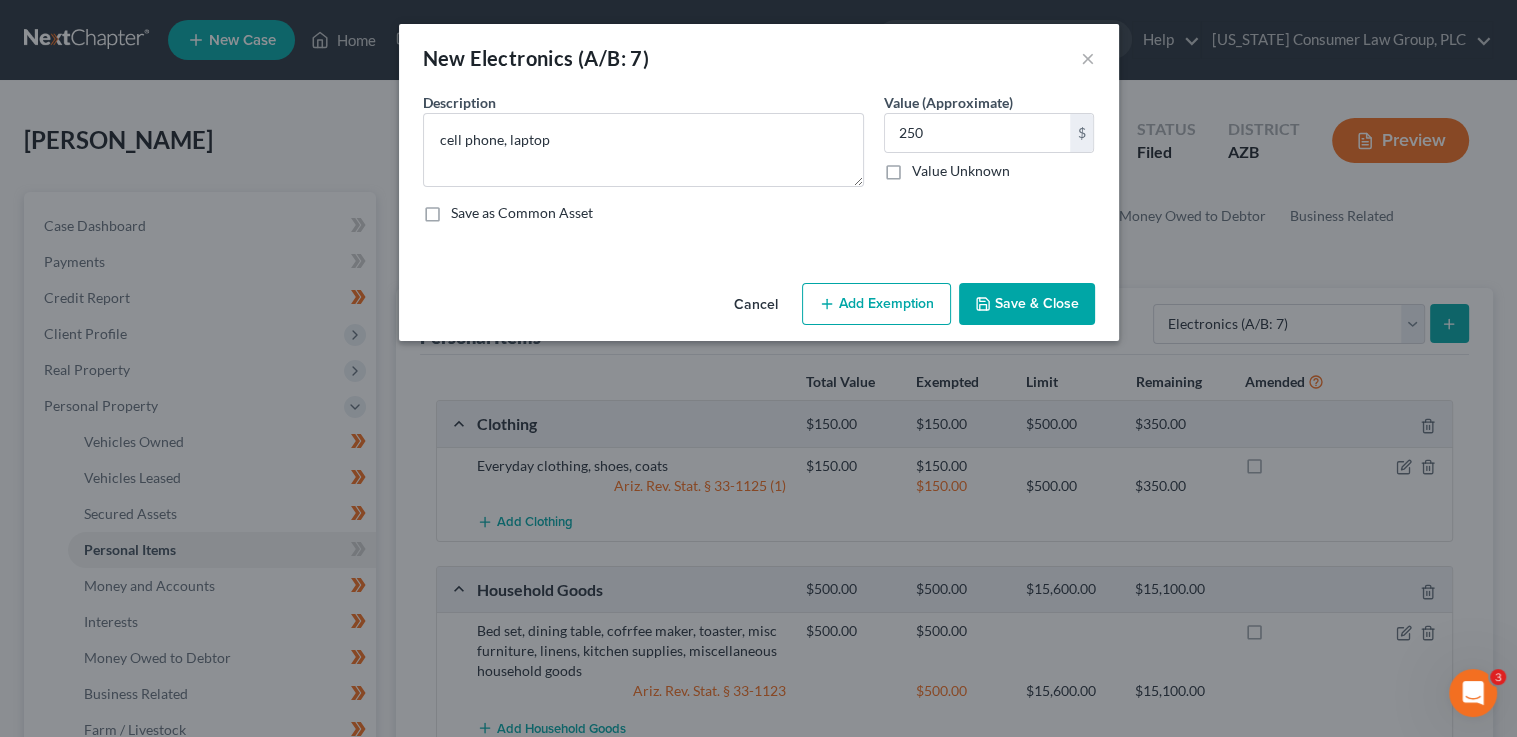 click on "Add Exemption" at bounding box center (876, 304) 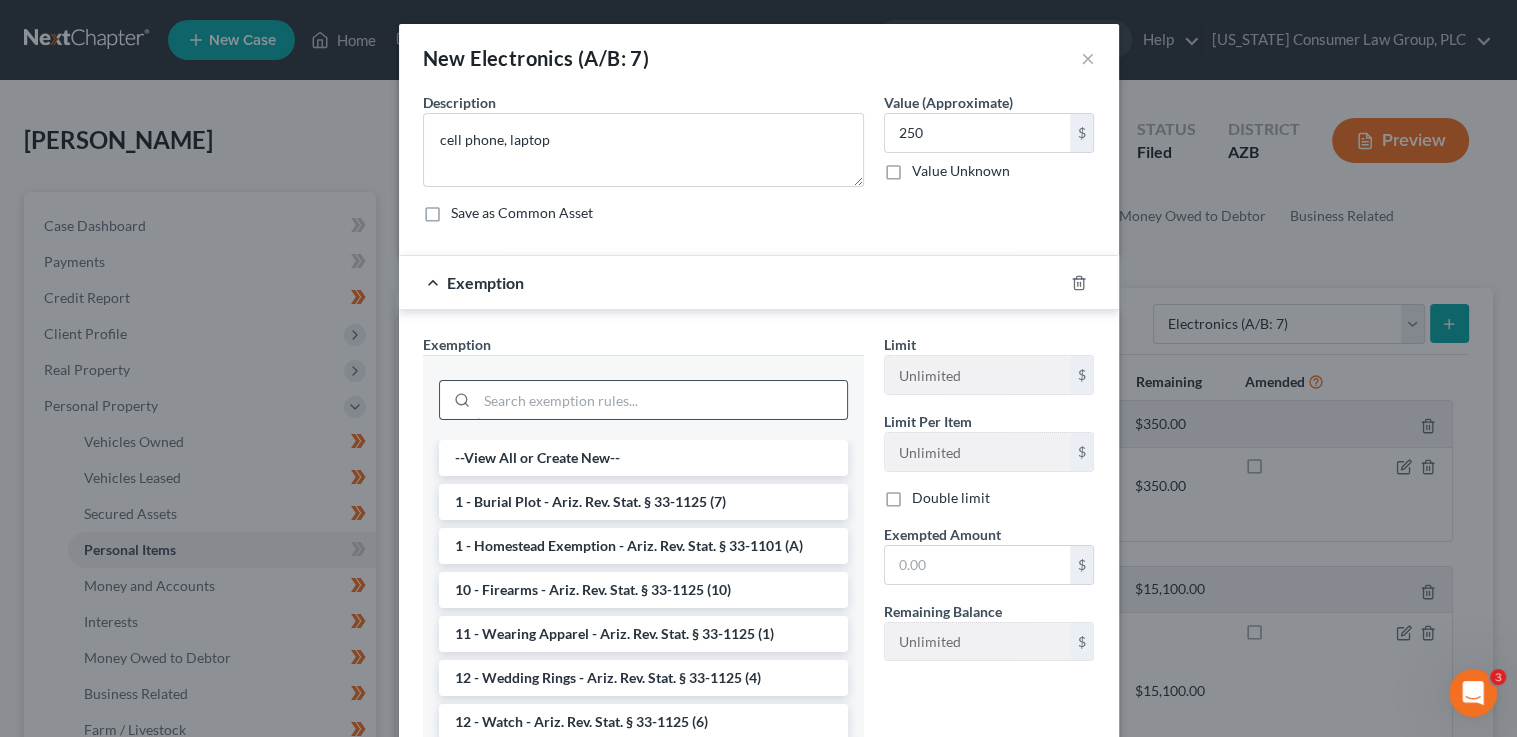 click at bounding box center [662, 400] 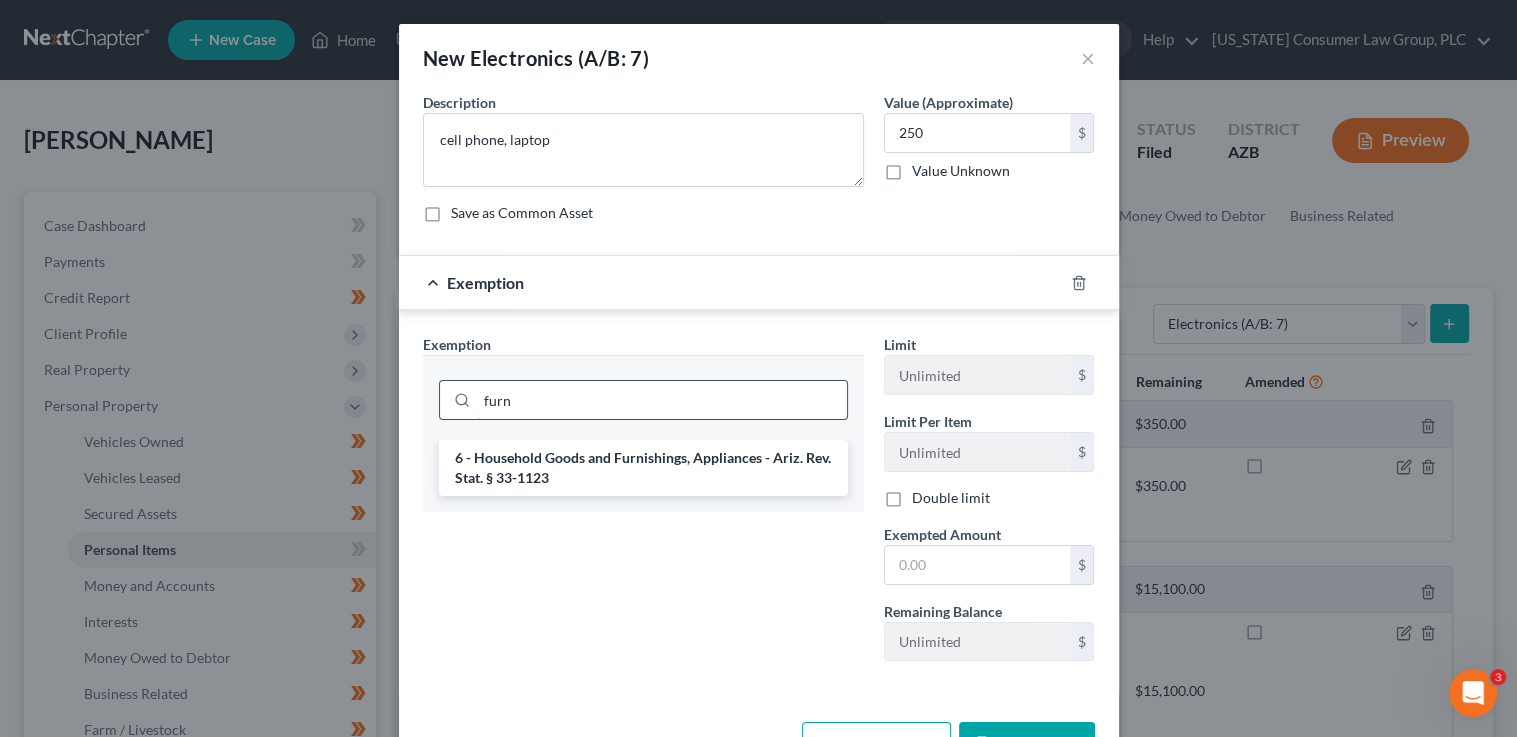 type on "furn" 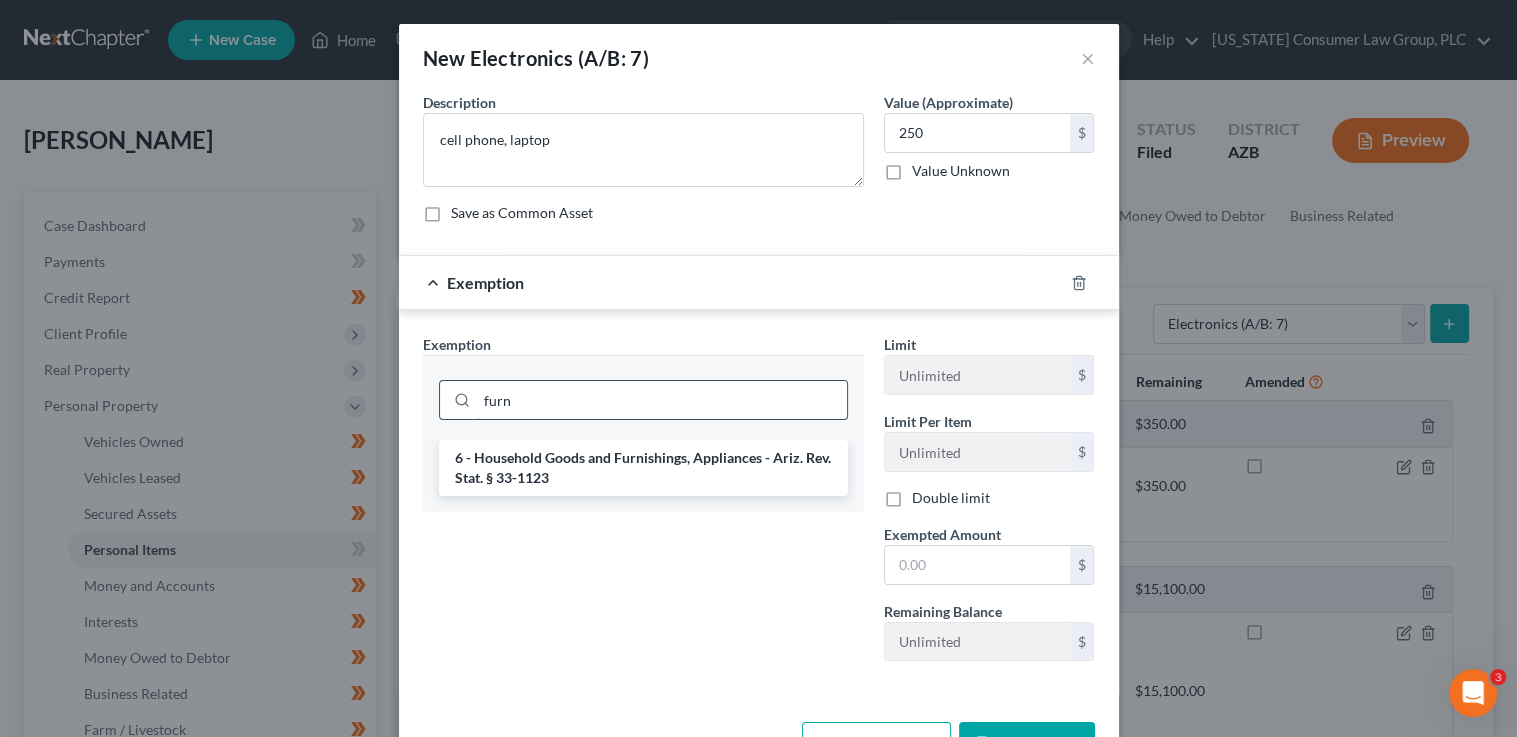 click on "6 - Household Goods and Furnishings, Appliances - Ariz. Rev. Stat. § 33-1123" at bounding box center [643, 468] 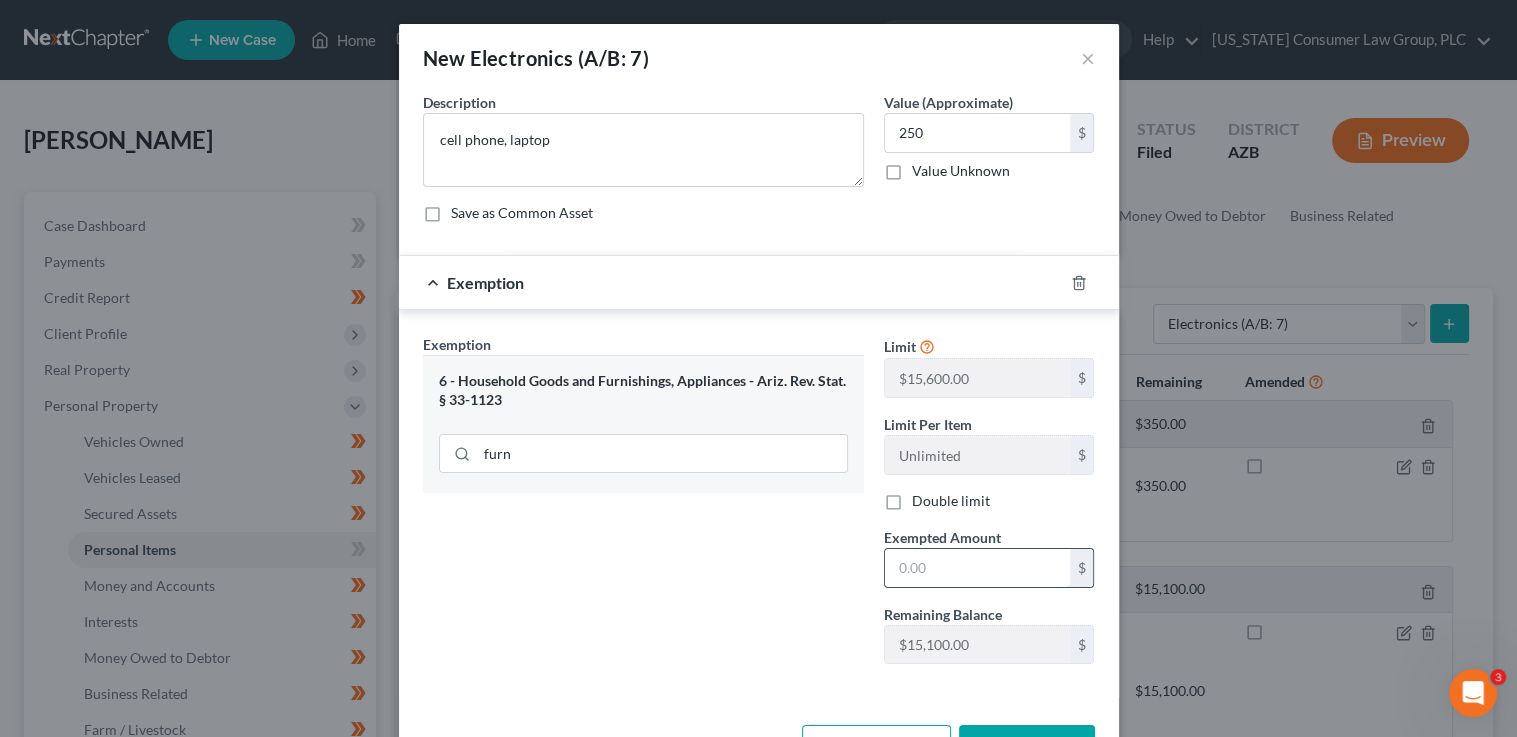 click at bounding box center (977, 568) 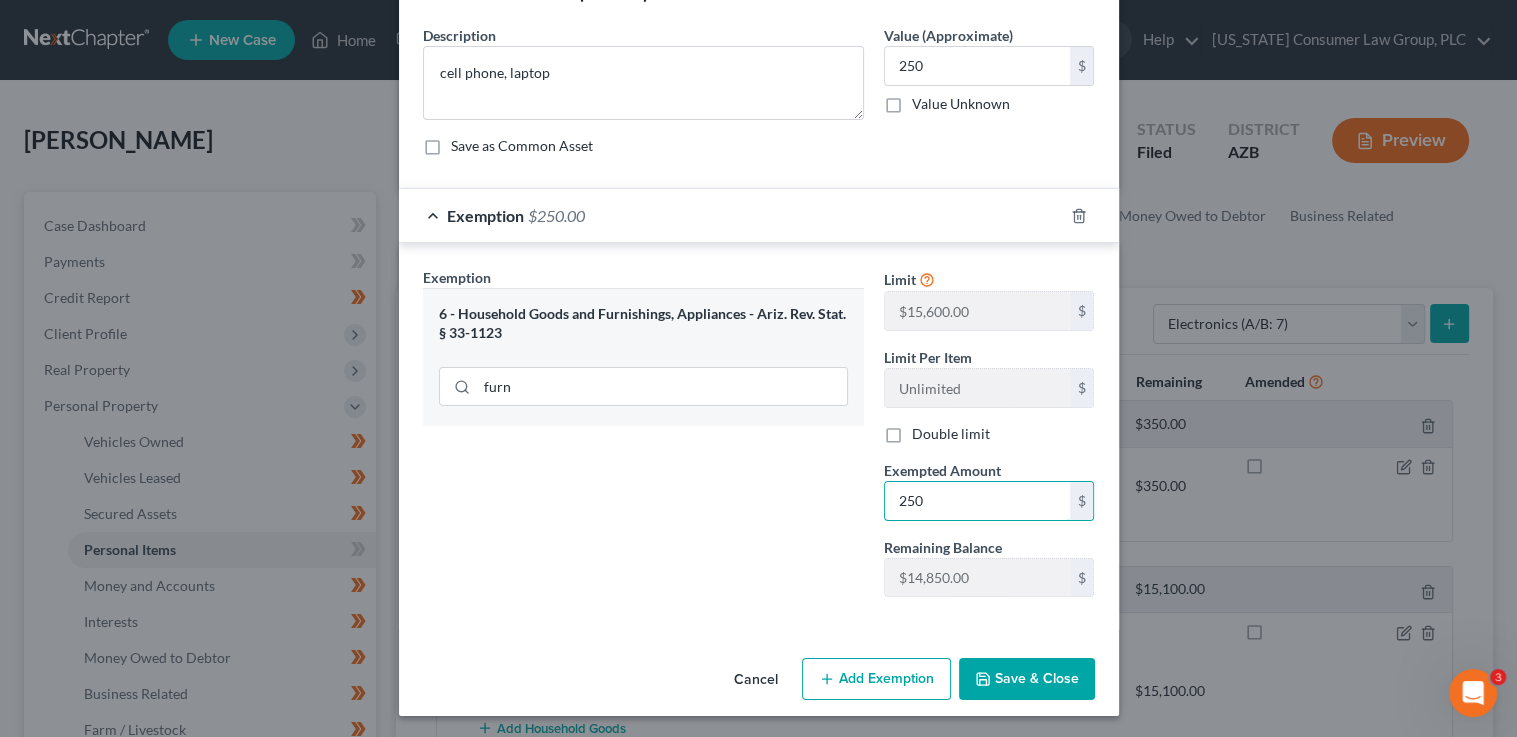 scroll, scrollTop: 68, scrollLeft: 0, axis: vertical 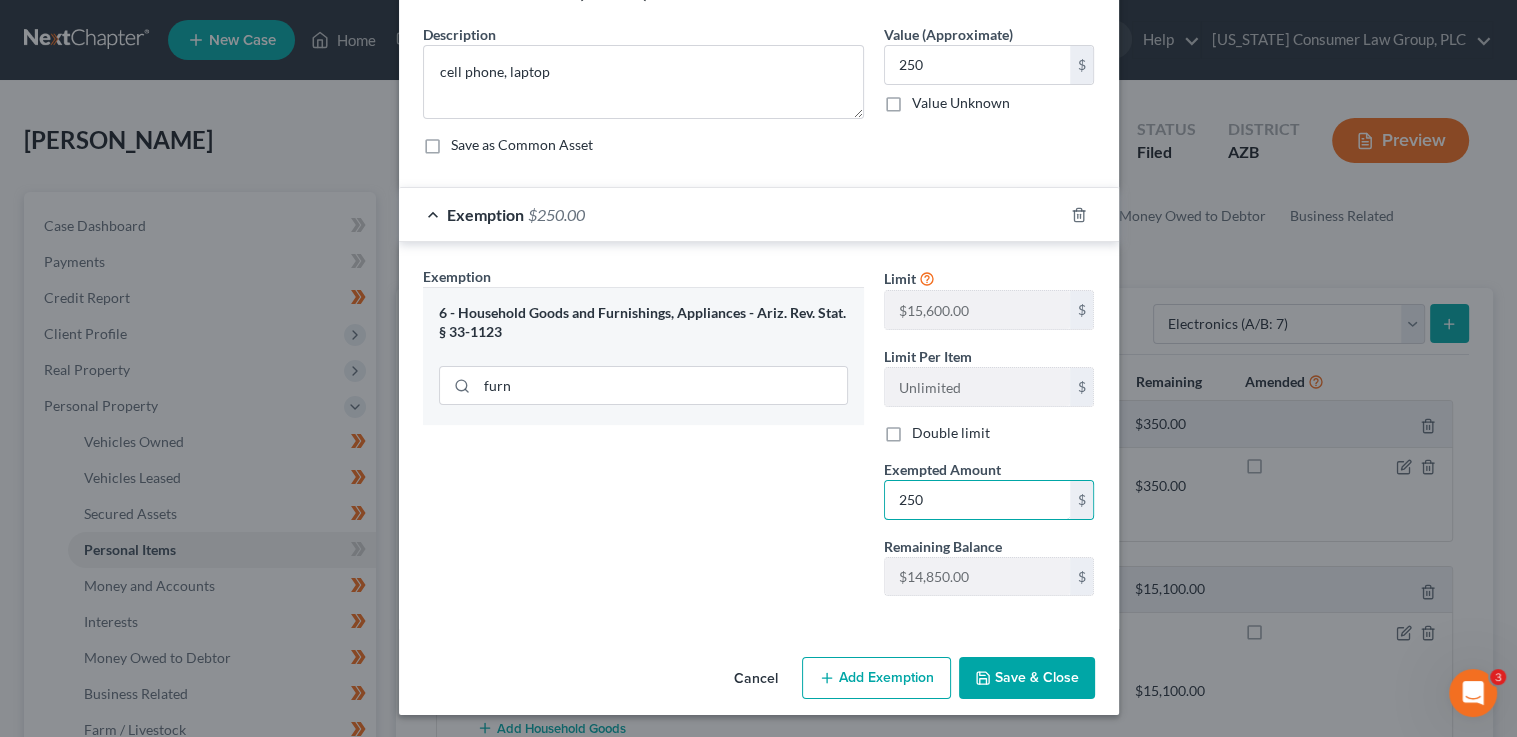type on "250" 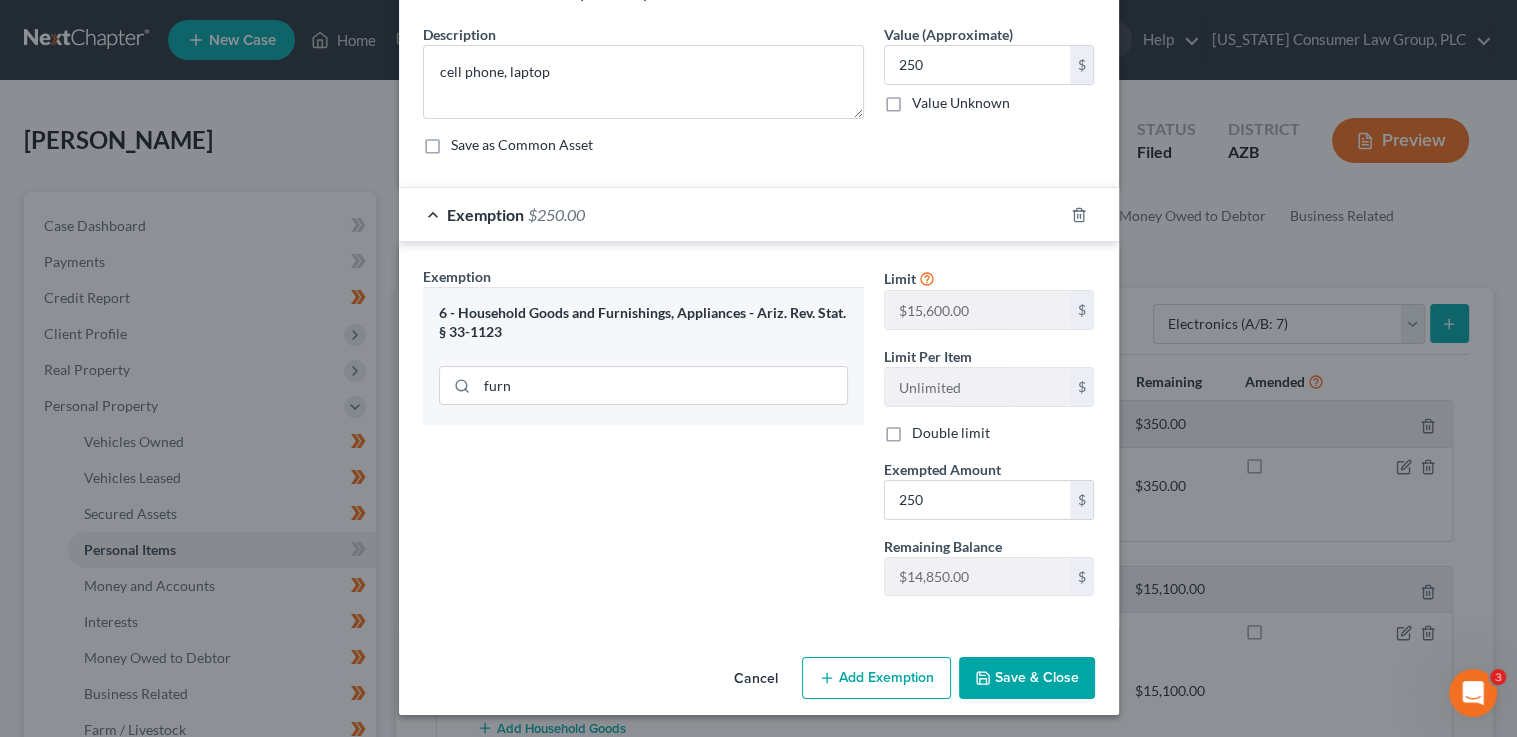click on "Cancel Add Exemption Save & Close" at bounding box center [759, 682] 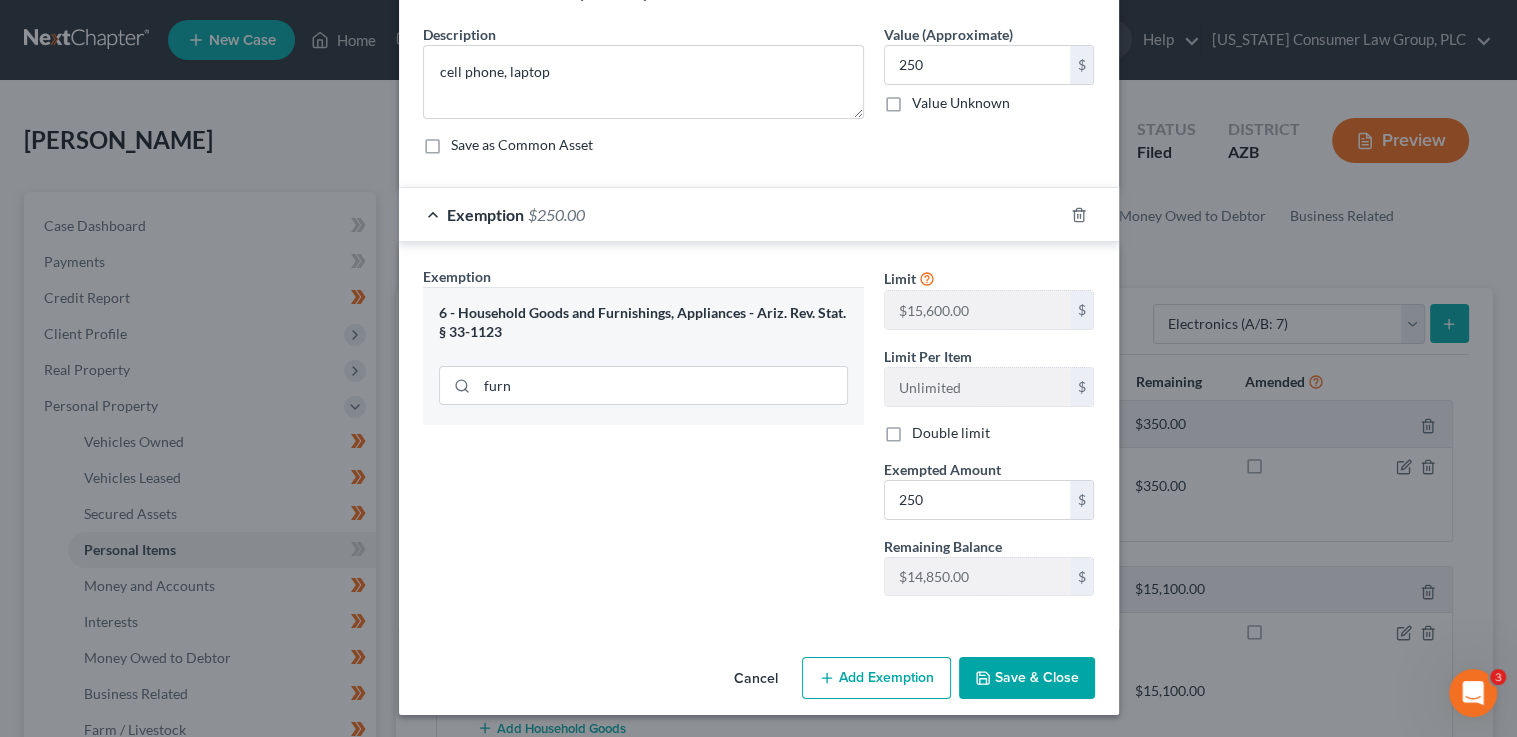 click on "Save & Close" at bounding box center (1027, 678) 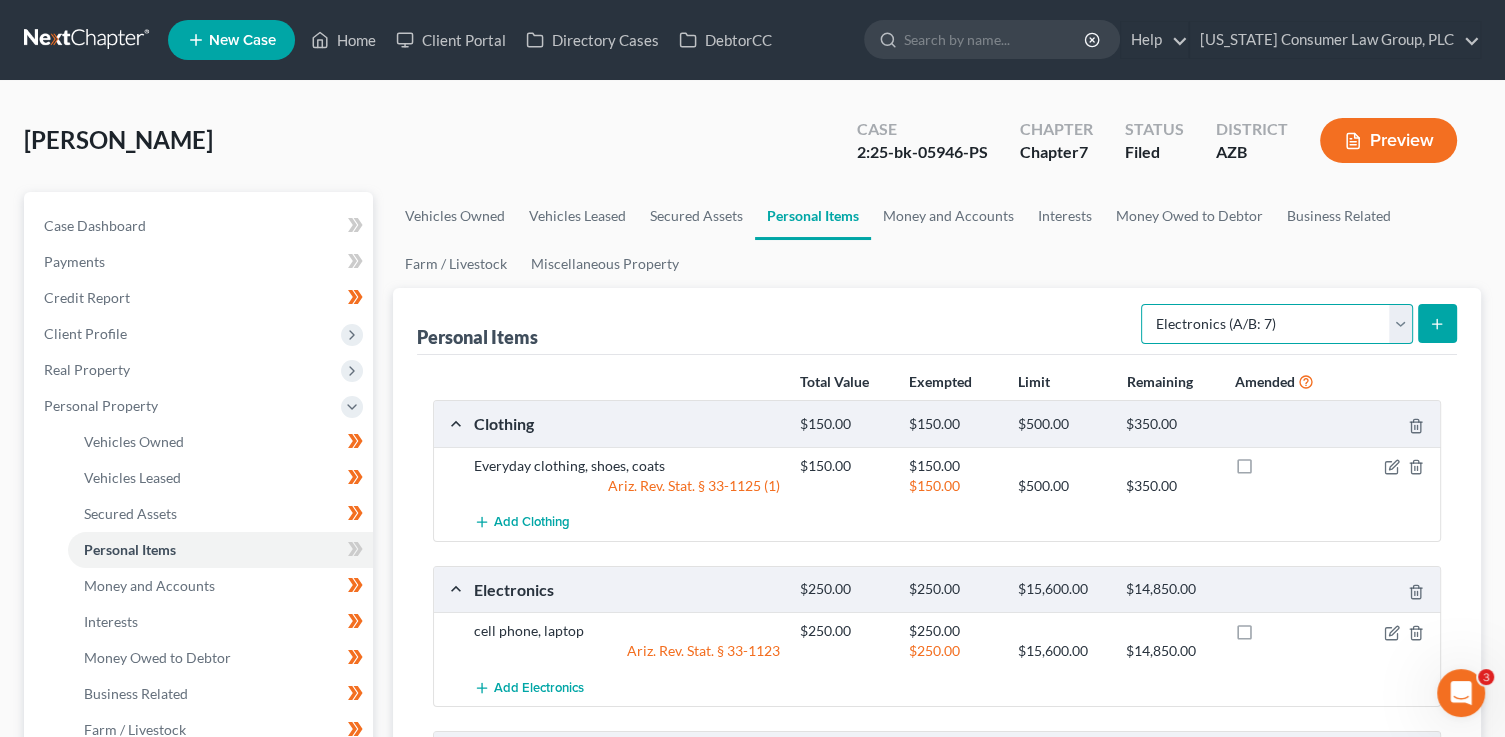 click on "Select Item Type Clothing (A/B: 11) Collectibles Of Value (A/B: 8) Electronics (A/B: 7) Firearms (A/B: 10) Household Goods (A/B: 6) Jewelry (A/B: 12) Other (A/B: 14) Pet(s) (A/B: 13) Sports & Hobby Equipment (A/B: 9)" at bounding box center [1277, 324] 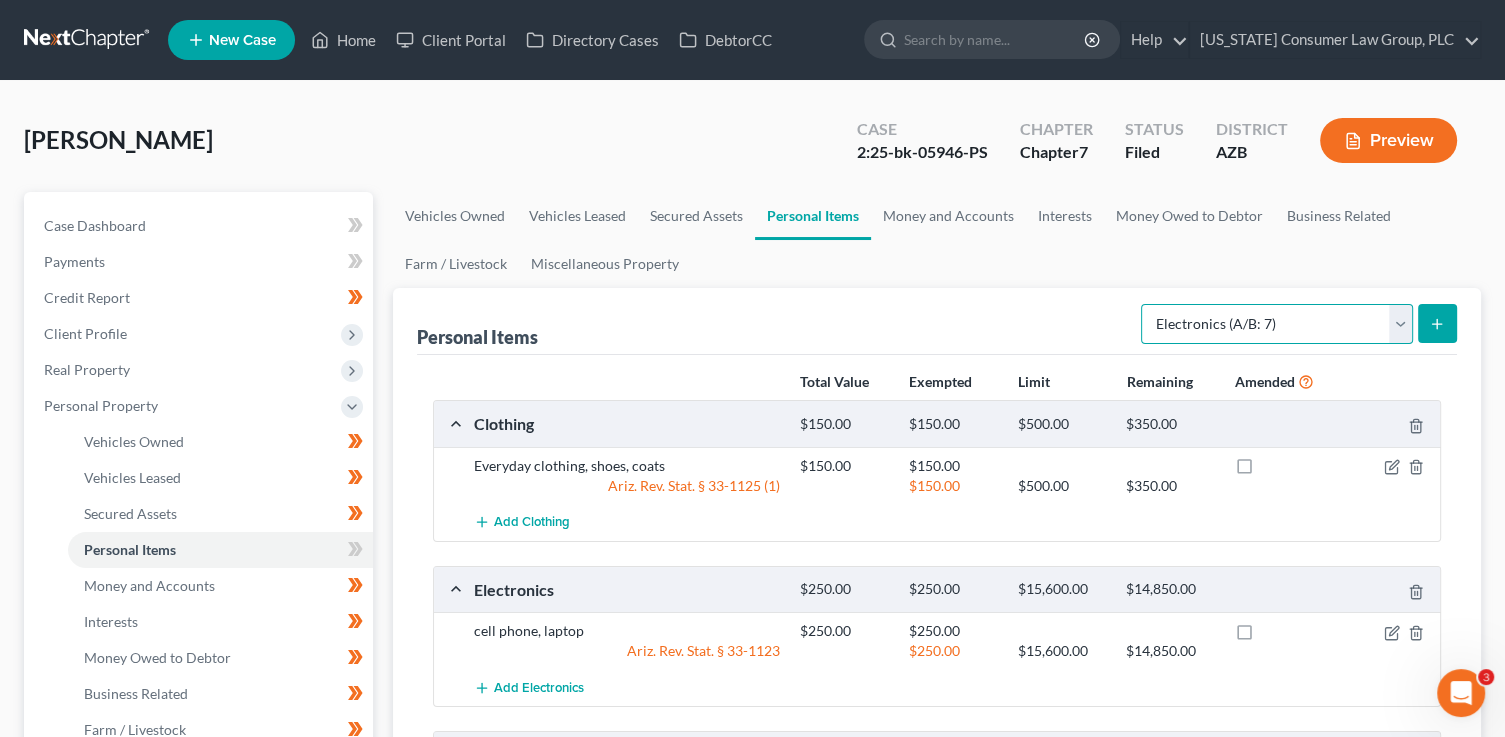 select on "jewelry" 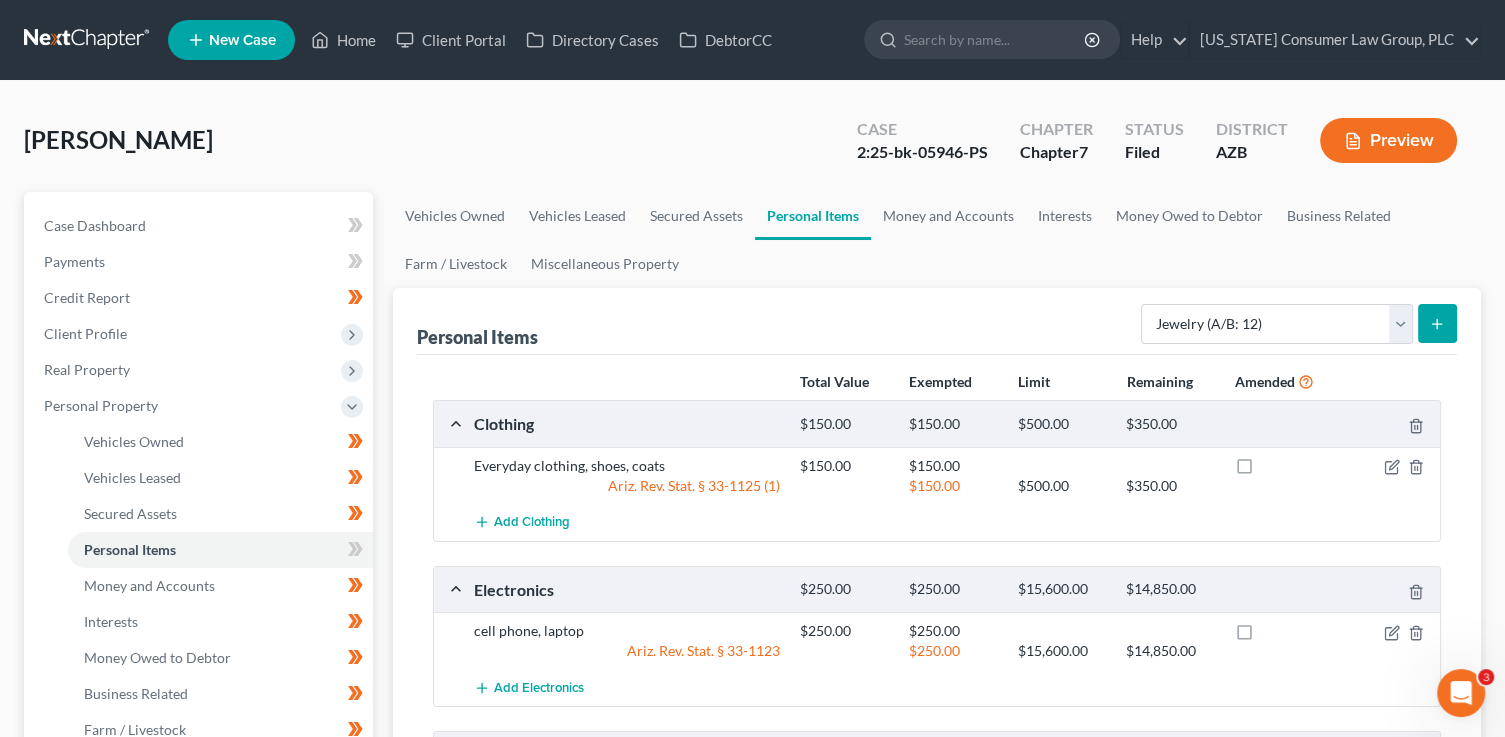 click on "Personal Items Select Item Type Clothing (A/B: 11) Collectibles Of Value (A/B: 8) Electronics (A/B: 7) Firearms (A/B: 10) Household Goods (A/B: 6) Jewelry (A/B: 12) Other (A/B: 14) Pet(s) (A/B: 13) Sports & Hobby Equipment (A/B: 9)
Total Value Exempted Limit Remaining Amended
Clothing $150.00 $150.00 $500.00 $350.00
Everyday clothing, shoes, coats $150.00 $150.00 Ariz. Rev. Stat. § 33-1125 (1) $150.00 $500.00 $350.00 Add Clothing
Electronics $250.00 $250.00 $15,600.00 $14,850.00
cell phone, laptop $250.00 $250.00 Ariz. Rev. Stat. § 33-1123 $250.00 $15,600.00 $14,850.00 Add Electronics
Household Goods $500.00 $500.00 $15,600.00 $14,850.00
Bed set, dining table, cofrfee maker, toaster, misc furniture, linens, kitchen supplies, miscellaneous household goods $500.00 $500.00 Ariz. Rev. Stat. § 33-1123 $500.00 $15,600.00 $14,850.00 Add Household Goods" at bounding box center [937, 624] 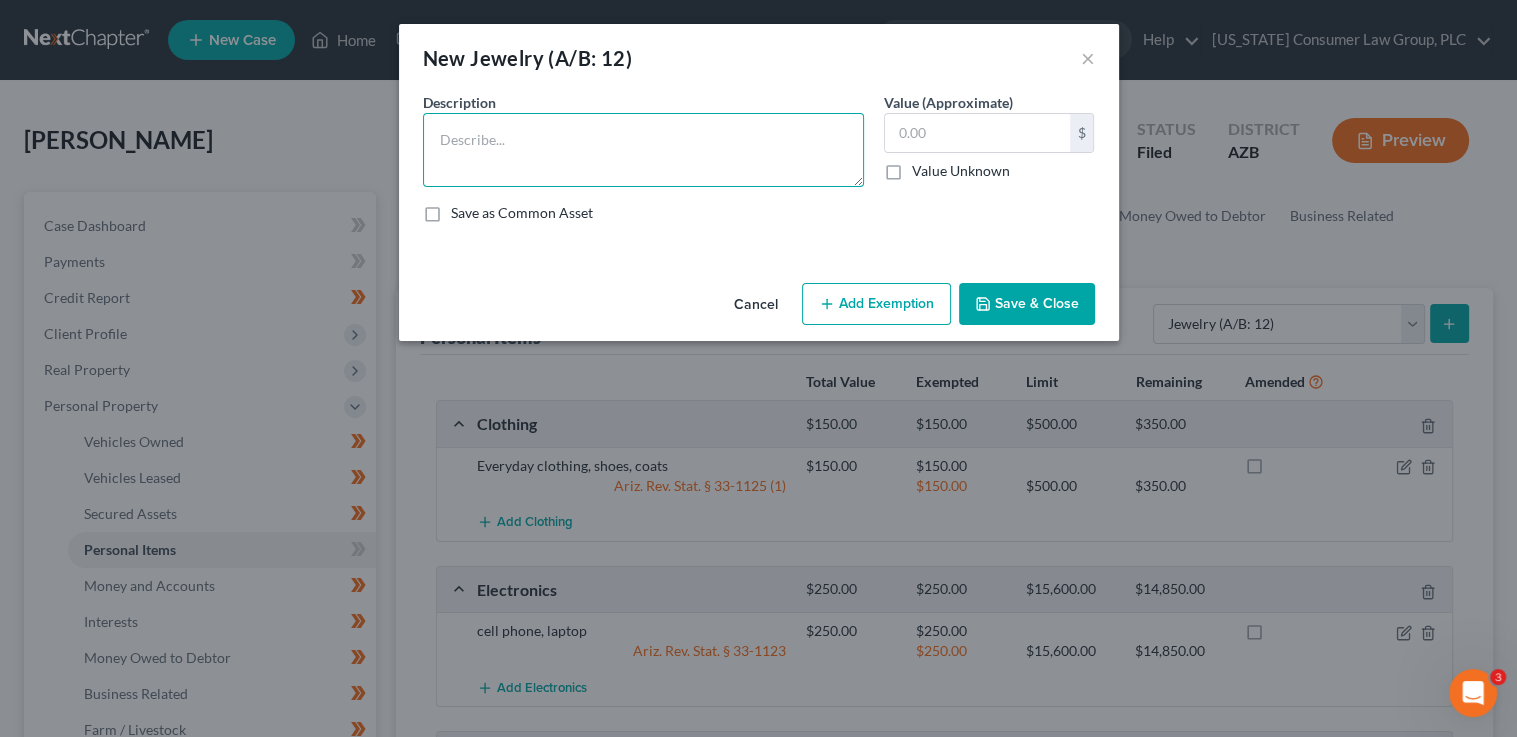 click at bounding box center [643, 150] 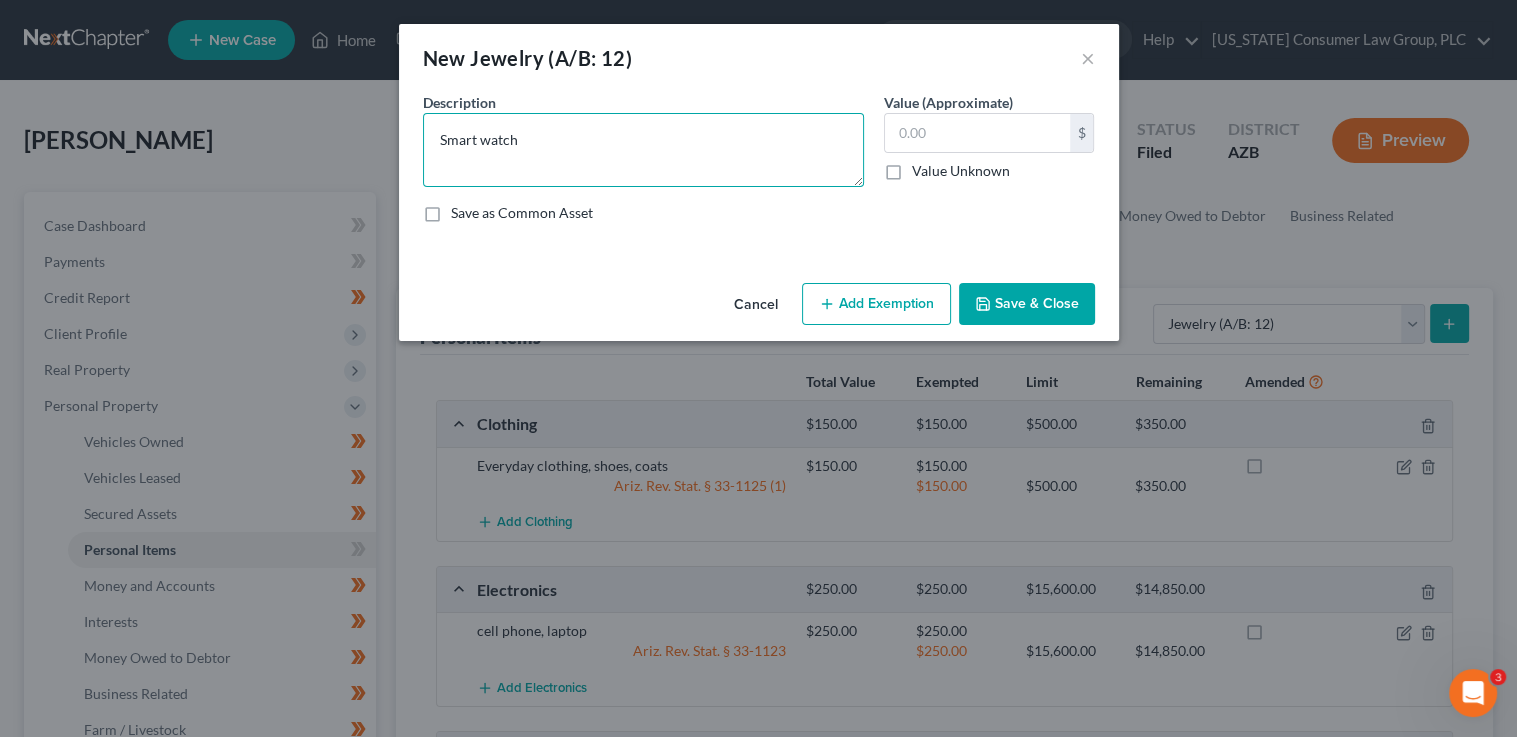 type on "Smart watch" 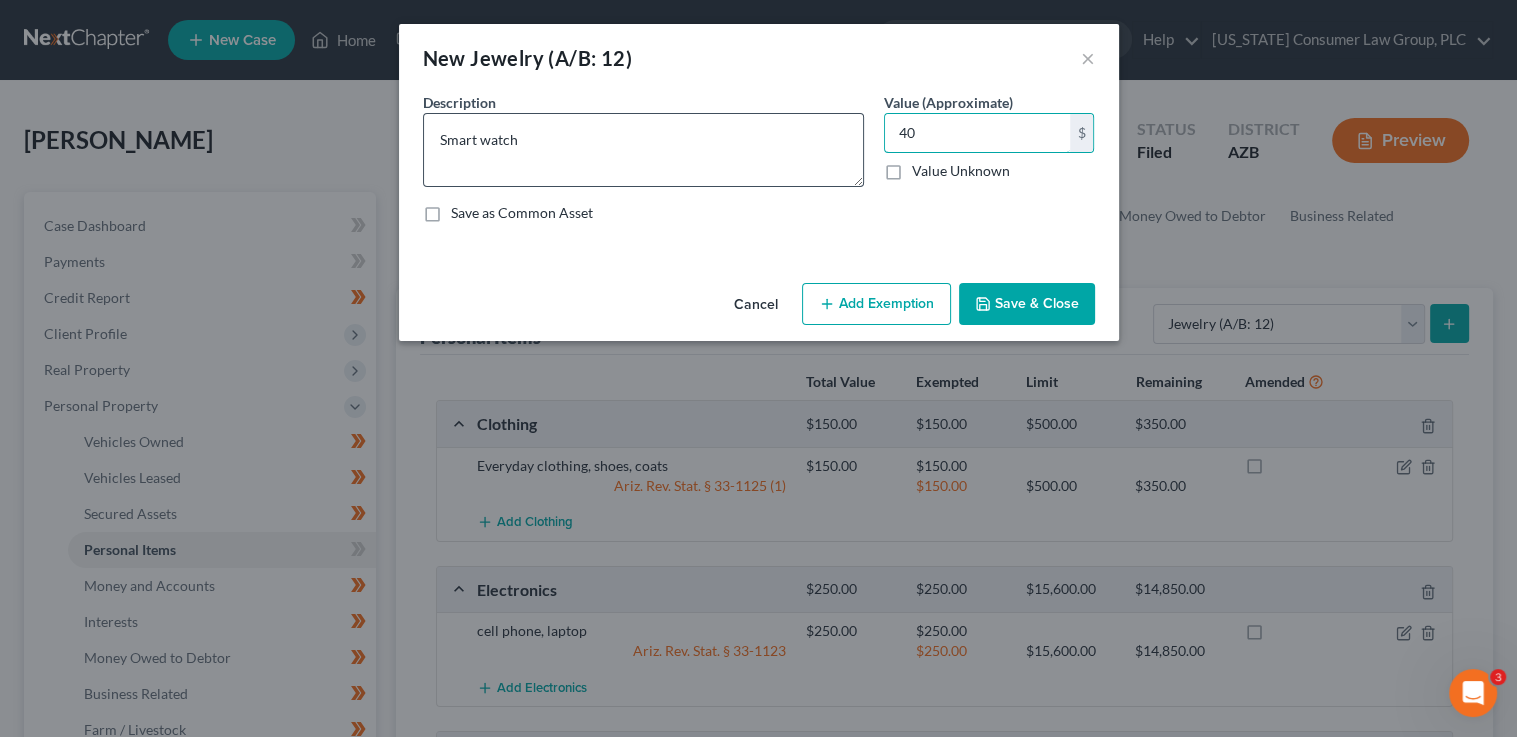 type on "40" 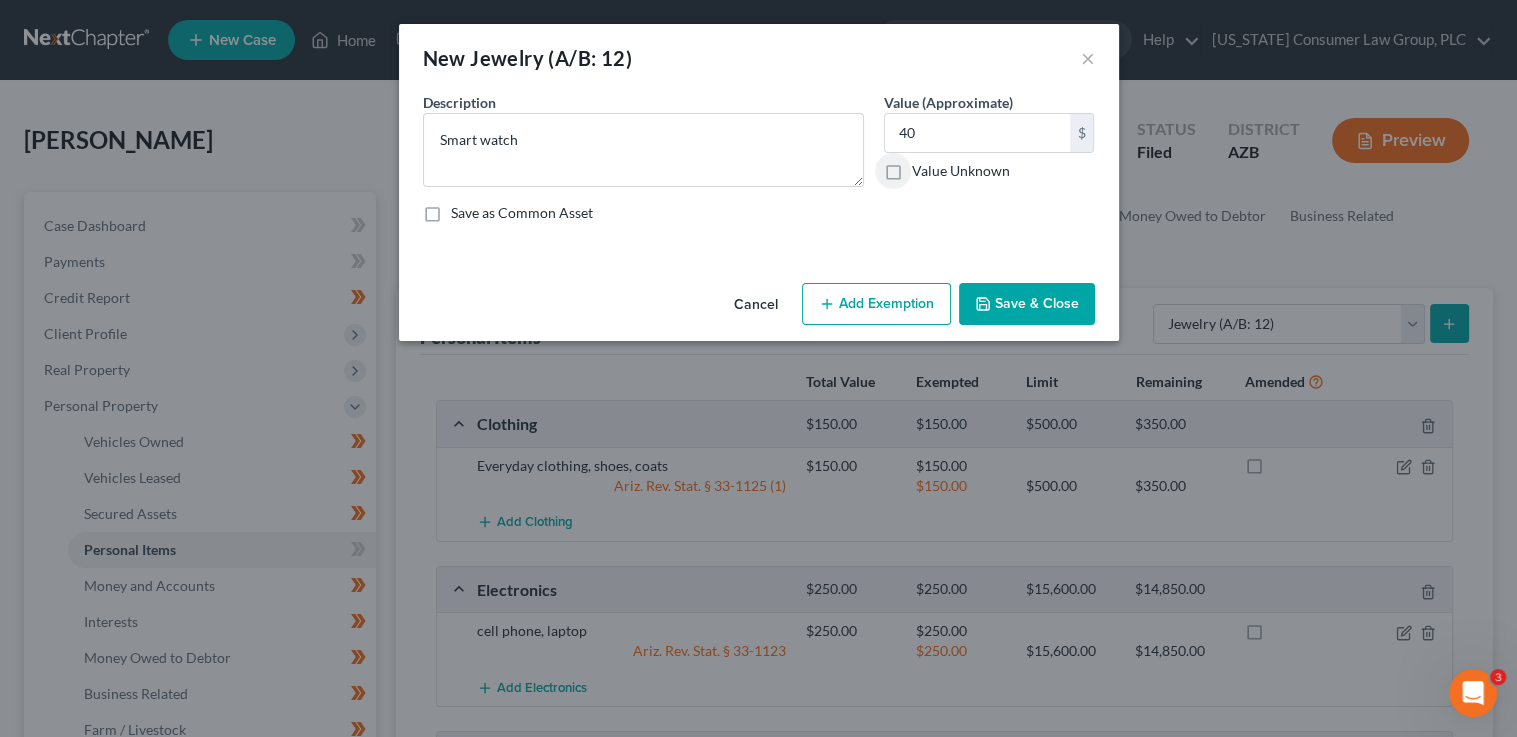 click on "Add Exemption" at bounding box center [876, 304] 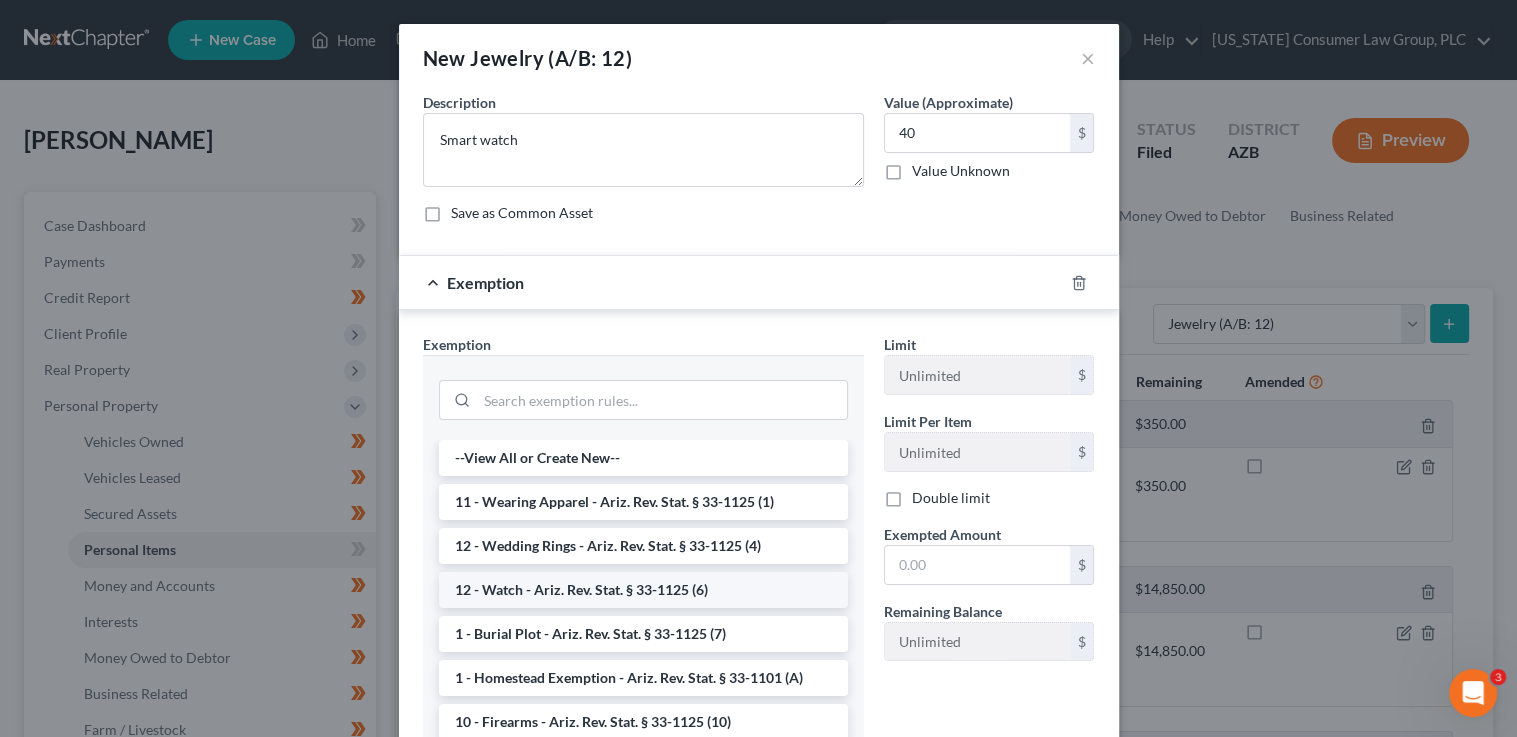 click on "12 - Watch - Ariz. Rev. Stat. § 33-1125 (6)" at bounding box center [643, 590] 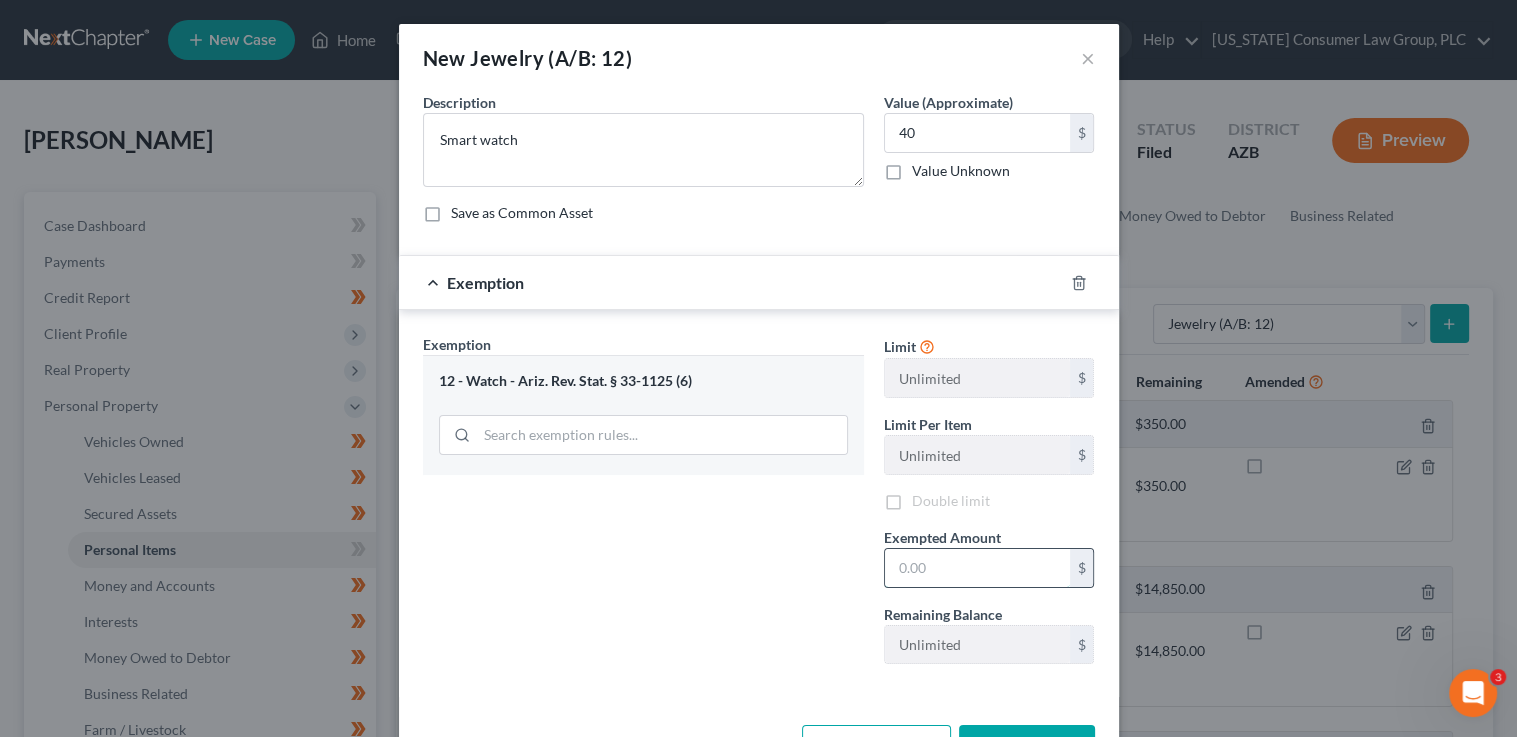 click at bounding box center (977, 568) 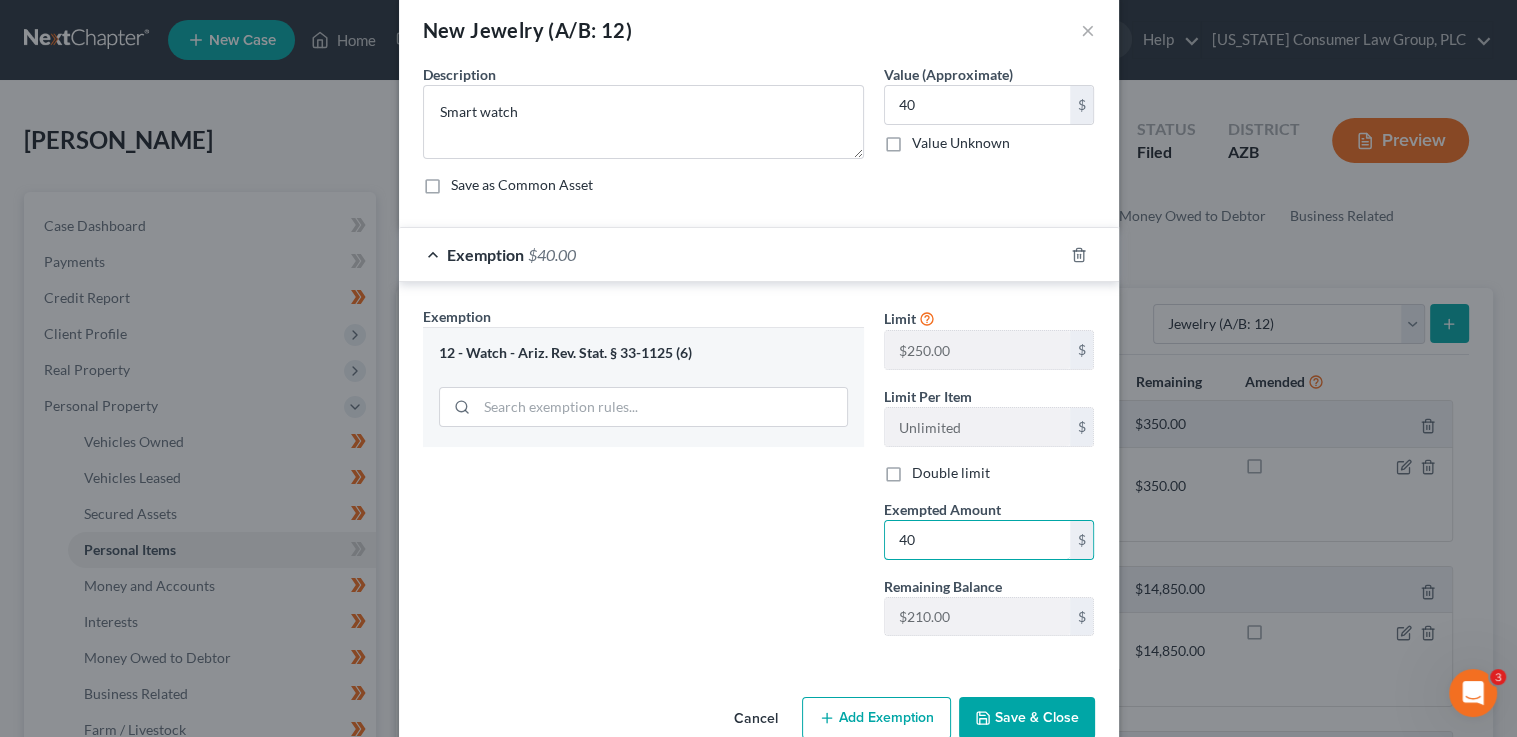 scroll, scrollTop: 68, scrollLeft: 0, axis: vertical 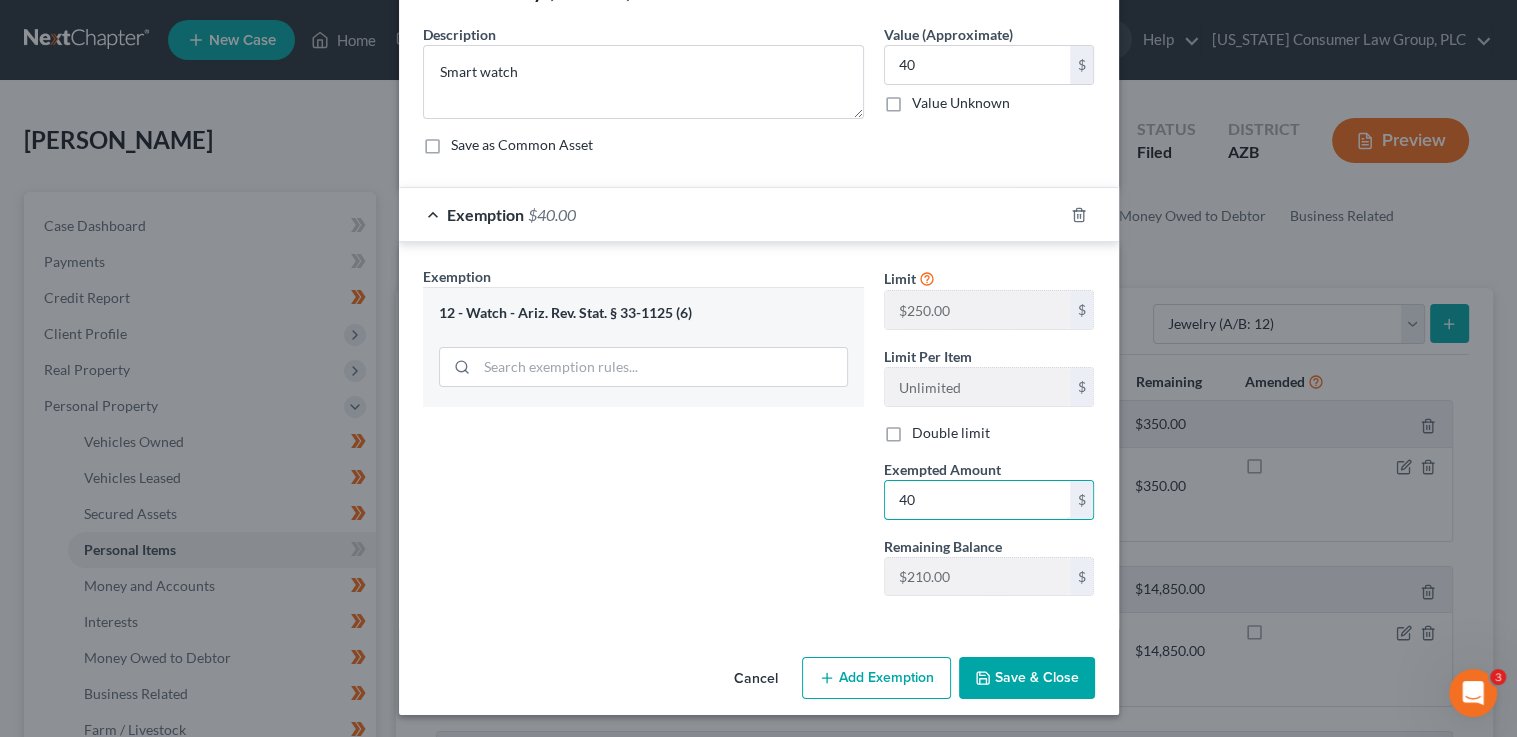 type on "40" 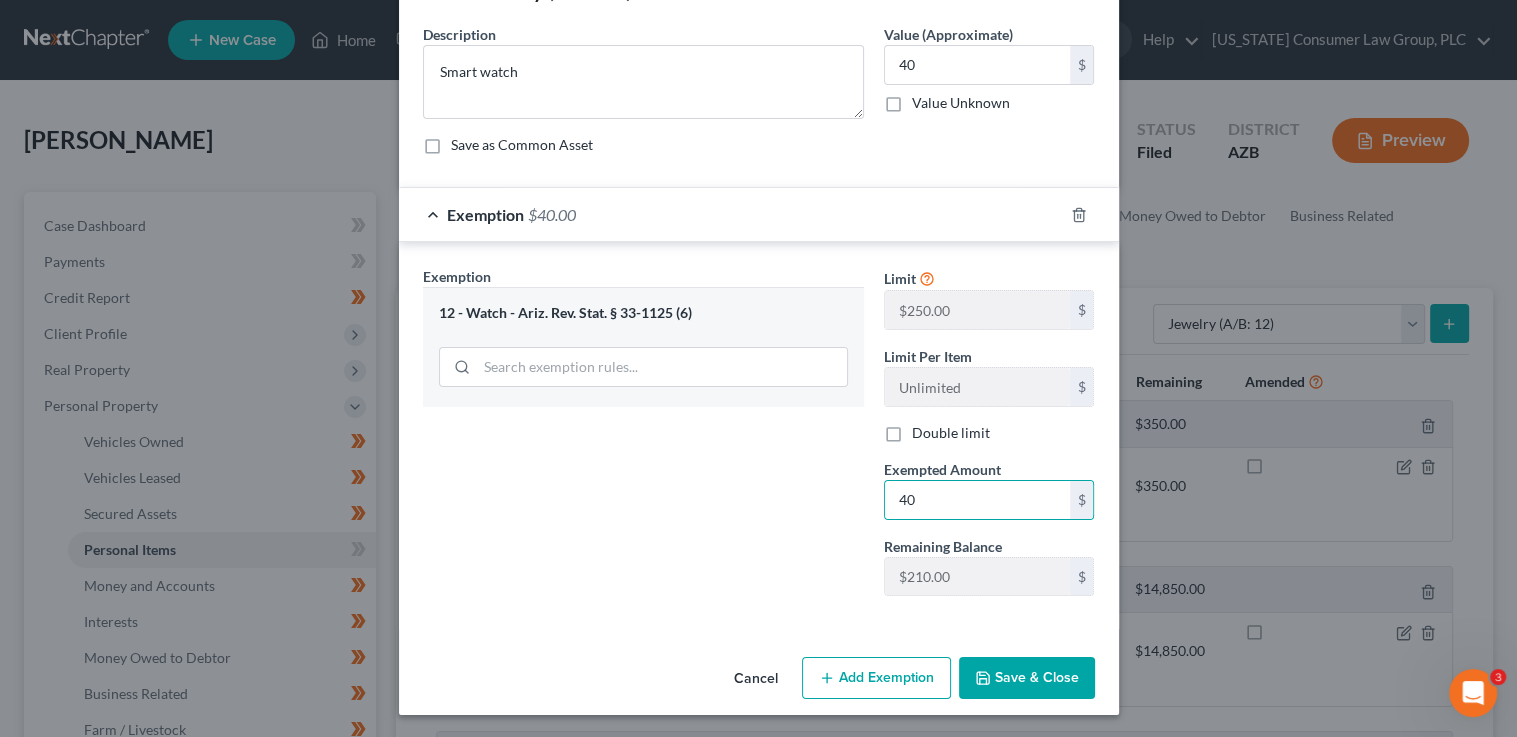 click on "Save & Close" at bounding box center (1027, 678) 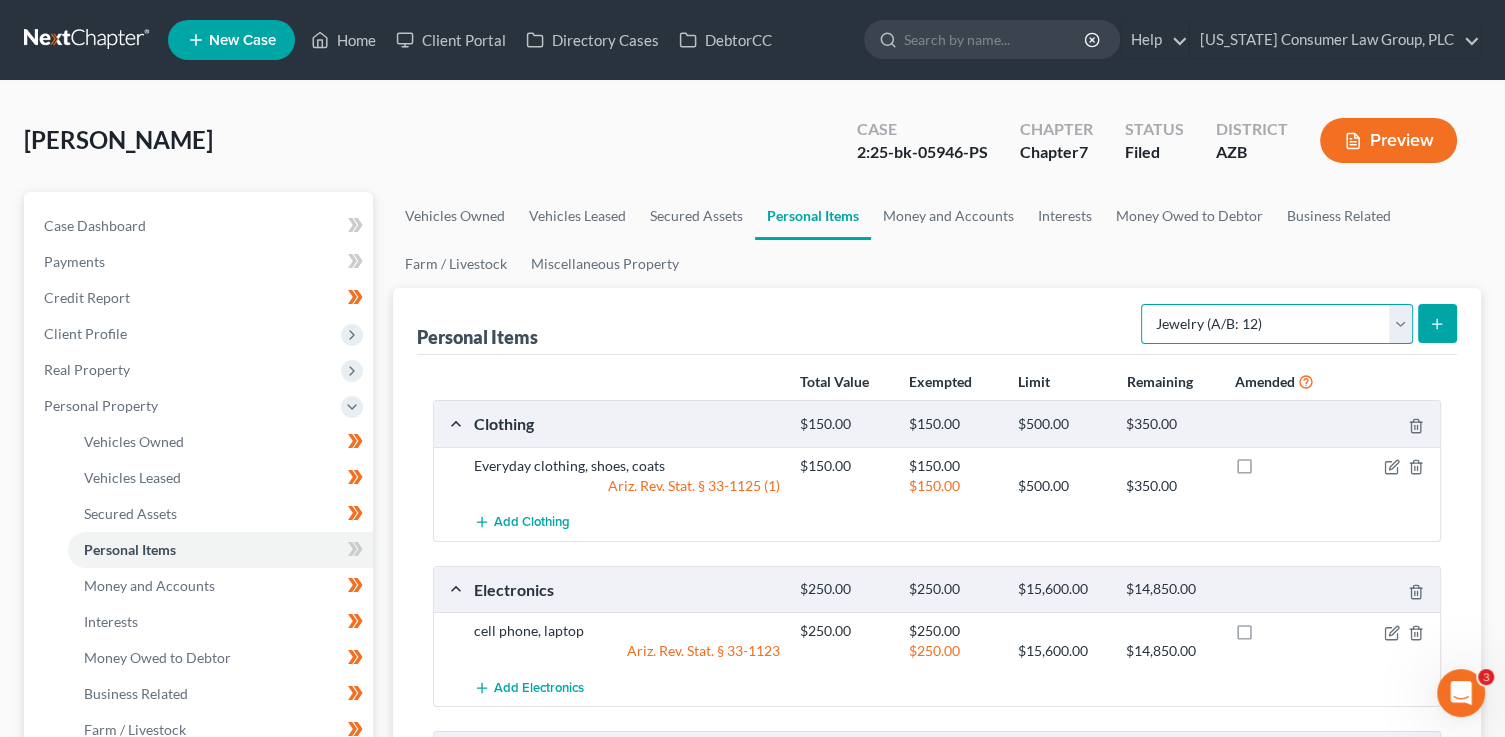 click on "Select Item Type Clothing (A/B: 11) Collectibles Of Value (A/B: 8) Electronics (A/B: 7) Firearms (A/B: 10) Household Goods (A/B: 6) Jewelry (A/B: 12) Other (A/B: 14) Pet(s) (A/B: 13) Sports & Hobby Equipment (A/B: 9)" at bounding box center (1277, 324) 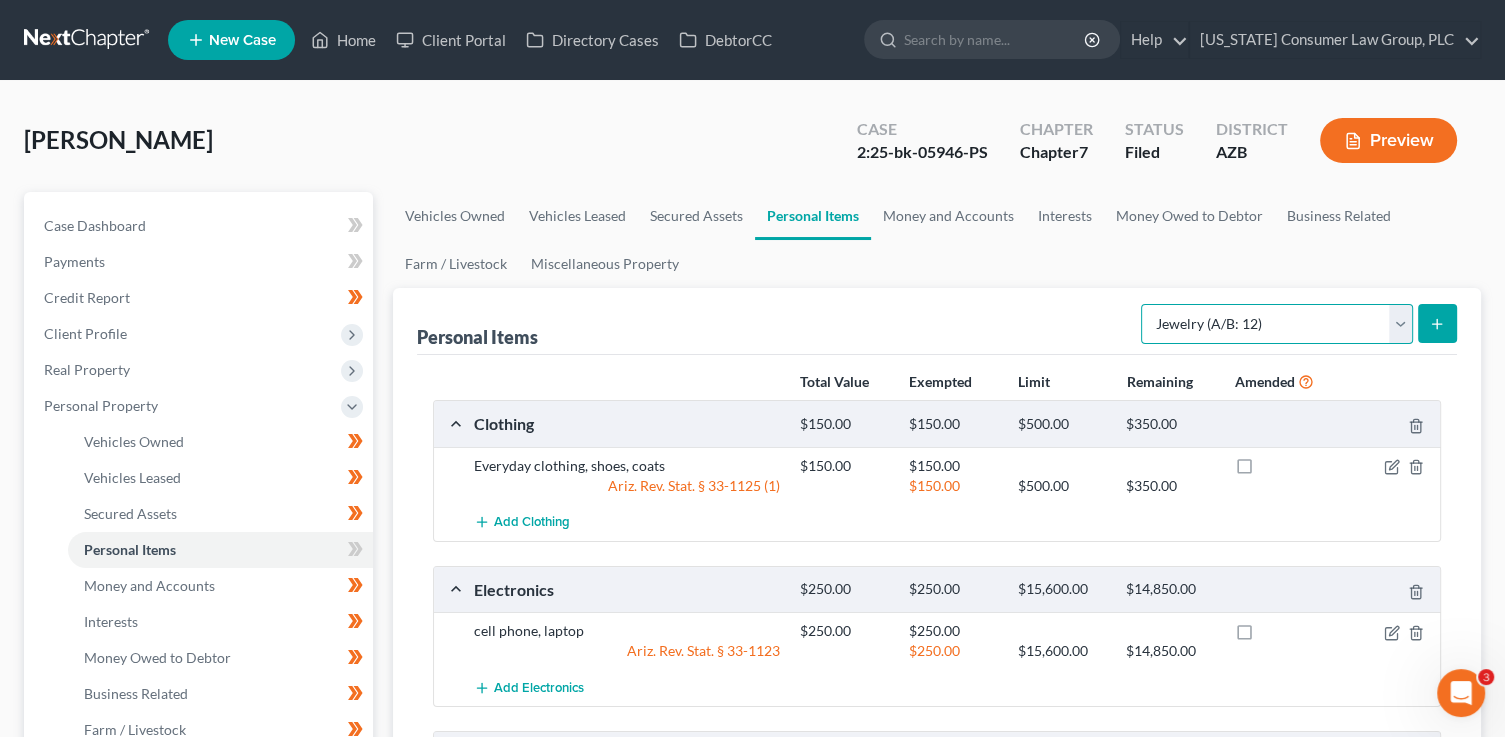 select on "pets" 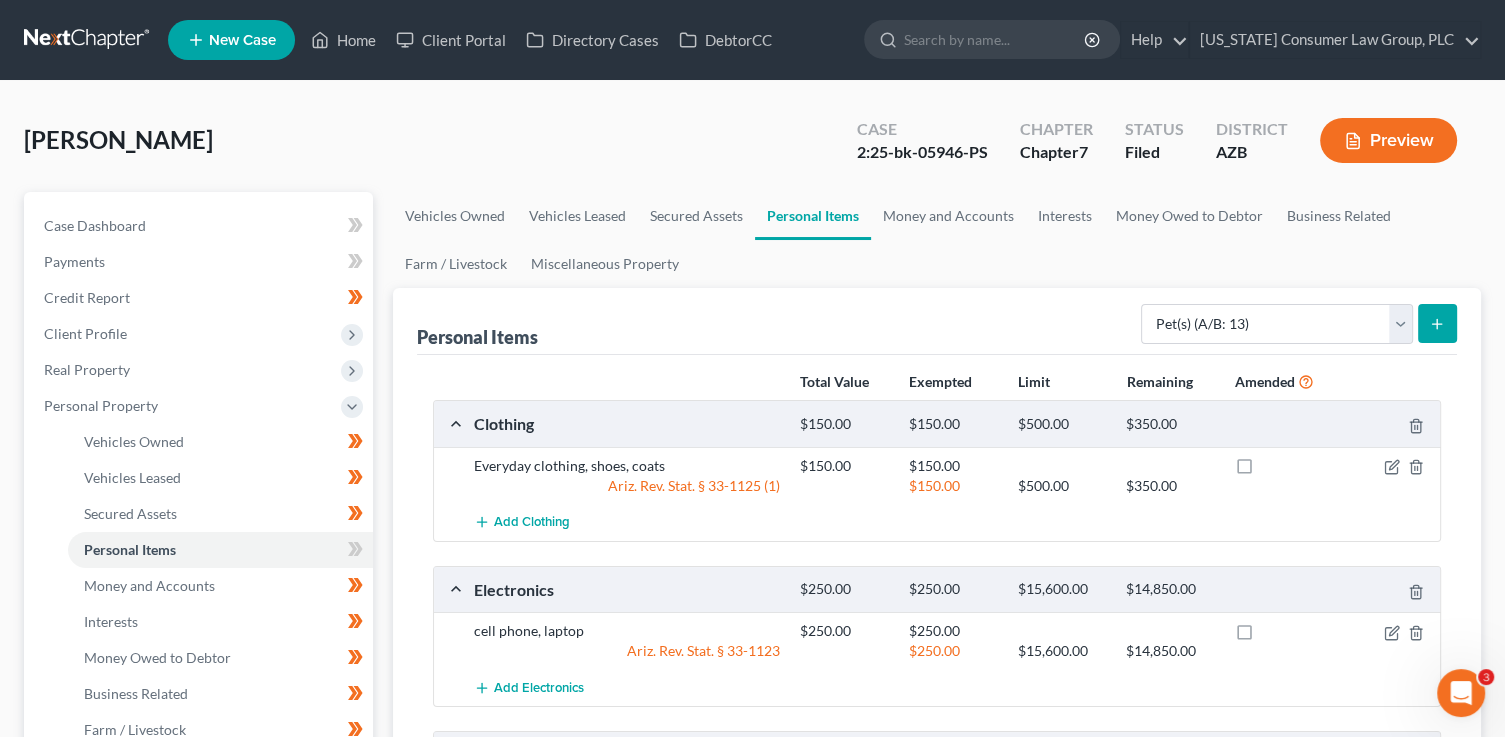 click at bounding box center (1437, 323) 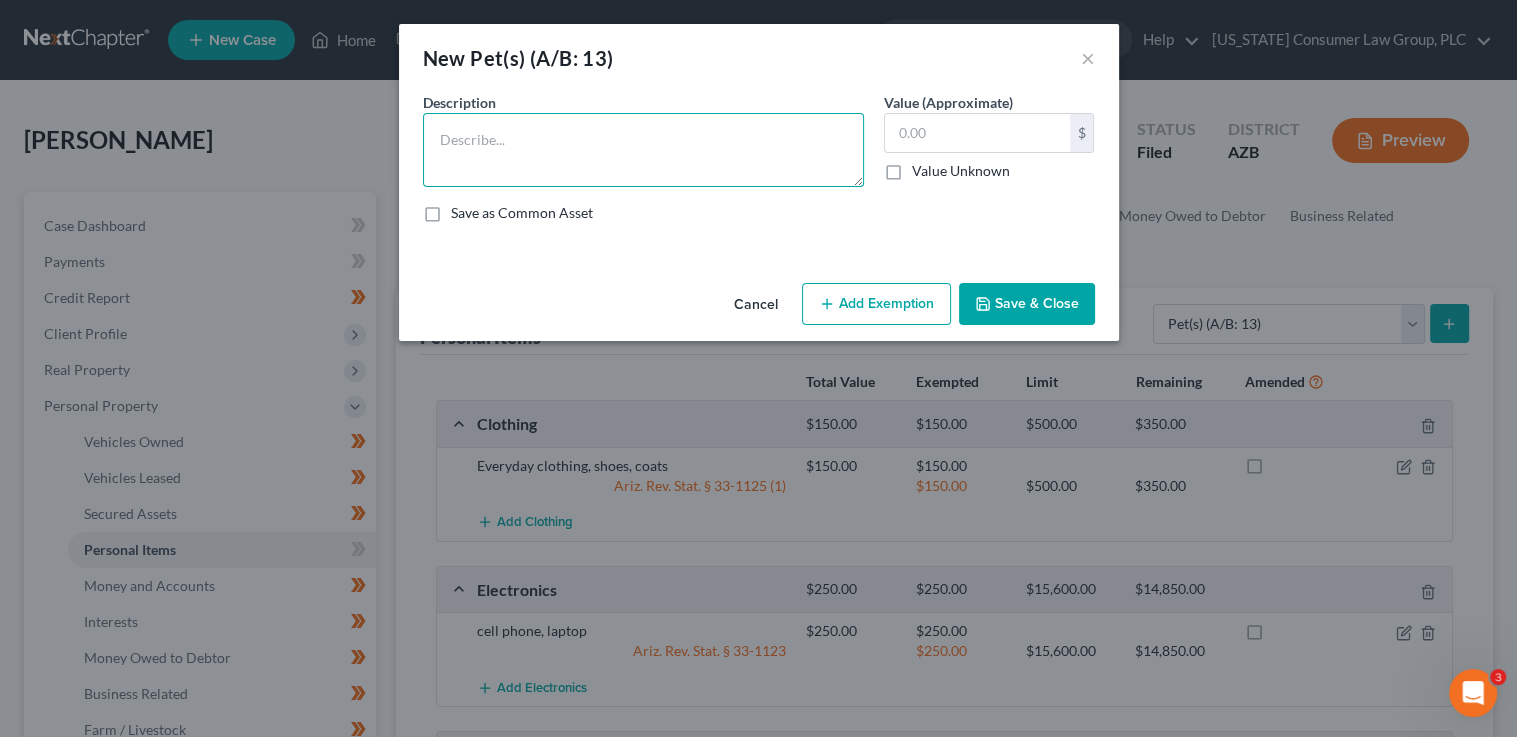 click at bounding box center (643, 150) 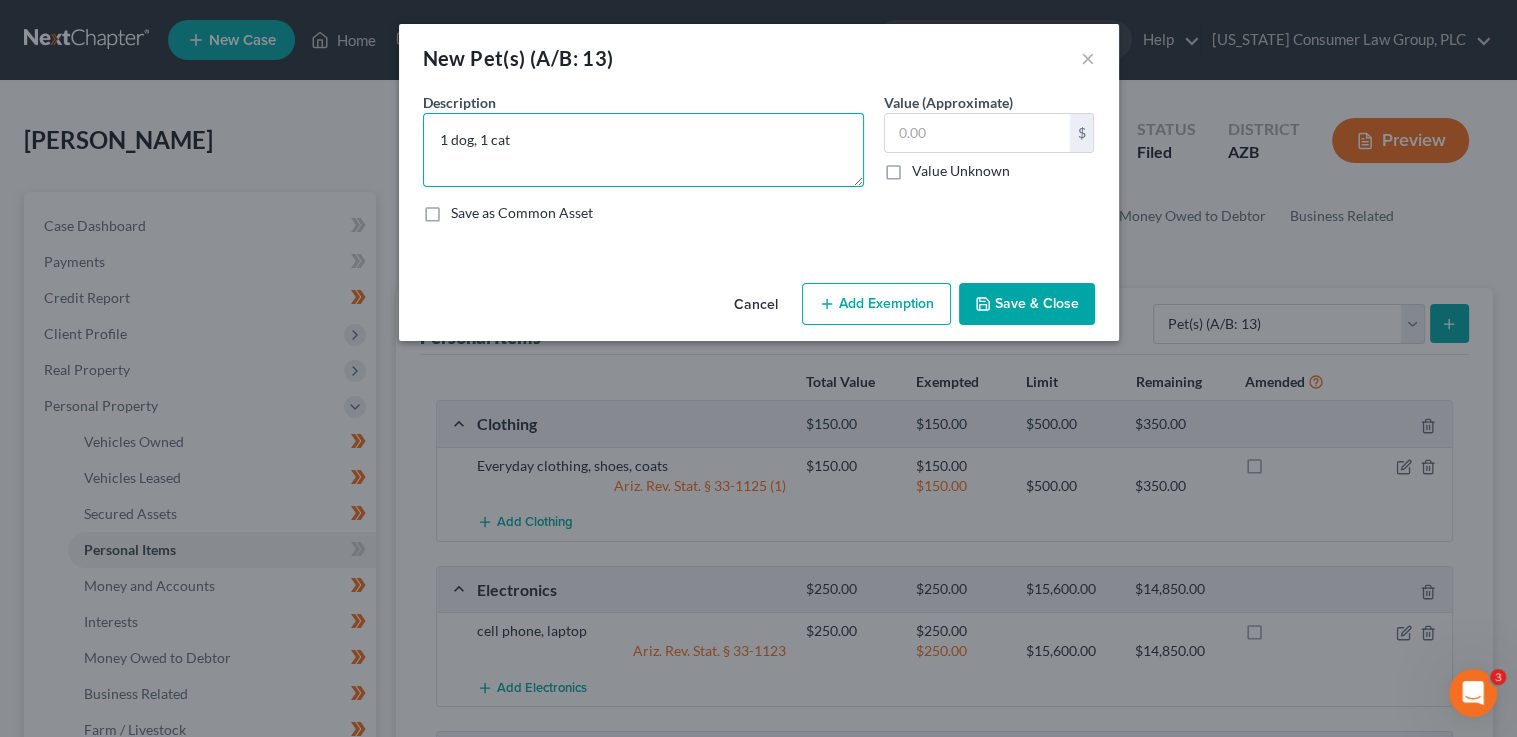 type on "1 dog, 1 cat" 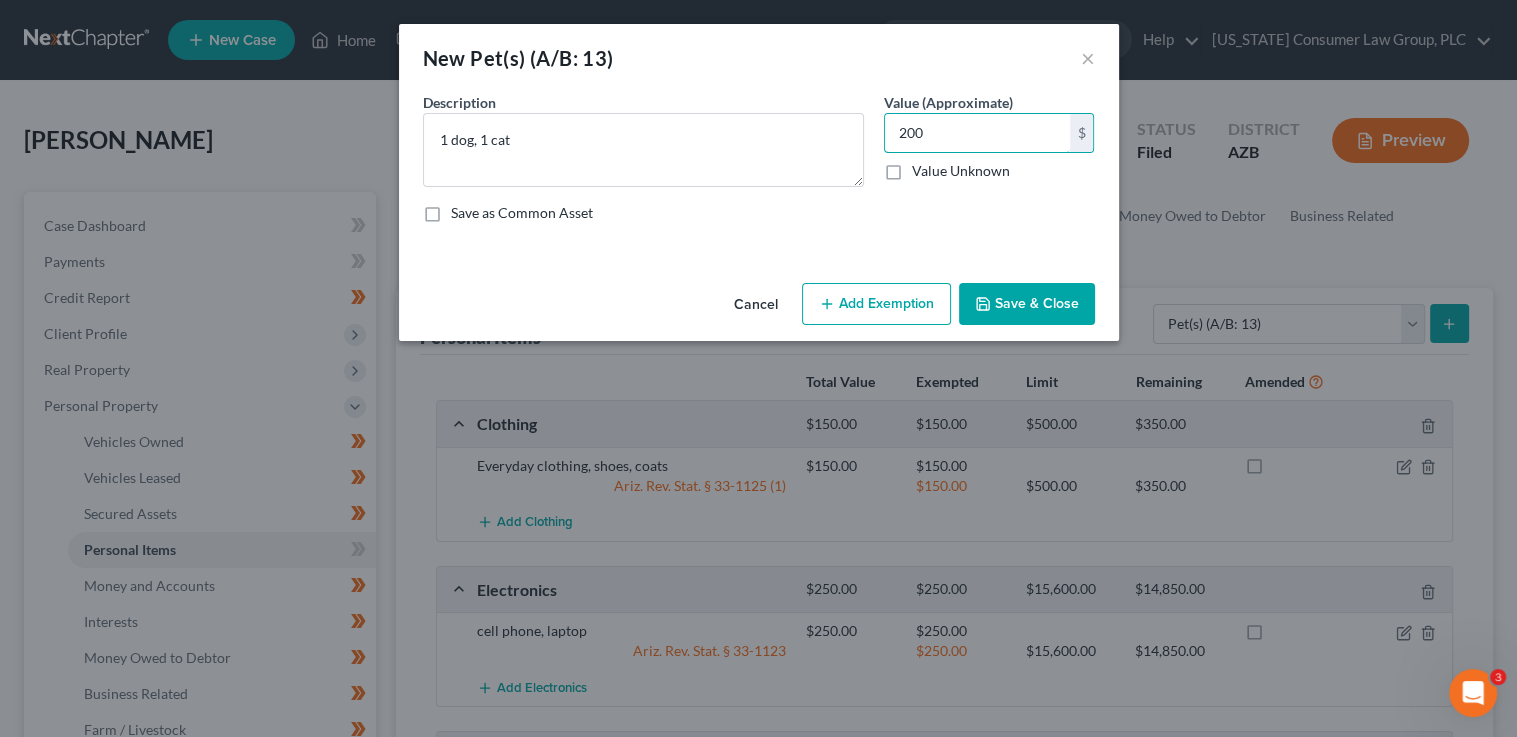 type on "200" 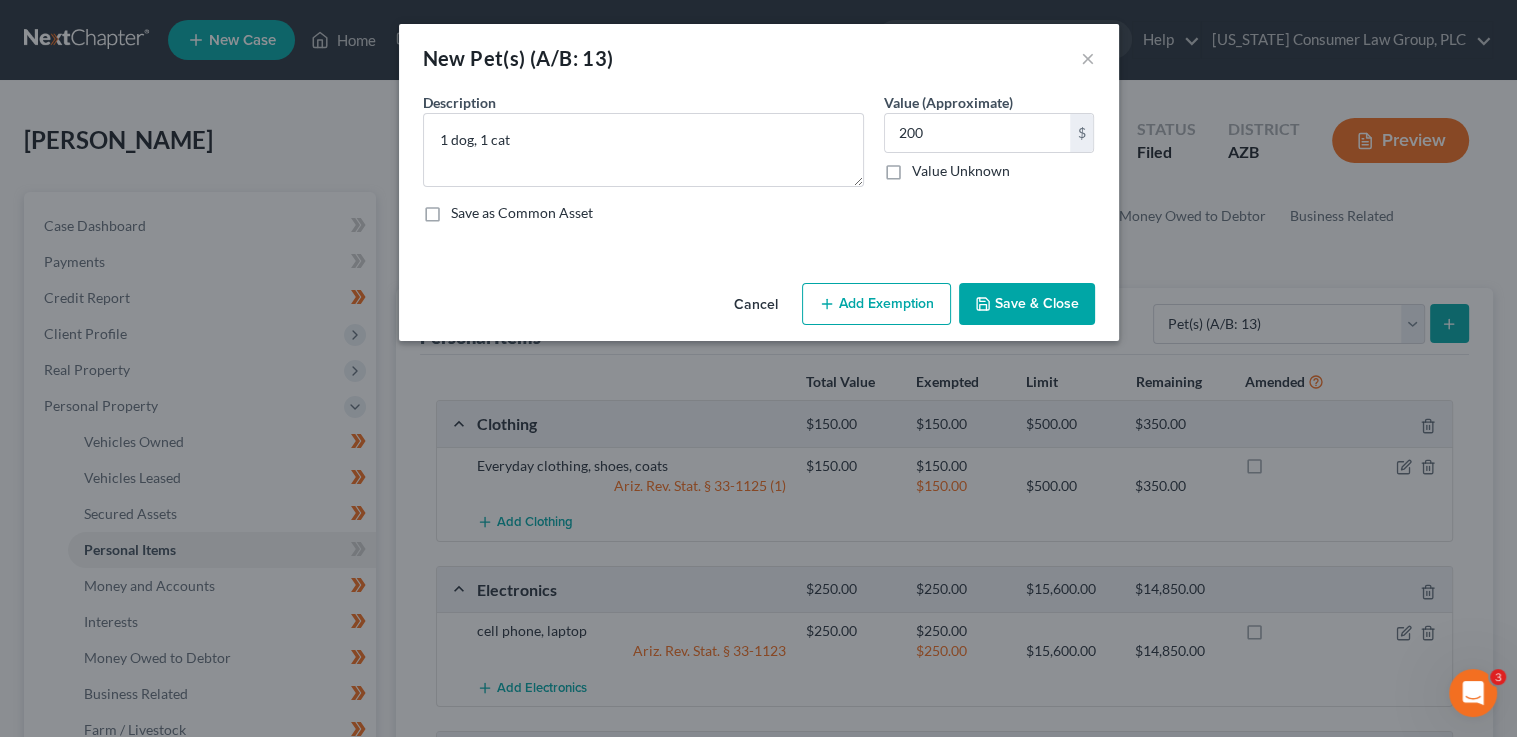 click on "Add Exemption" at bounding box center (876, 304) 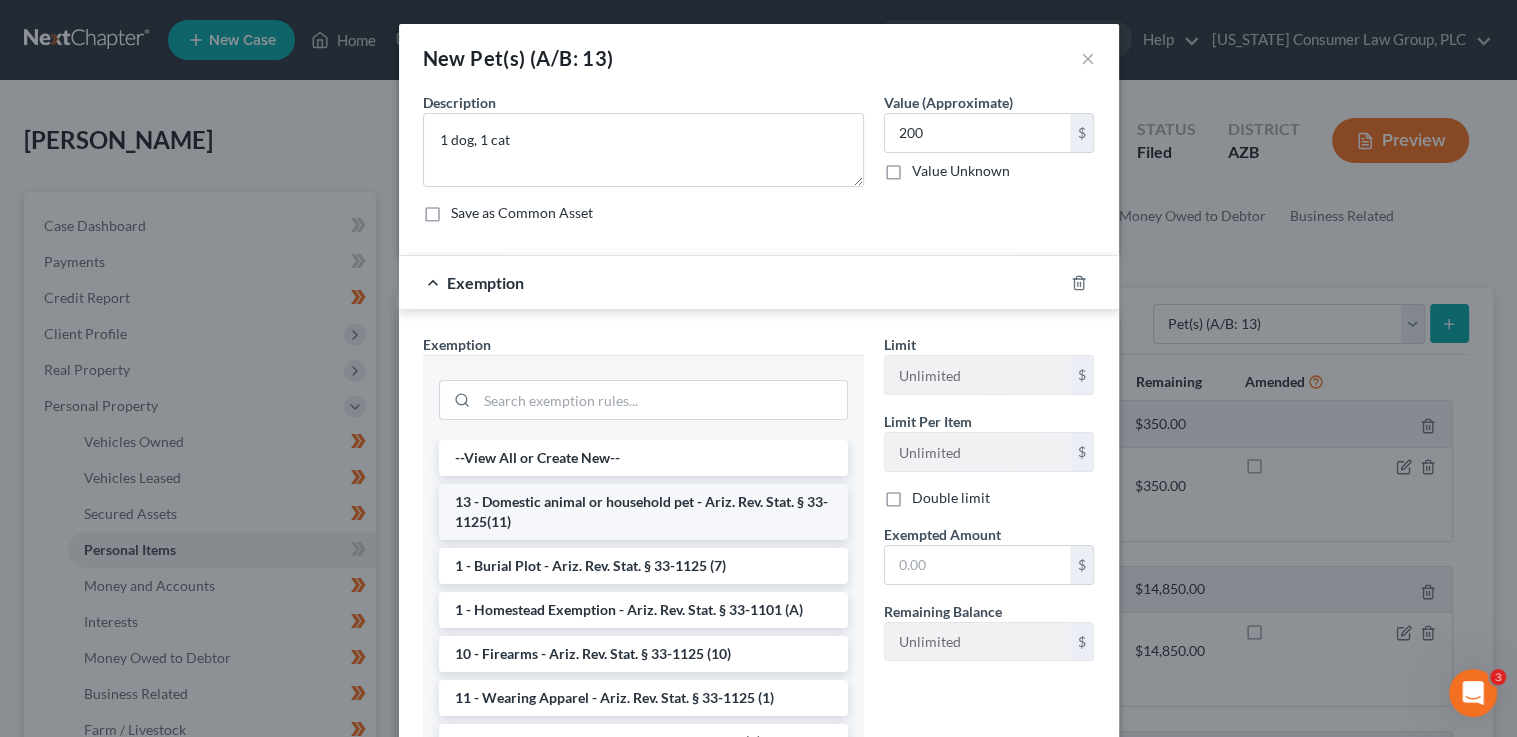 click on "13 - Domestic animal or household pet - Ariz. Rev. Stat. § 33-1125(11)" at bounding box center [643, 512] 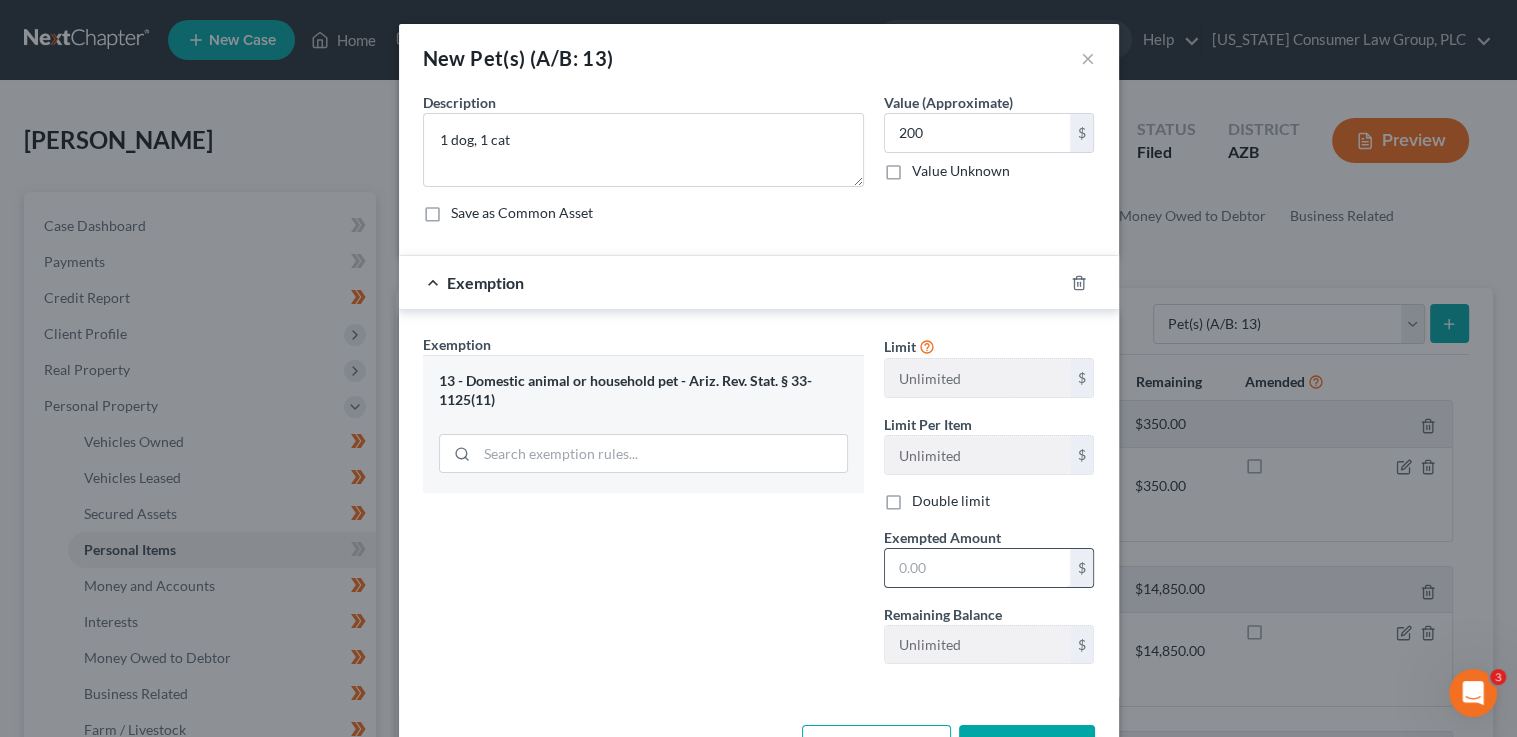 drag, startPoint x: 902, startPoint y: 571, endPoint x: 889, endPoint y: 563, distance: 15.264338 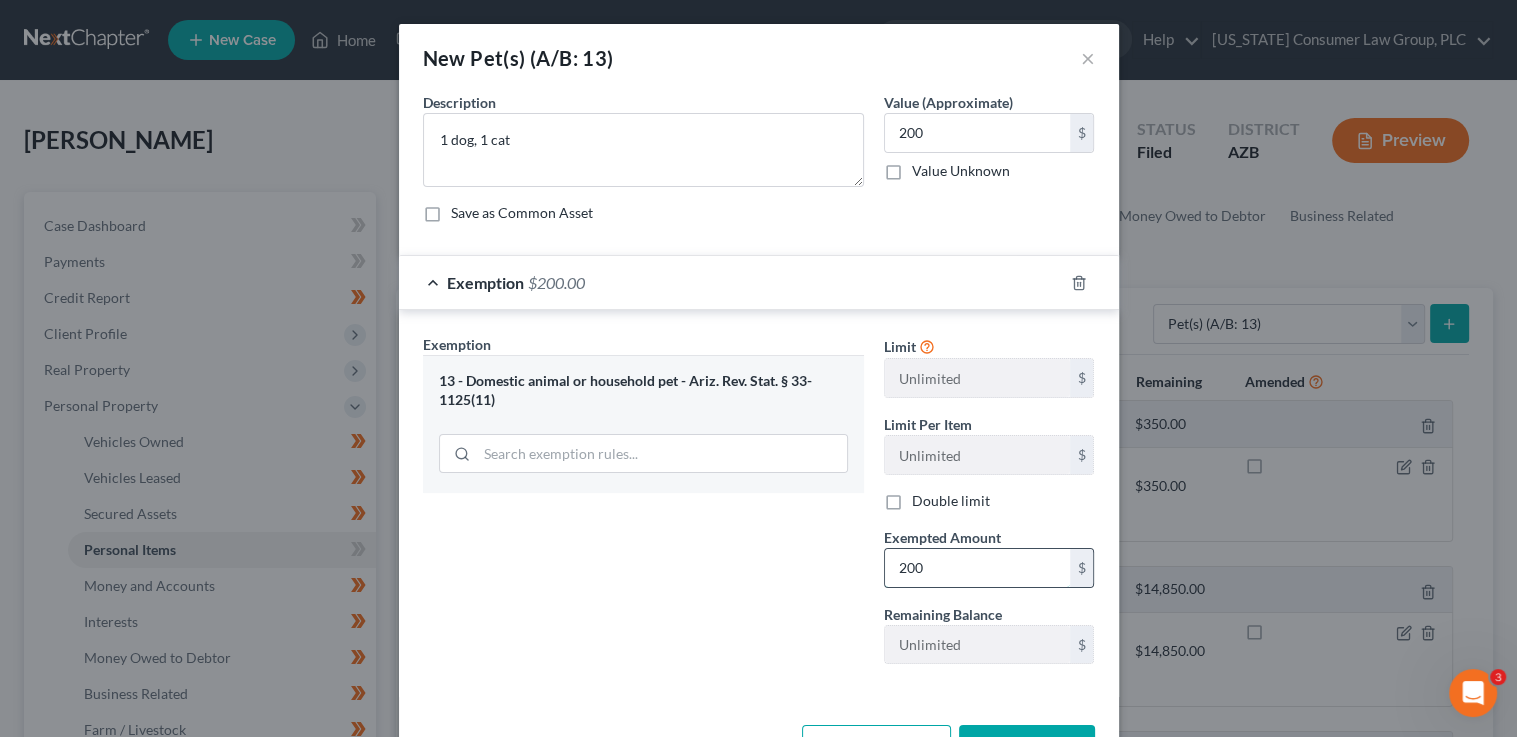 scroll, scrollTop: 68, scrollLeft: 0, axis: vertical 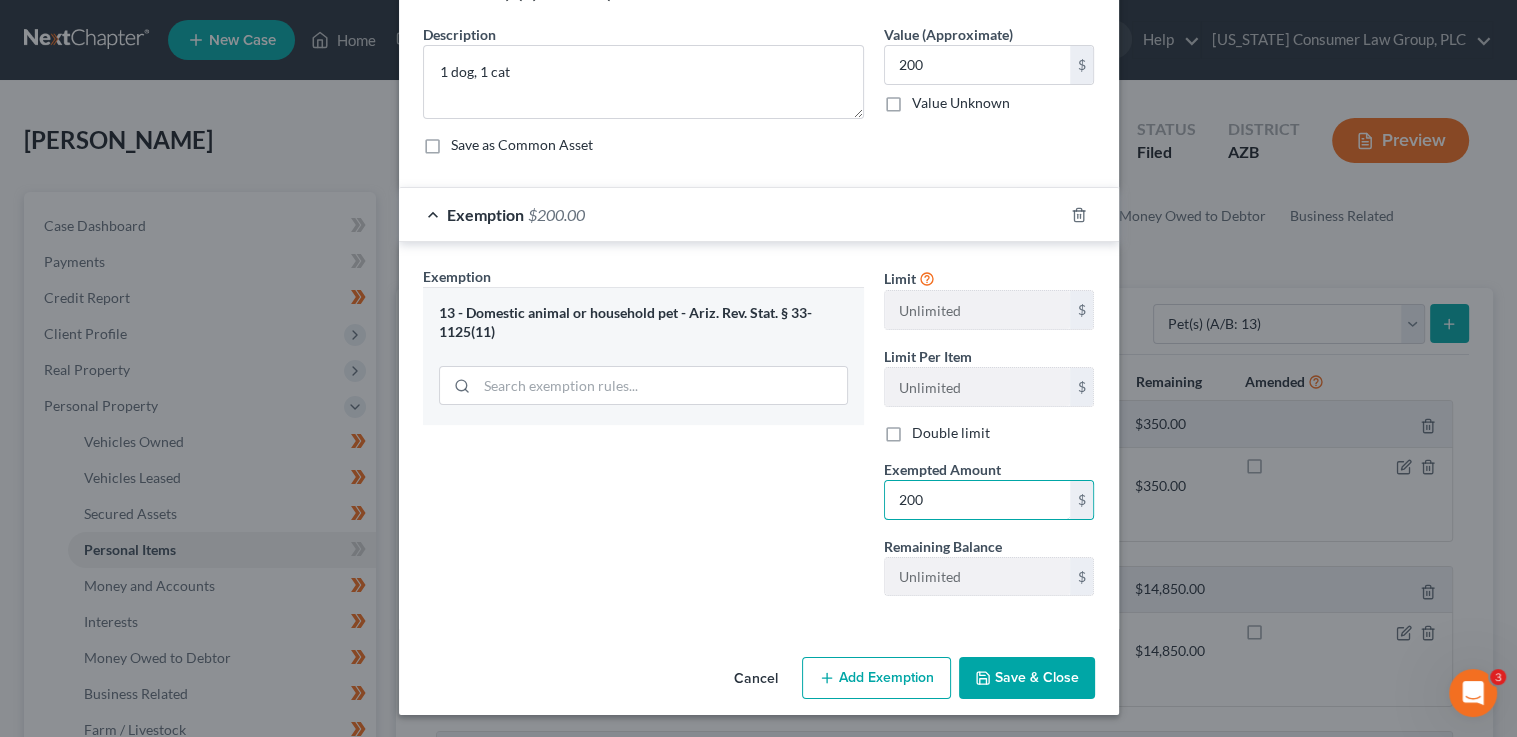 type on "200" 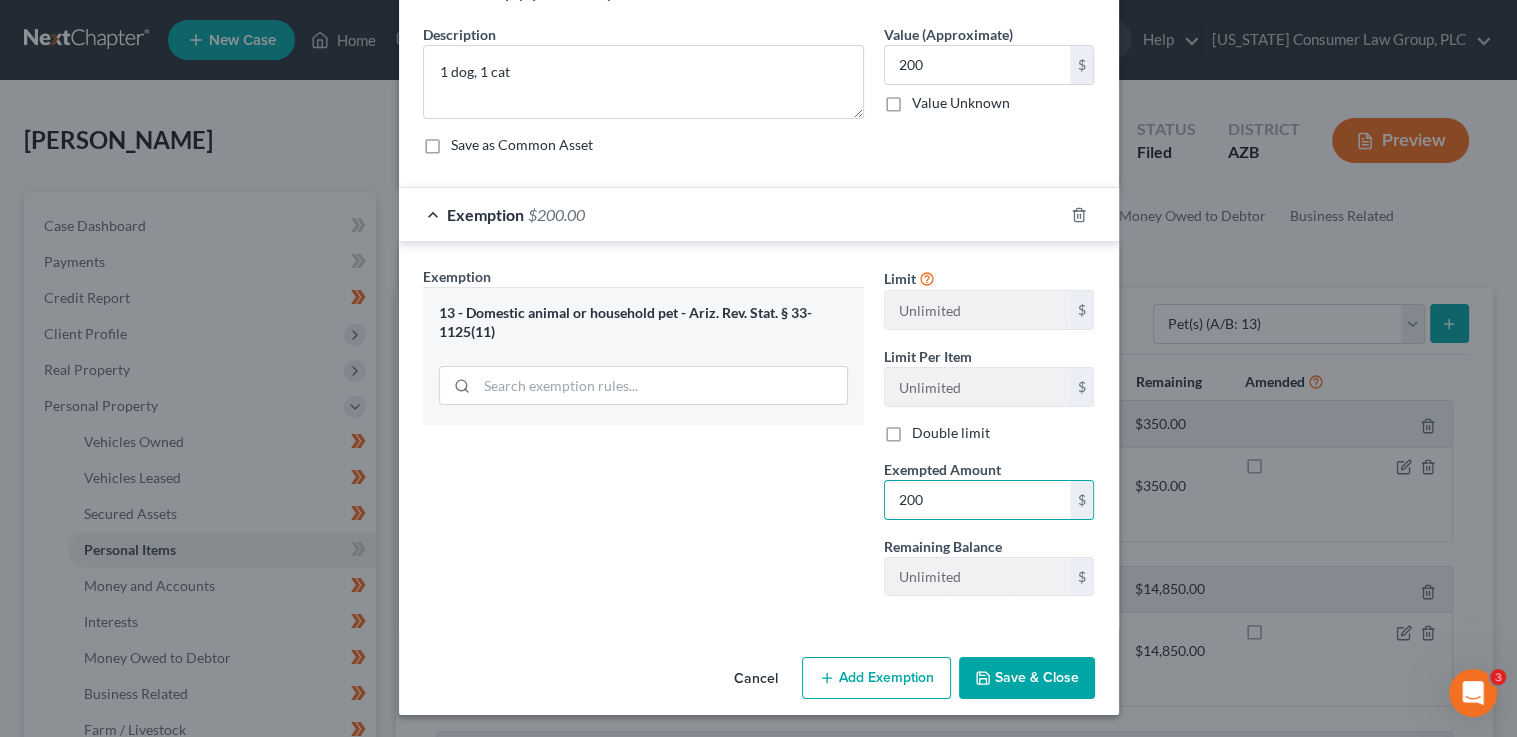 click on "Save & Close" at bounding box center (1027, 678) 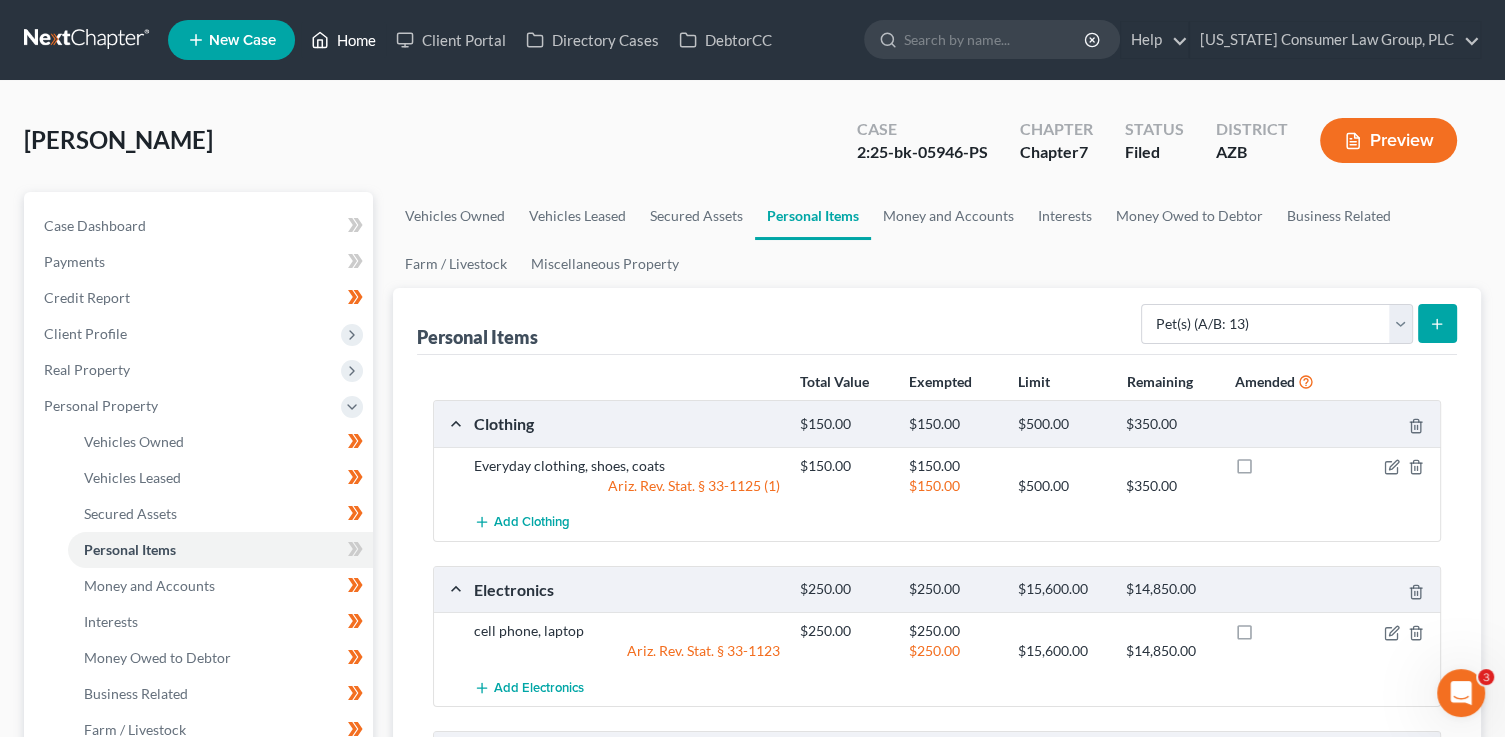click on "Home" at bounding box center [343, 40] 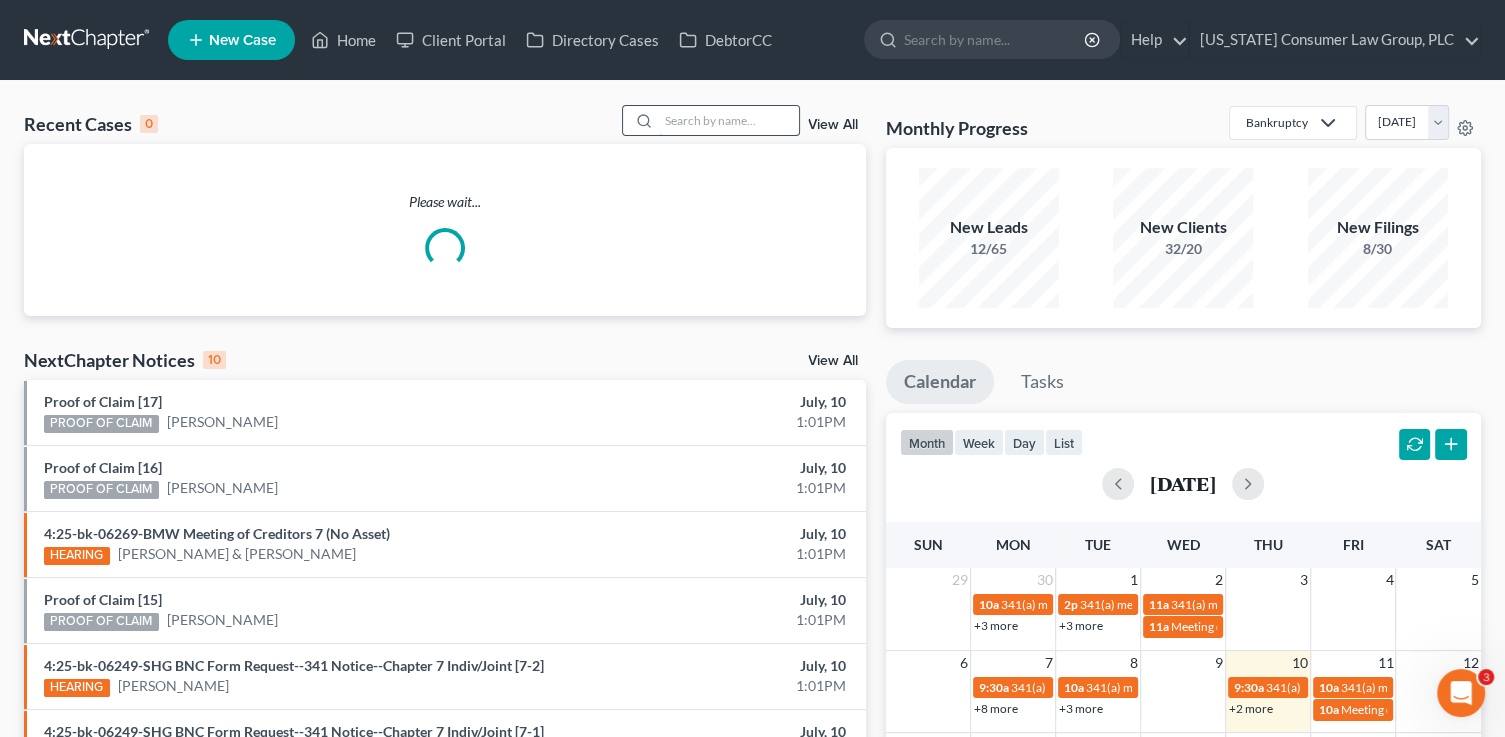 click at bounding box center (729, 120) 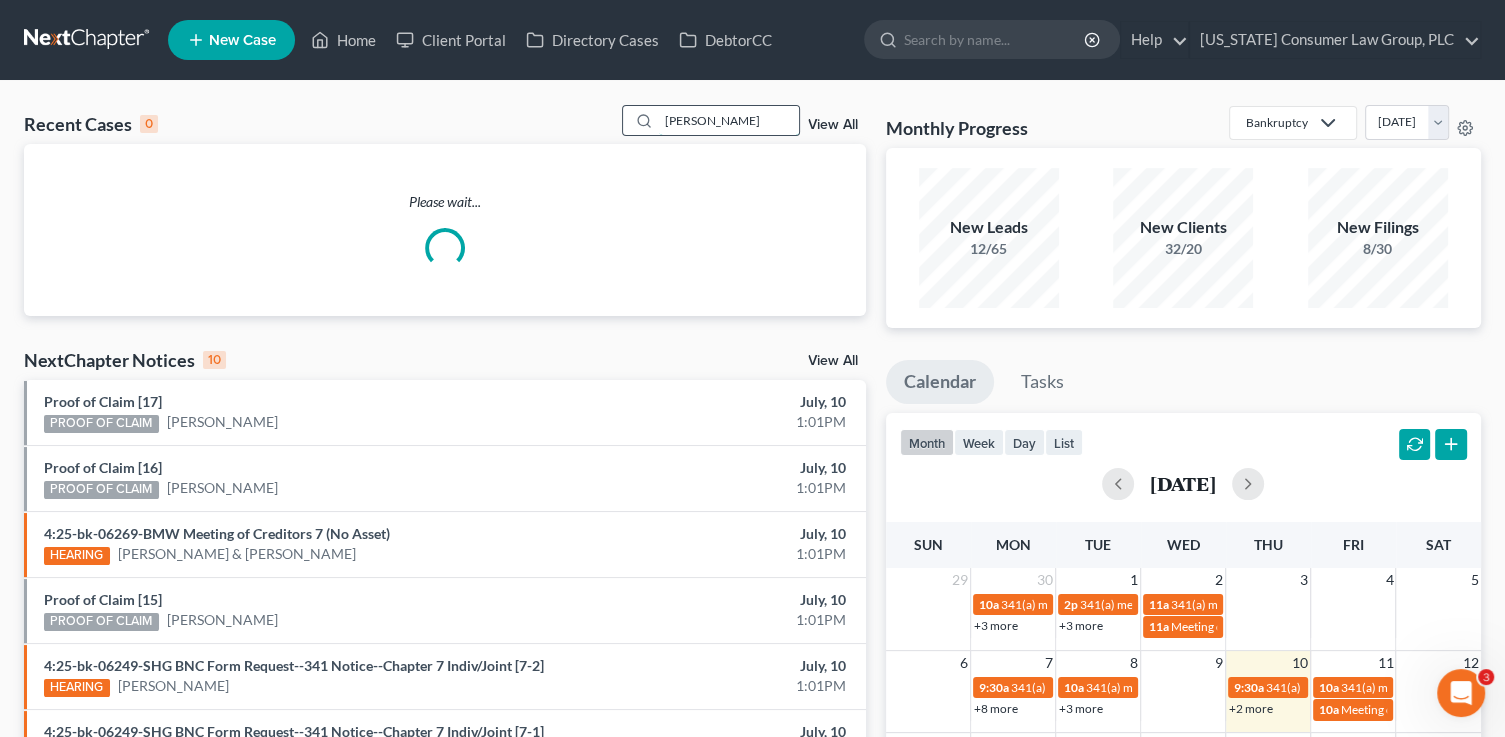 type on "wright" 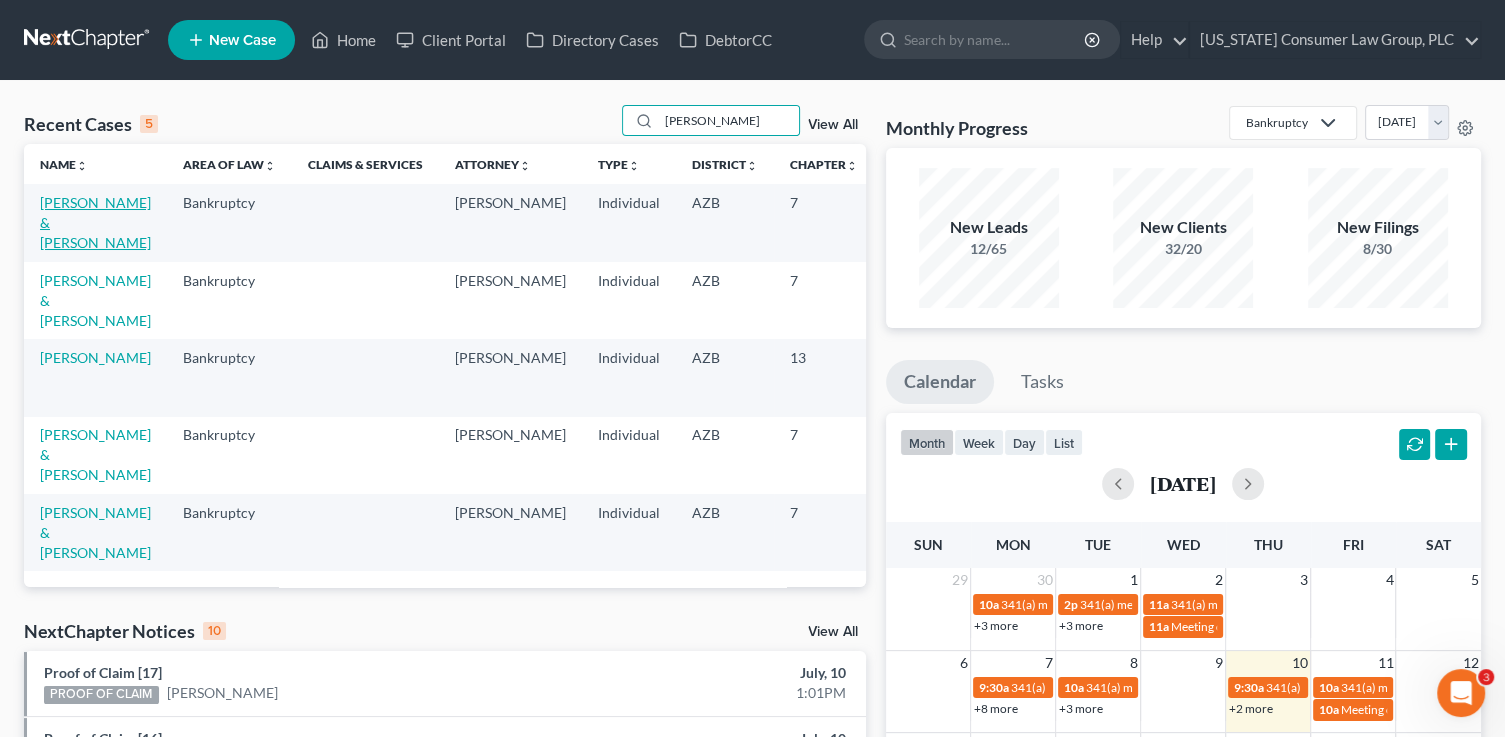 click on "[PERSON_NAME] & [PERSON_NAME]" at bounding box center [95, 222] 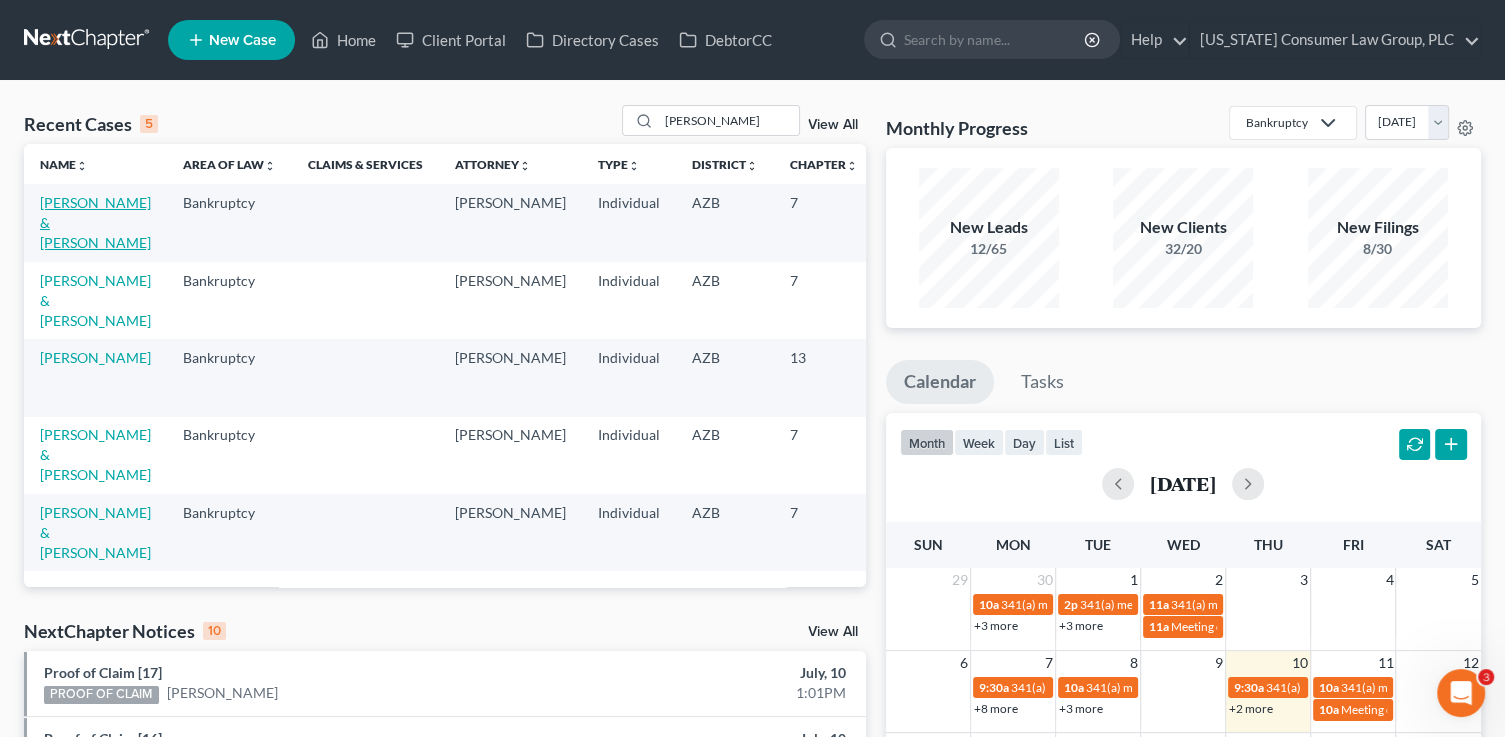 click on "[PERSON_NAME] & [PERSON_NAME]" at bounding box center (95, 222) 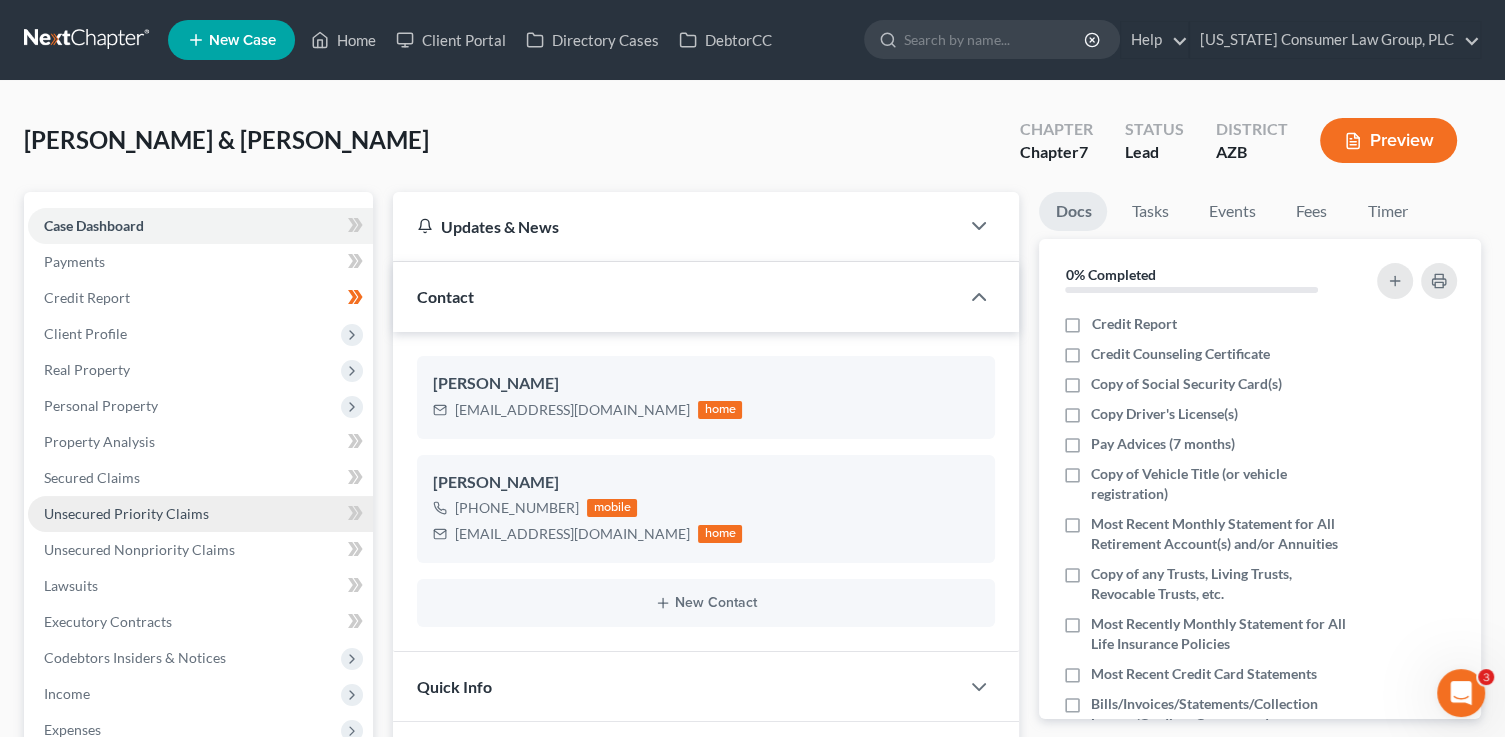 click on "Unsecured Priority Claims" at bounding box center (200, 514) 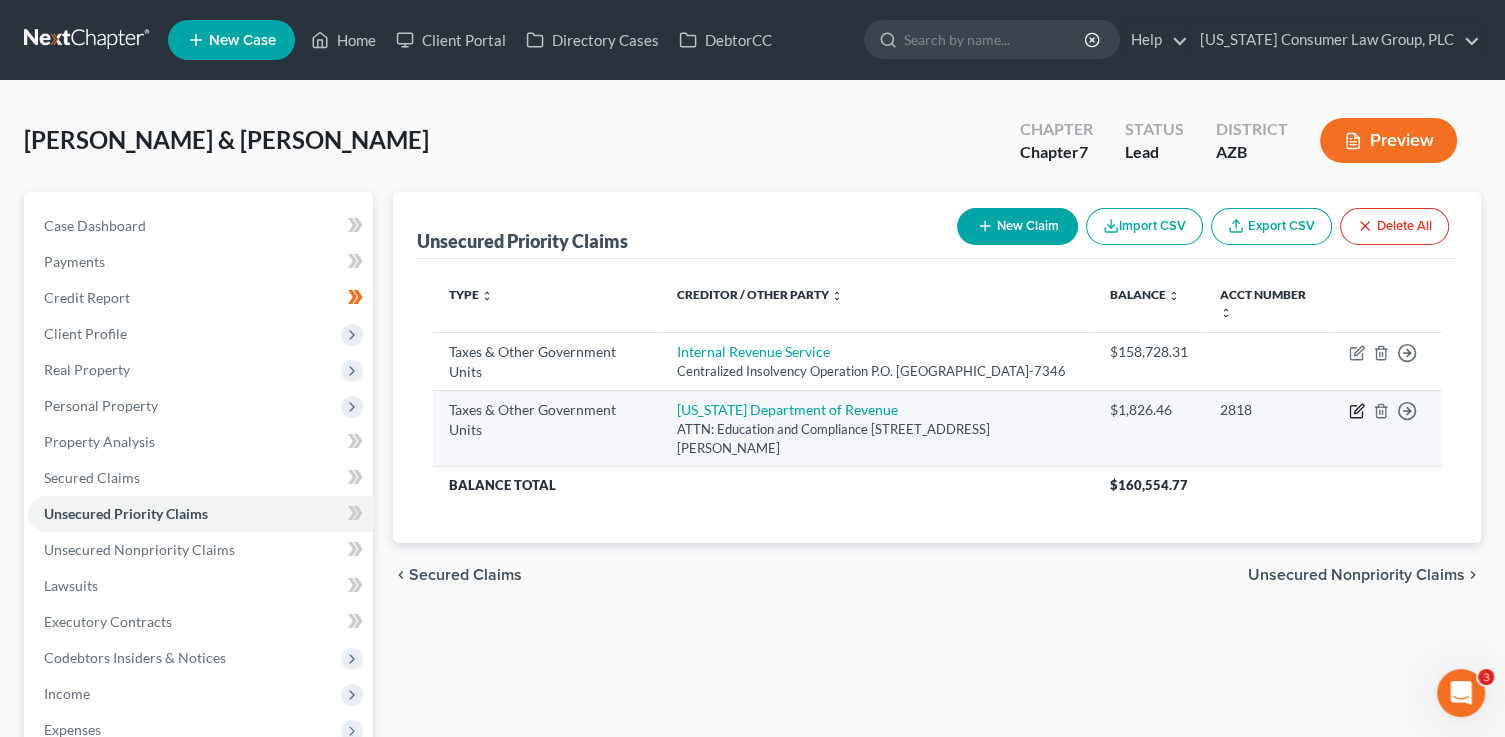 click 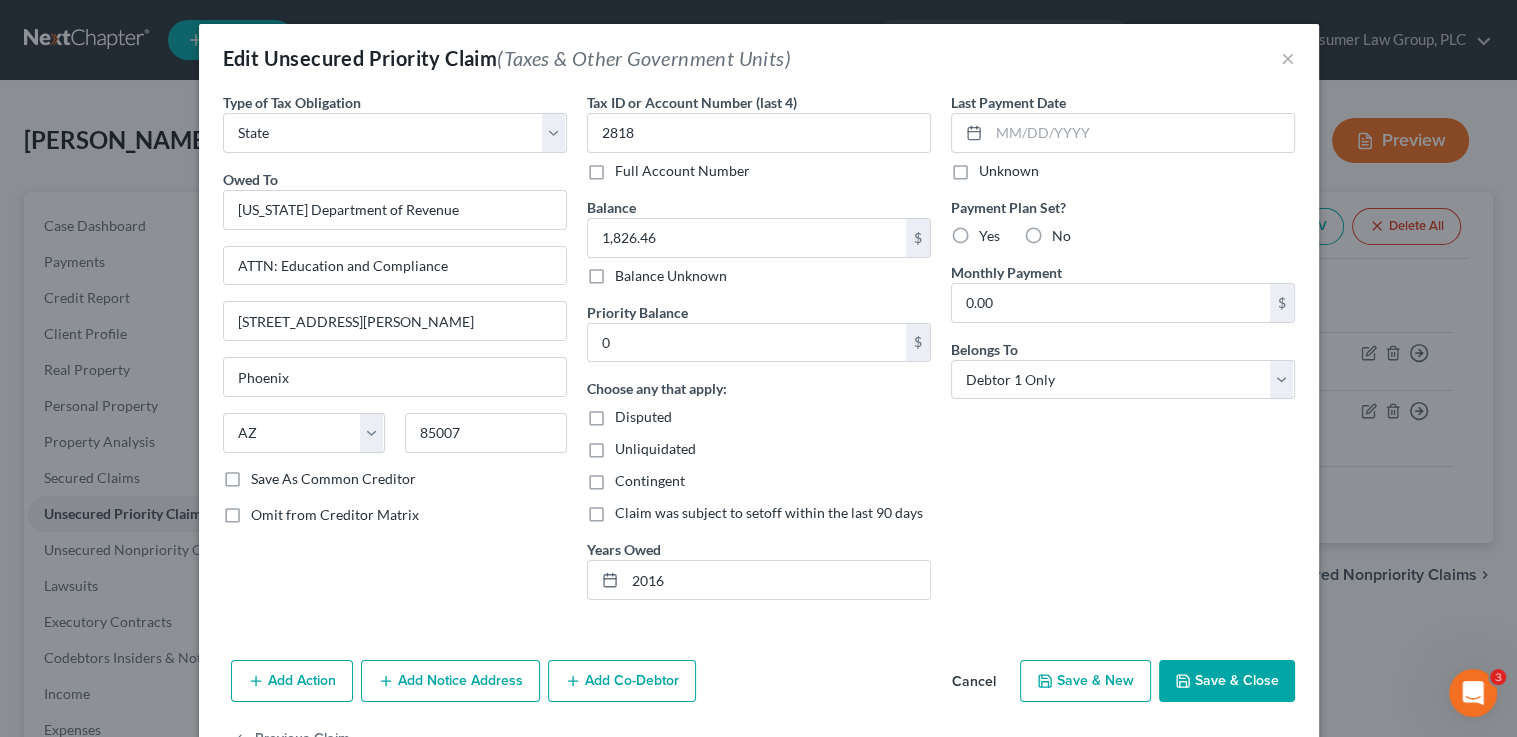 click on "Save & Close" at bounding box center [1227, 681] 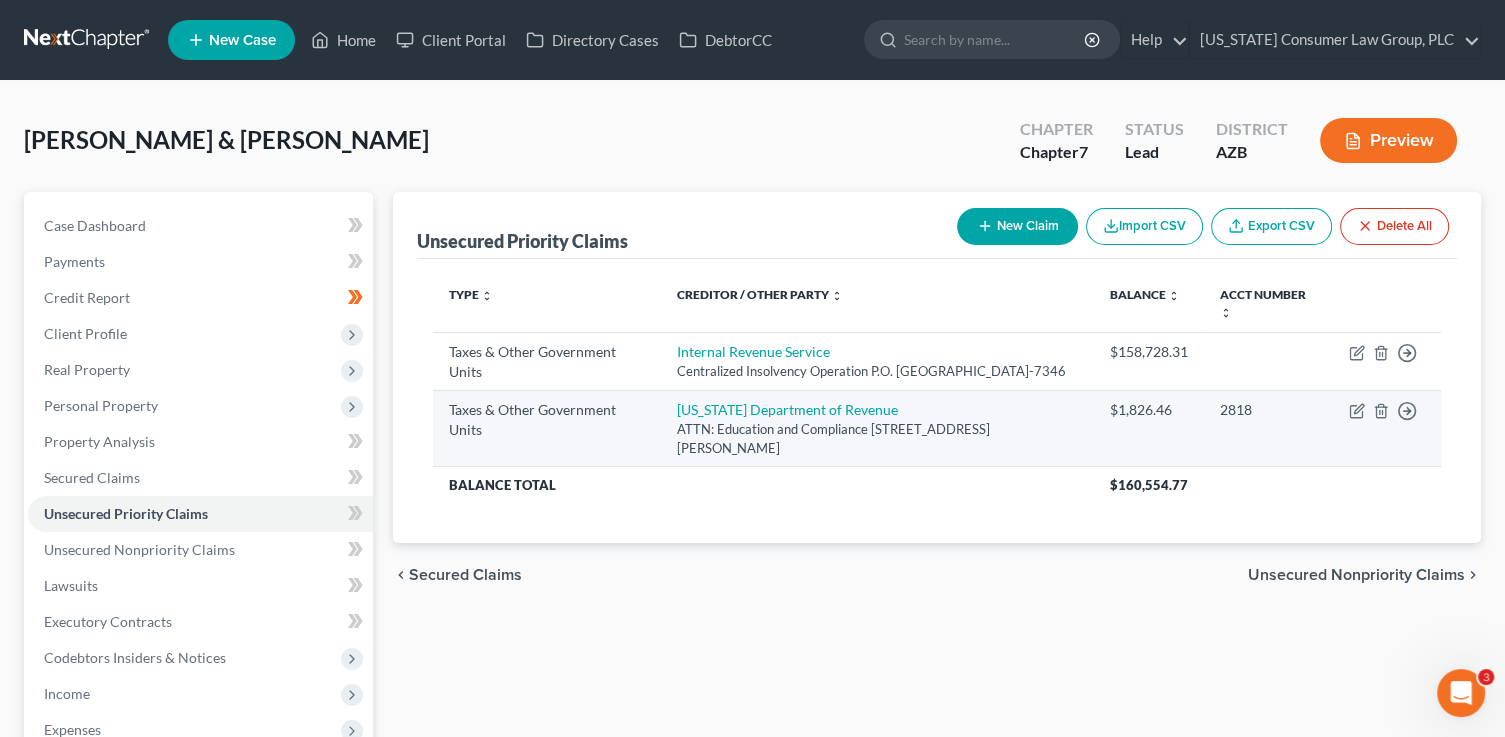 click on "Move to D Move to F Move to G Move to Notice Only" at bounding box center (1387, 429) 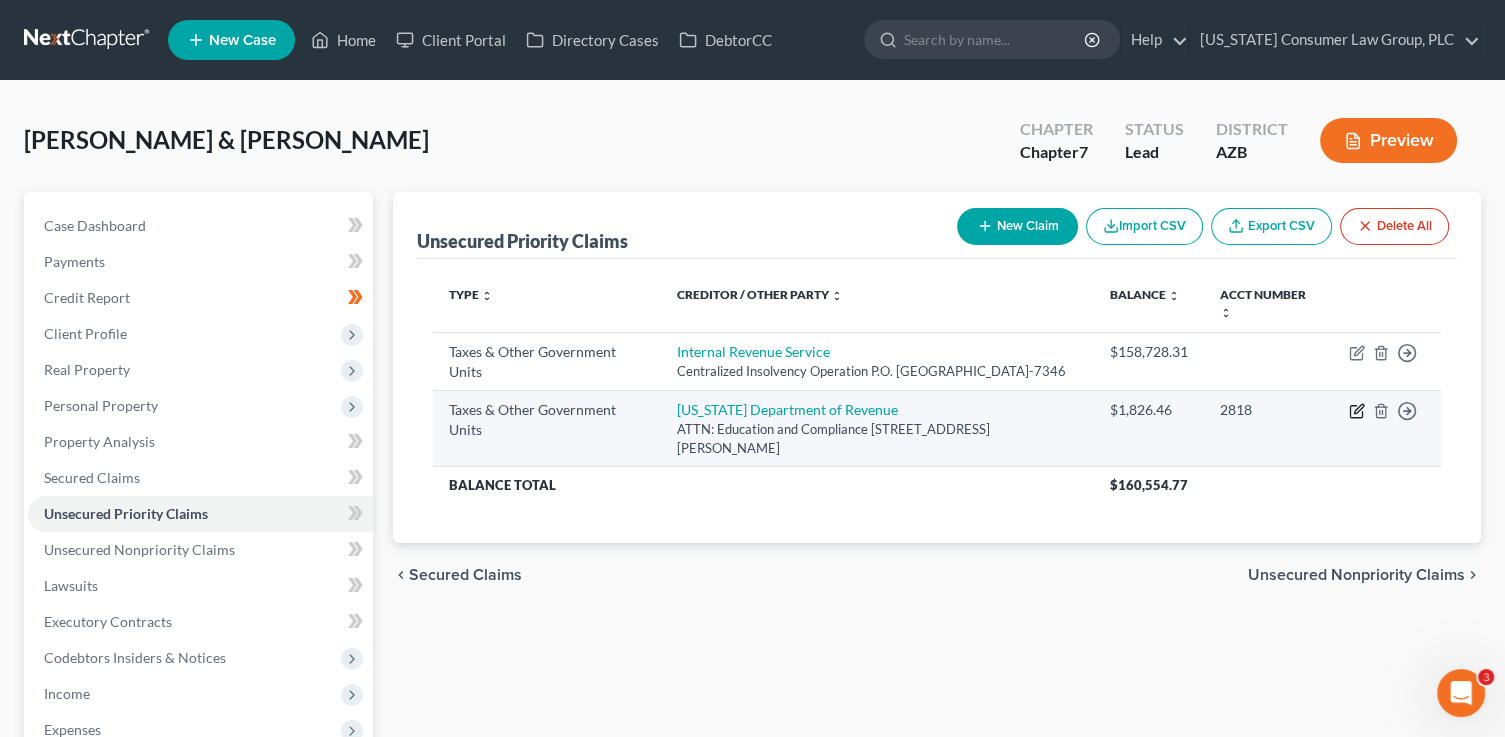 click 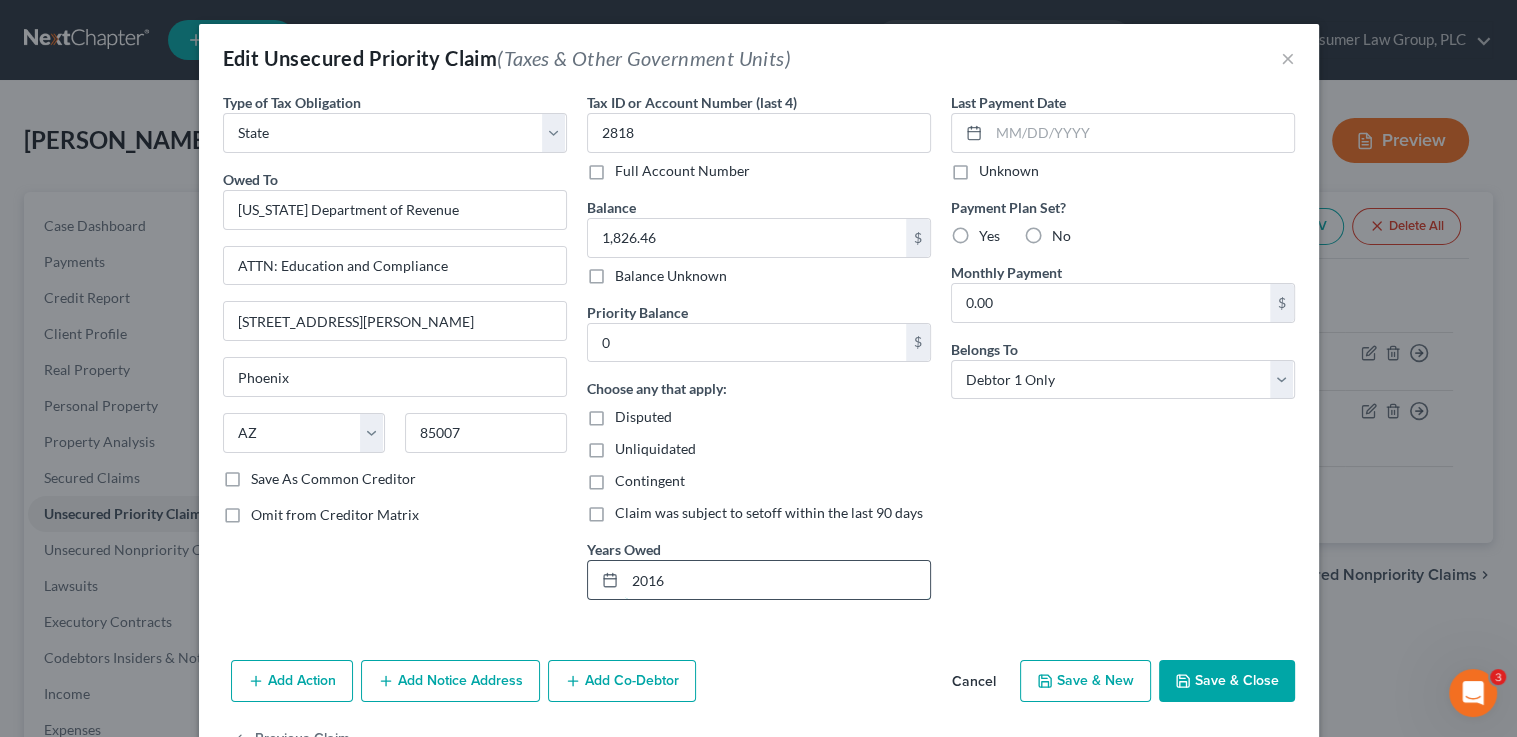 click on "2016" at bounding box center (777, 580) 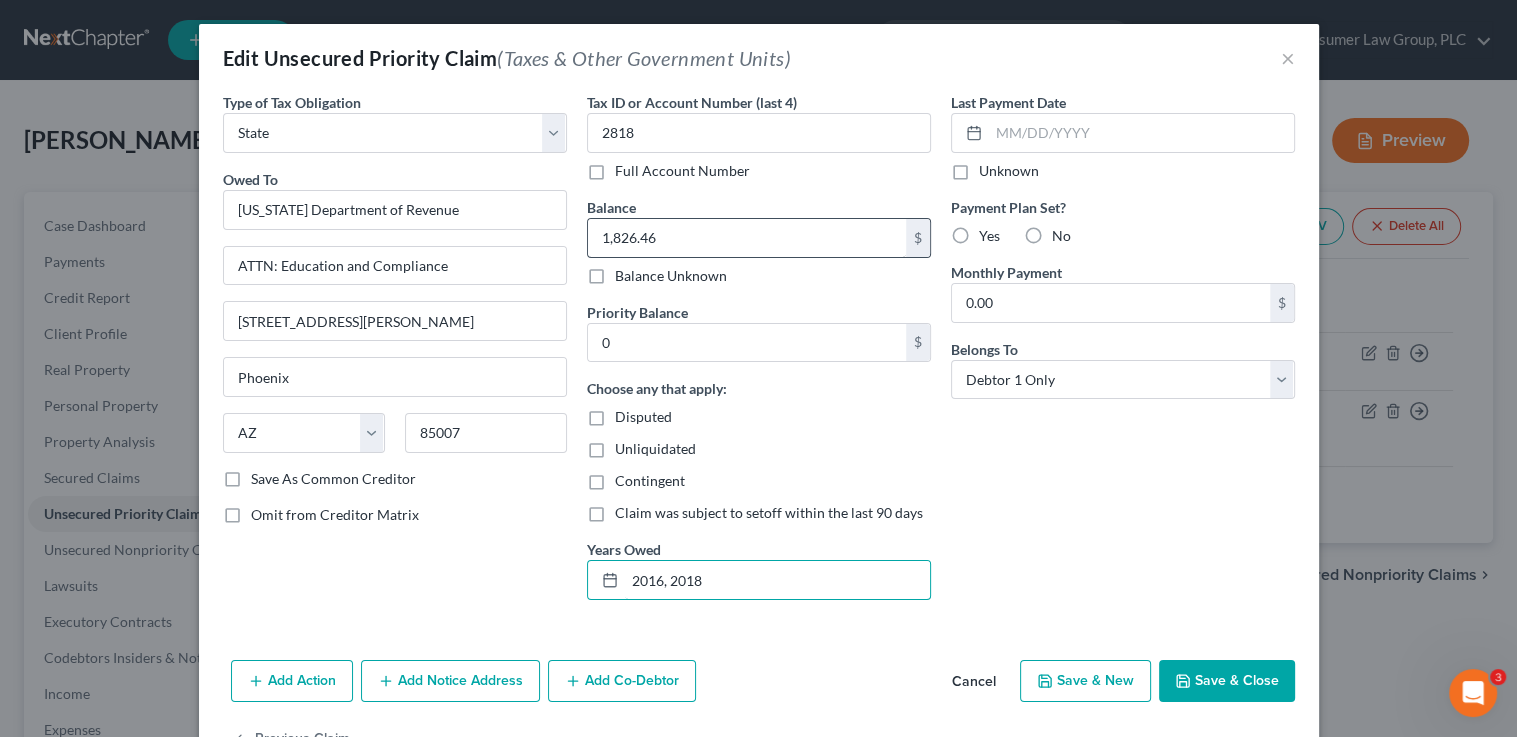 type on "2016, 2018" 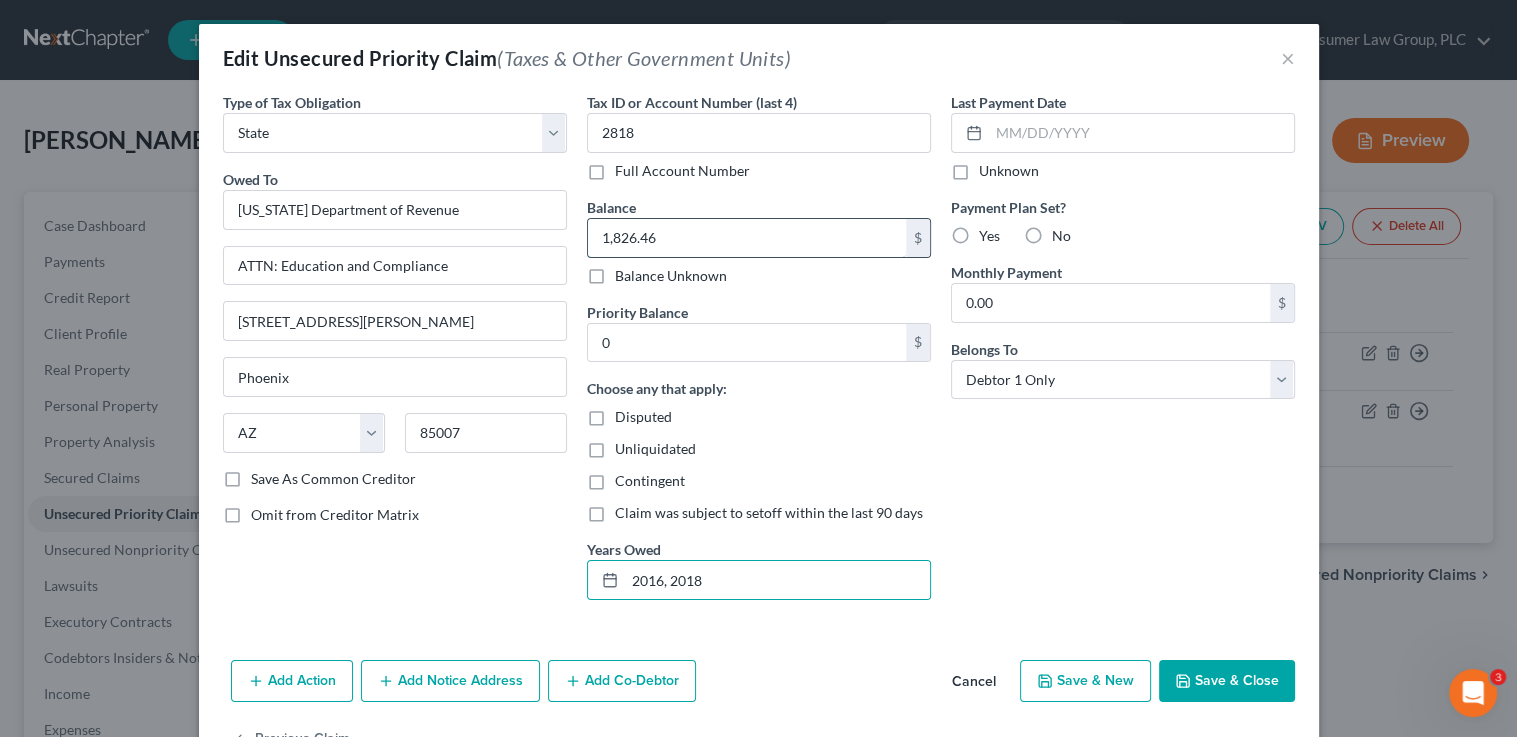 click on "1,826.46" at bounding box center [747, 238] 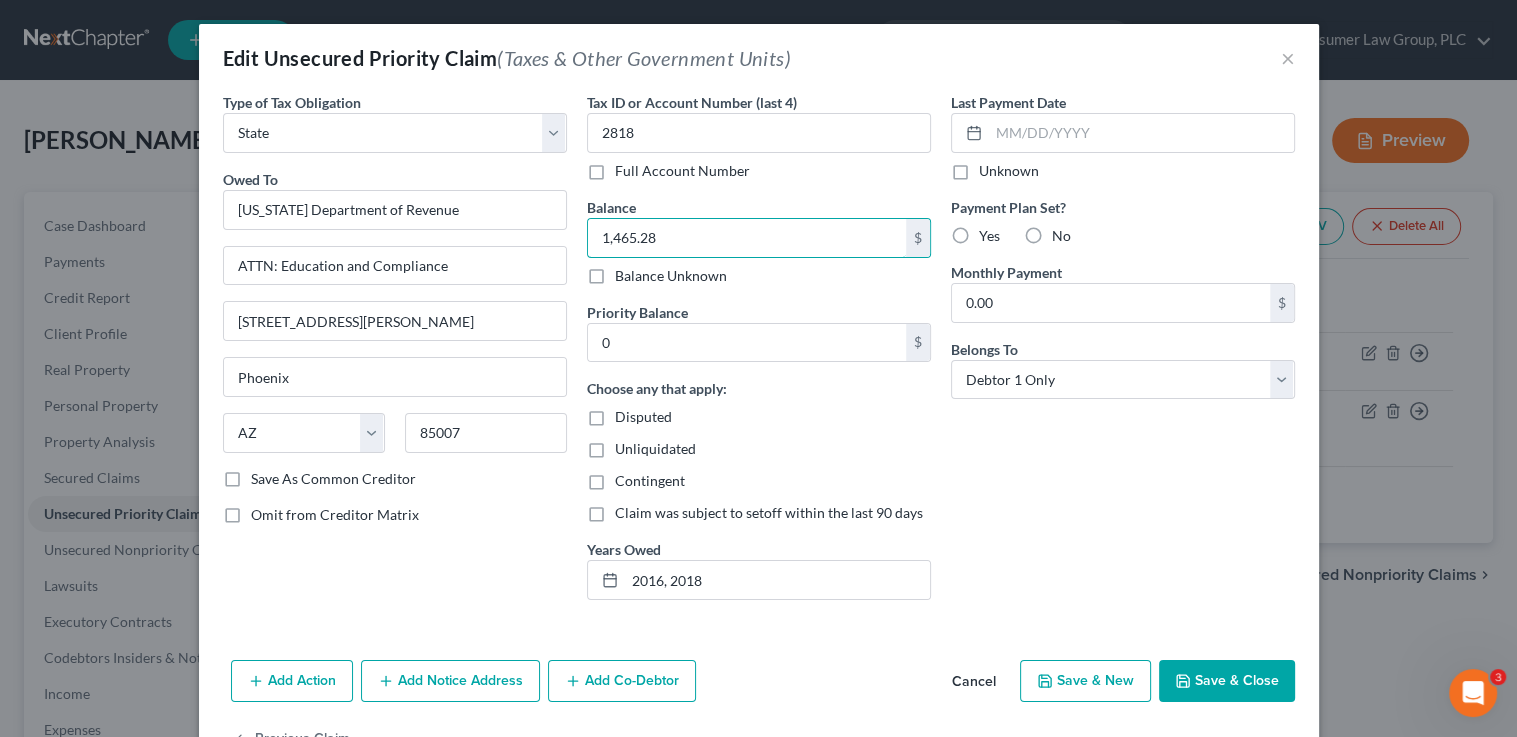 type on "1,465.28" 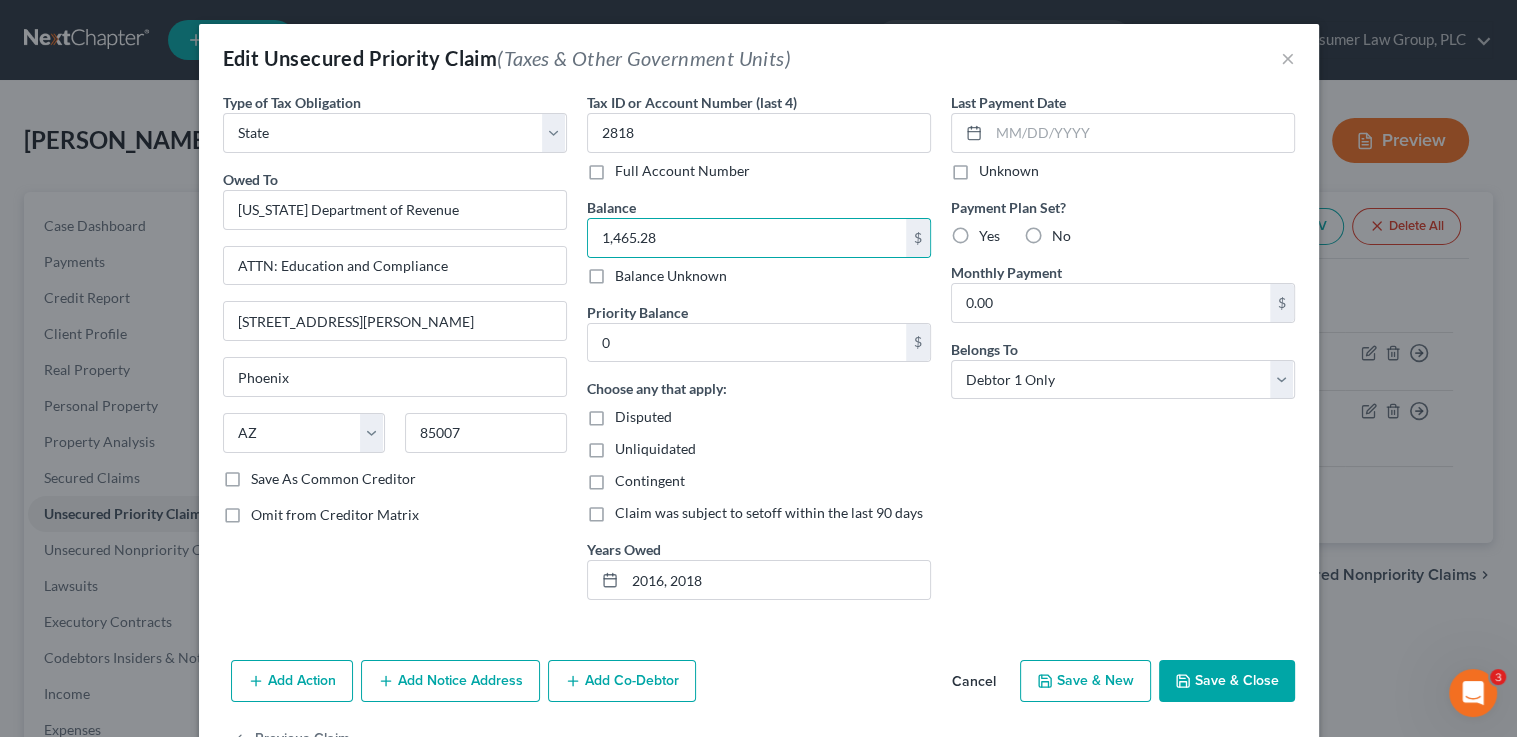 click on "Add Notice Address" at bounding box center (450, 681) 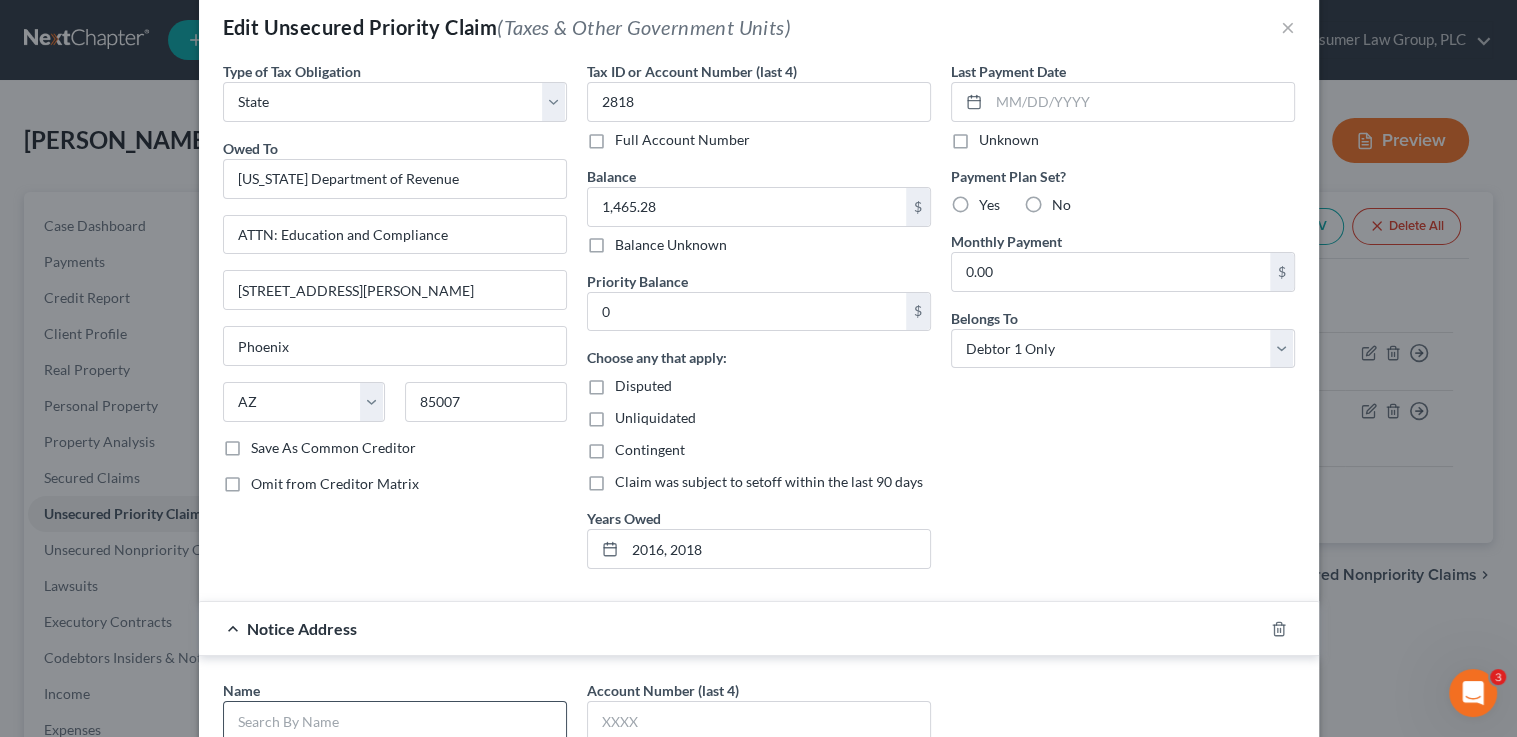 scroll, scrollTop: 108, scrollLeft: 0, axis: vertical 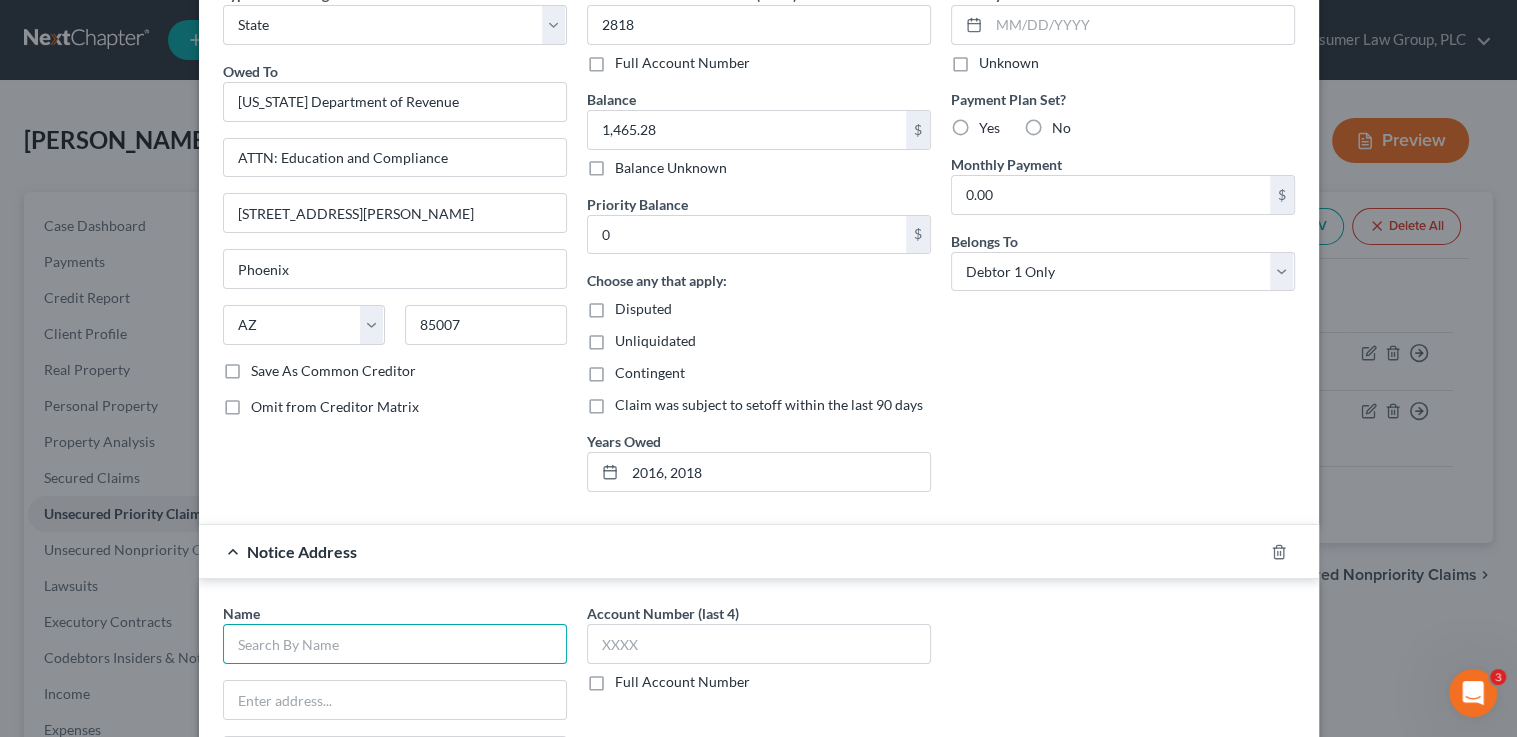 click at bounding box center (395, 644) 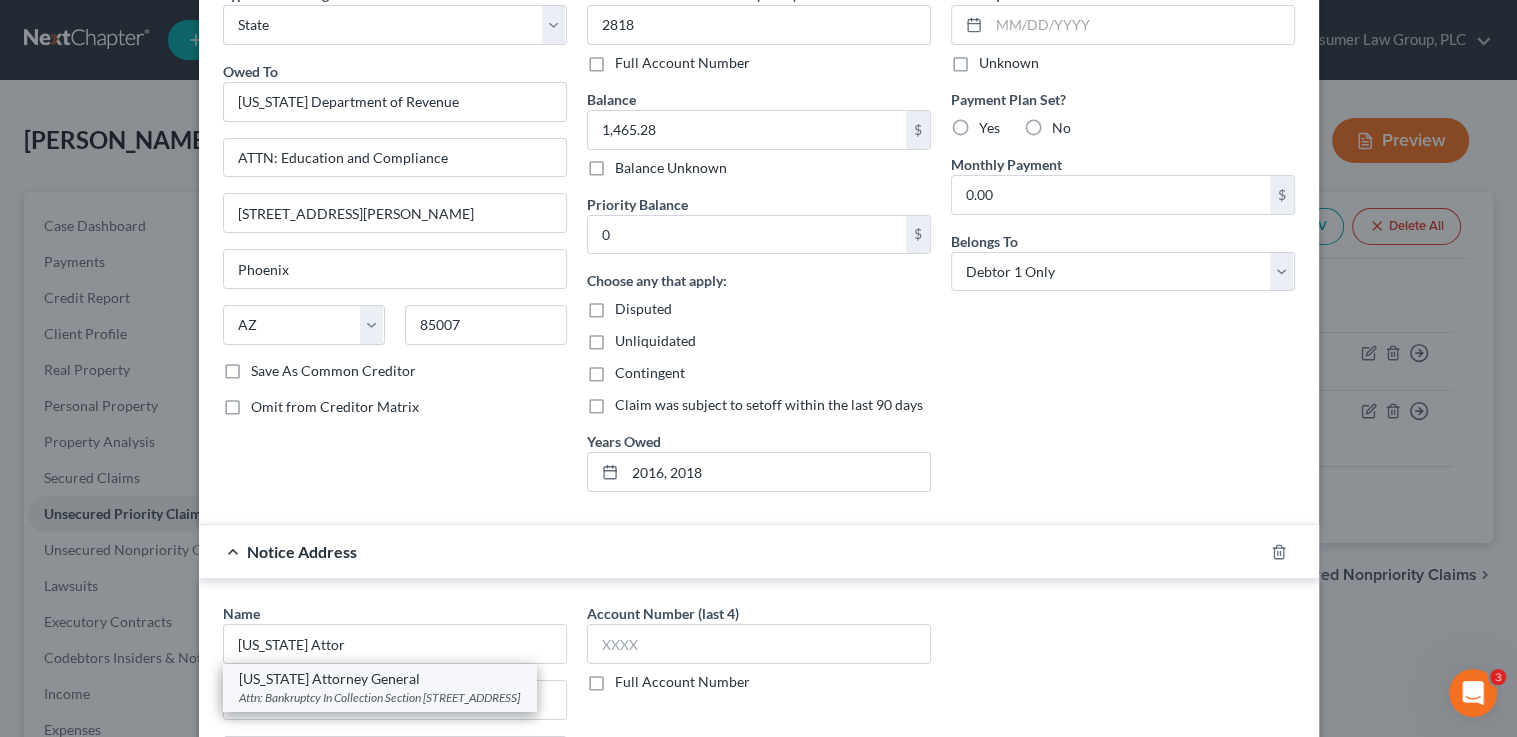 click on "Attn: Bankruptcy In Collection Section 2005 N. Central Ave., Phoenix, AZ 85004" at bounding box center (379, 697) 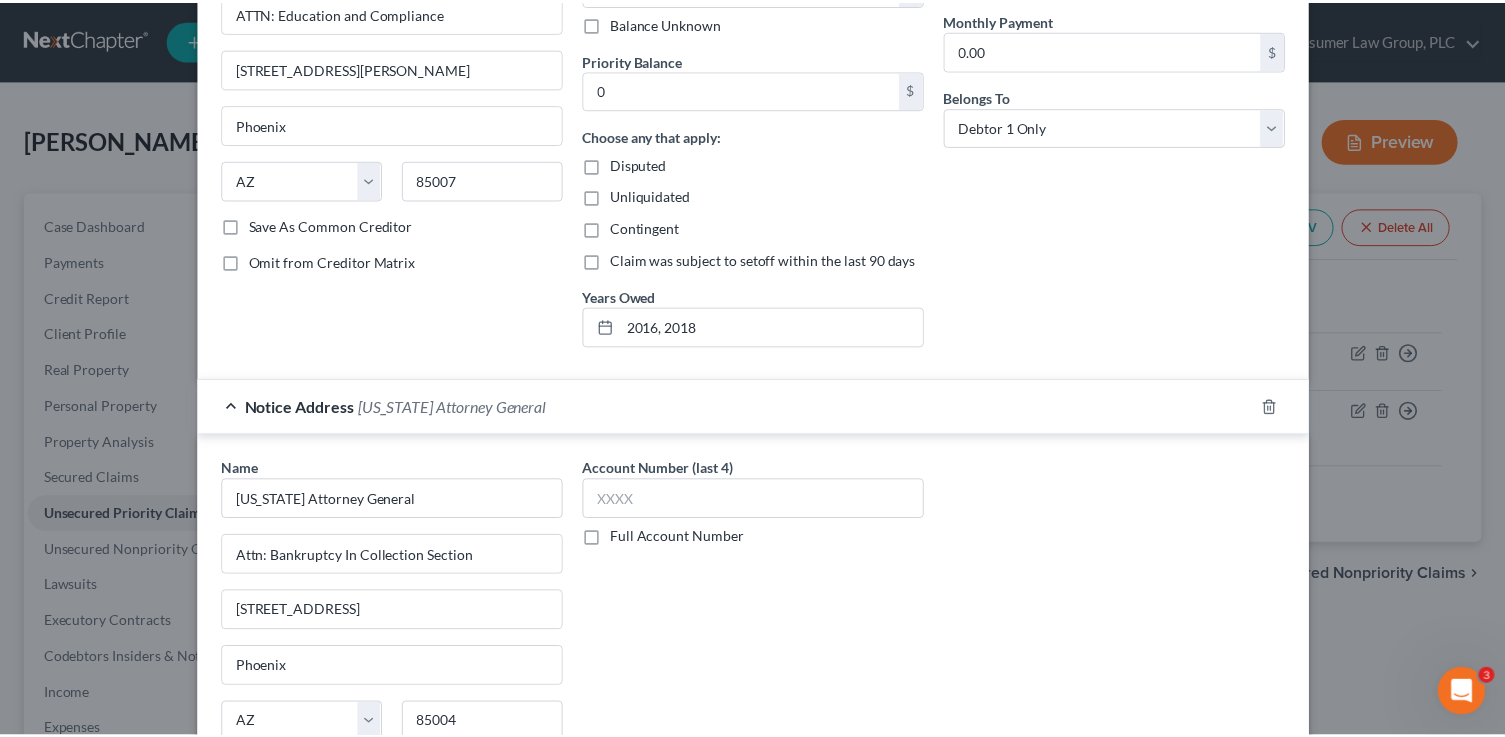 scroll, scrollTop: 489, scrollLeft: 0, axis: vertical 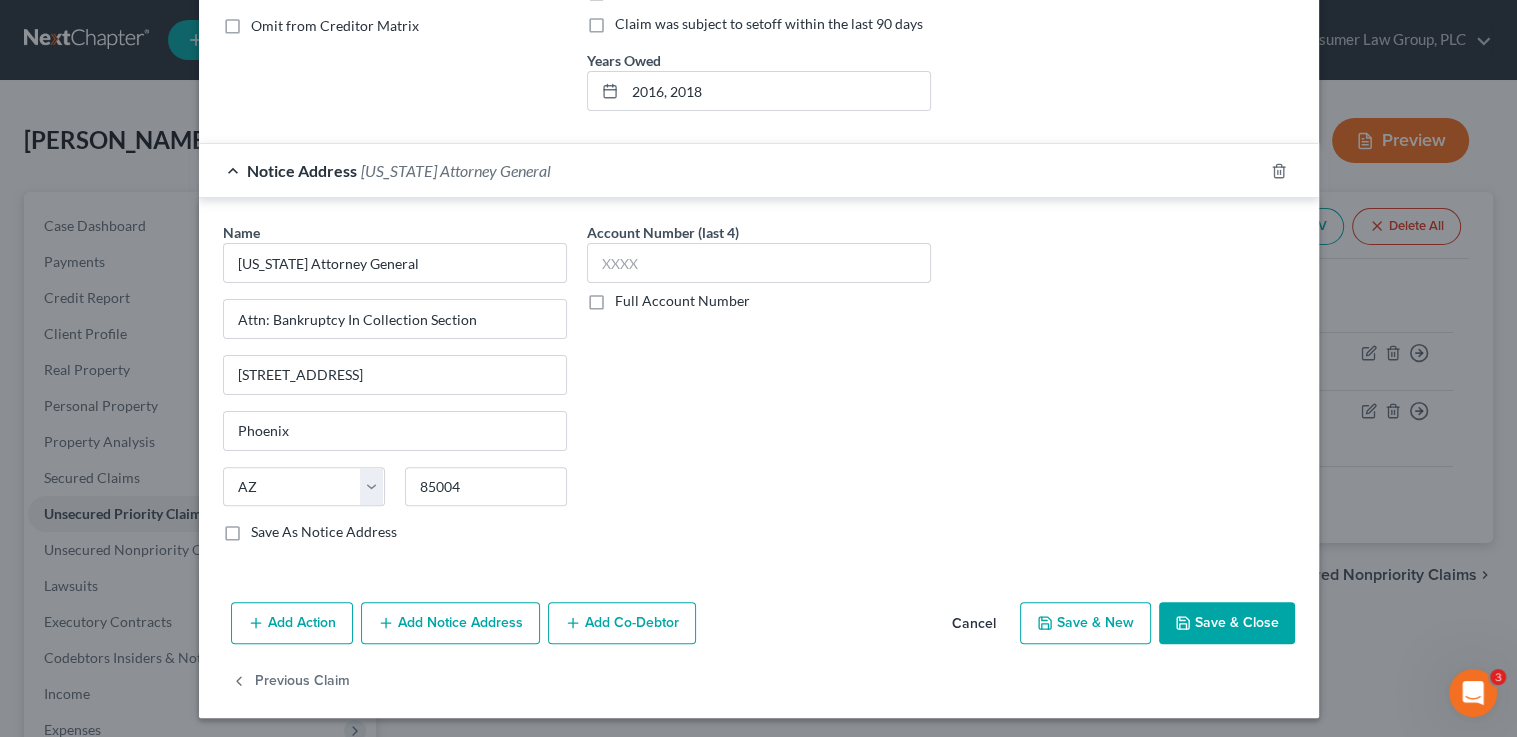 click on "Save & Close" at bounding box center [1227, 623] 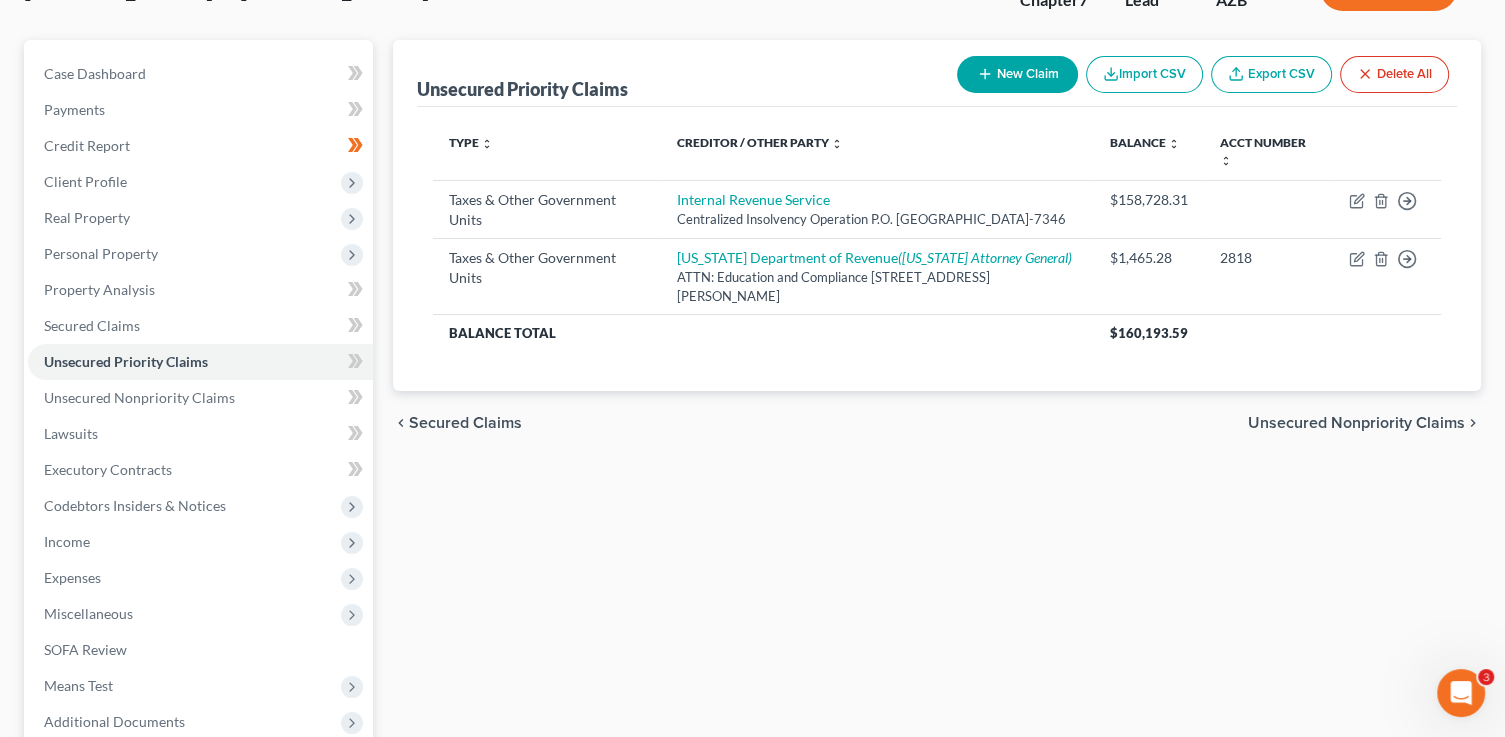 scroll, scrollTop: 226, scrollLeft: 0, axis: vertical 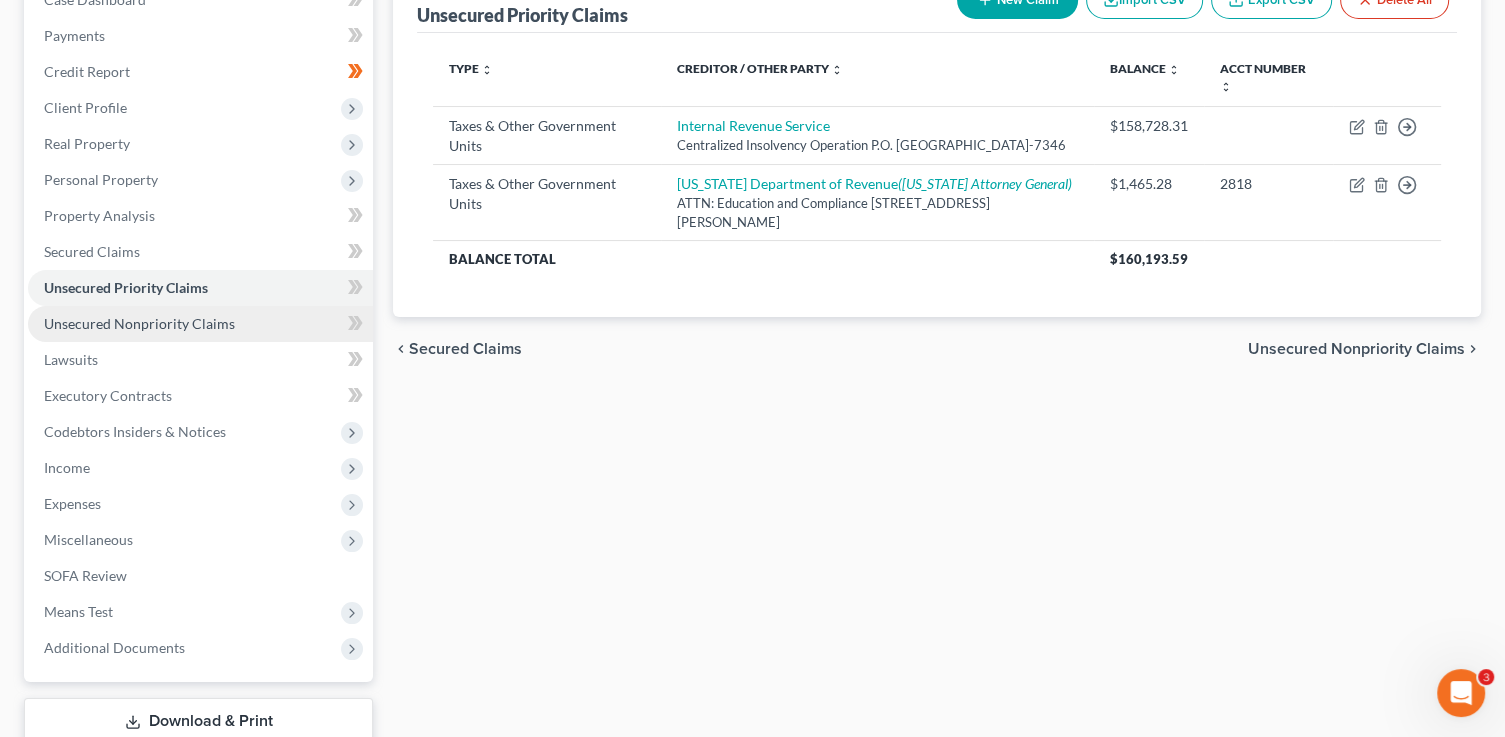 click on "Unsecured Nonpriority Claims" at bounding box center [139, 323] 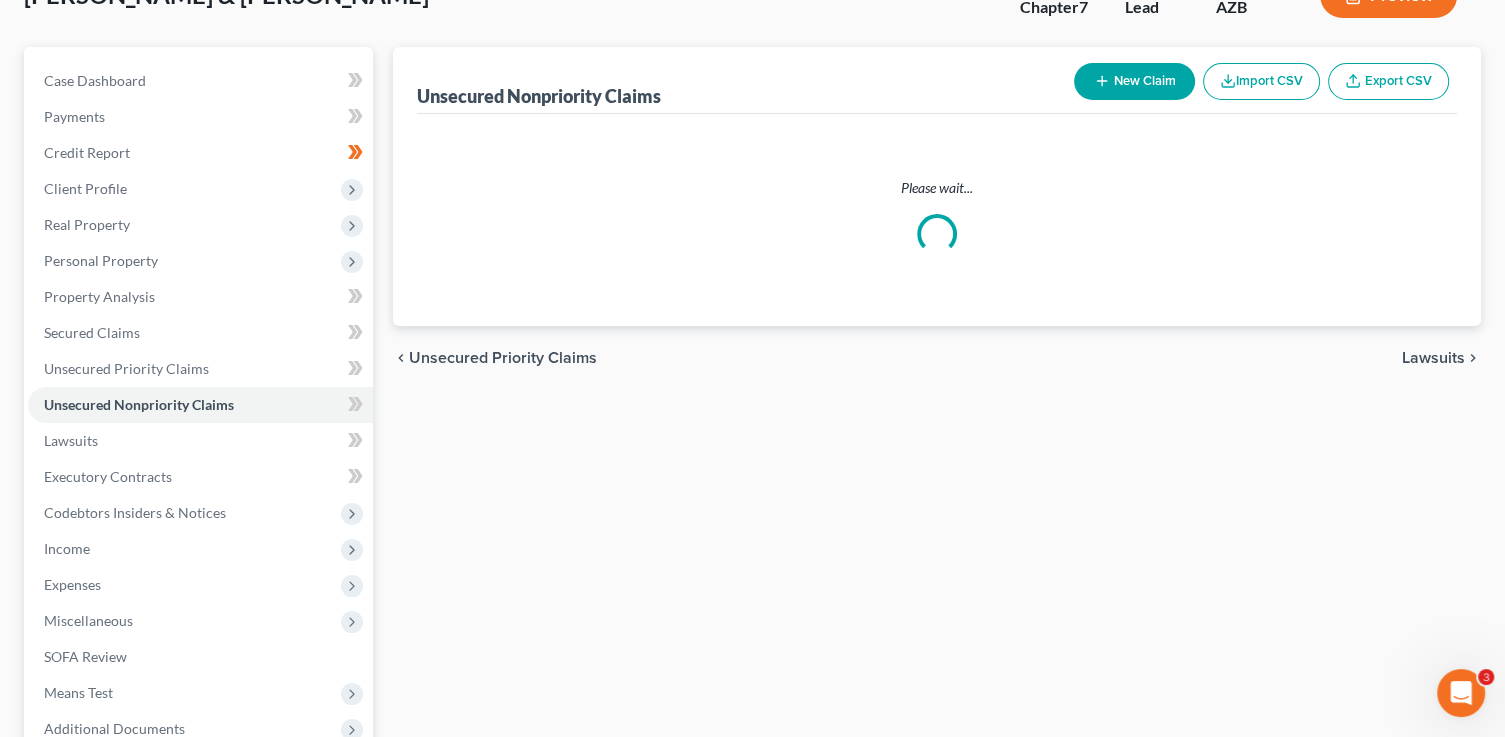 scroll, scrollTop: 0, scrollLeft: 0, axis: both 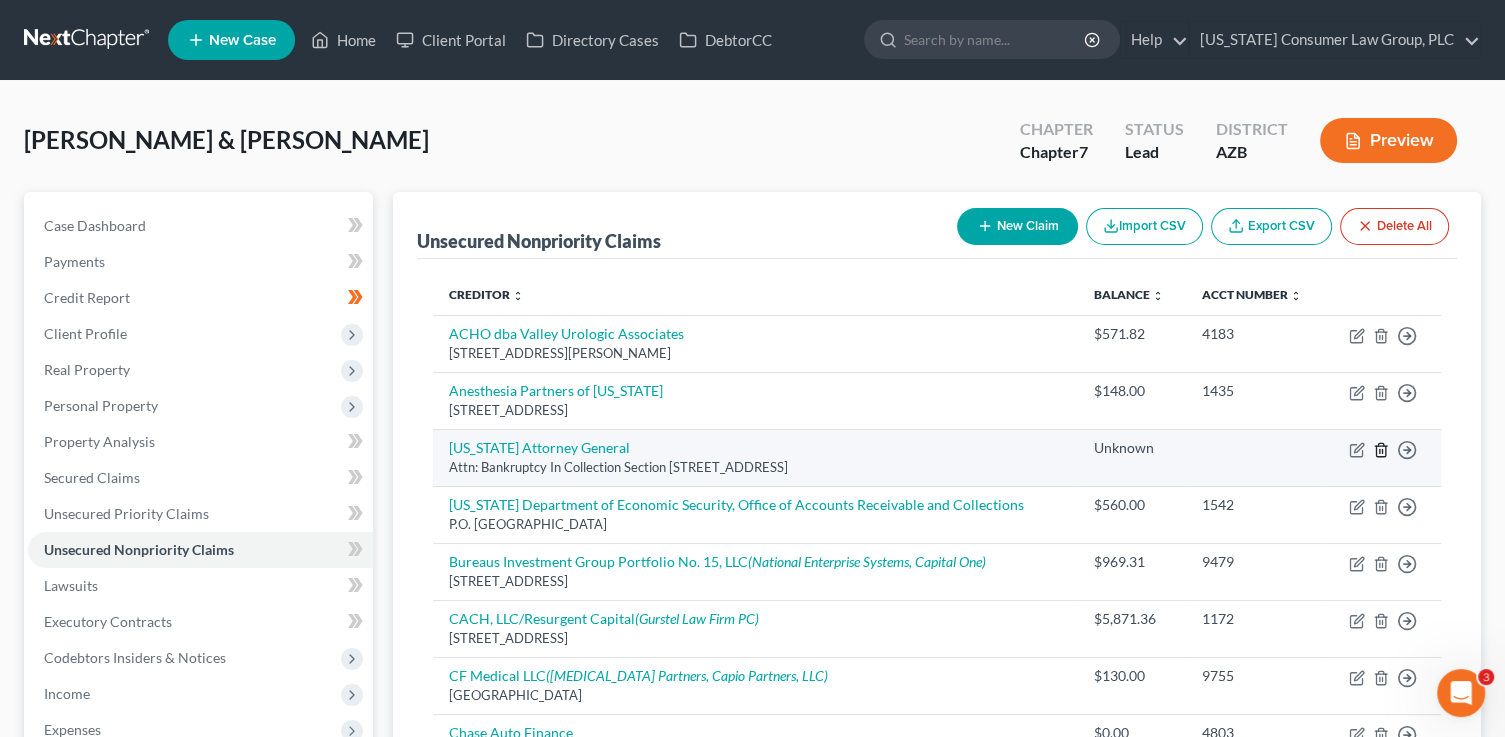 click 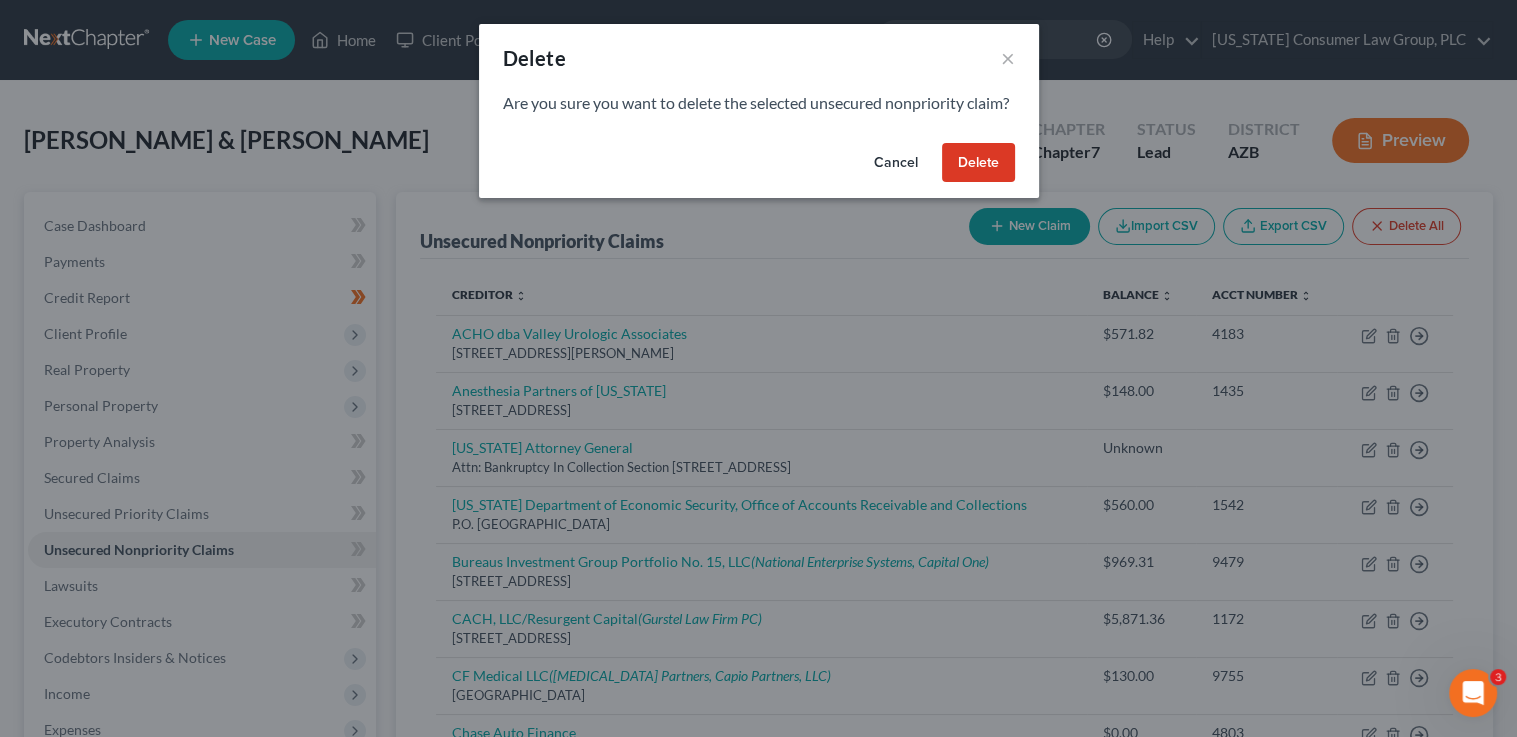 click on "Delete" at bounding box center (978, 163) 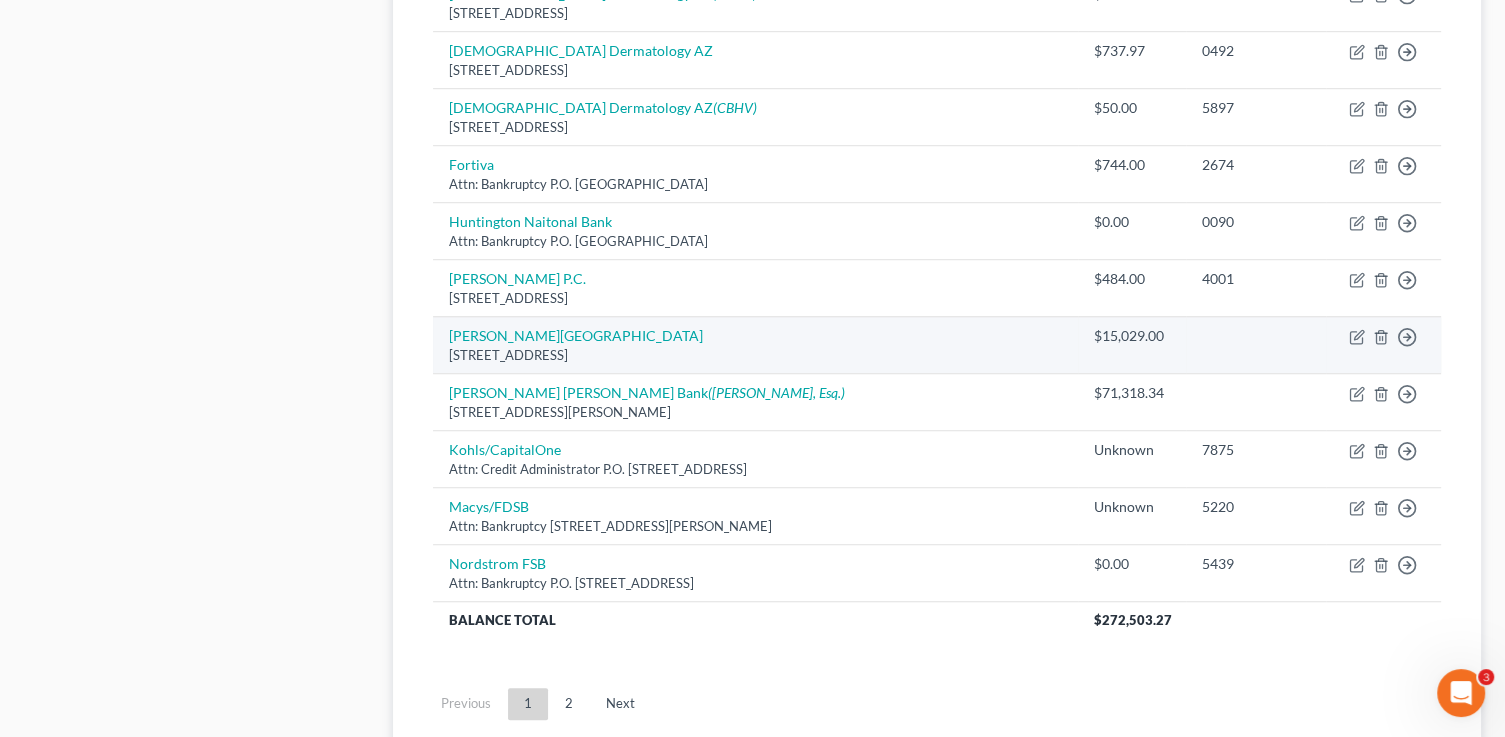 scroll, scrollTop: 1363, scrollLeft: 0, axis: vertical 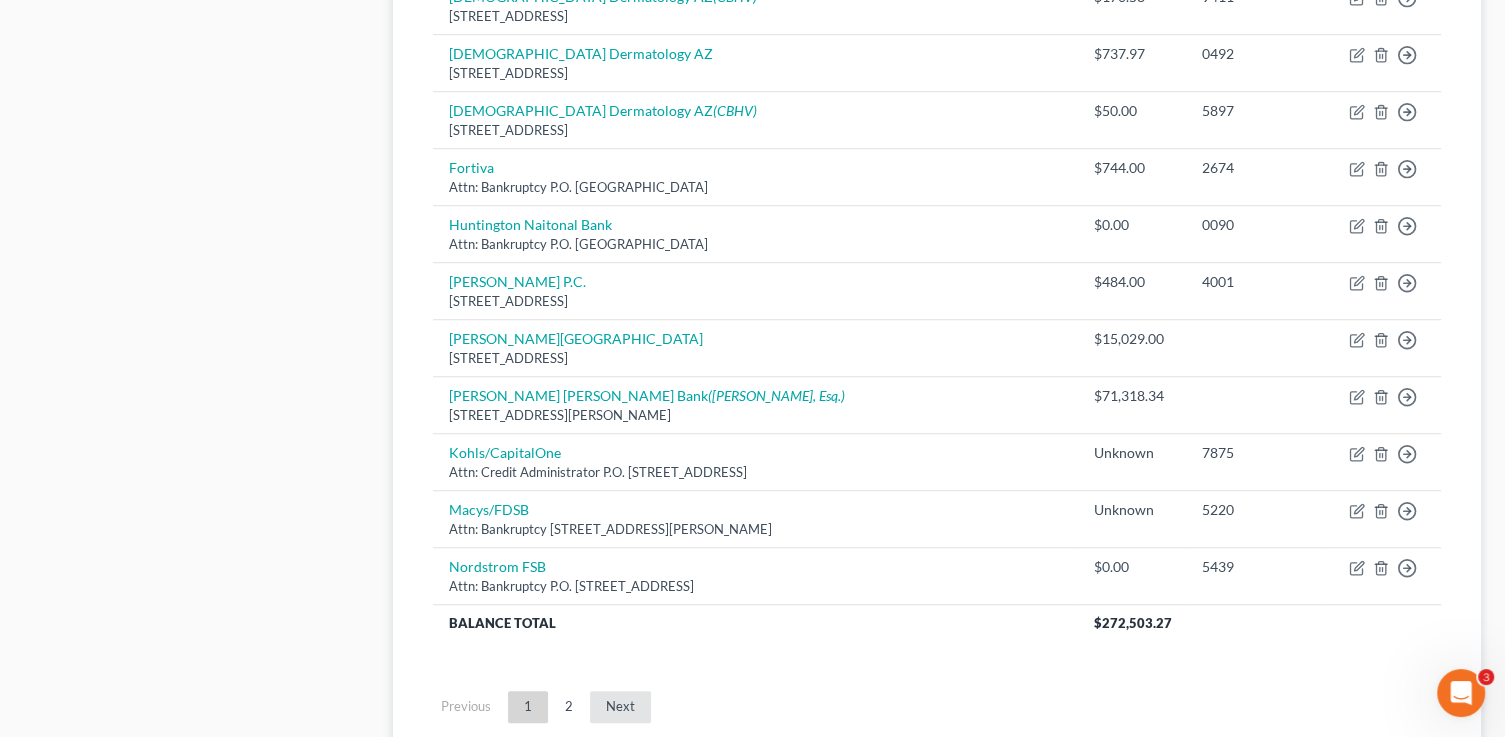 click on "Next" at bounding box center (620, 707) 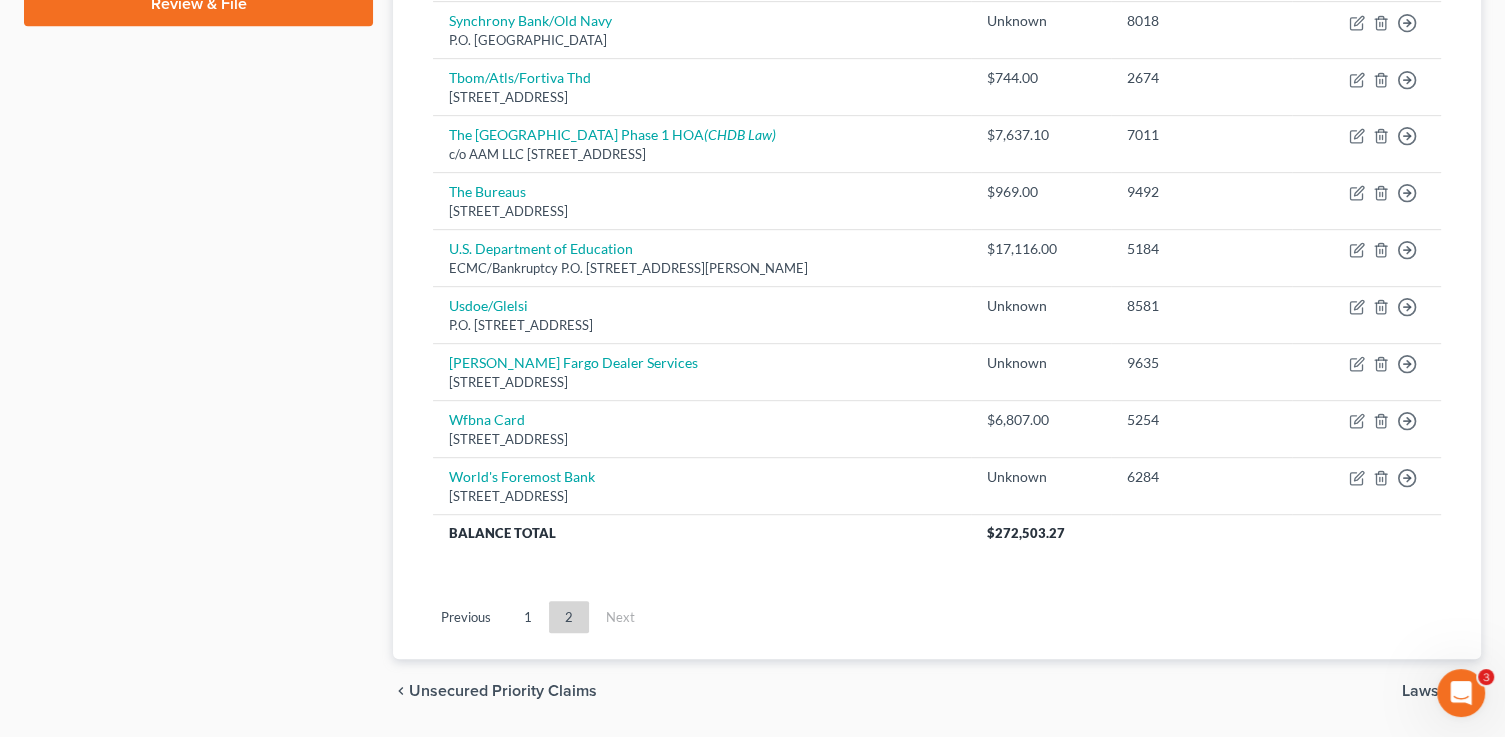 scroll, scrollTop: 1044, scrollLeft: 0, axis: vertical 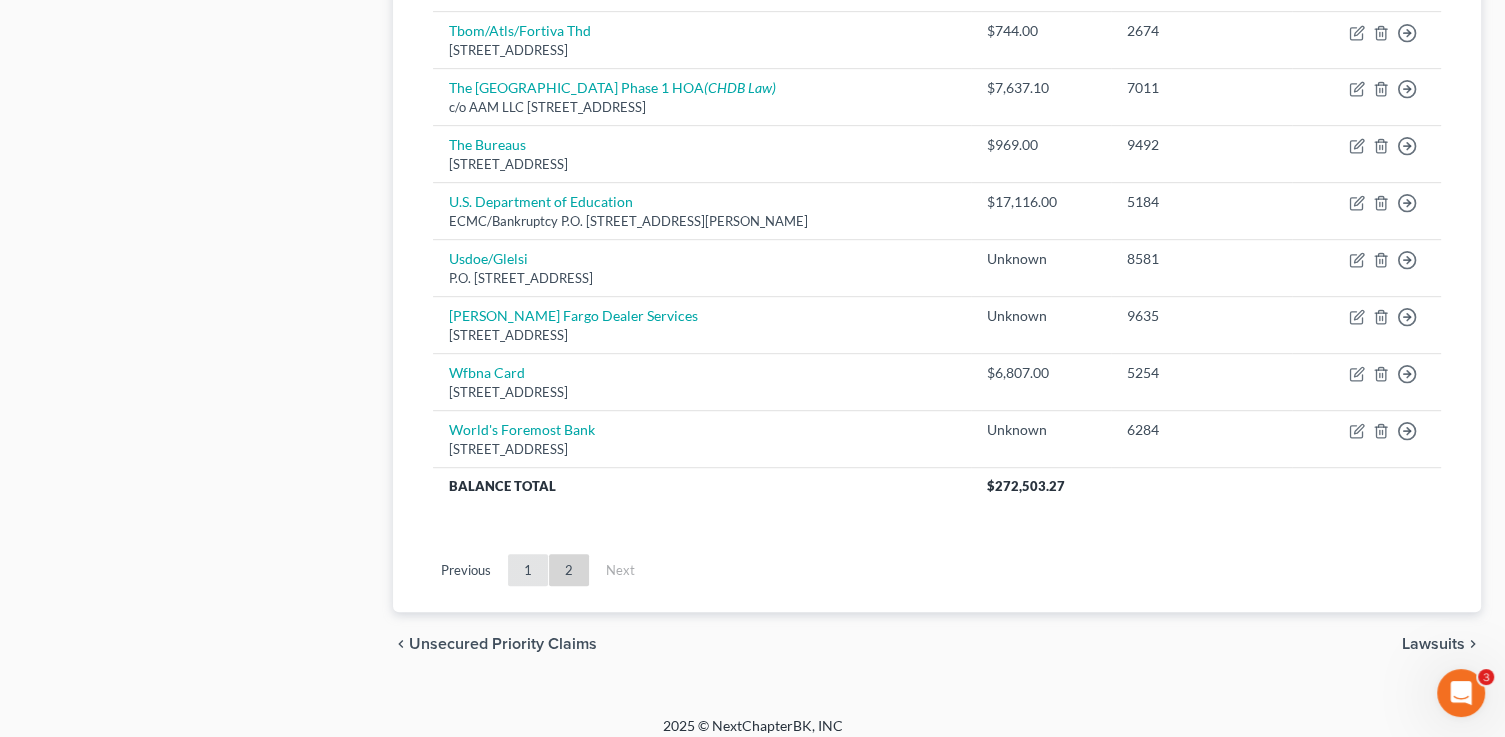 click on "1" at bounding box center (528, 570) 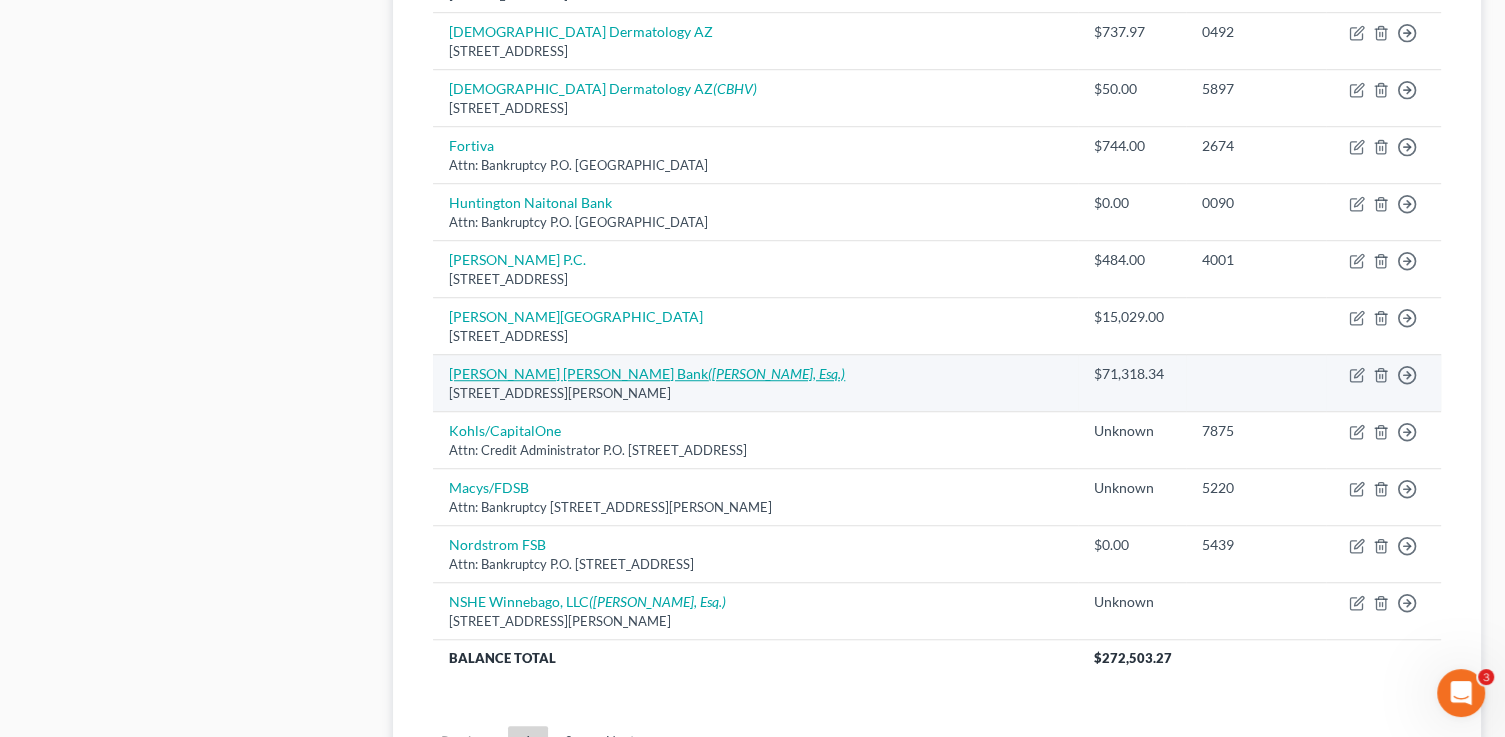 scroll, scrollTop: 1386, scrollLeft: 0, axis: vertical 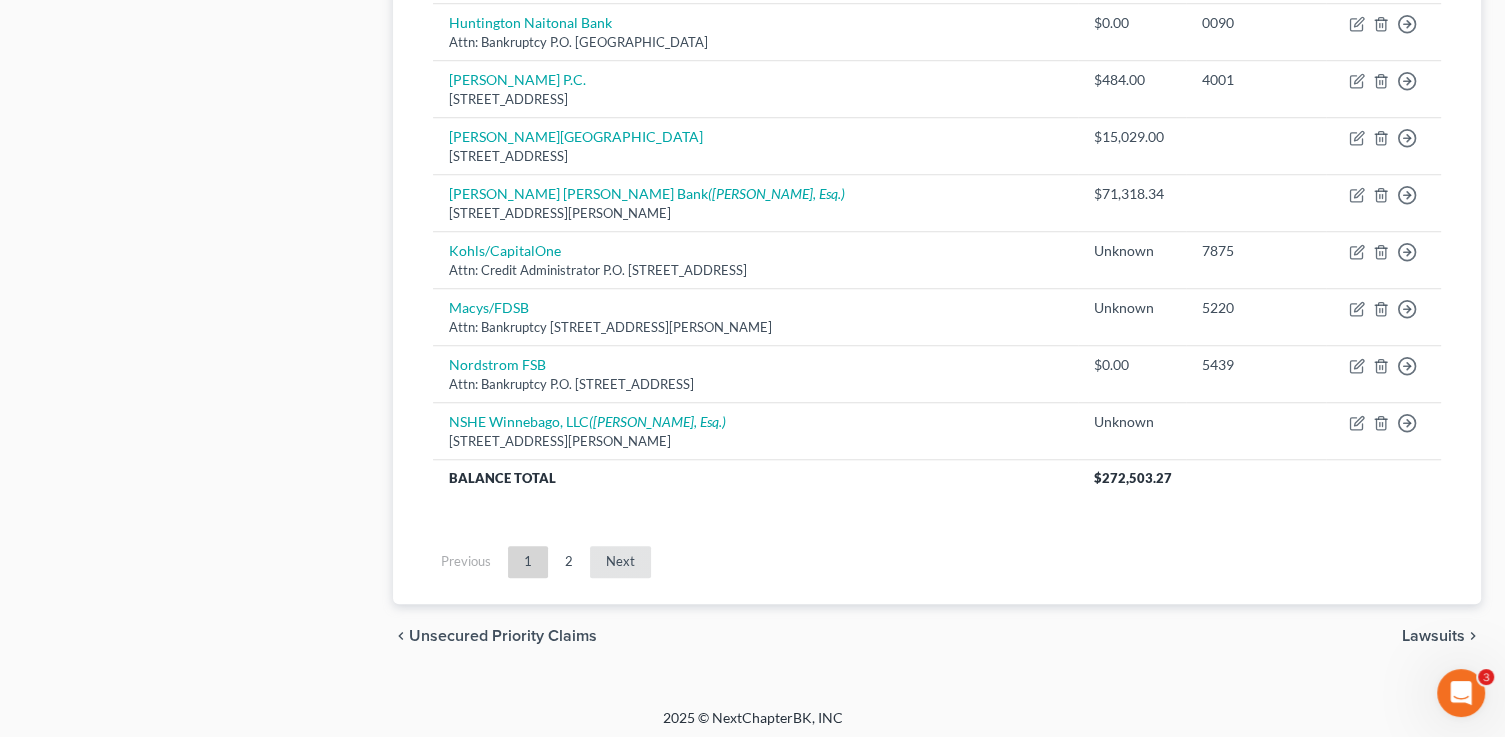 click on "Next" at bounding box center (620, 562) 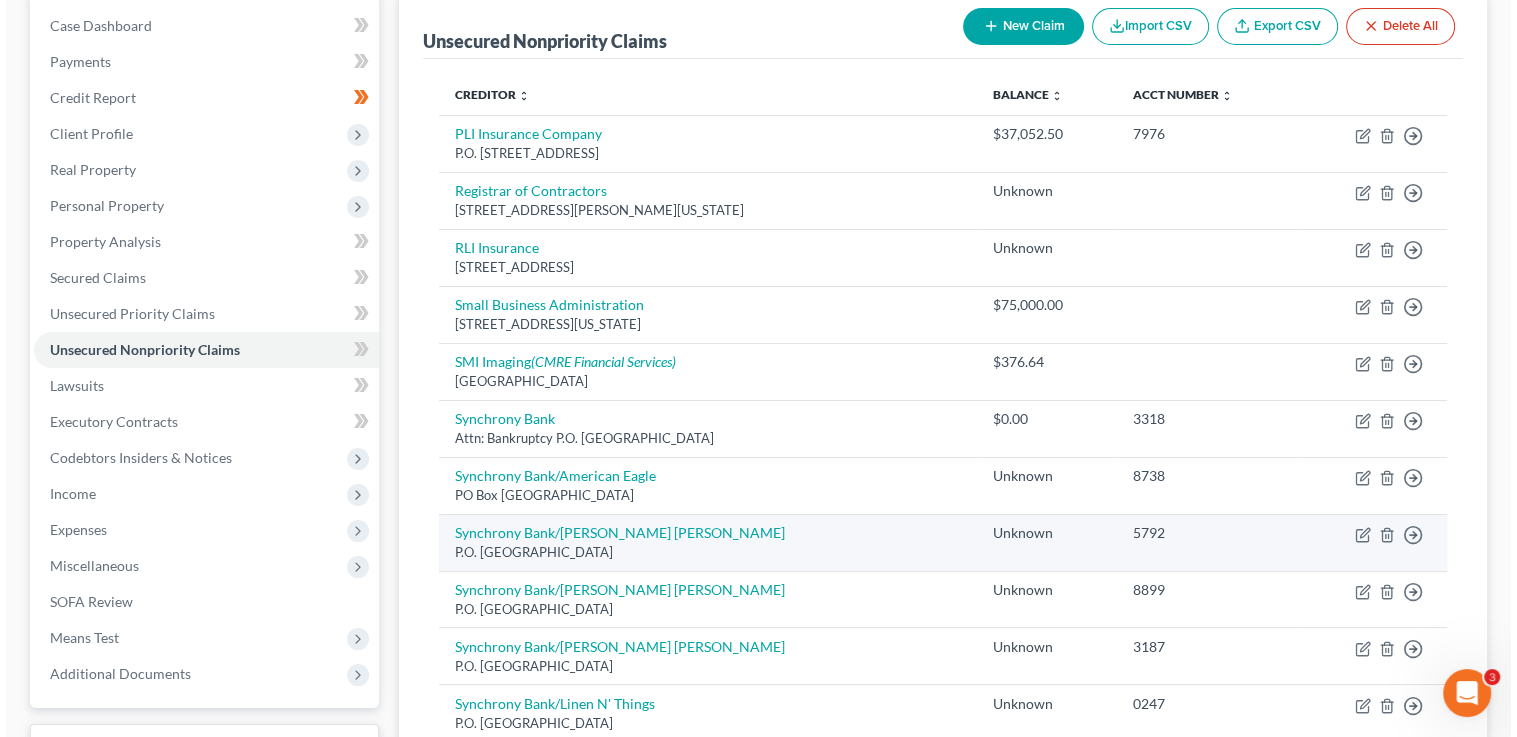 scroll, scrollTop: 198, scrollLeft: 0, axis: vertical 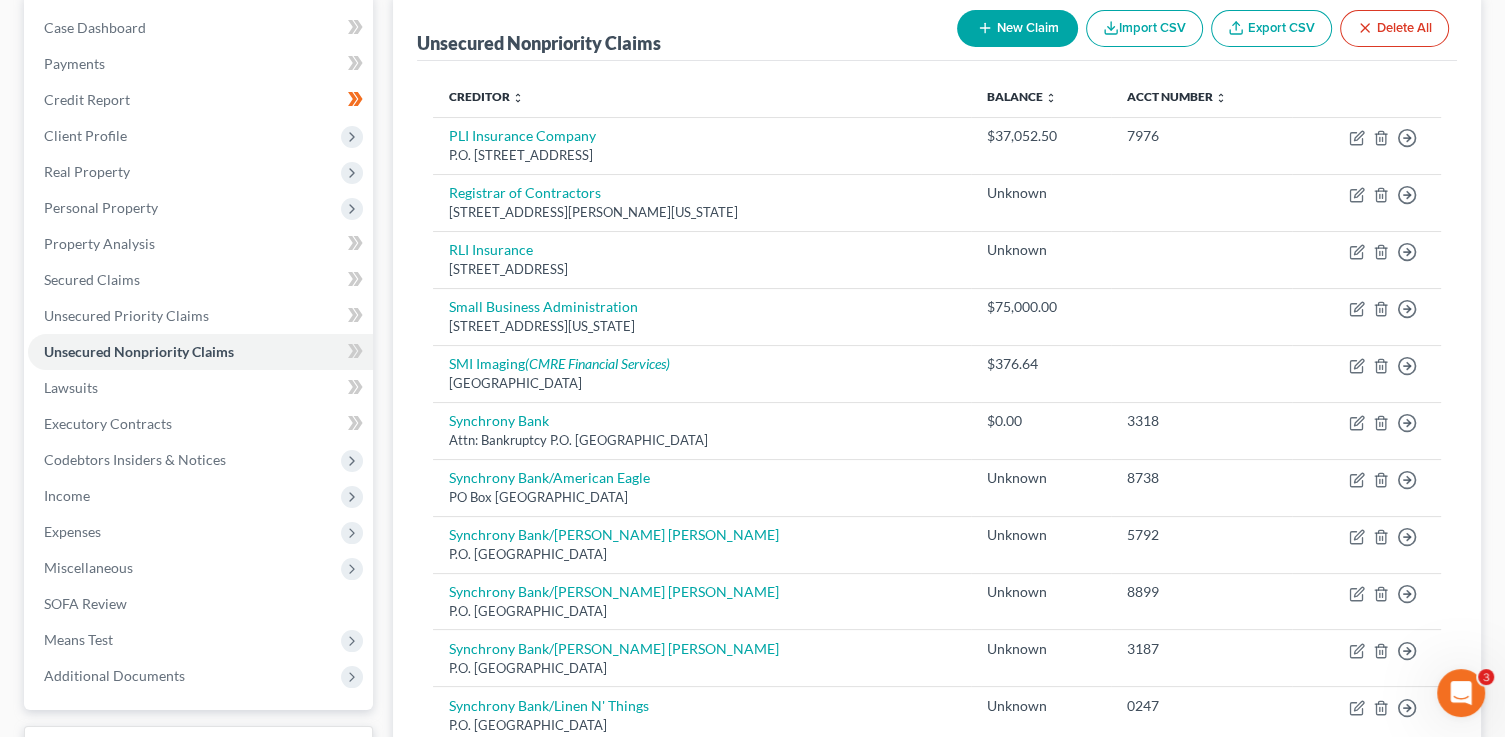 click on "New Claim" at bounding box center [1017, 28] 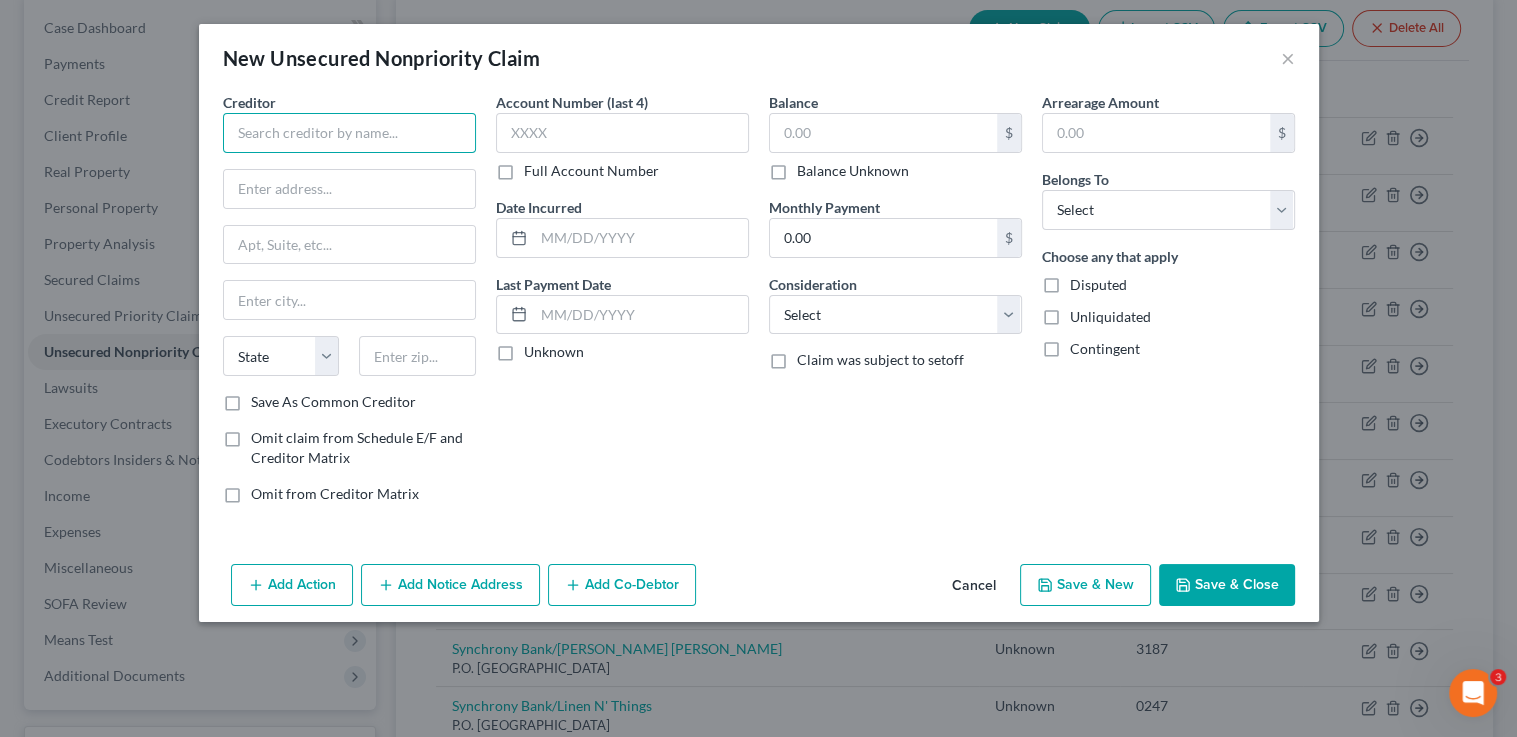 click at bounding box center [349, 133] 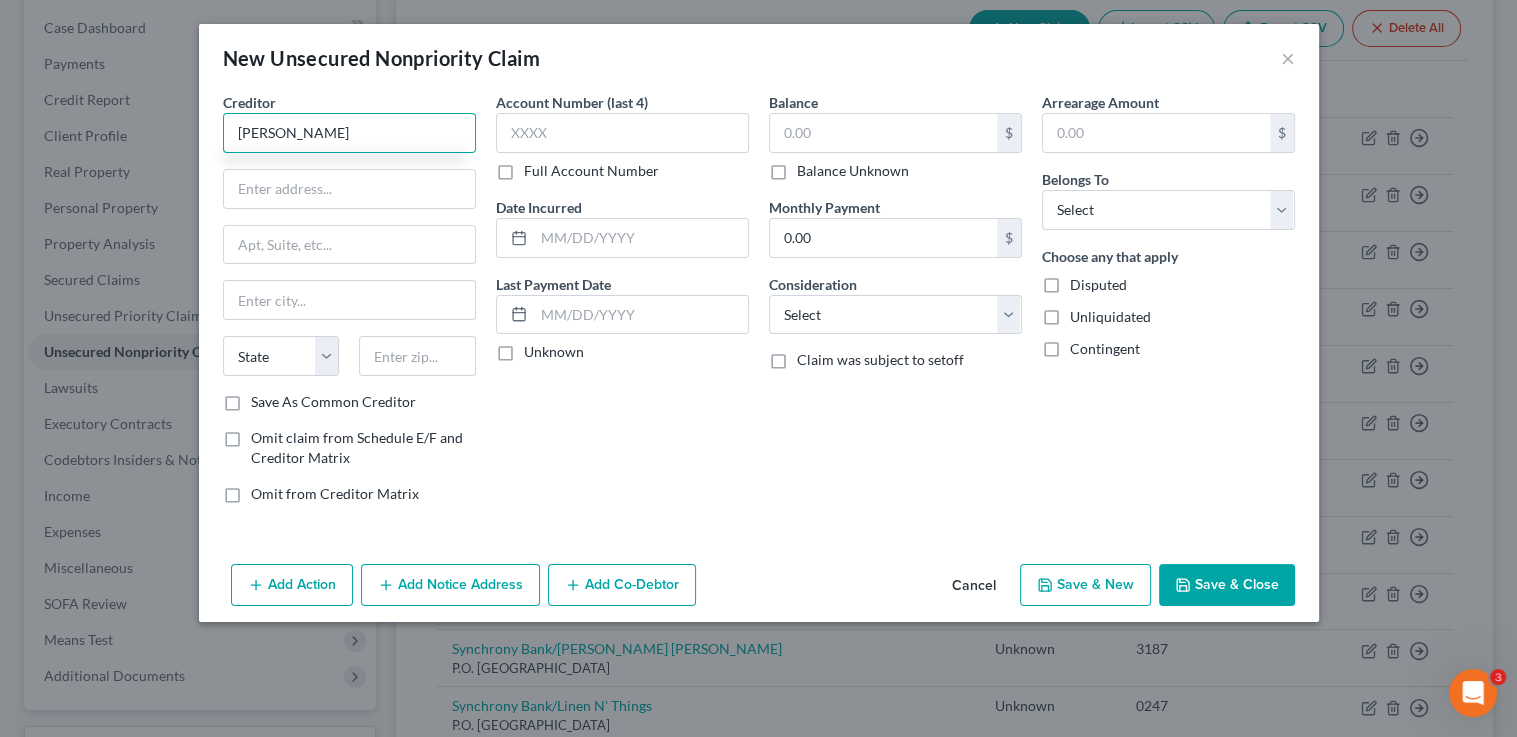 type on "Mike Thompson" 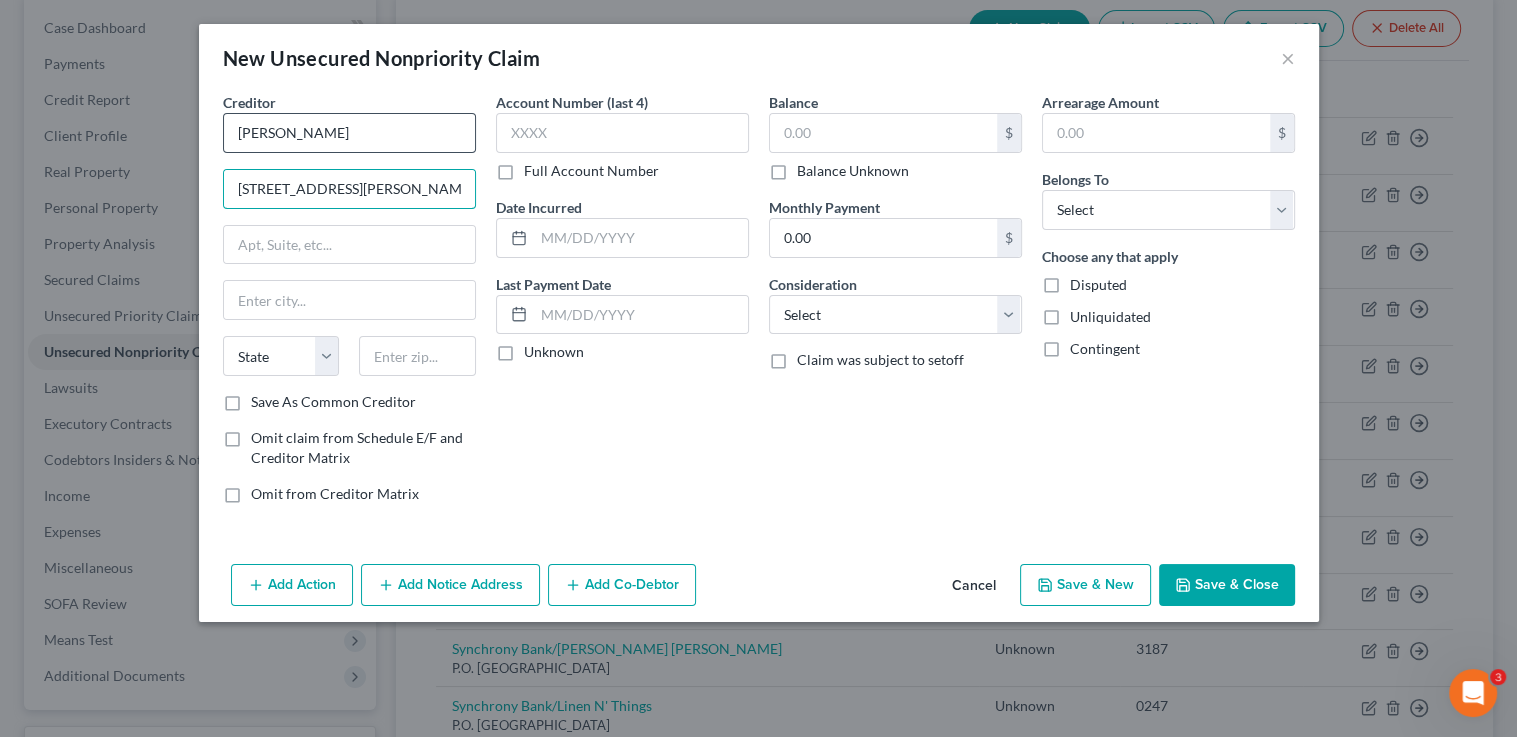 type on "139 N. Carter Ranch Road" 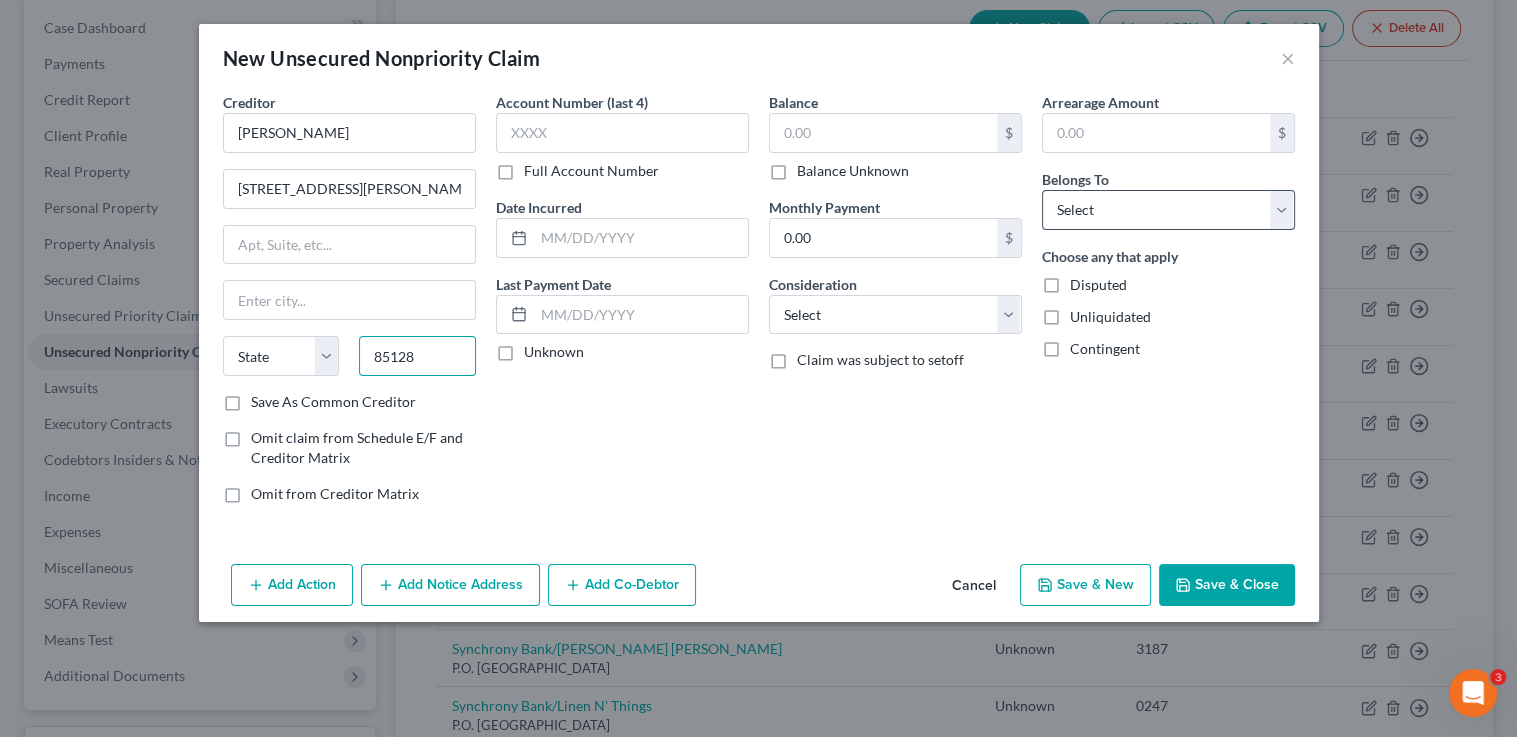 type on "85128" 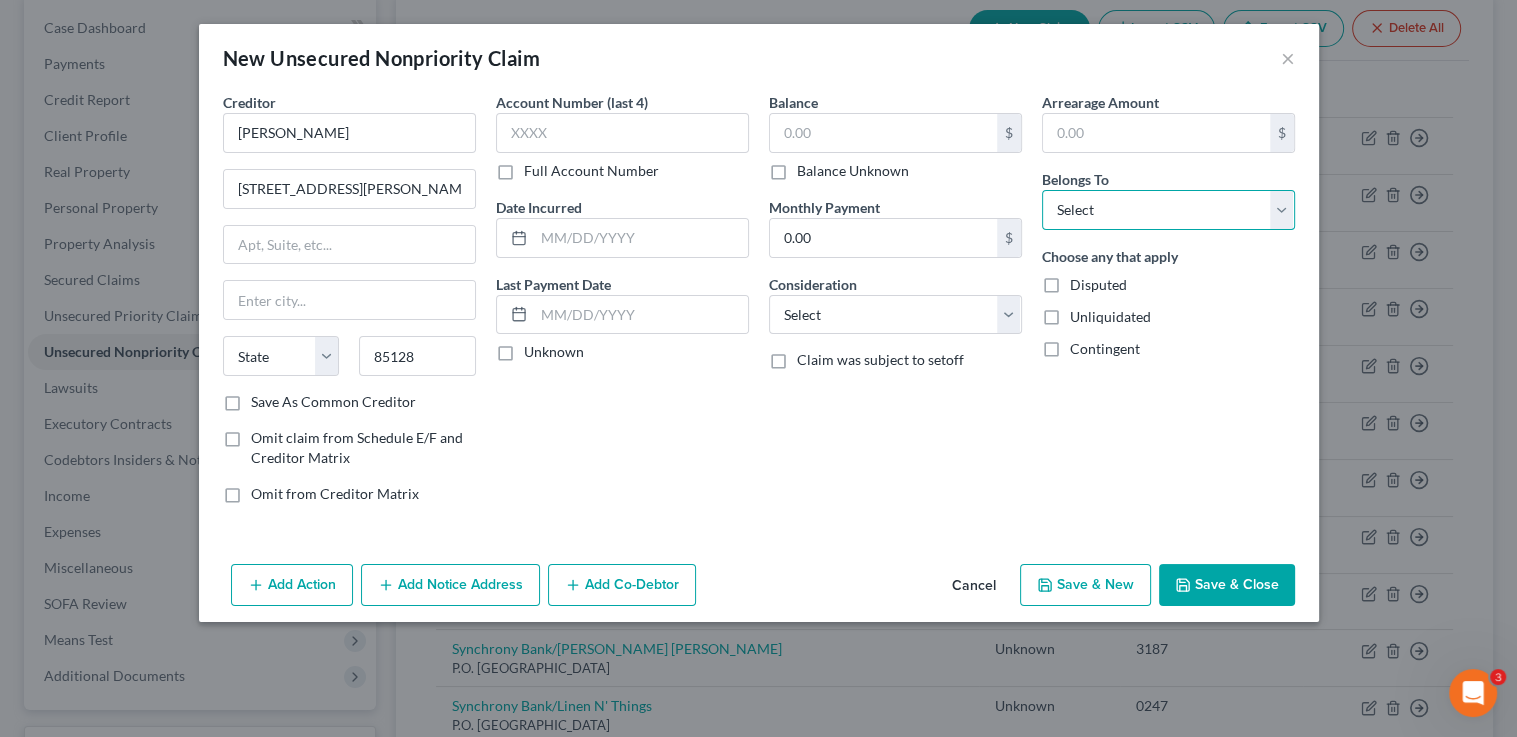 click on "Select Debtor 1 Only Debtor 2 Only Debtor 1 And Debtor 2 Only At Least One Of The Debtors And Another Community Property" at bounding box center (1168, 210) 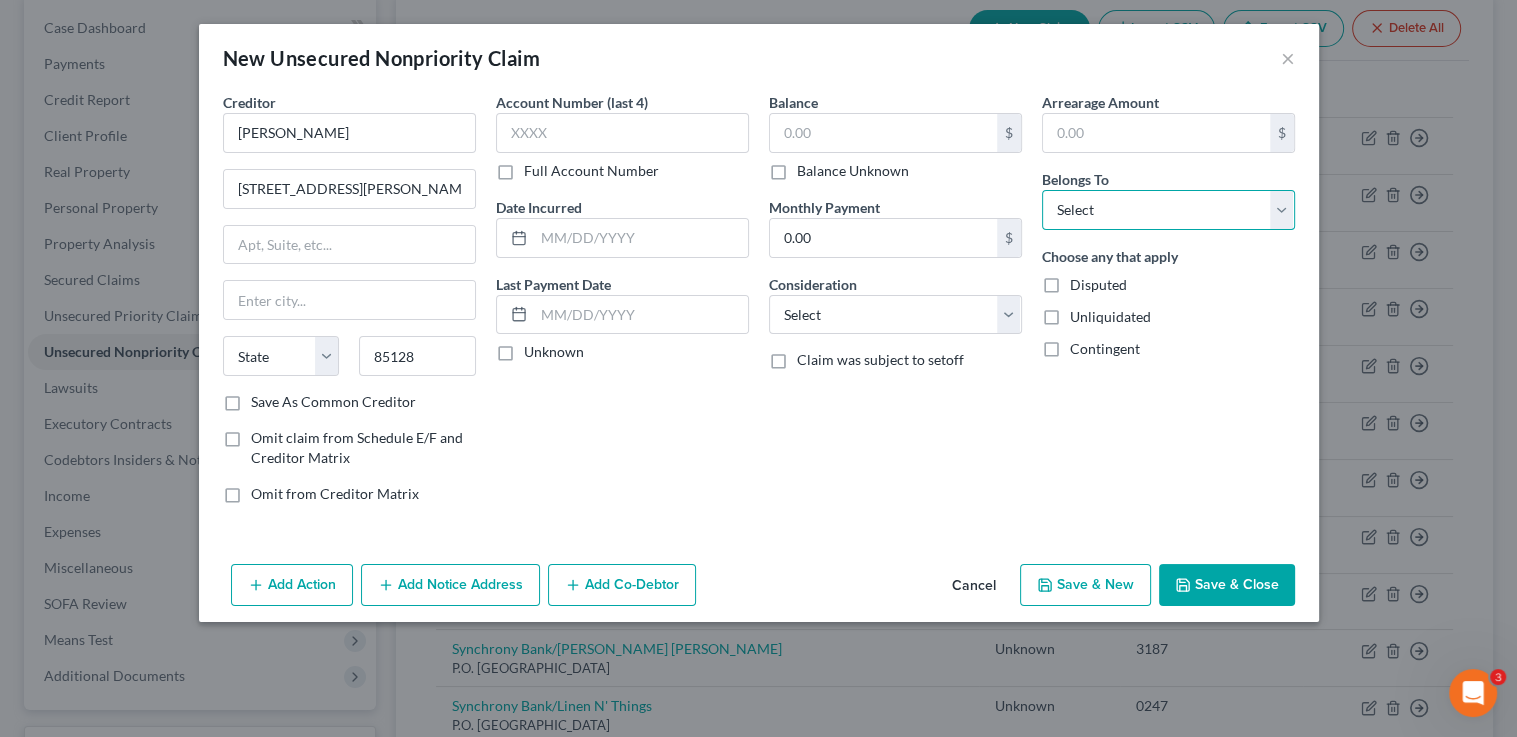 select on "3" 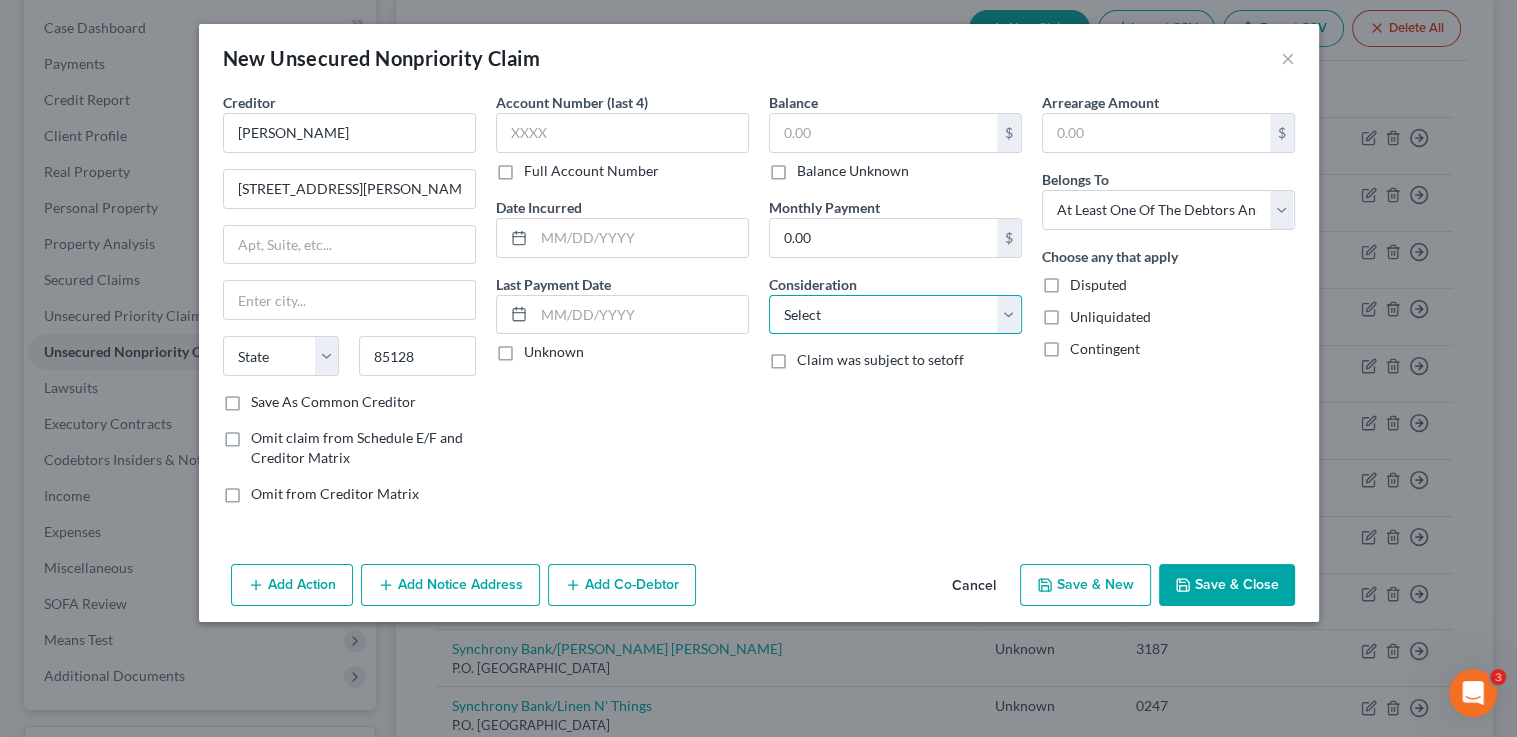 click on "Select Cable / Satellite Services Collection Agency Credit Card Debt Debt Counseling / Attorneys Deficiency Balance Domestic Support Obligations Home / Car Repairs Income Taxes Judgment Liens Medical Services Monies Loaned / Advanced Mortgage Obligation From Divorce Or Separation Obligation To Pensions Other Overdrawn Bank Account Promised To Help Pay Creditors Student Loans Suppliers And Vendors Telephone / Internet Services Utility Services" at bounding box center [895, 315] 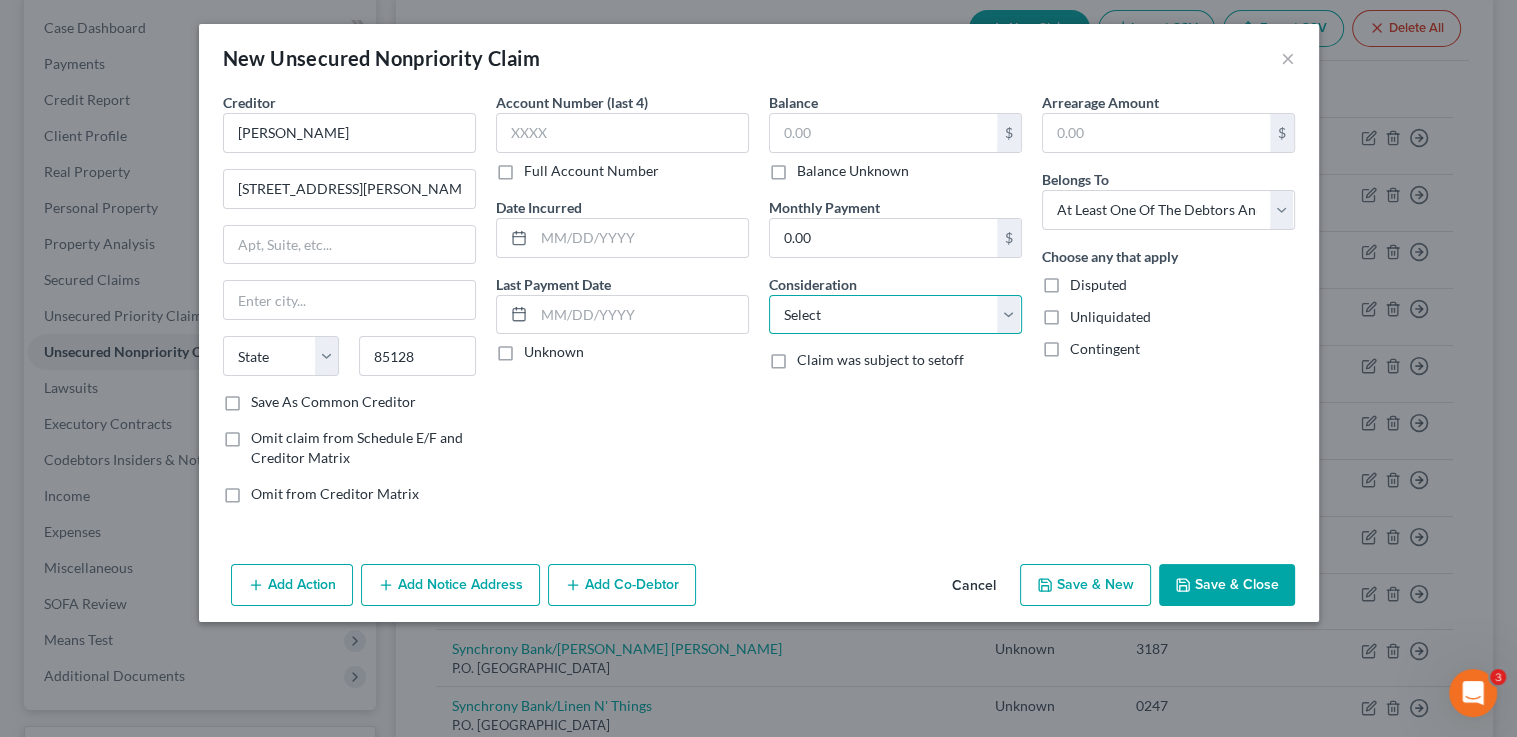 select on "14" 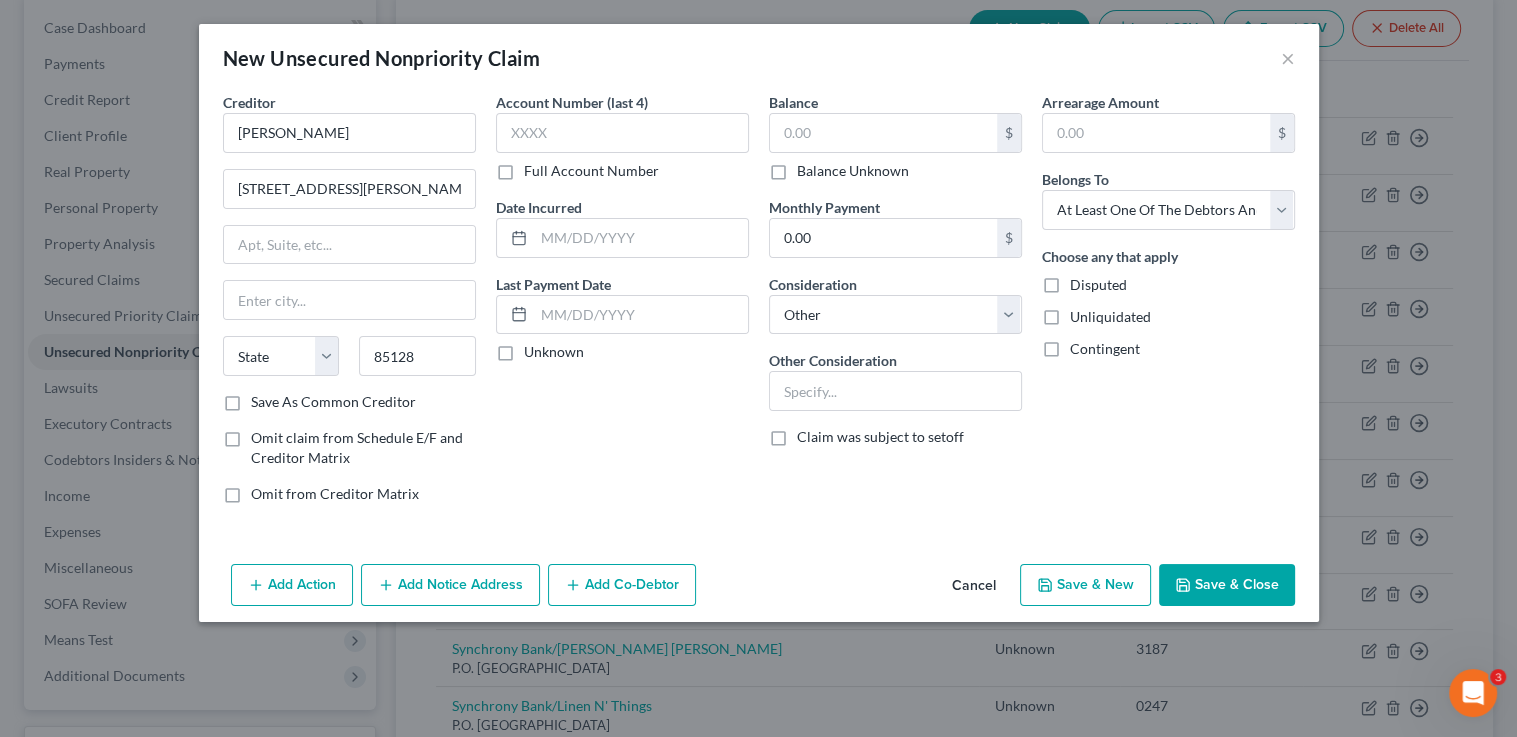 click on "Balance Unknown" at bounding box center (853, 171) 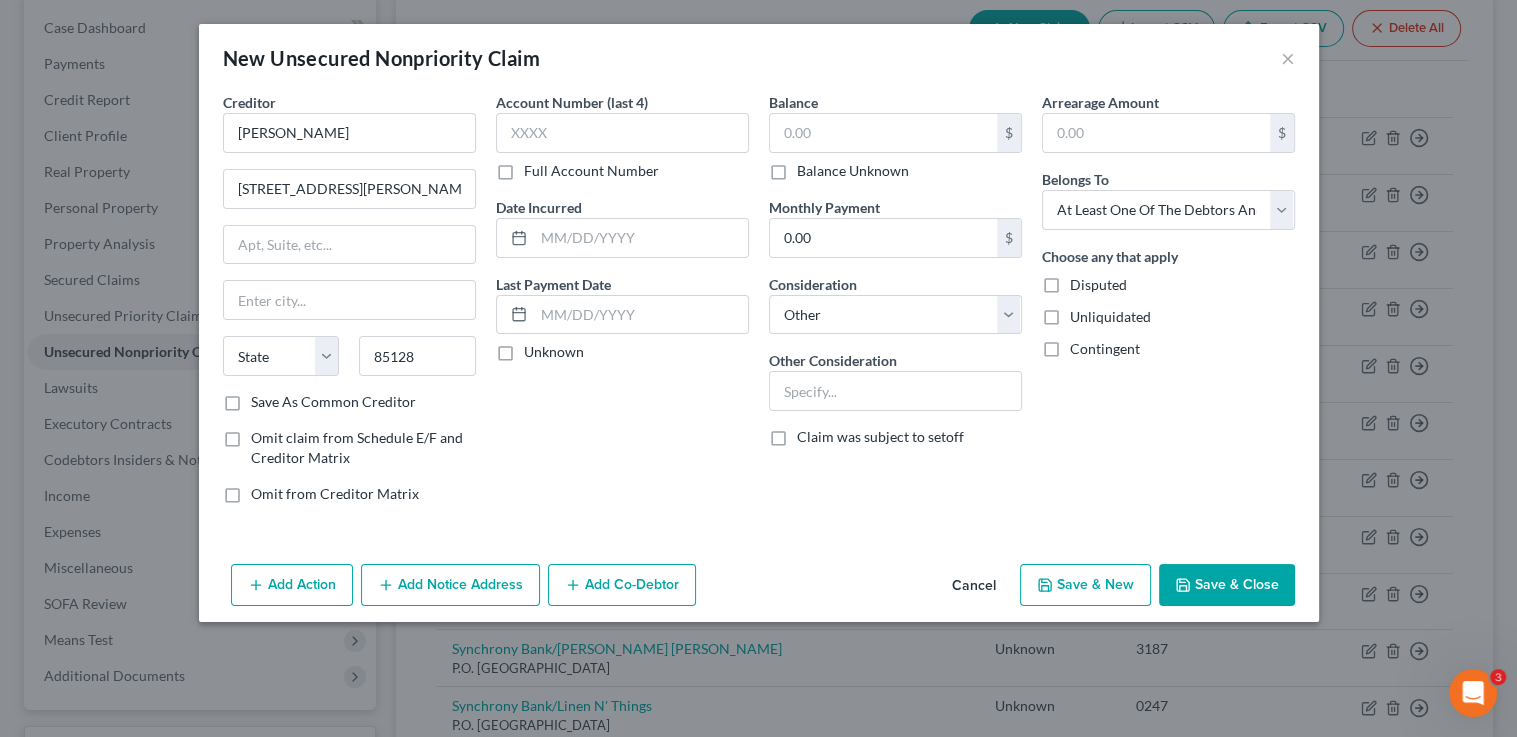 click on "Balance Unknown" at bounding box center (811, 167) 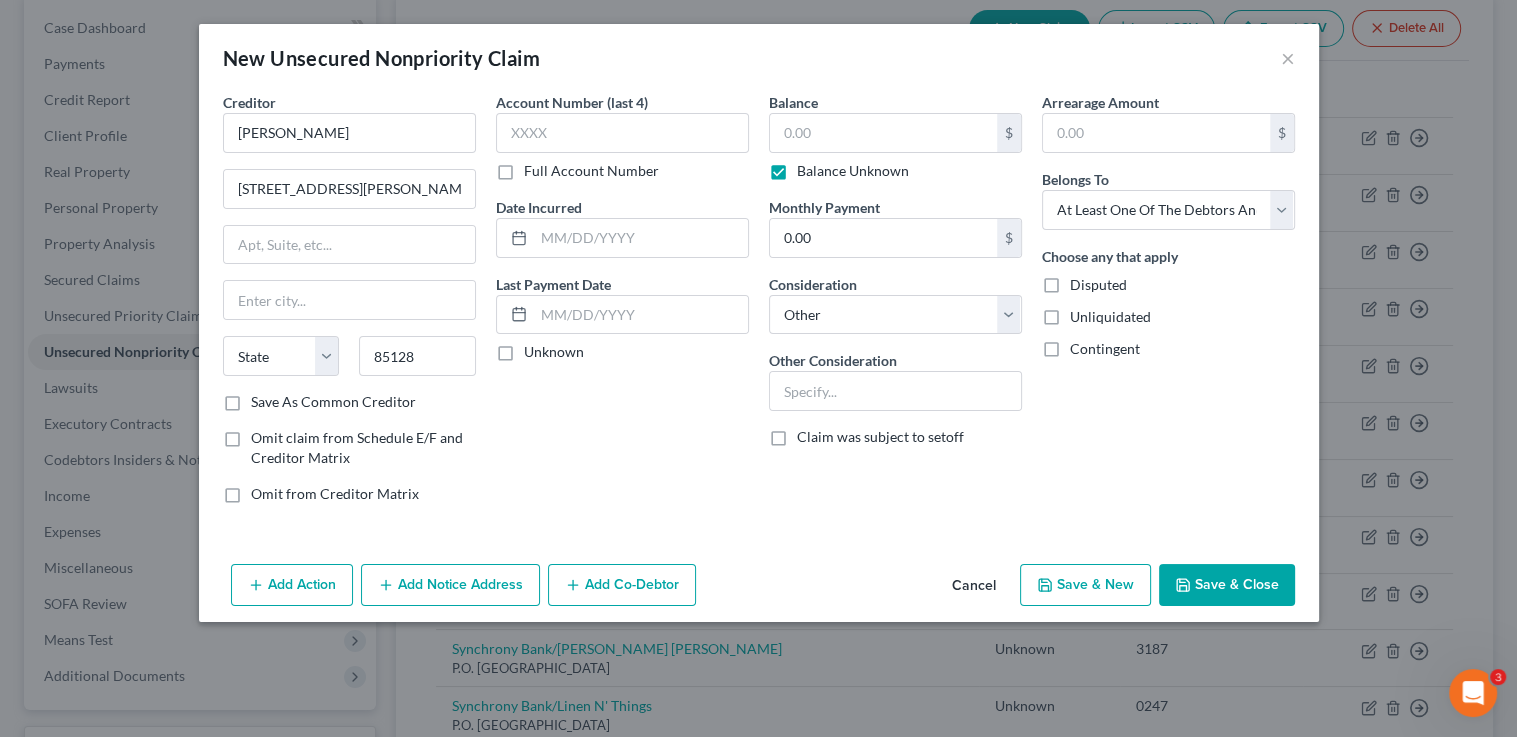 type on "0.00" 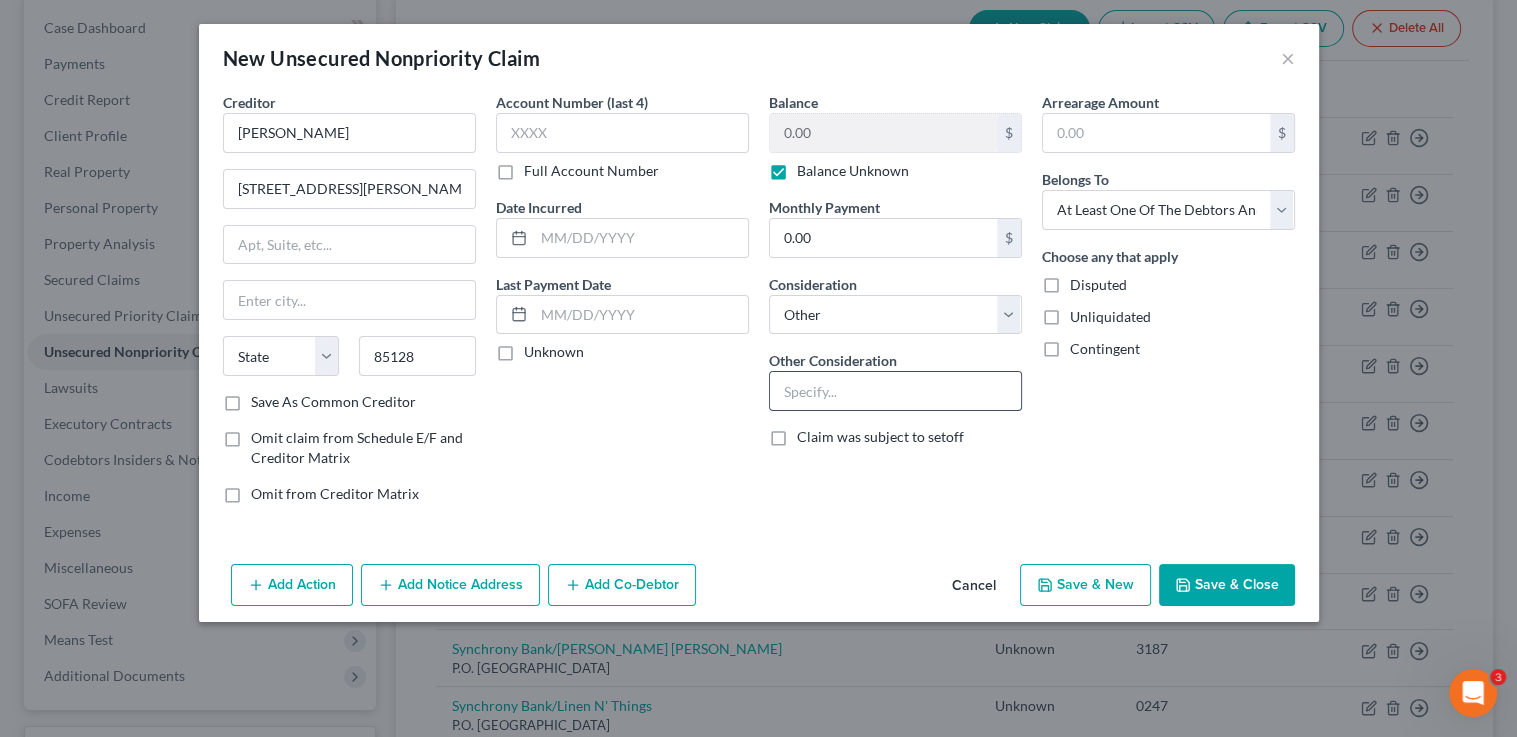 click at bounding box center (895, 391) 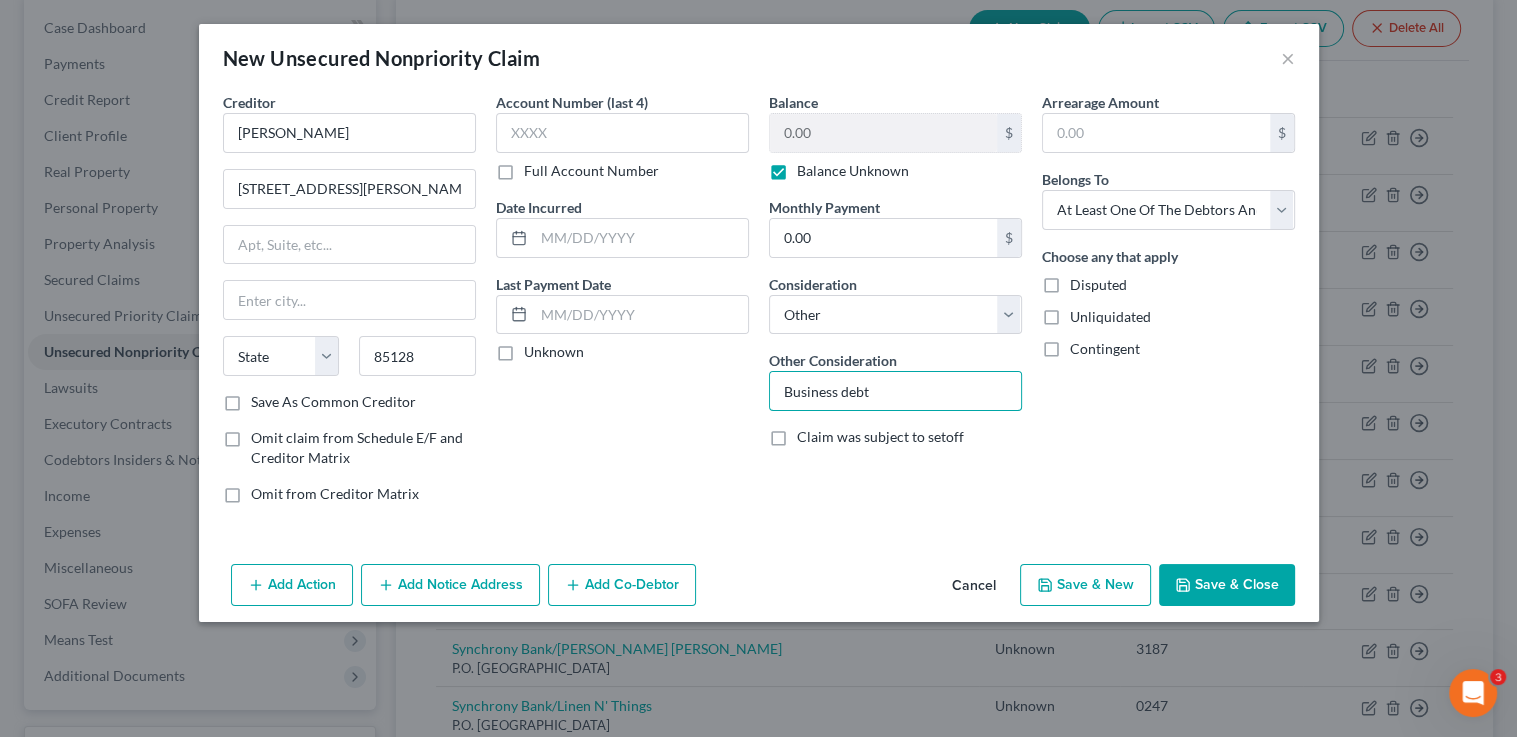 type on "Chandler" 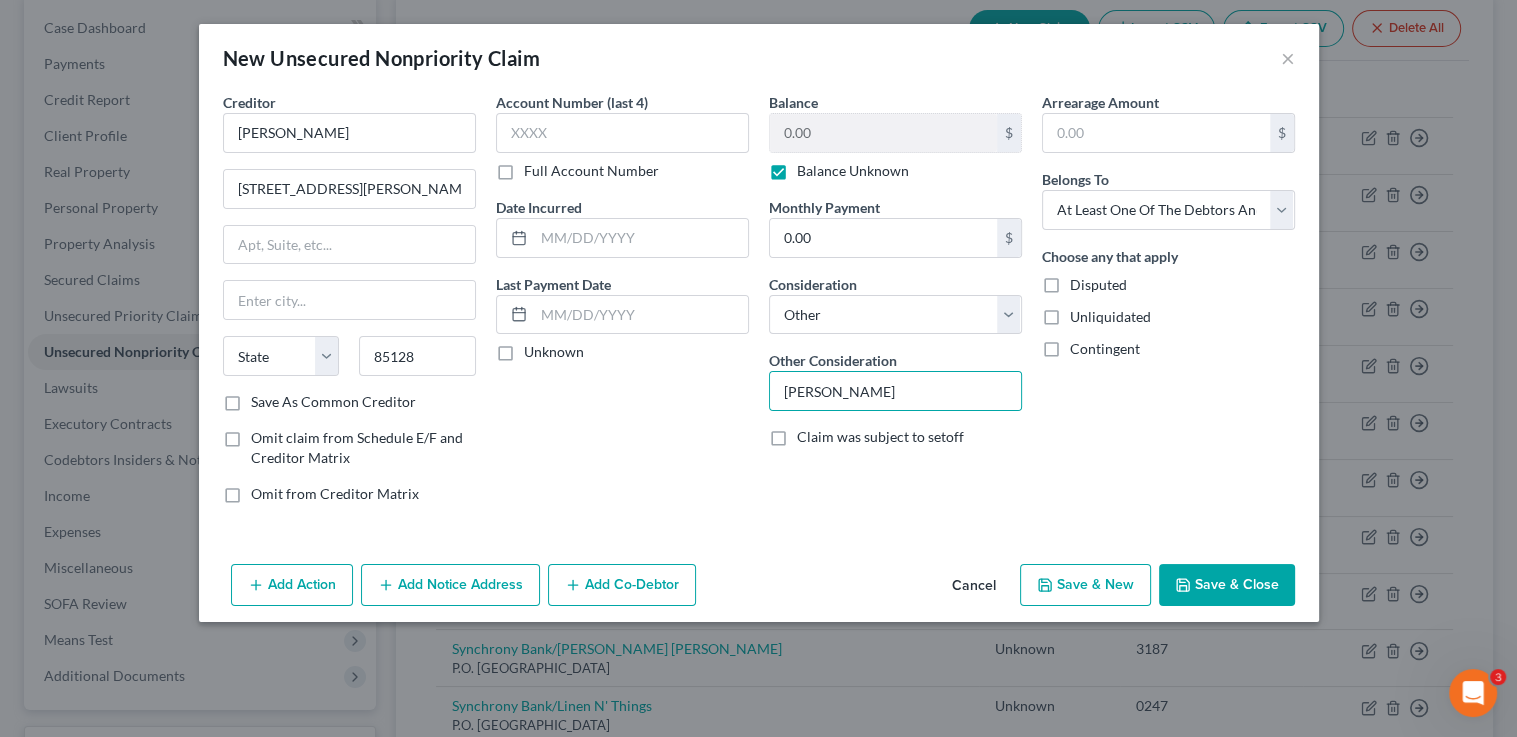 click on "Add Co-Debtor" at bounding box center [622, 585] 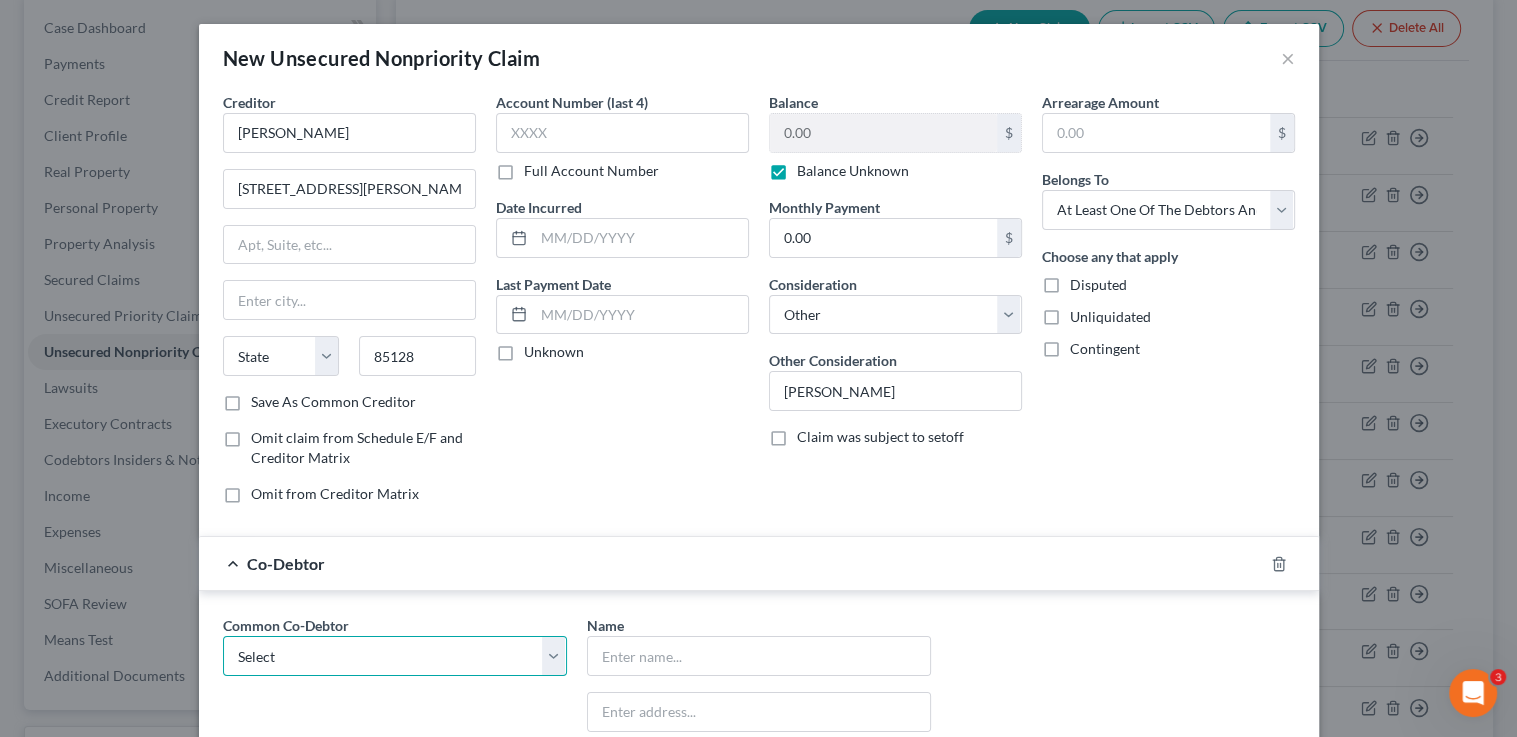 click on "Select Wright Construction Inc." at bounding box center [395, 656] 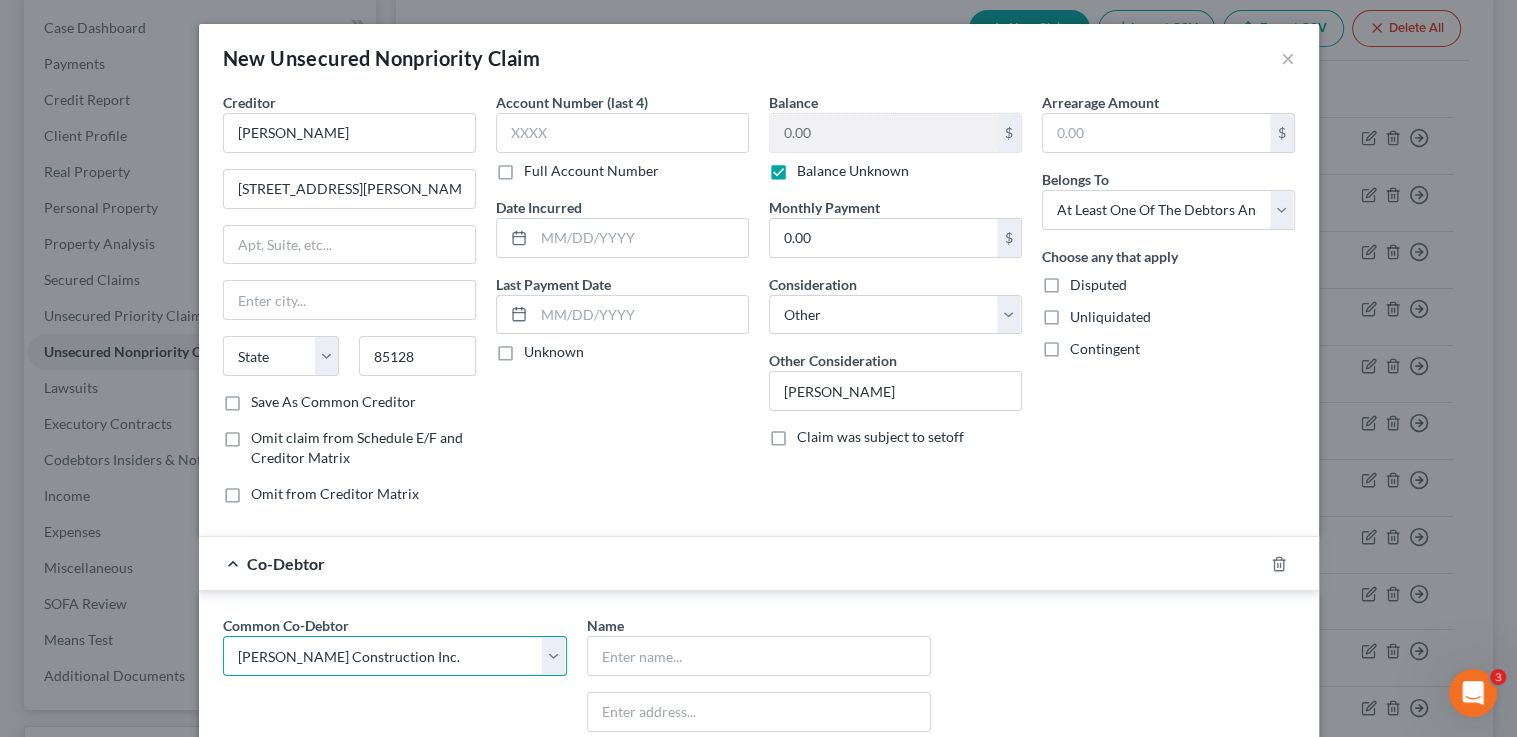 type on "Wright Construction Inc." 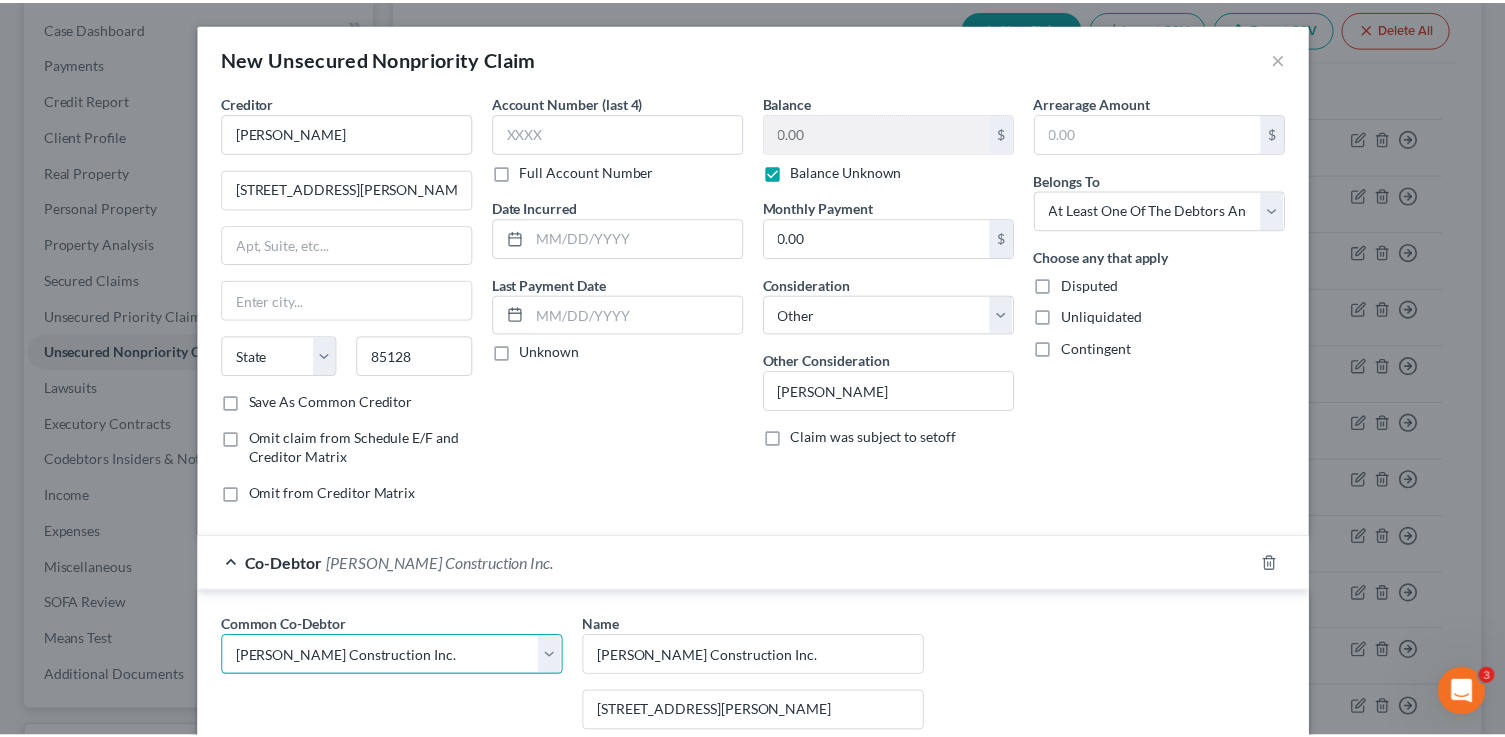 scroll, scrollTop: 372, scrollLeft: 0, axis: vertical 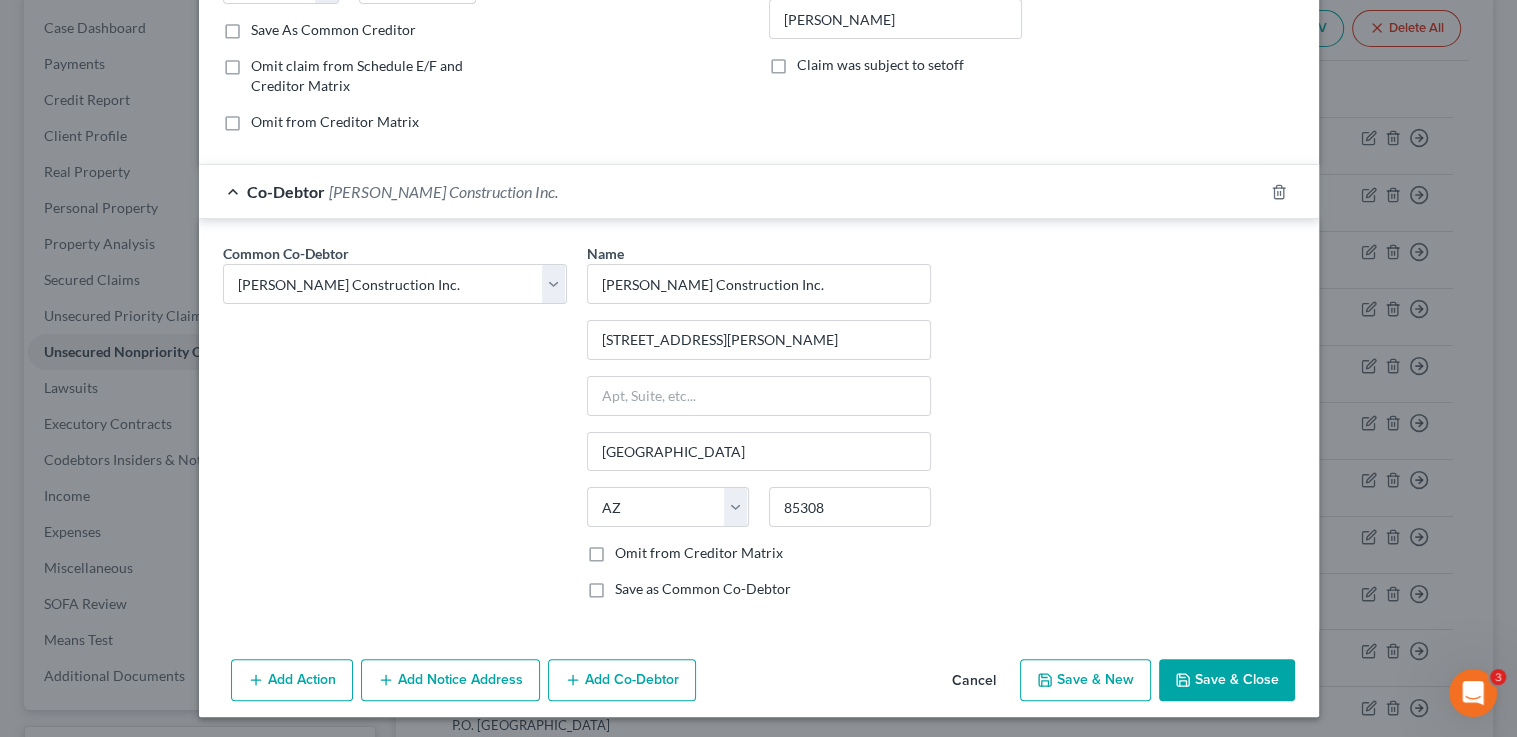 click on "Save & New" at bounding box center (1085, 680) 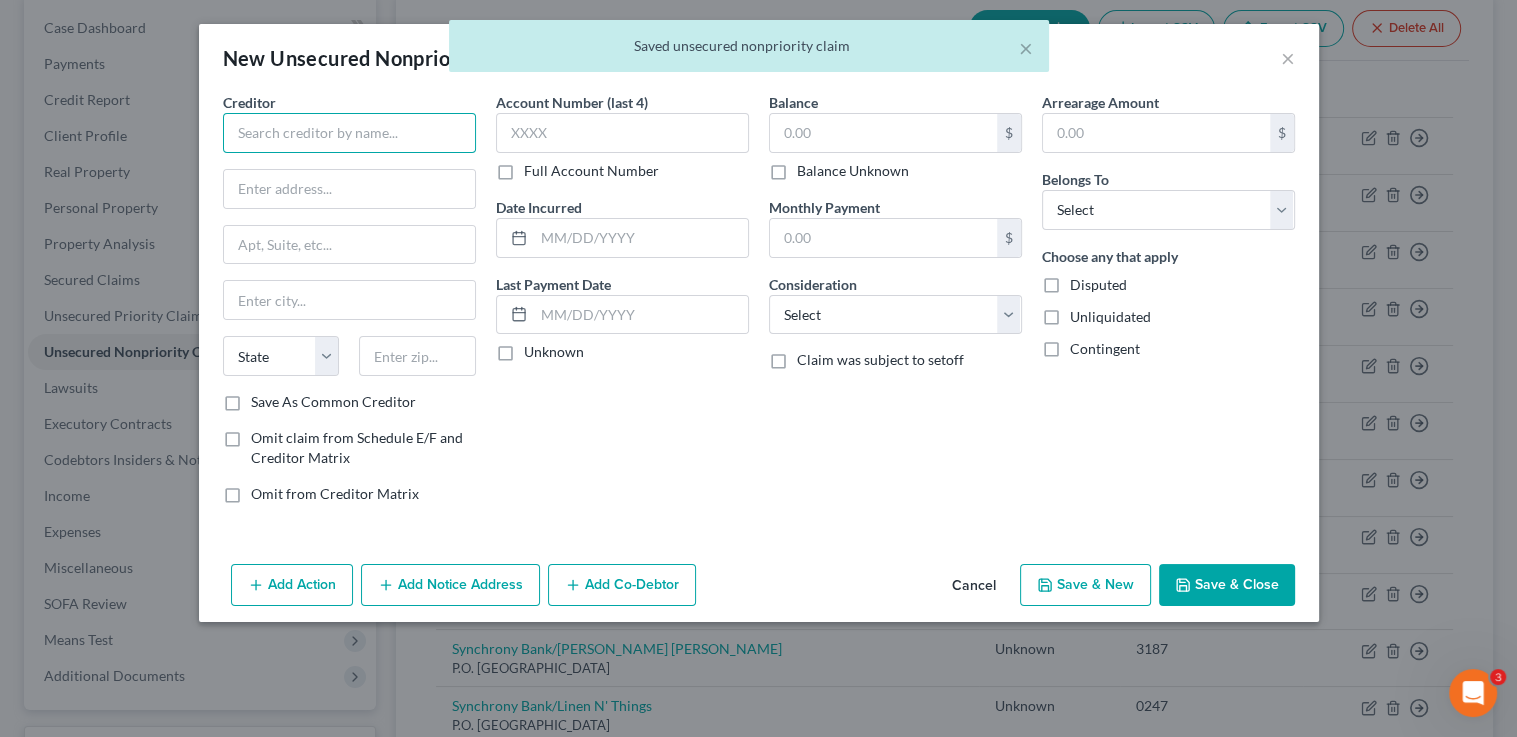 click at bounding box center [349, 133] 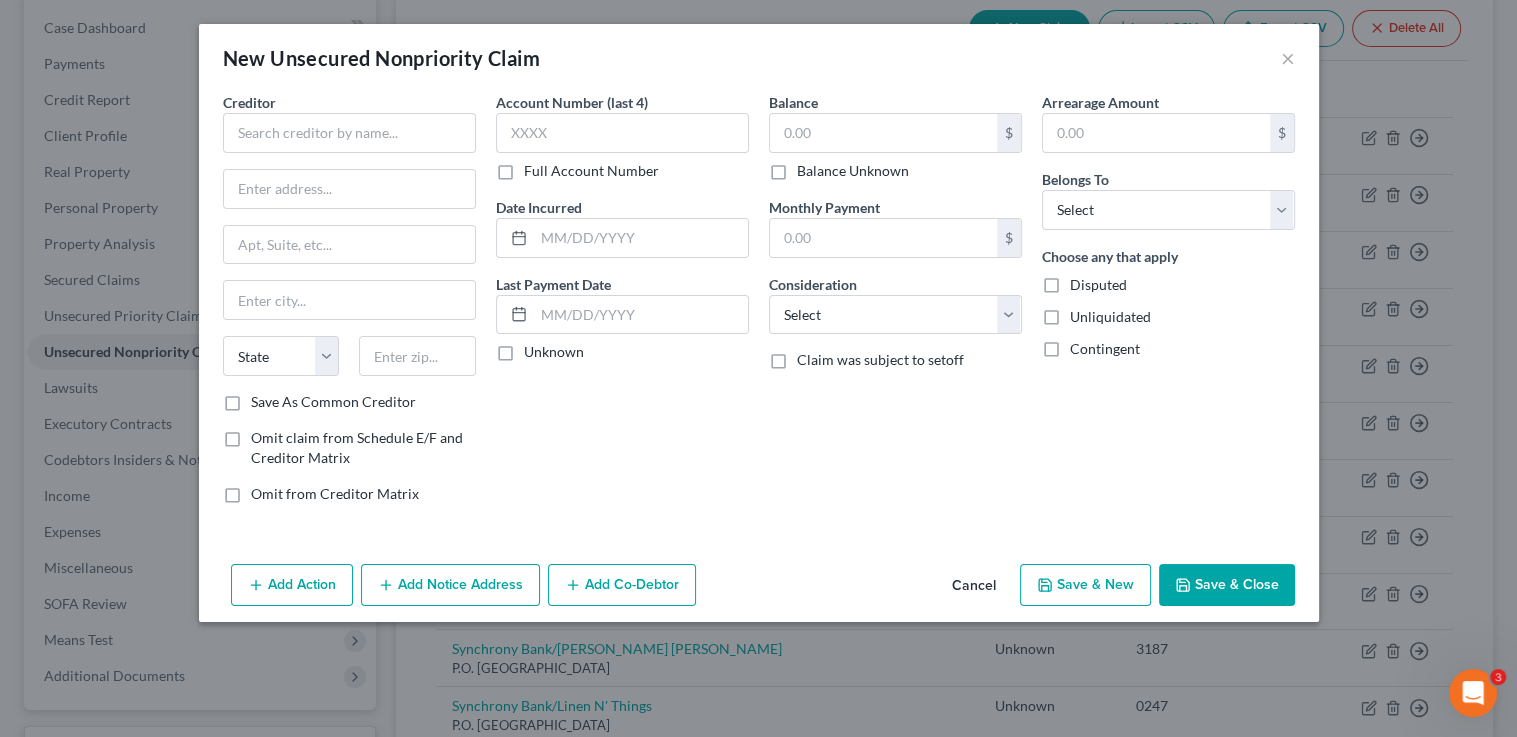 click on "Cancel" at bounding box center [974, 586] 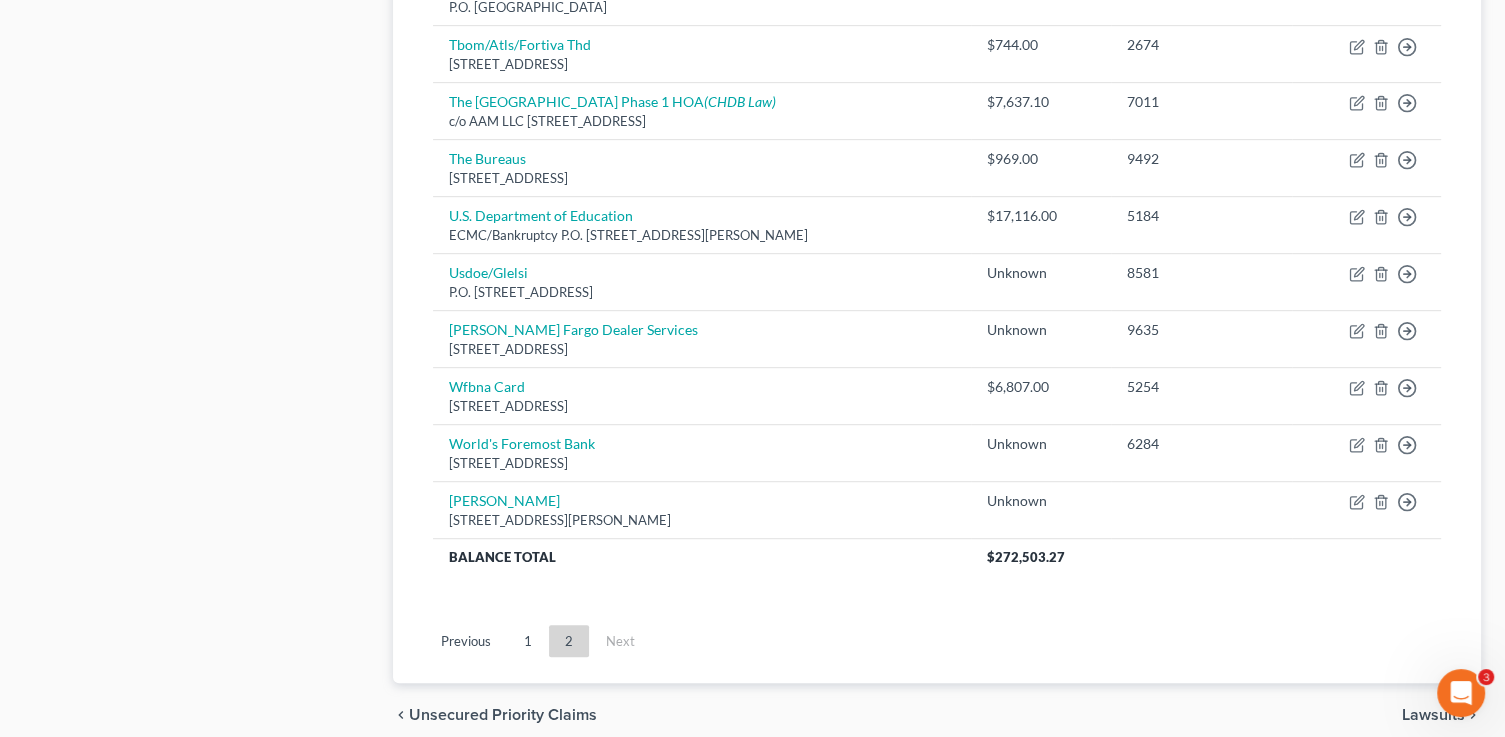 scroll, scrollTop: 1111, scrollLeft: 0, axis: vertical 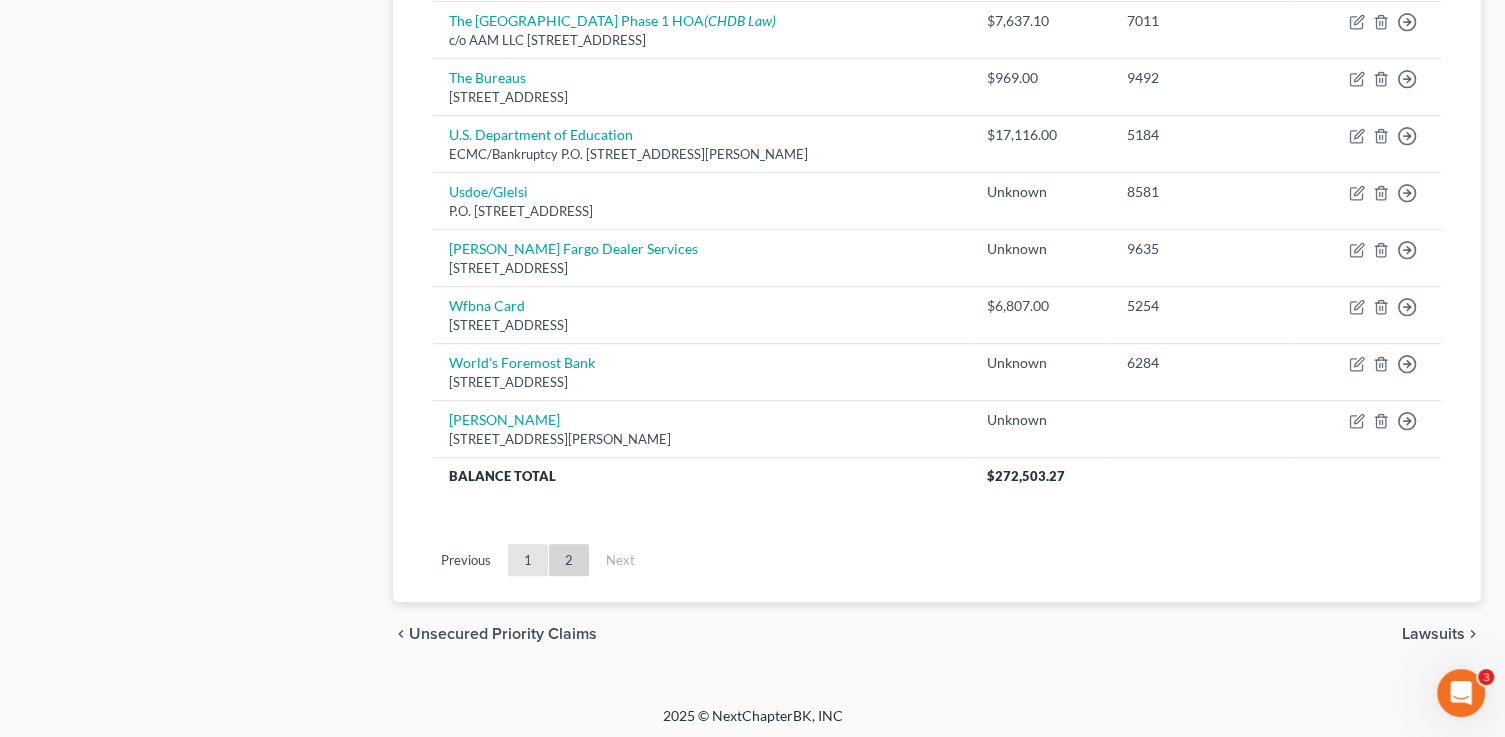 click on "1" at bounding box center [528, 560] 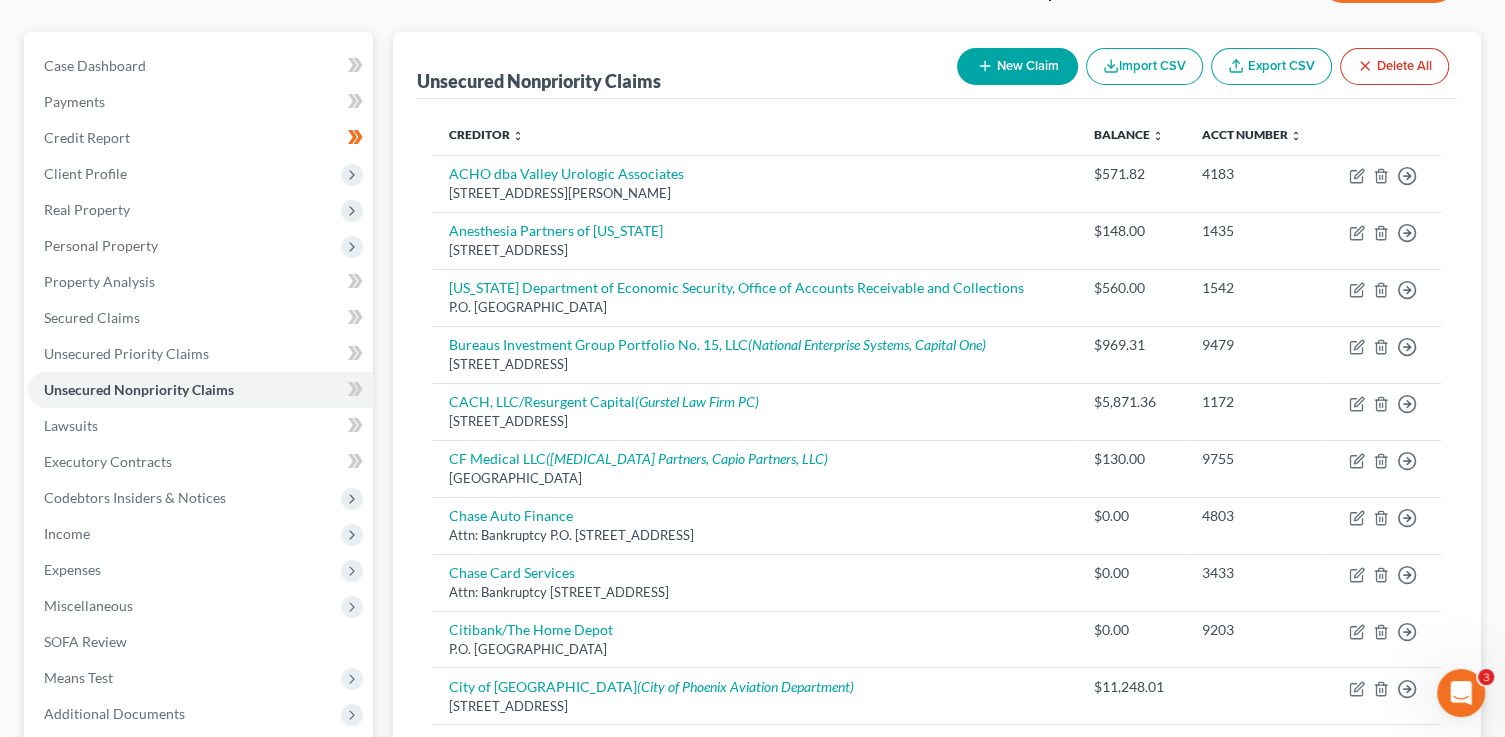 scroll, scrollTop: 500, scrollLeft: 0, axis: vertical 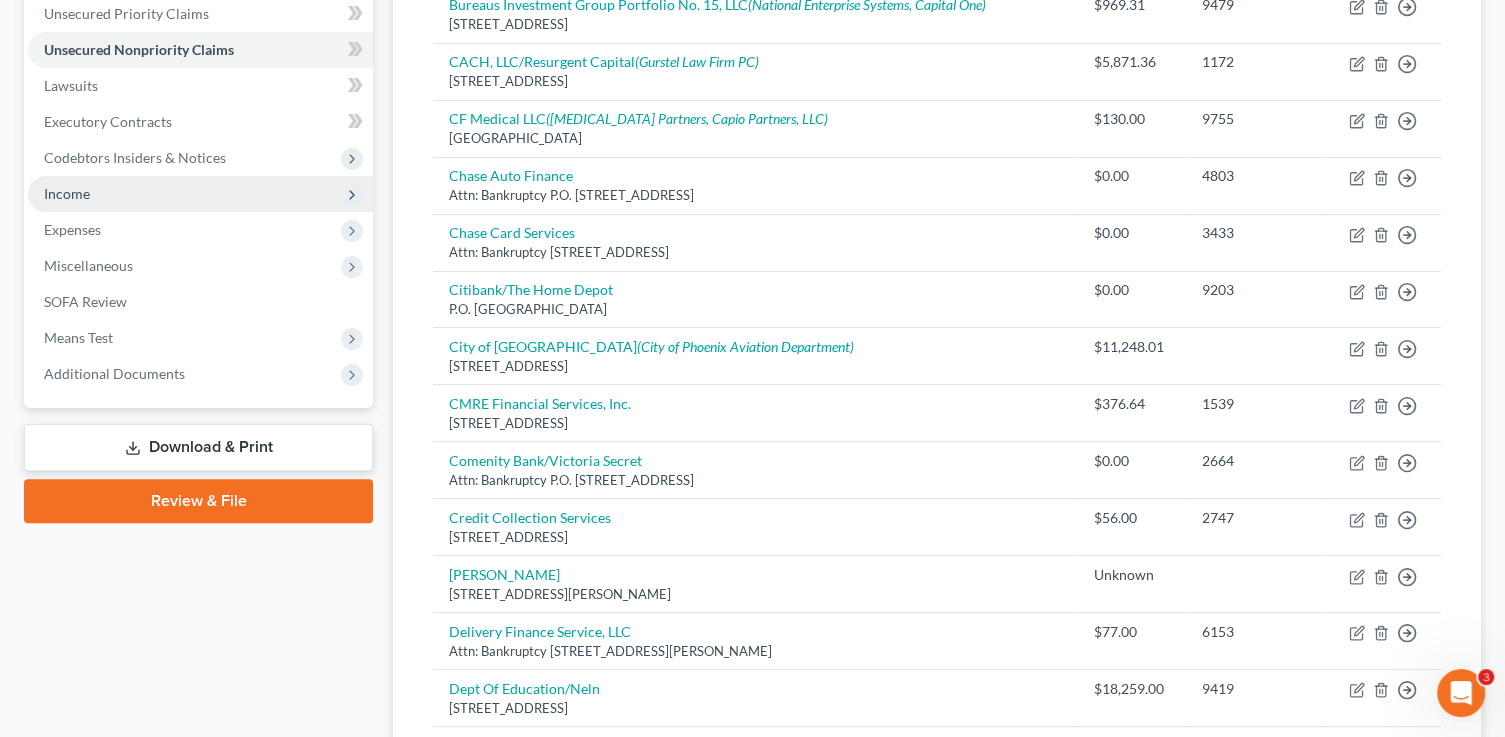 click on "Income" at bounding box center [67, 193] 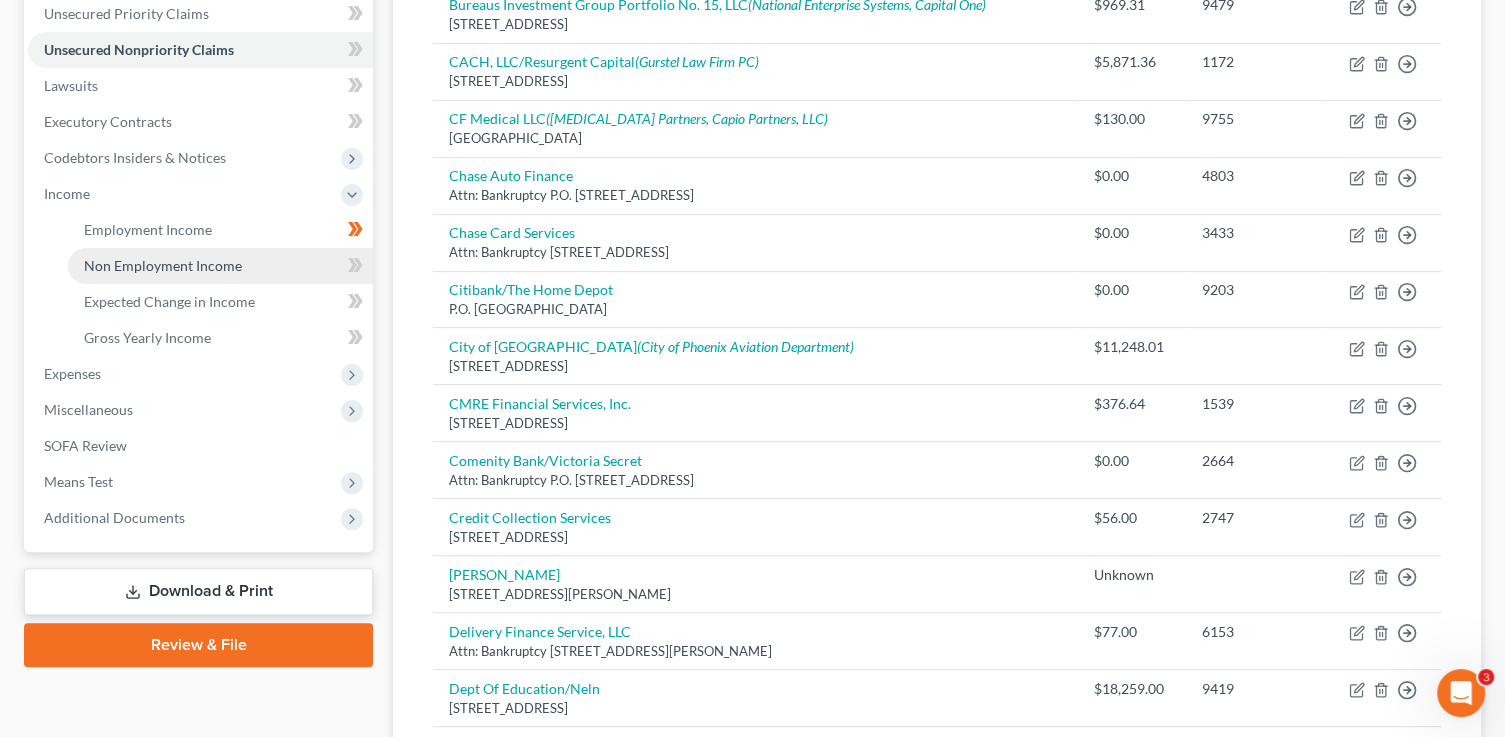 click on "Non Employment Income" at bounding box center (163, 265) 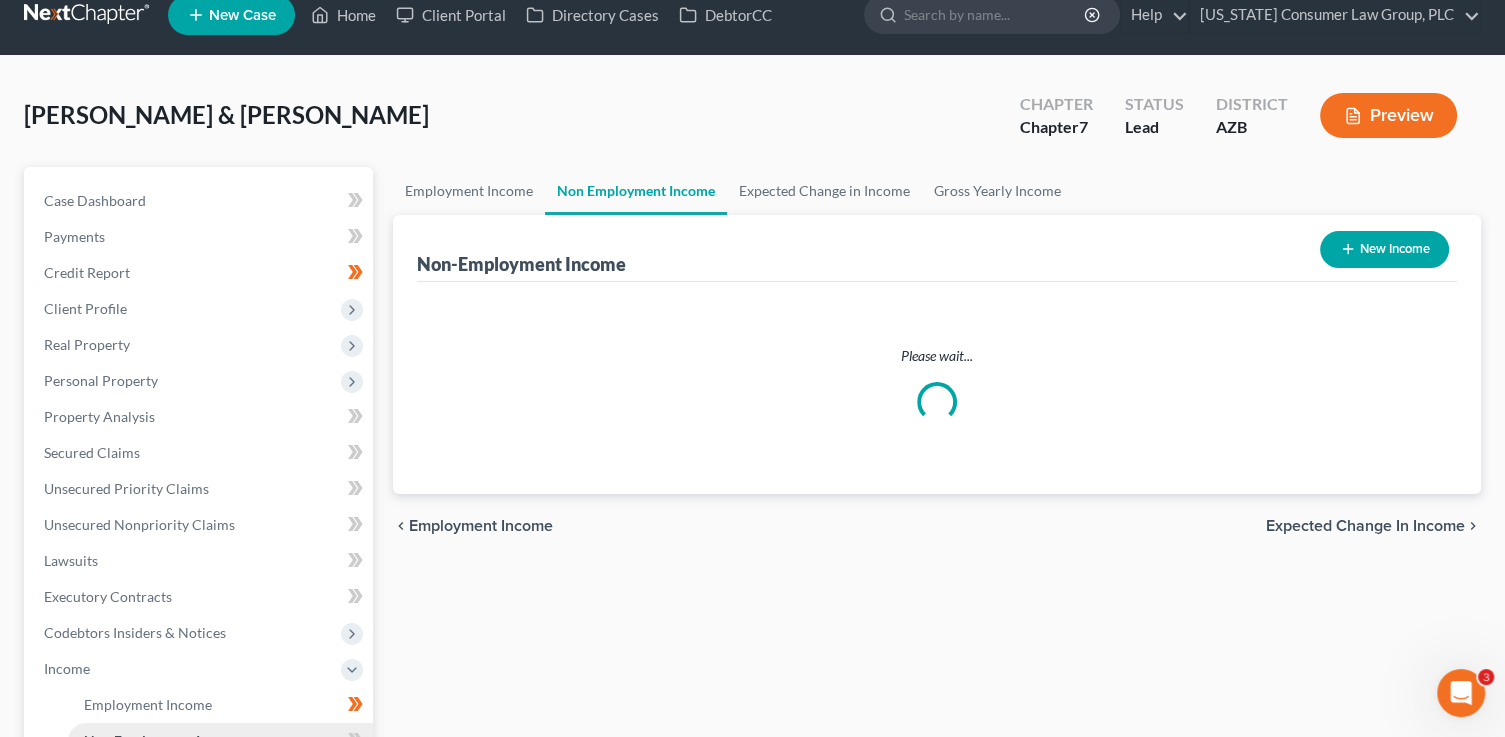 scroll, scrollTop: 0, scrollLeft: 0, axis: both 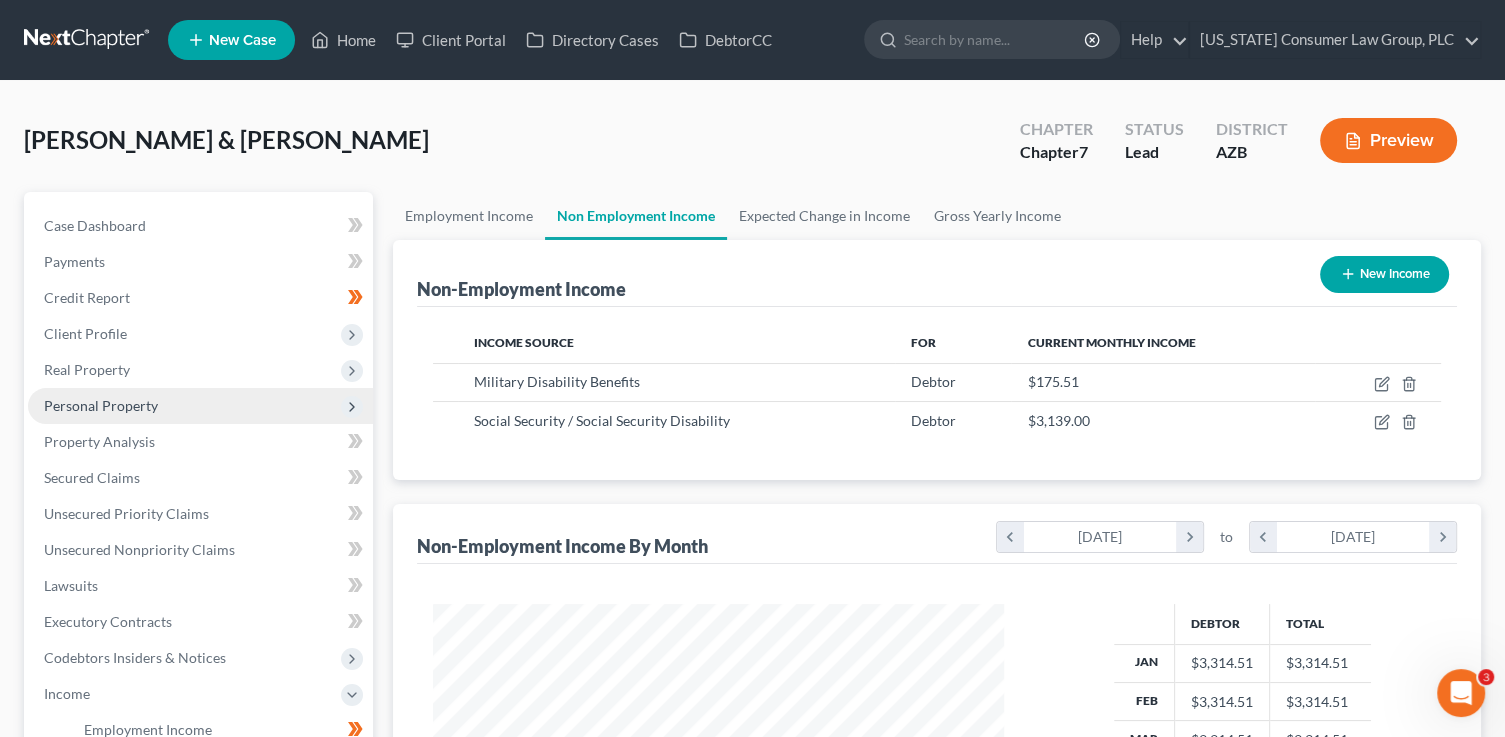 click on "Personal Property" at bounding box center (101, 405) 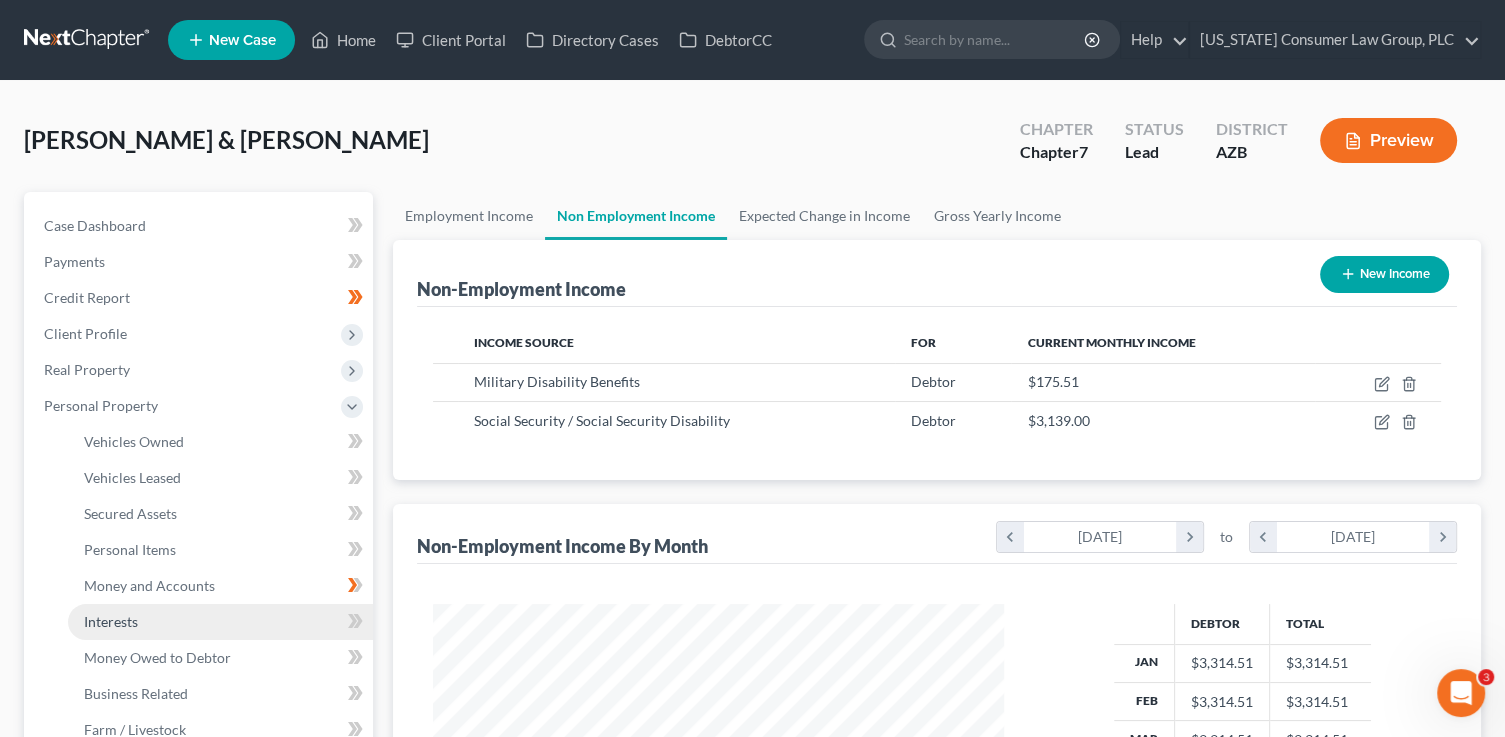 click on "Interests" at bounding box center [220, 622] 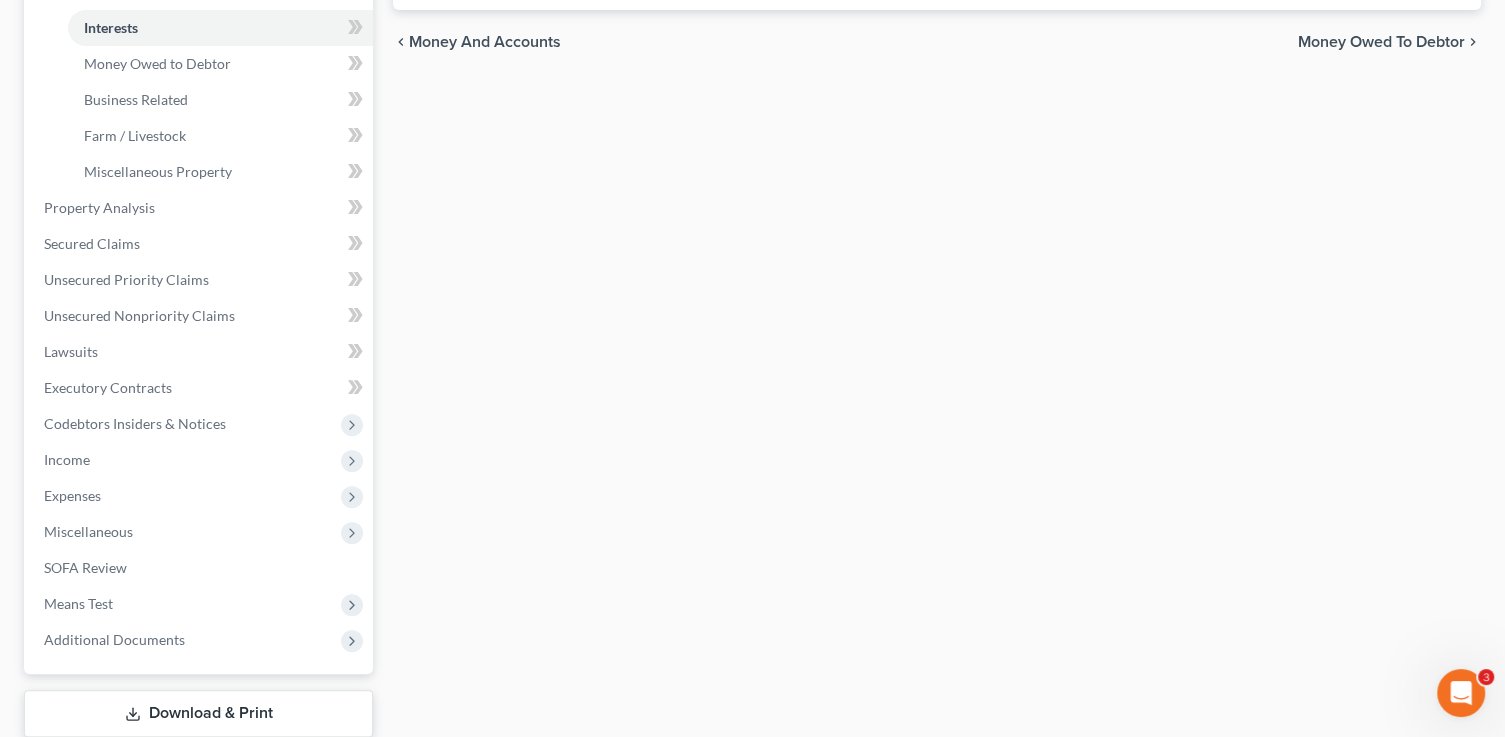 scroll, scrollTop: 584, scrollLeft: 0, axis: vertical 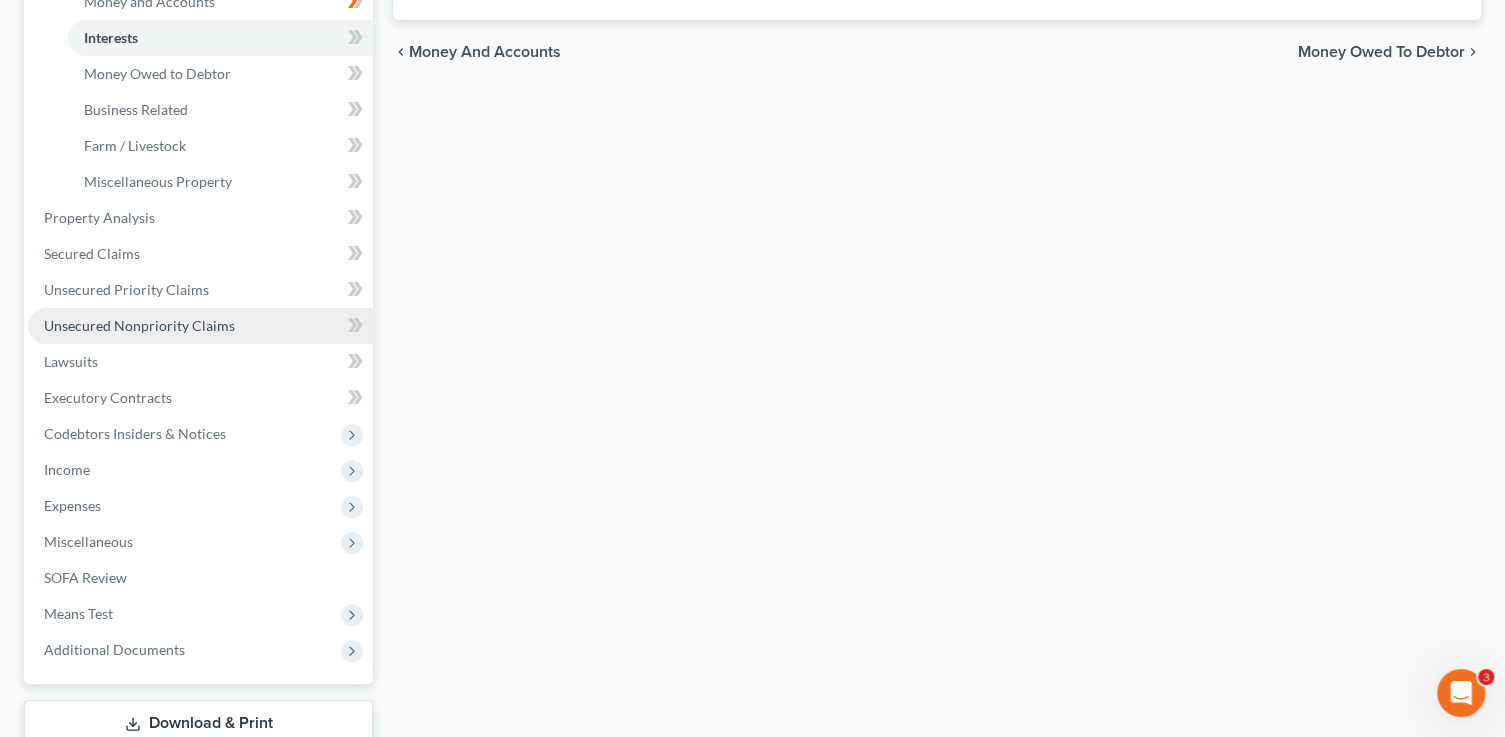 click on "Unsecured Nonpriority Claims" at bounding box center (139, 325) 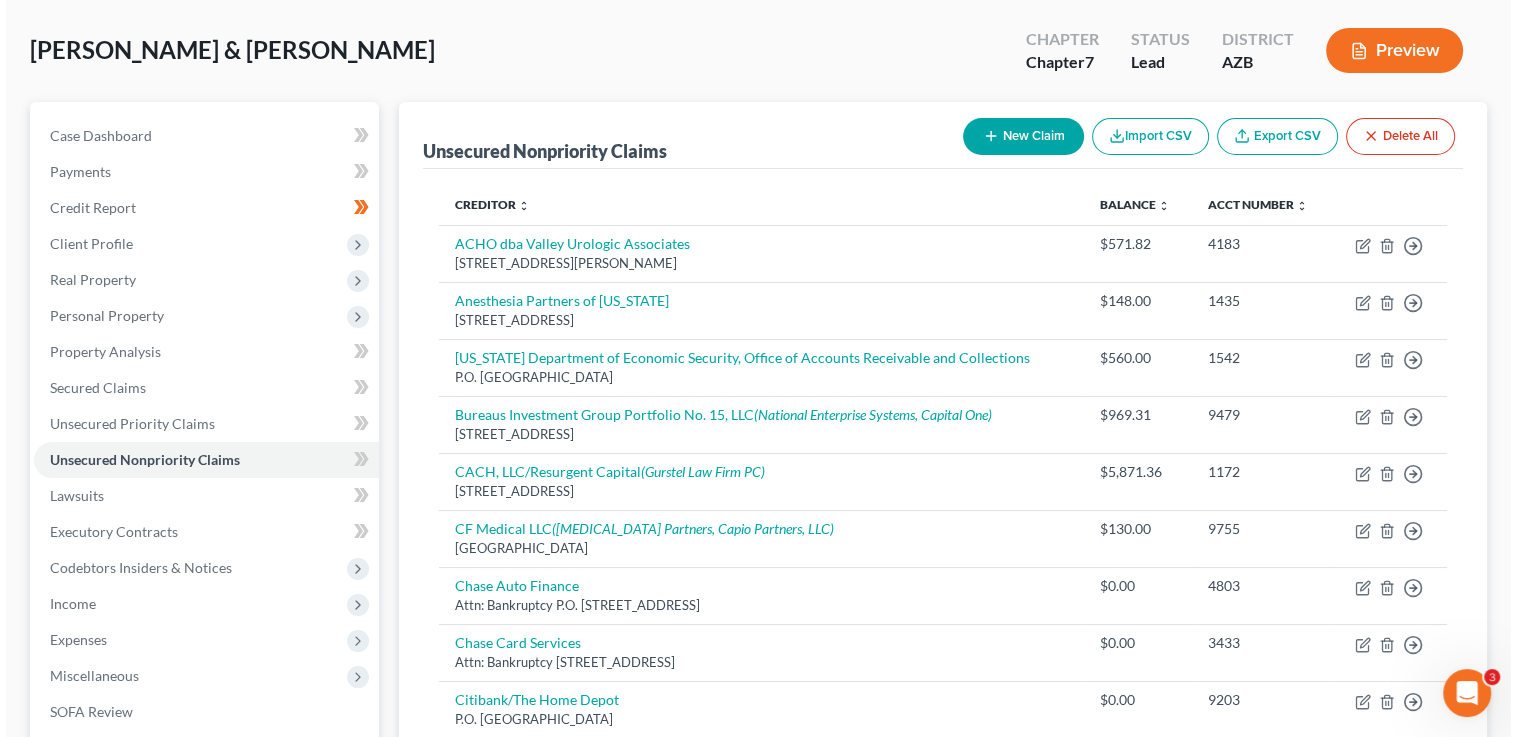 scroll, scrollTop: 0, scrollLeft: 0, axis: both 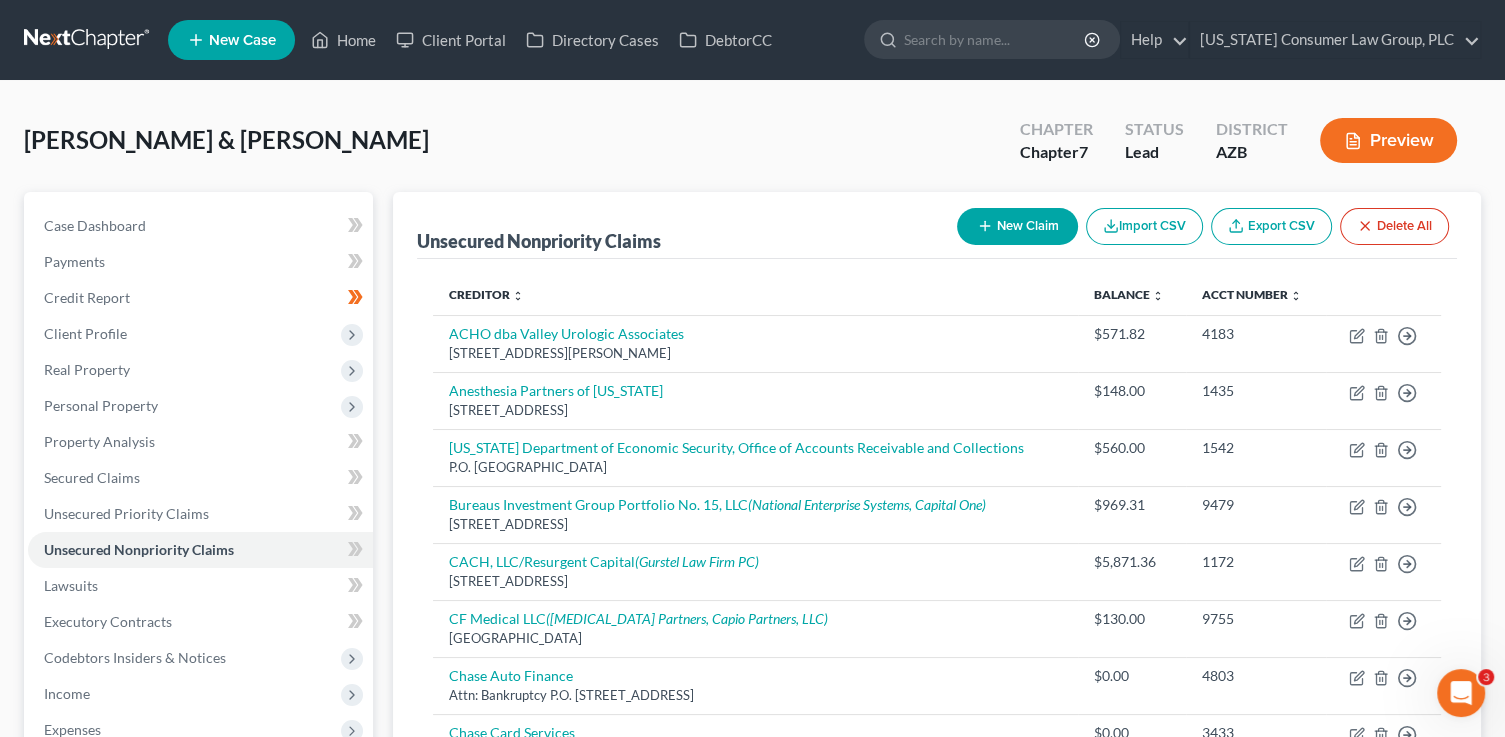 click on "New Claim" at bounding box center (1017, 226) 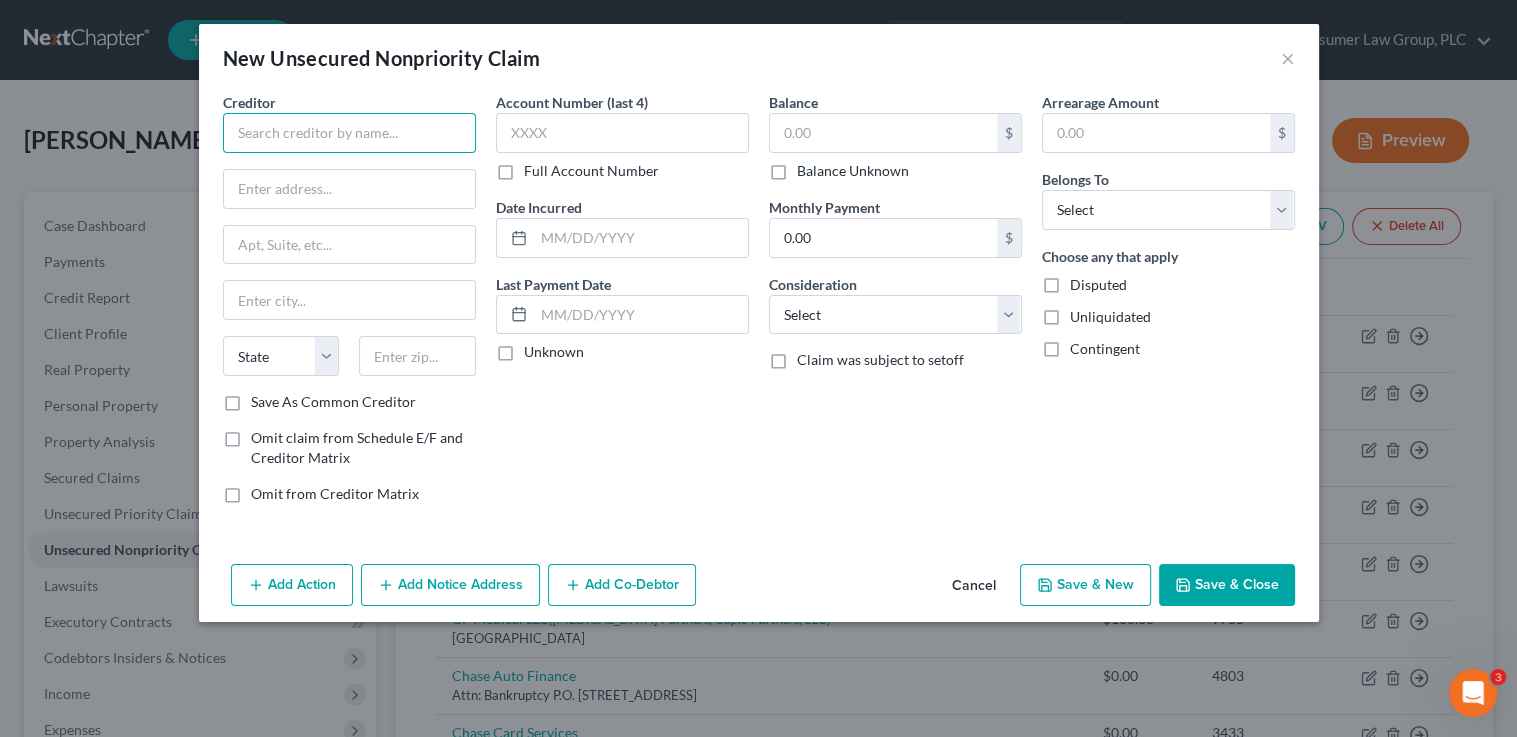 click at bounding box center [349, 133] 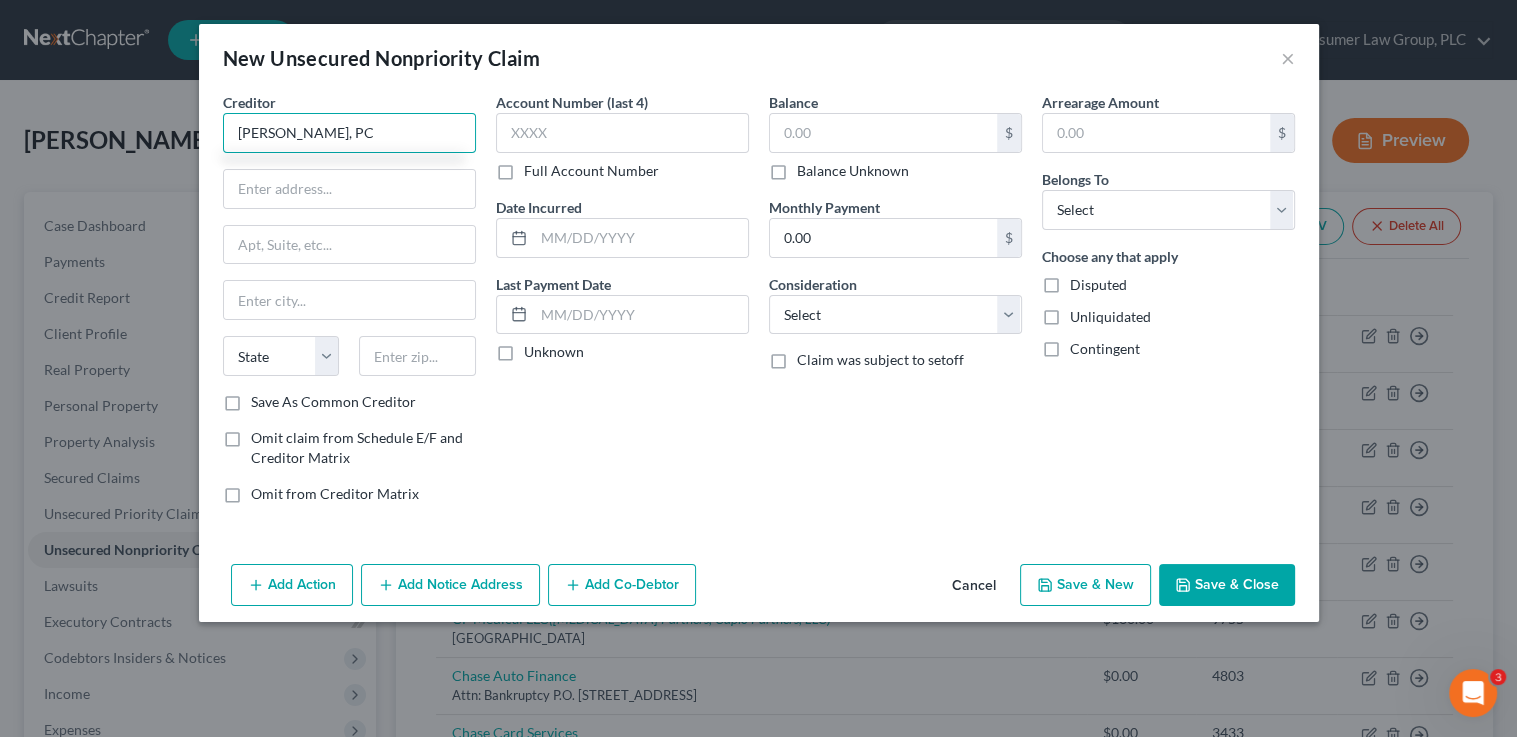 type on "[PERSON_NAME], PC" 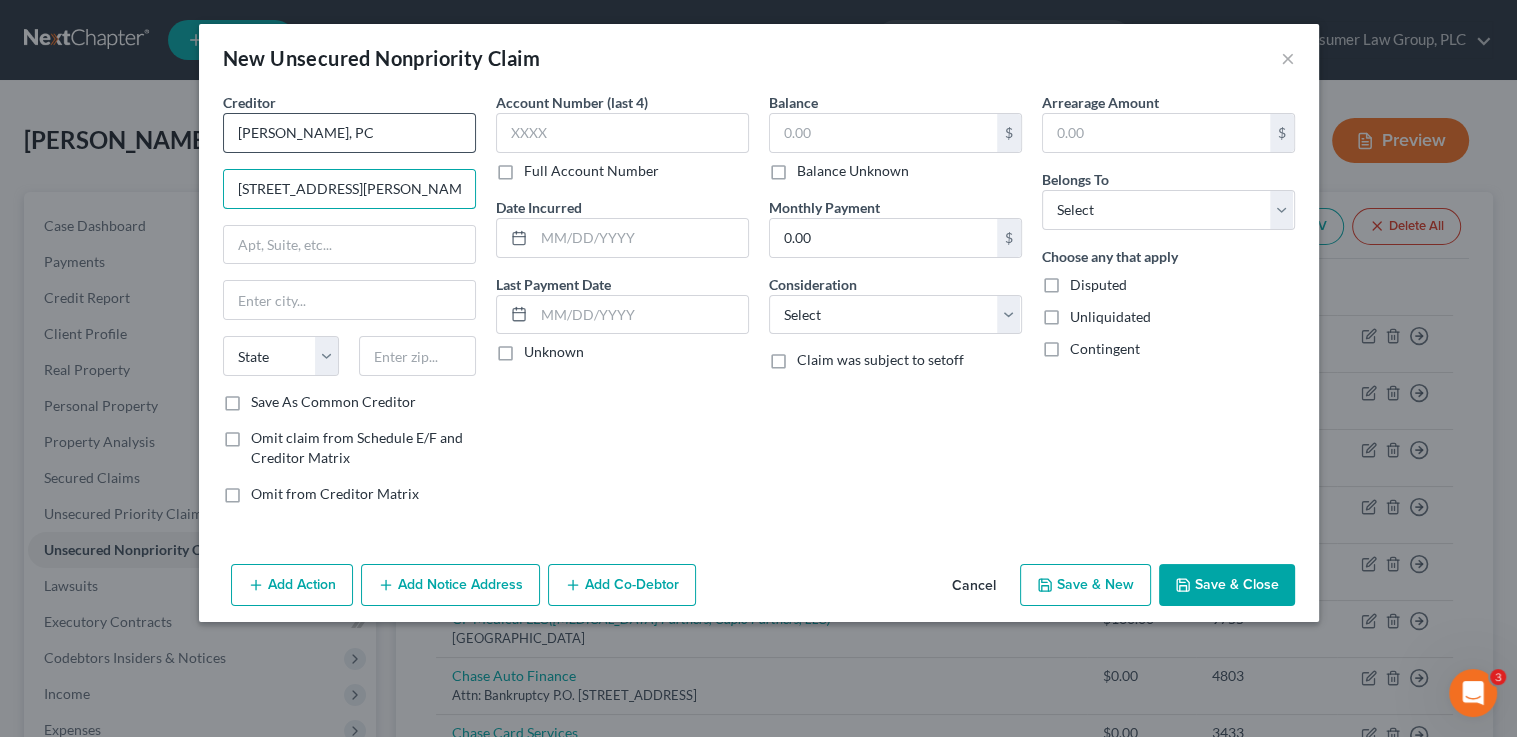 type on "1212 E. Osborn Rd., Suite 2" 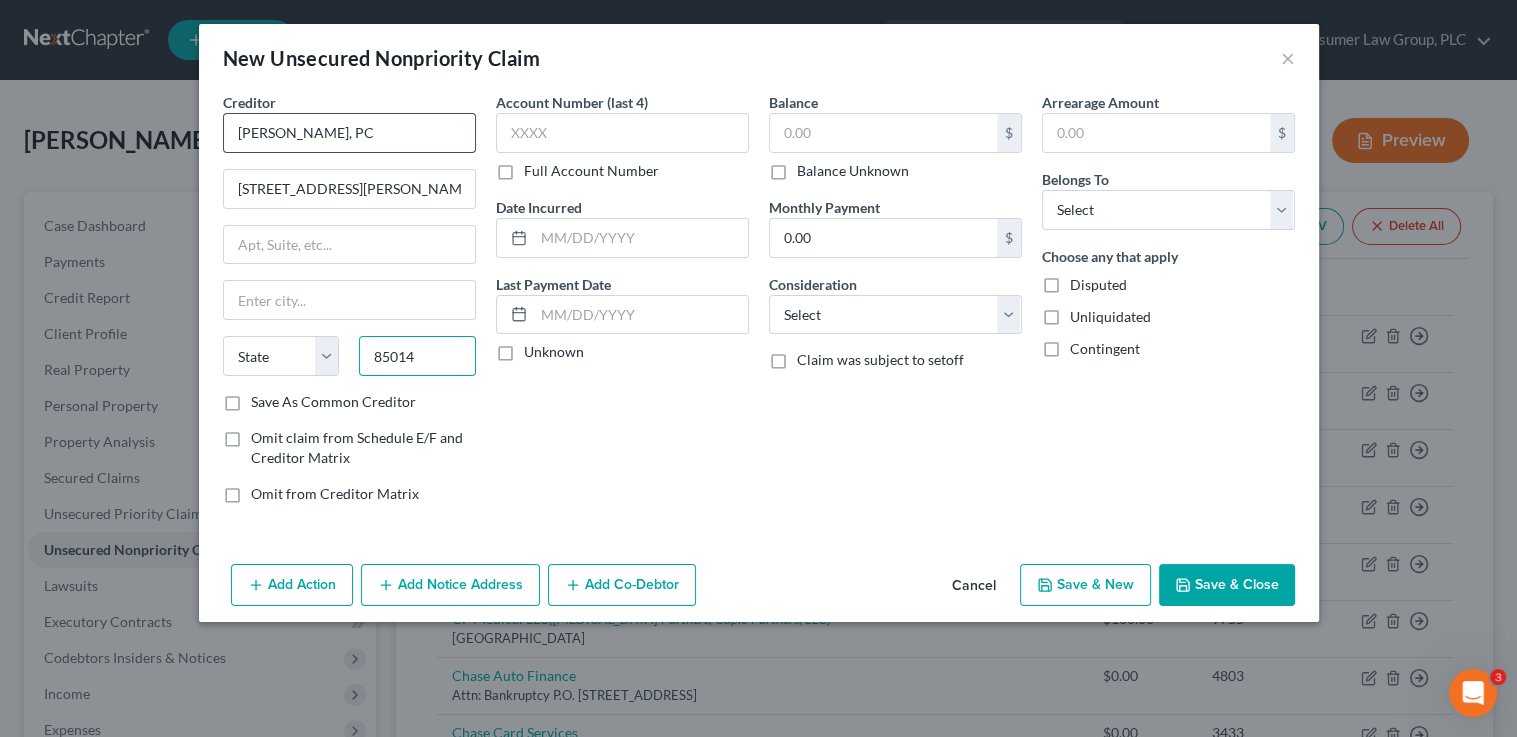 type on "85014" 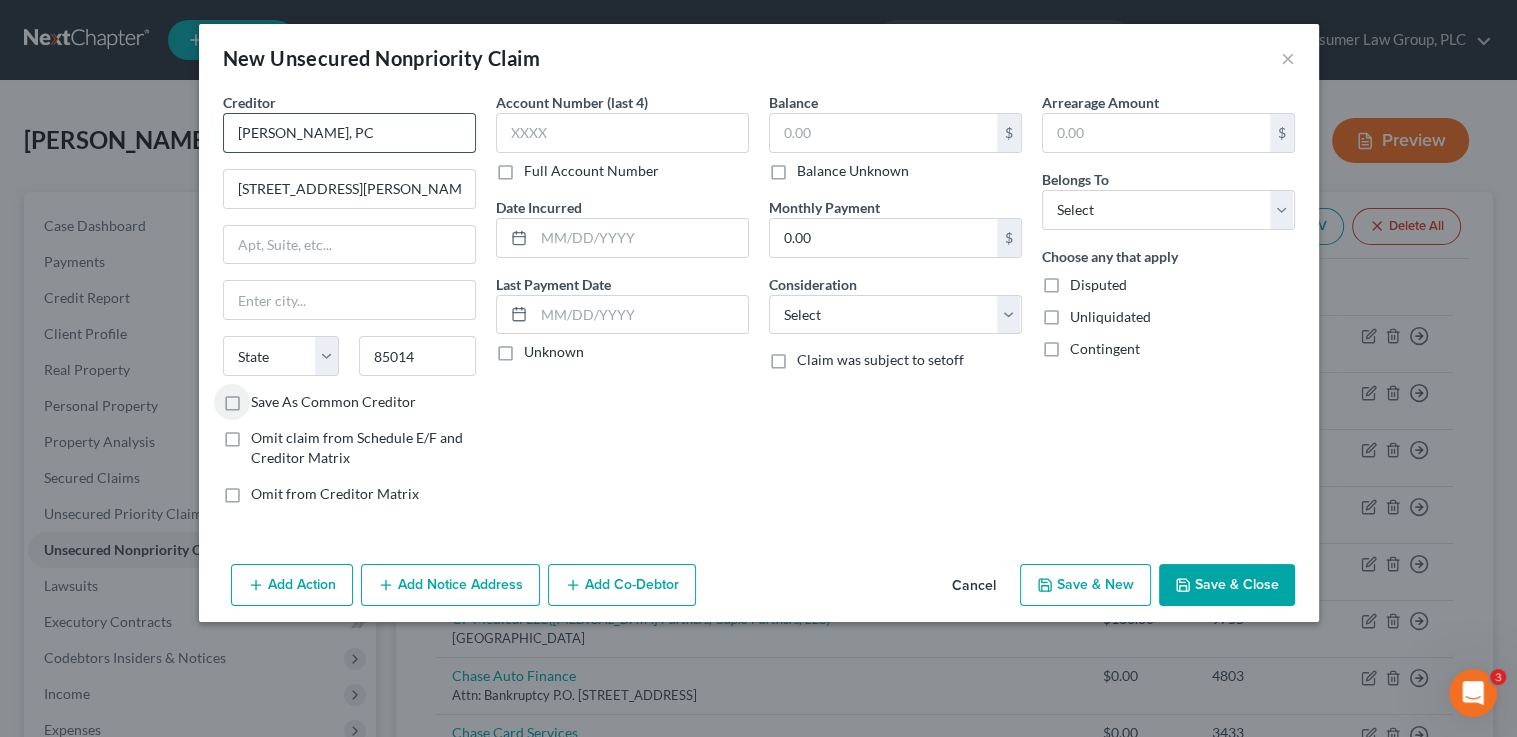 type on "Phoenix" 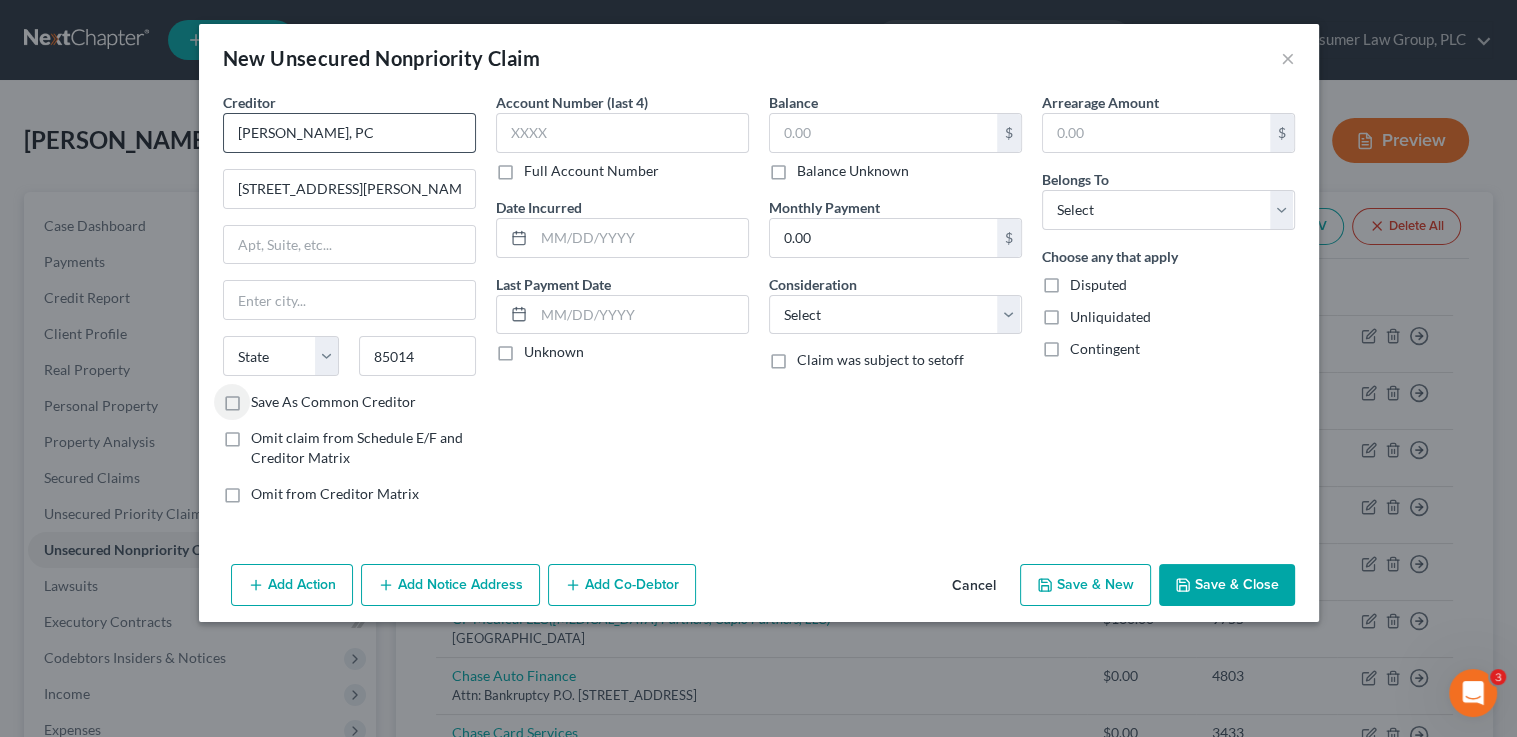 select on "3" 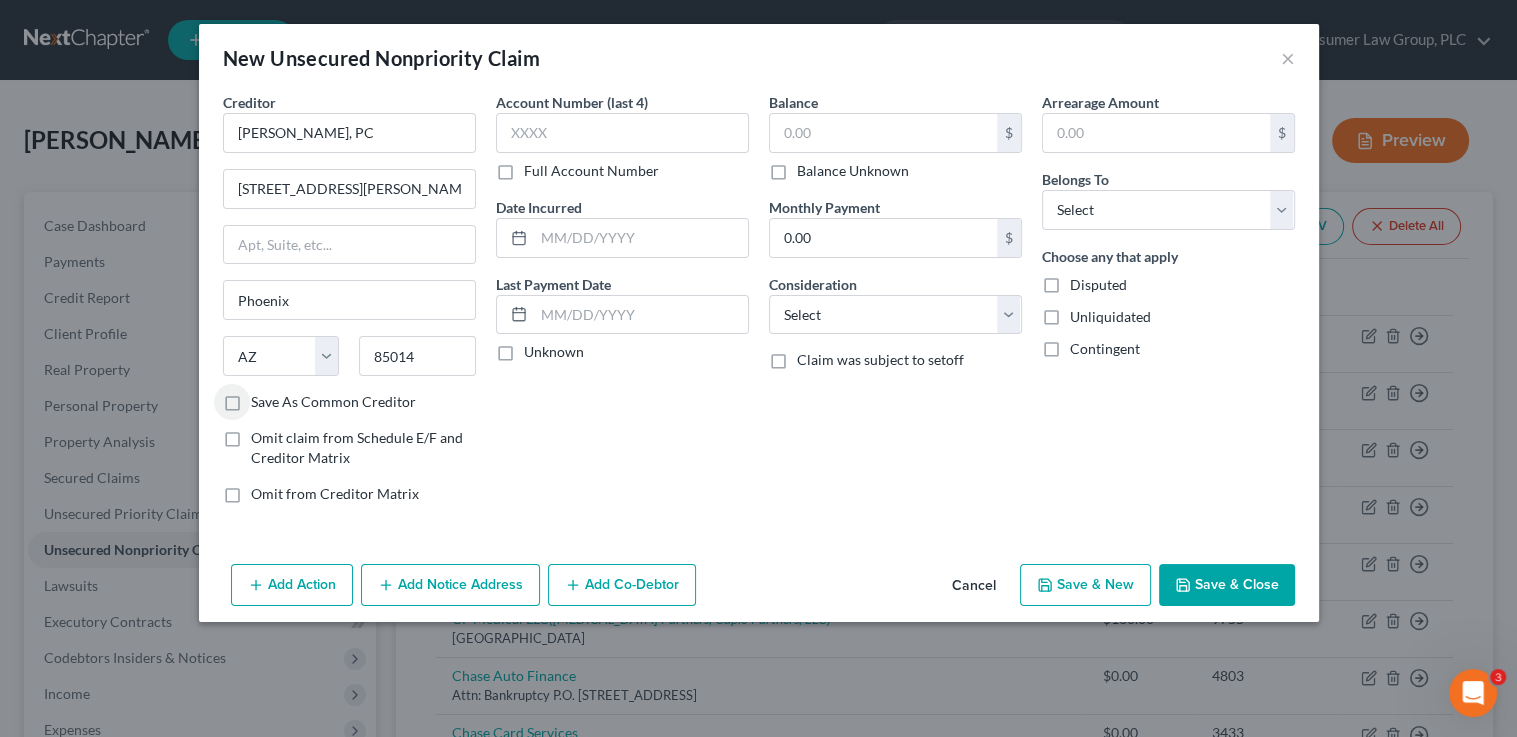 click on "Save As Common Creditor" at bounding box center (265, 398) 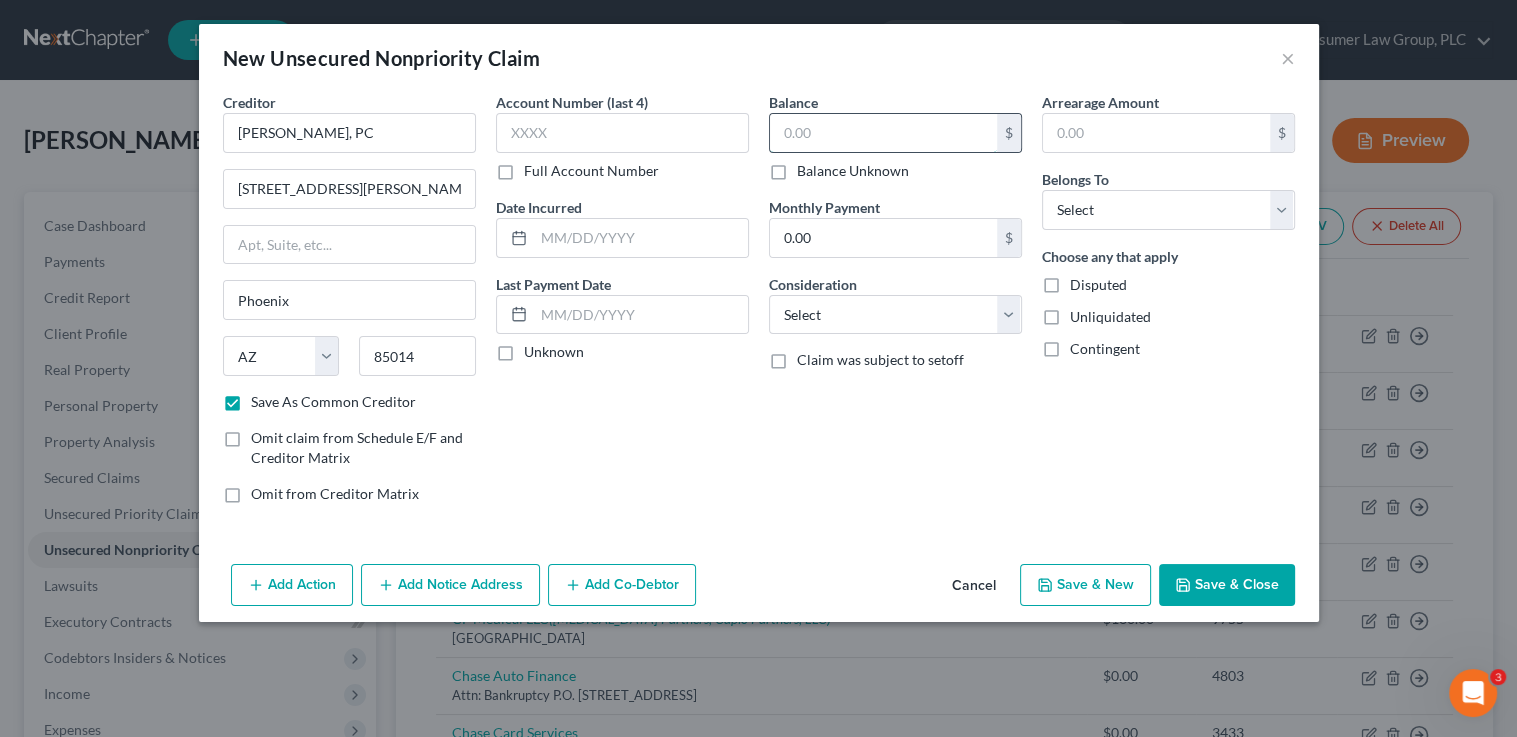 click at bounding box center [883, 133] 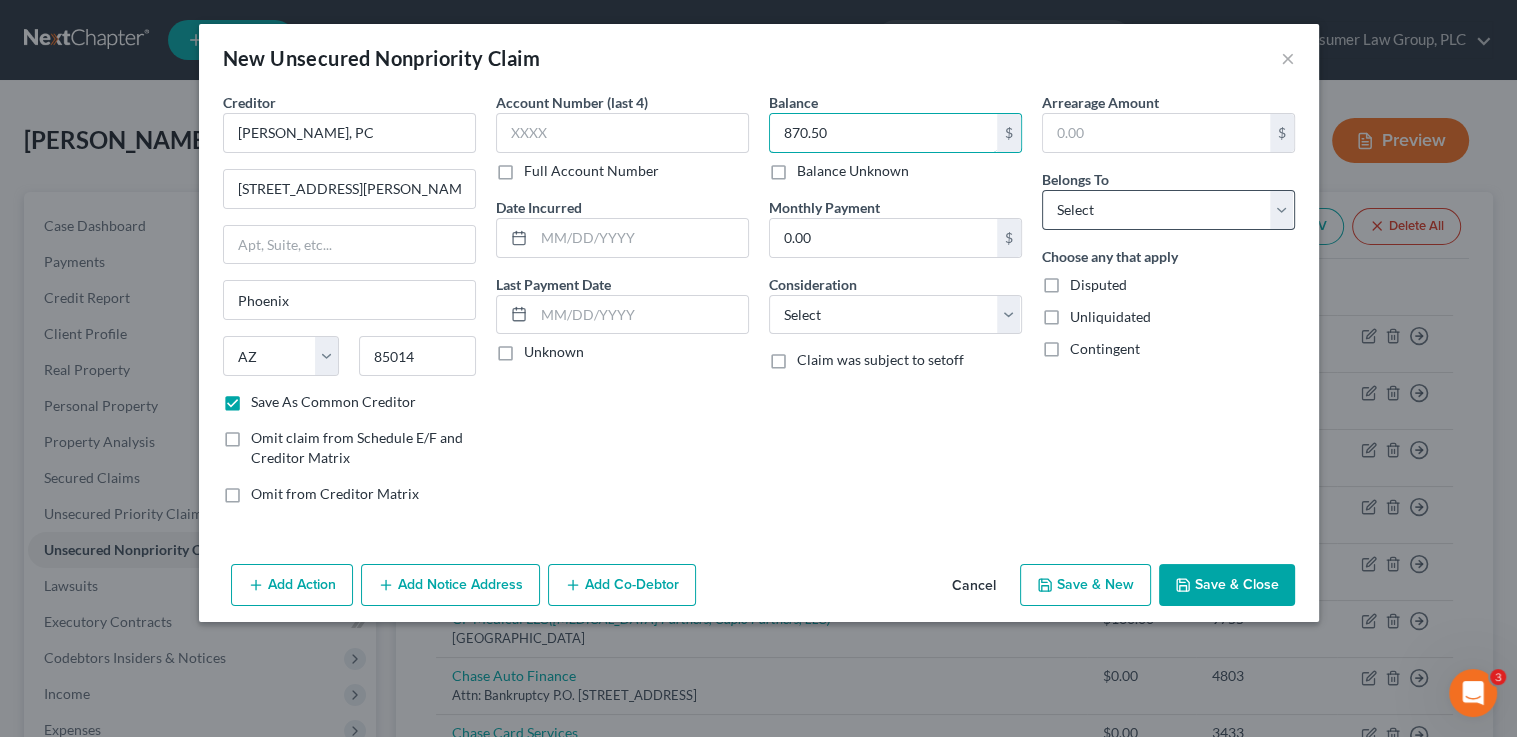 type on "870.50" 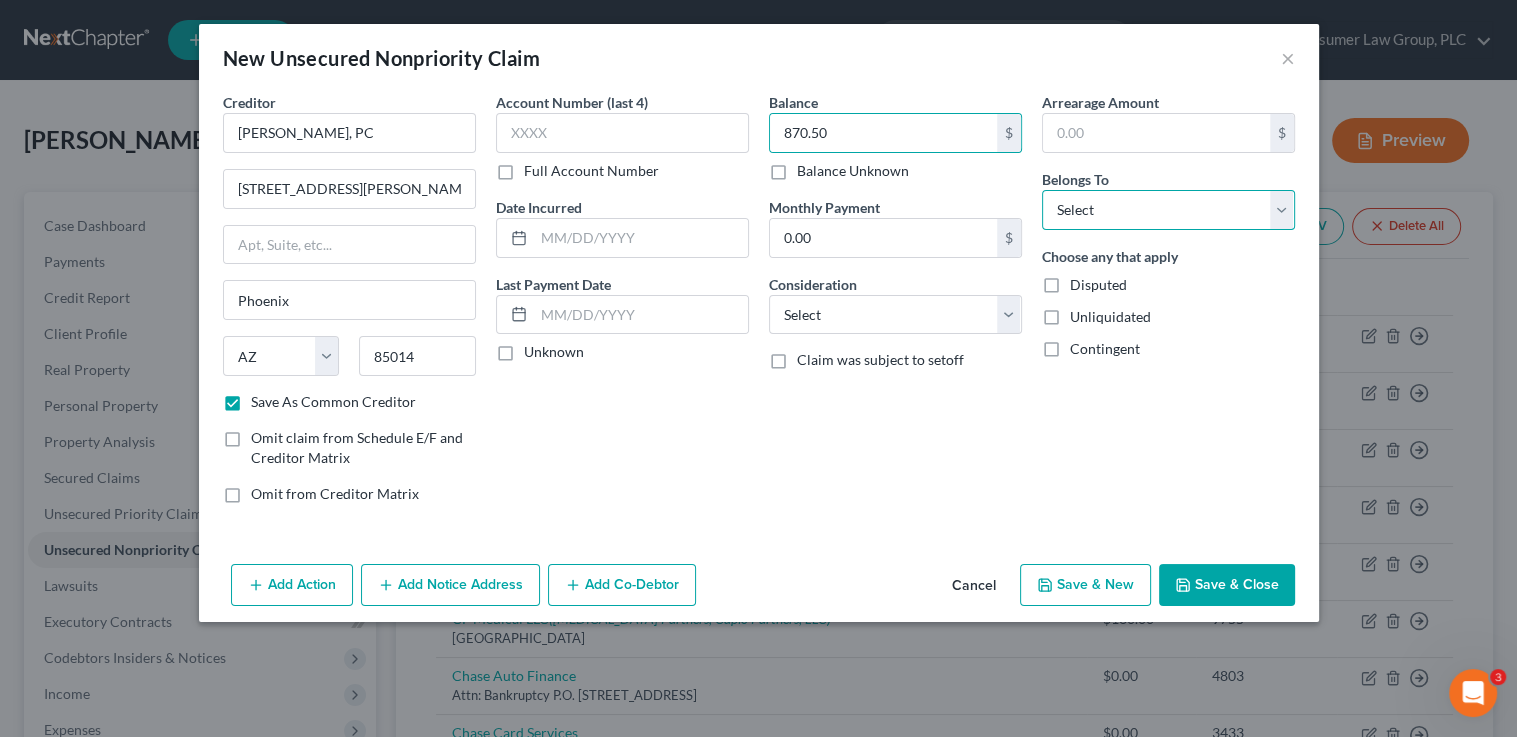 click on "Select Debtor 1 Only Debtor 2 Only Debtor 1 And Debtor 2 Only At Least One Of The Debtors And Another Community Property" at bounding box center [1168, 210] 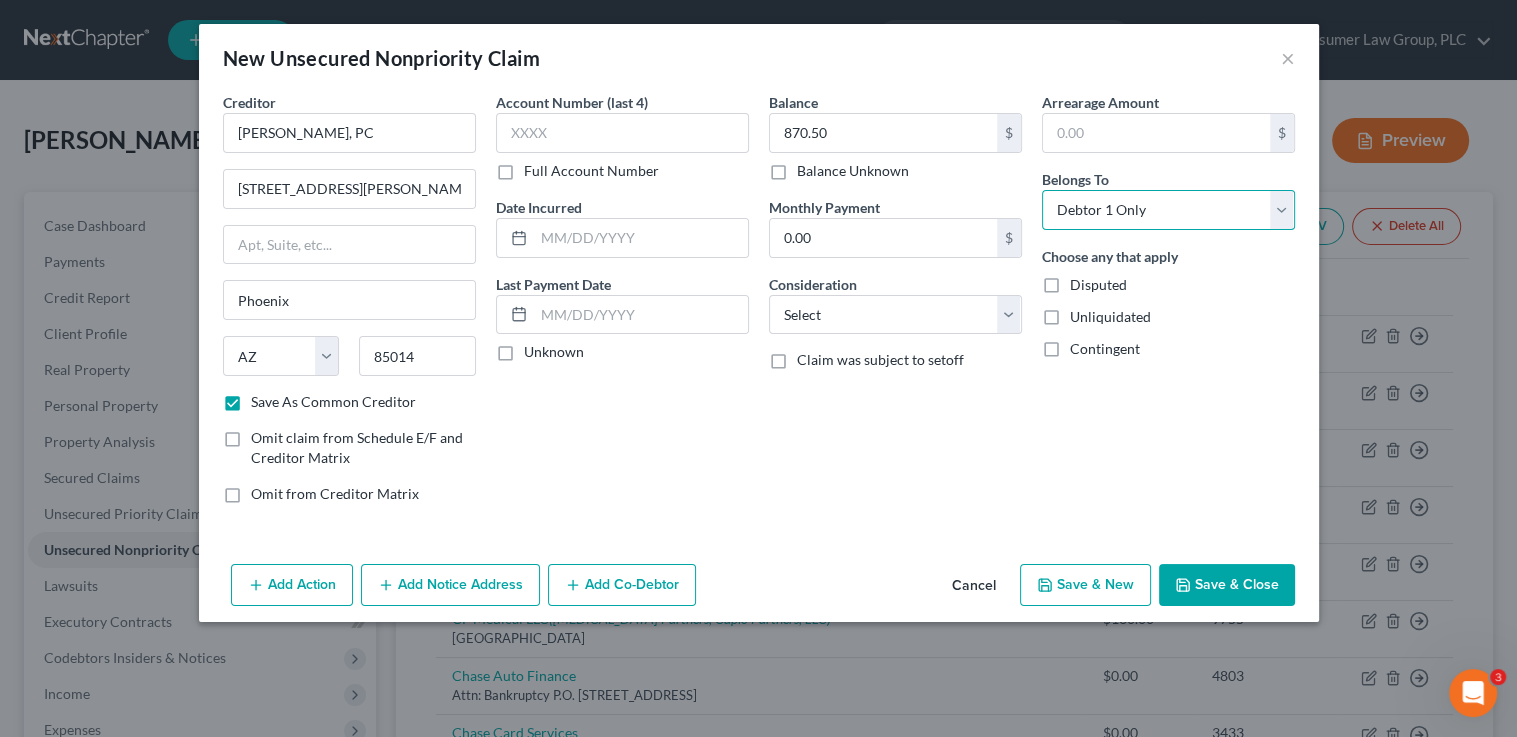 click on "Select Debtor 1 Only Debtor 2 Only Debtor 1 And Debtor 2 Only At Least One Of The Debtors And Another Community Property" at bounding box center [1168, 210] 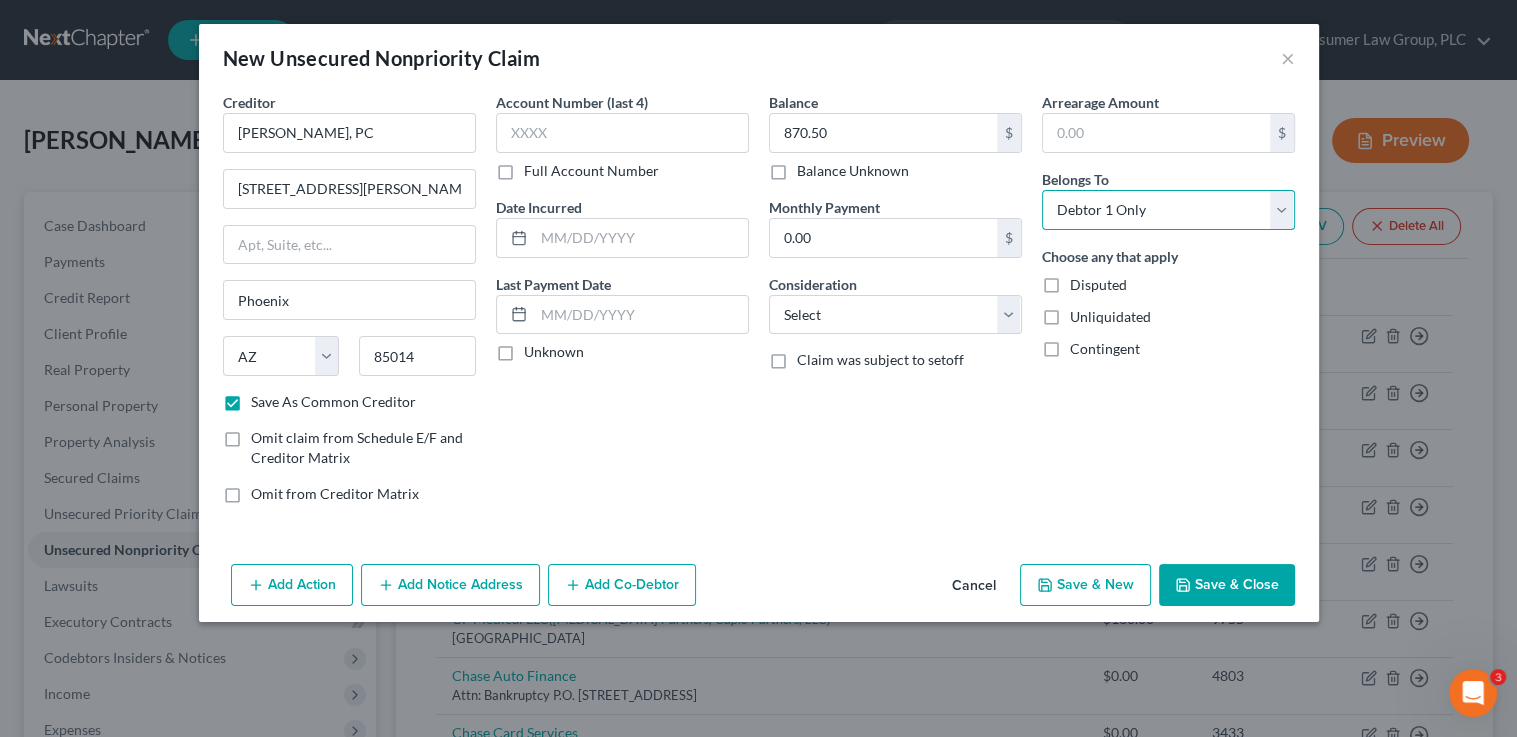 select on "3" 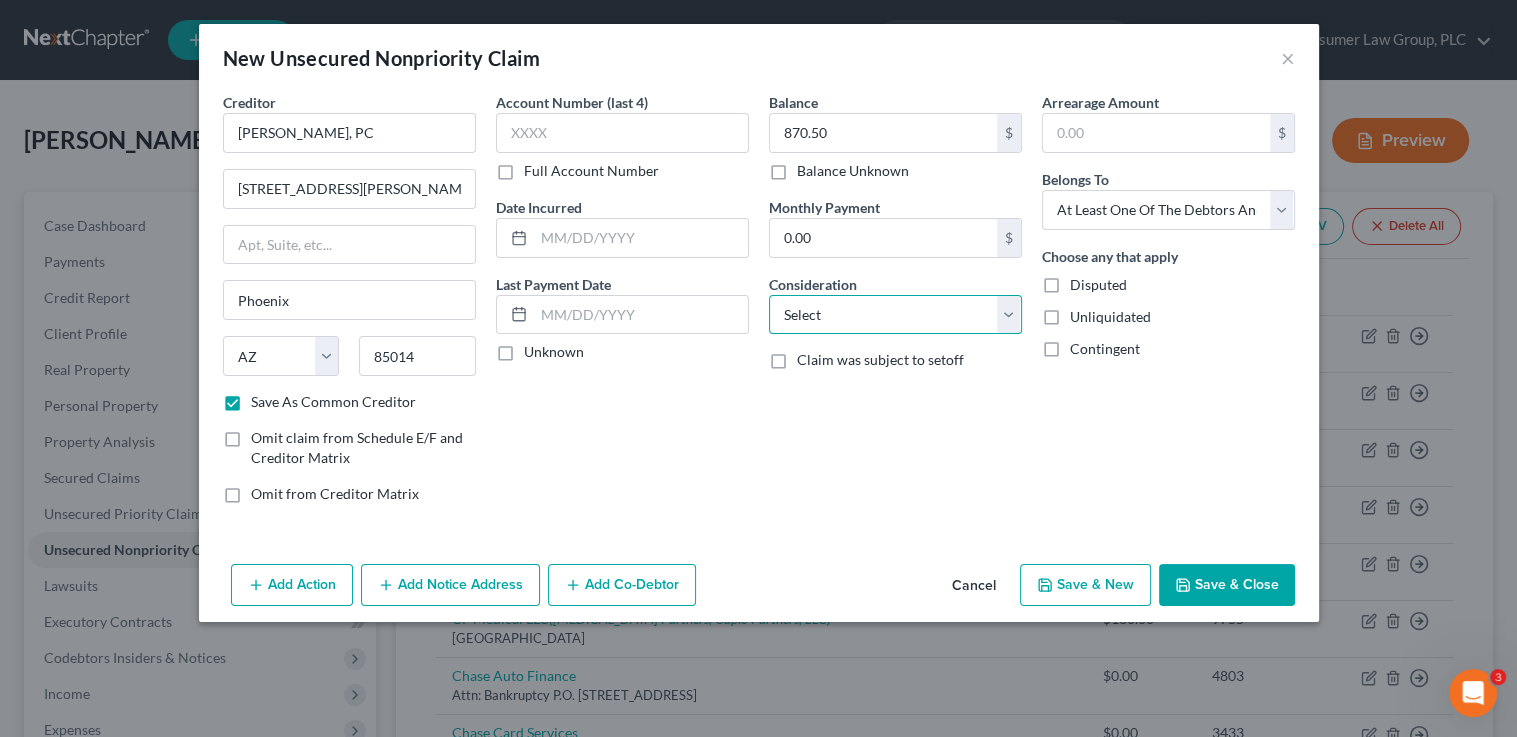 click on "Select Cable / Satellite Services Collection Agency Credit Card Debt Debt Counseling / Attorneys Deficiency Balance Domestic Support Obligations Home / Car Repairs Income Taxes Judgment Liens Medical Services Monies Loaned / Advanced Mortgage Obligation From Divorce Or Separation Obligation To Pensions Other Overdrawn Bank Account Promised To Help Pay Creditors Student Loans Suppliers And Vendors Telephone / Internet Services Utility Services" at bounding box center [895, 315] 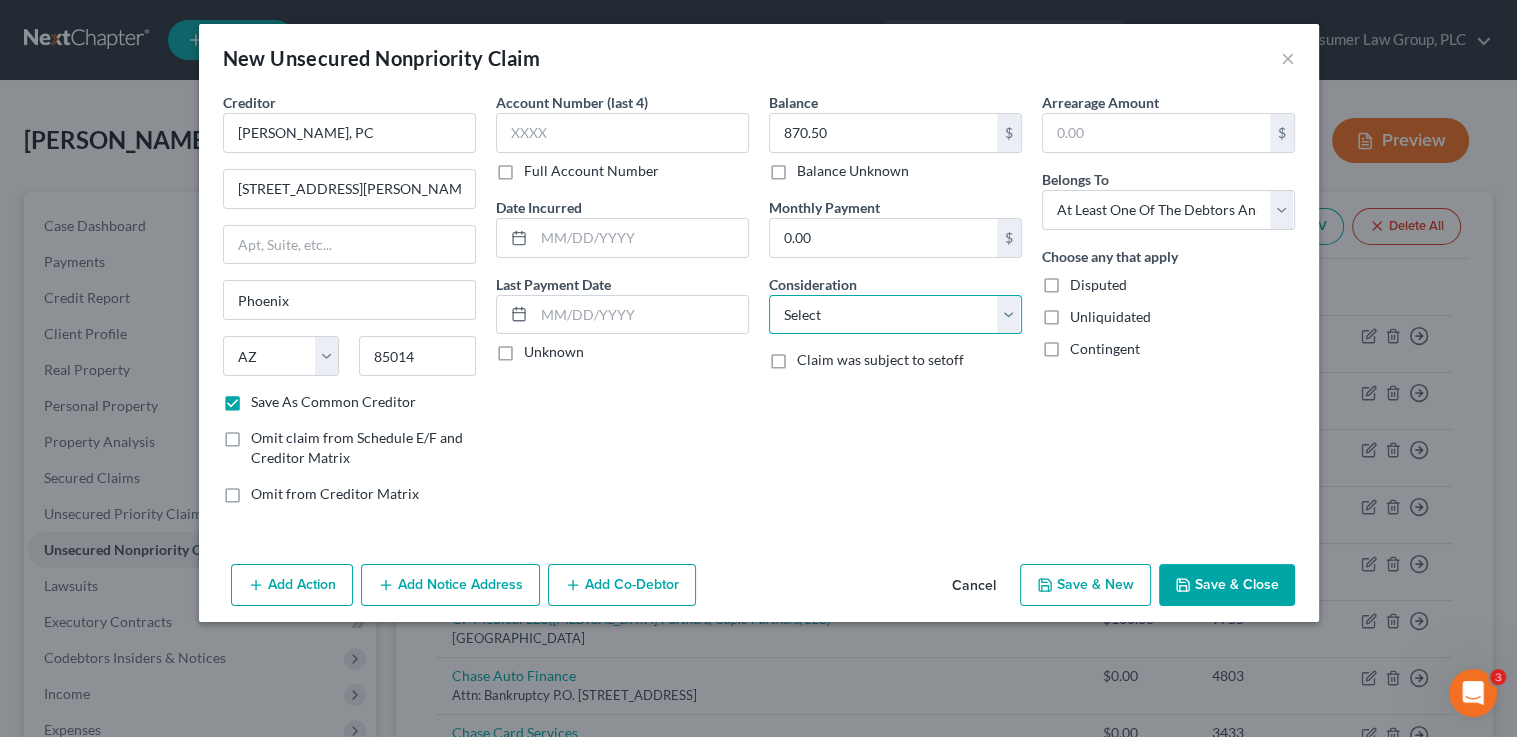 select on "14" 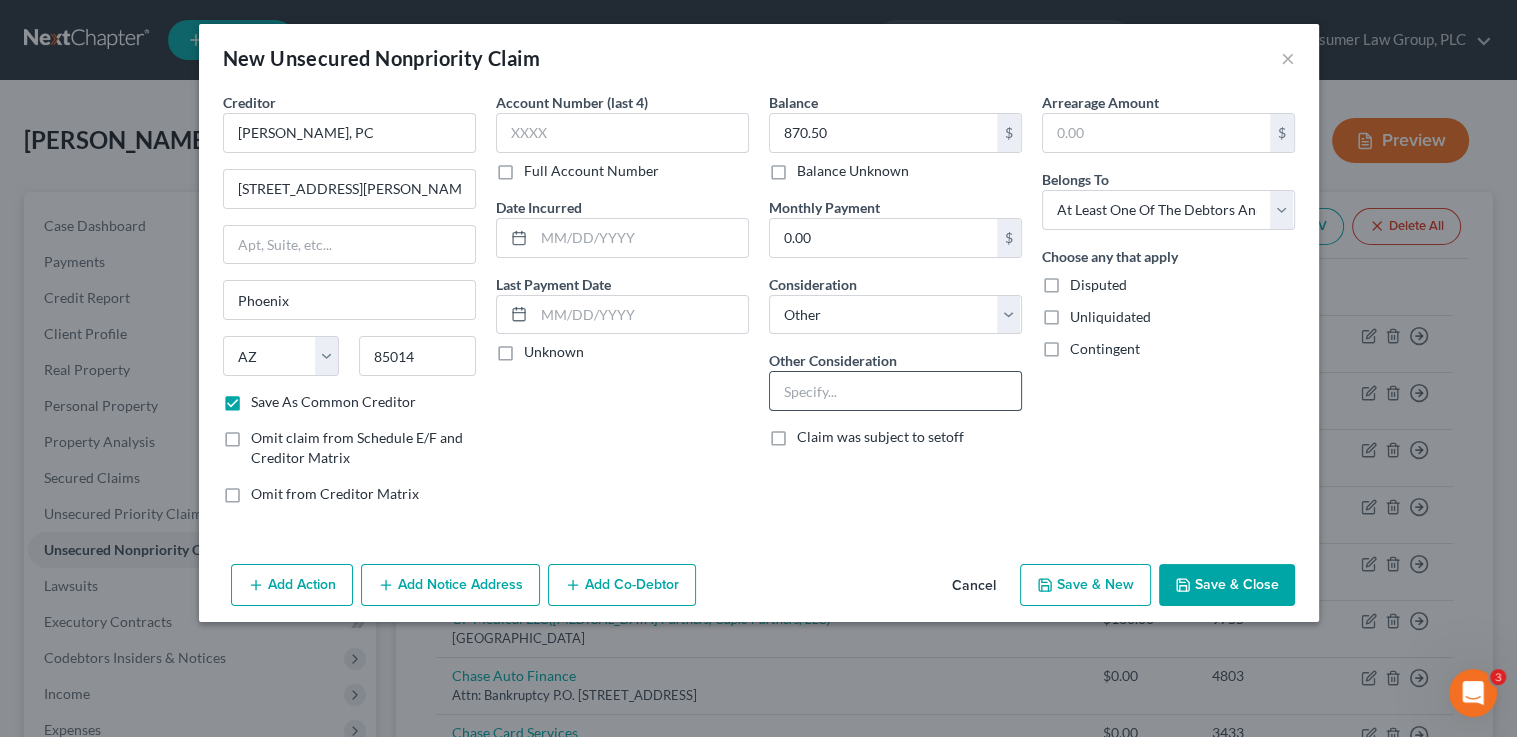 click at bounding box center (895, 391) 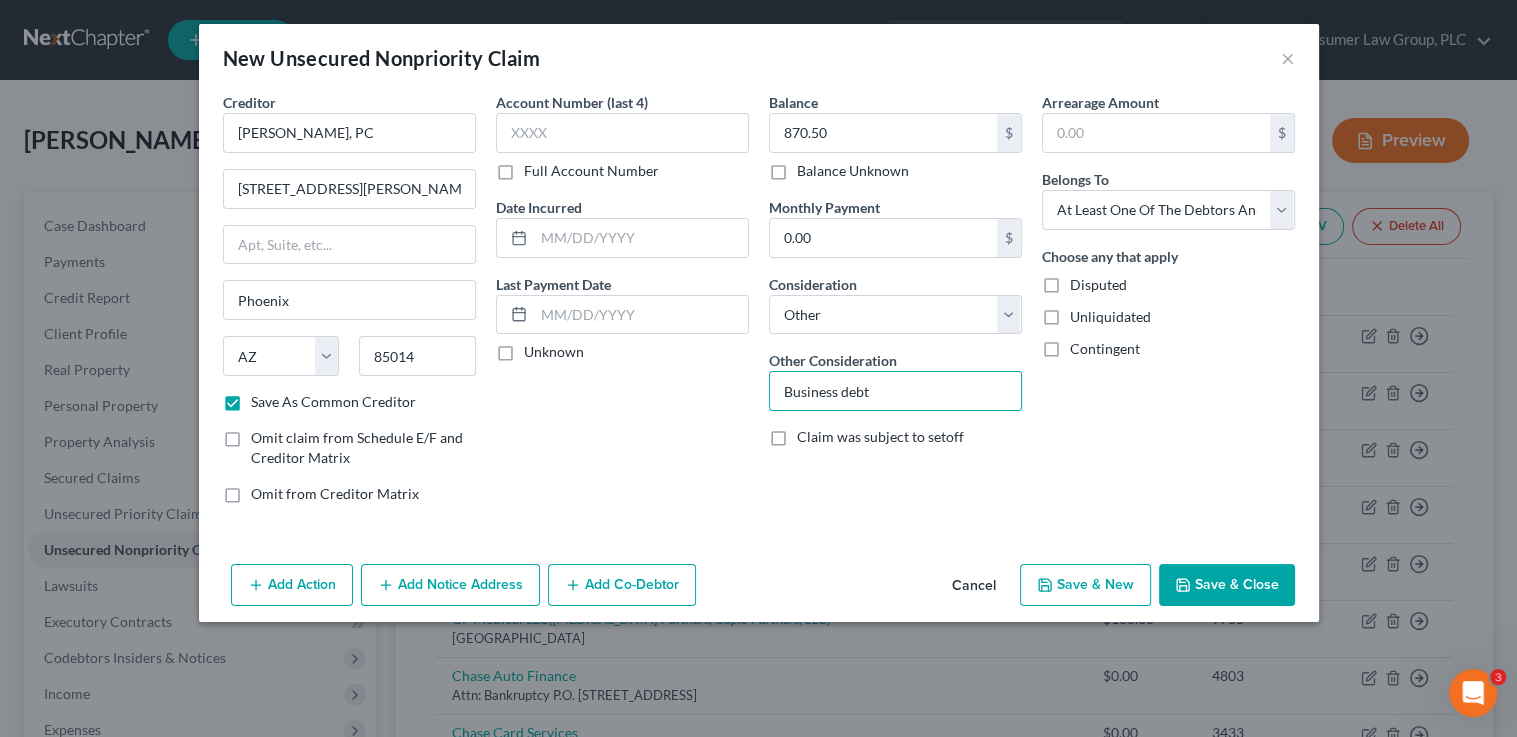 click on "Add Co-Debtor" at bounding box center [622, 585] 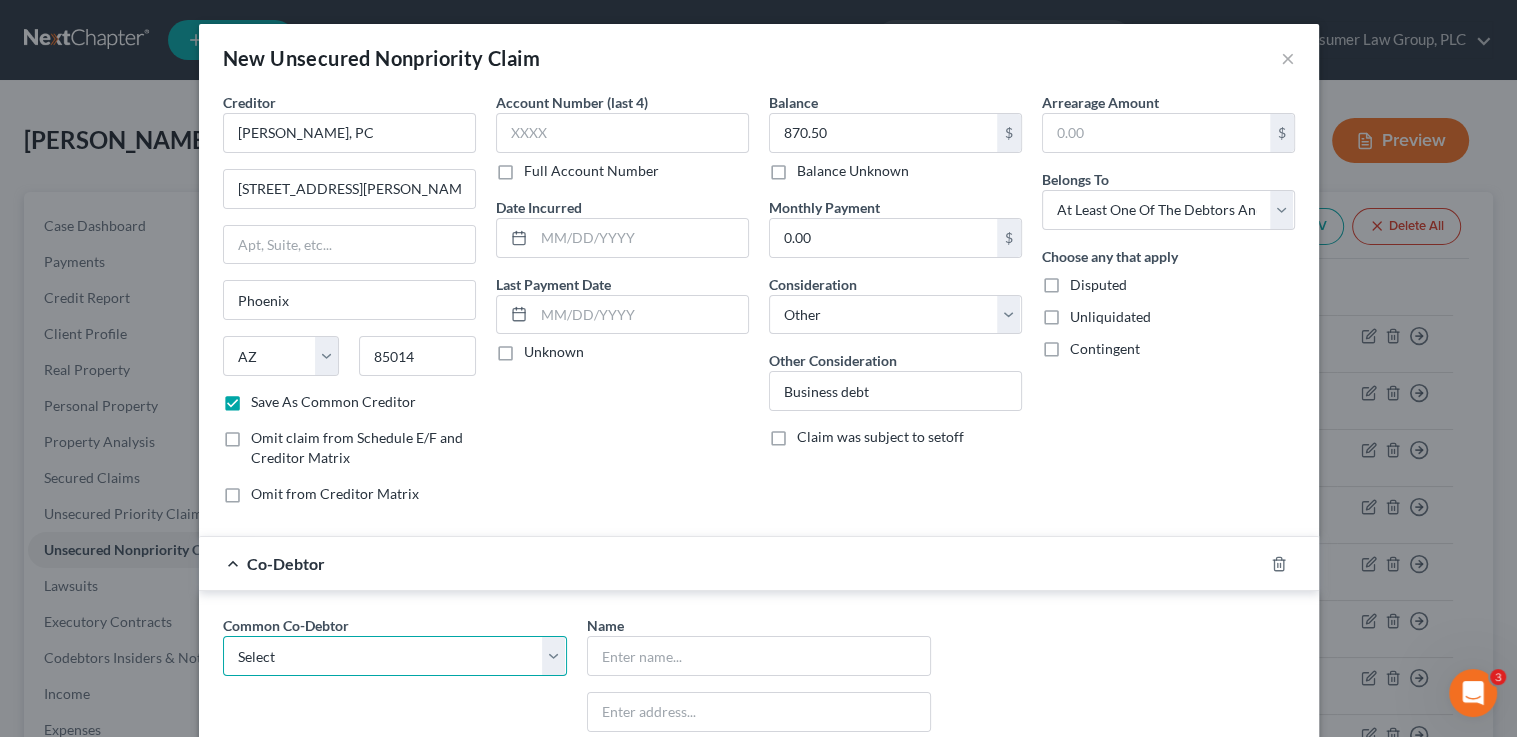 click on "Select Wright Construction Inc." at bounding box center [395, 656] 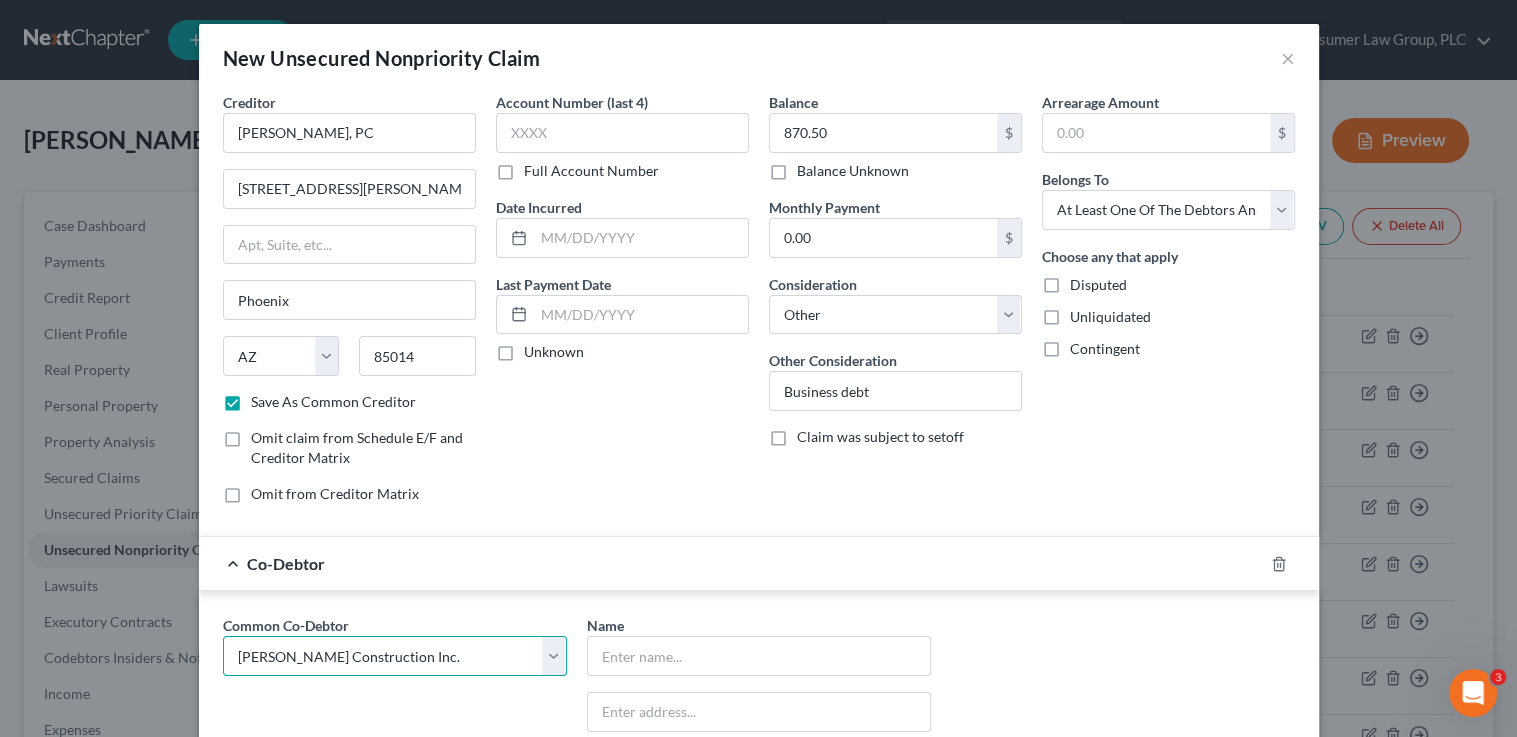 type on "Wright Construction Inc." 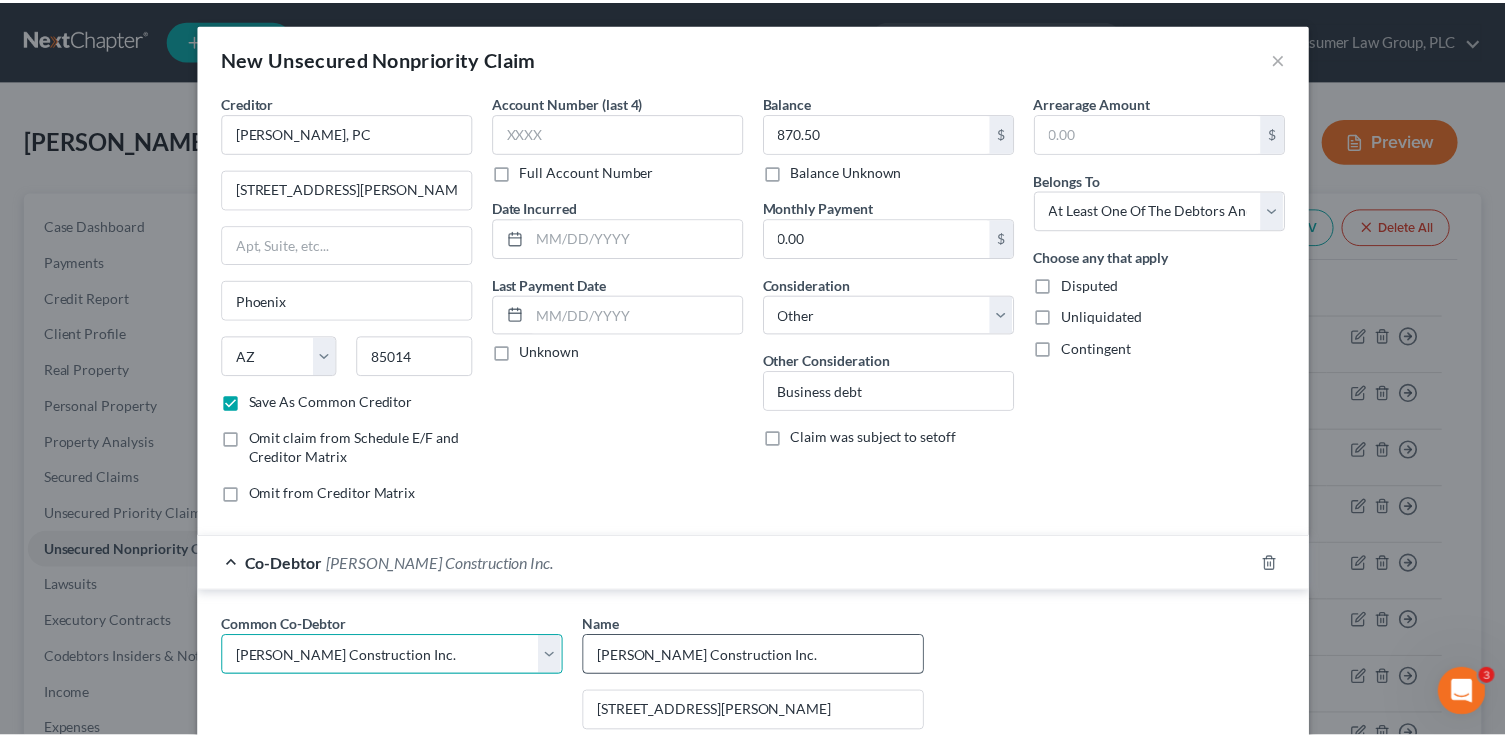 scroll, scrollTop: 372, scrollLeft: 0, axis: vertical 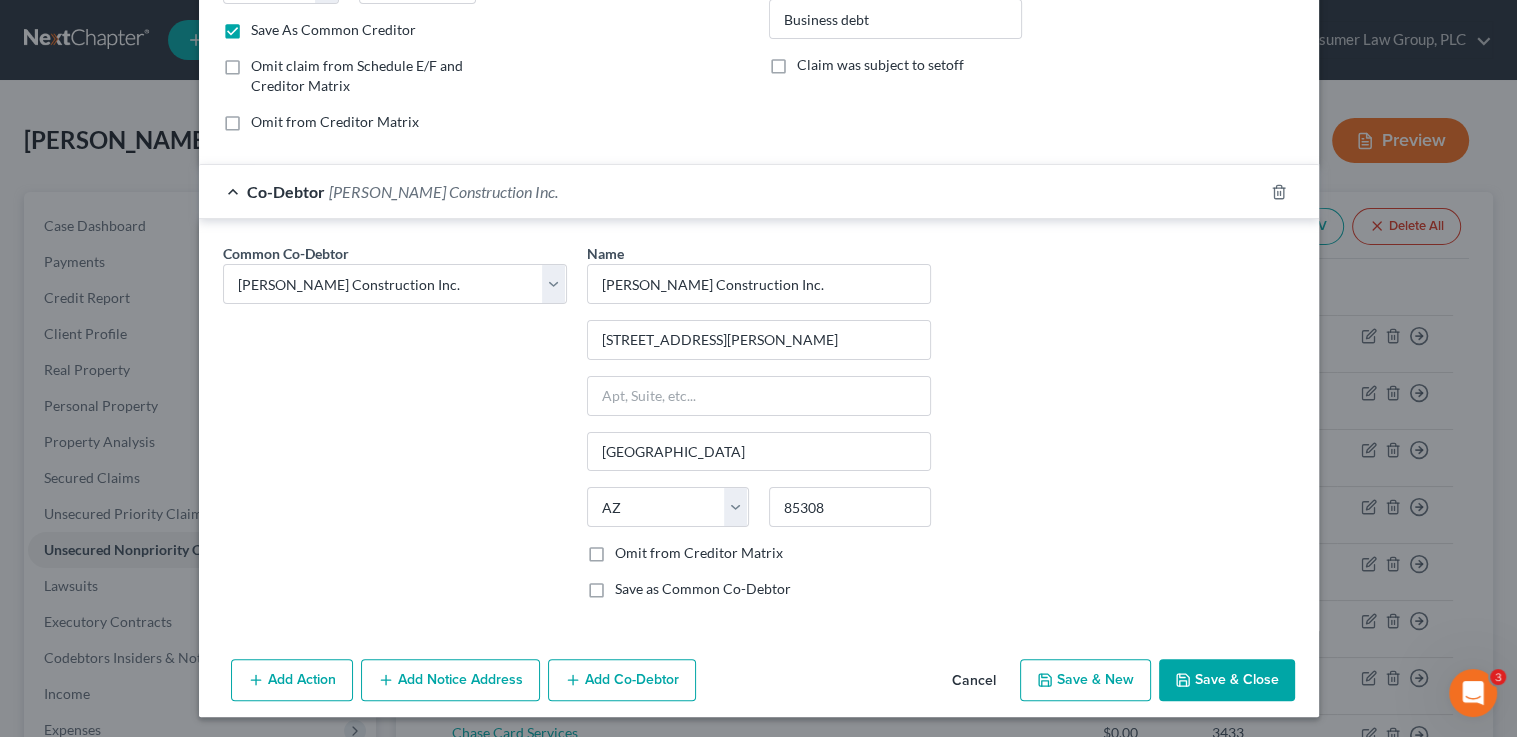 click 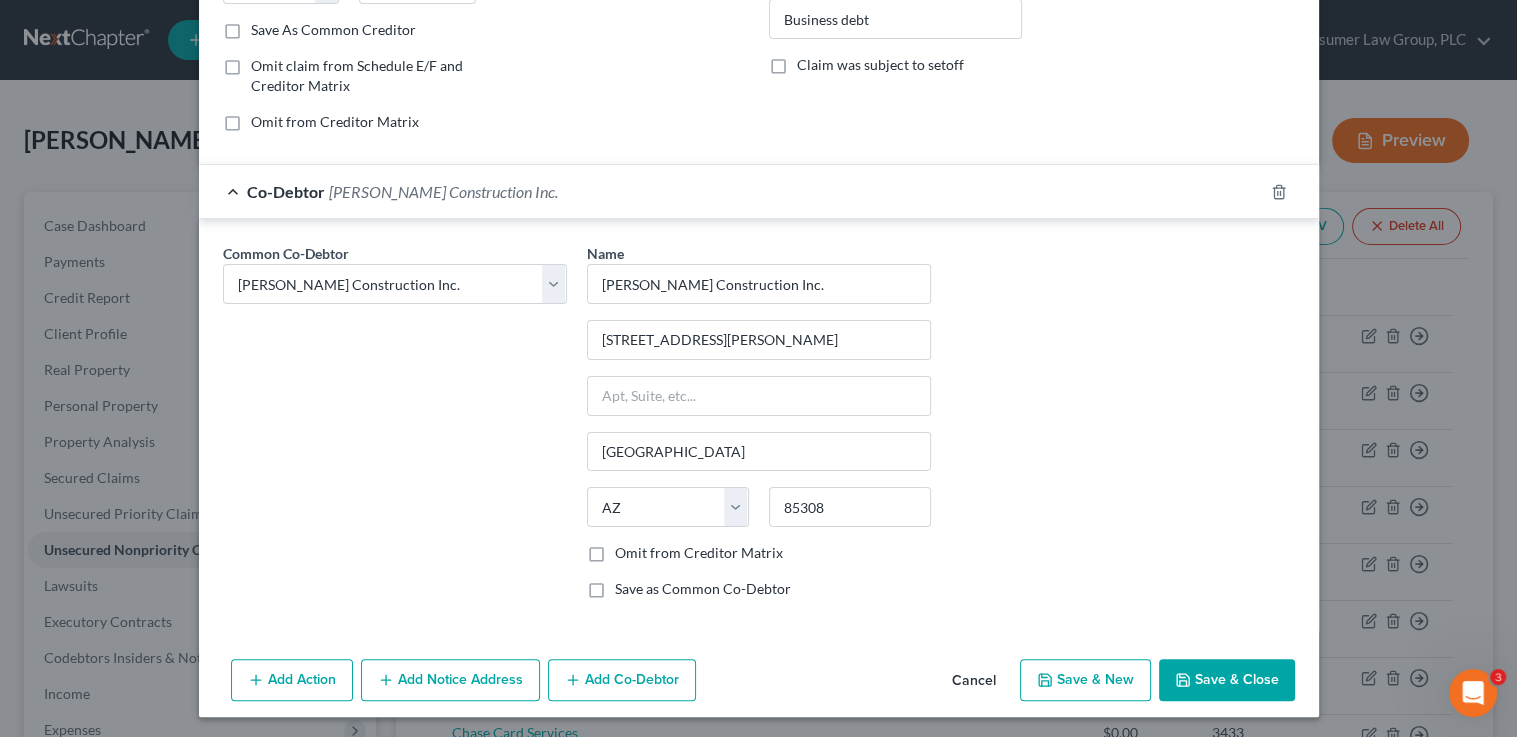 checkbox on "false" 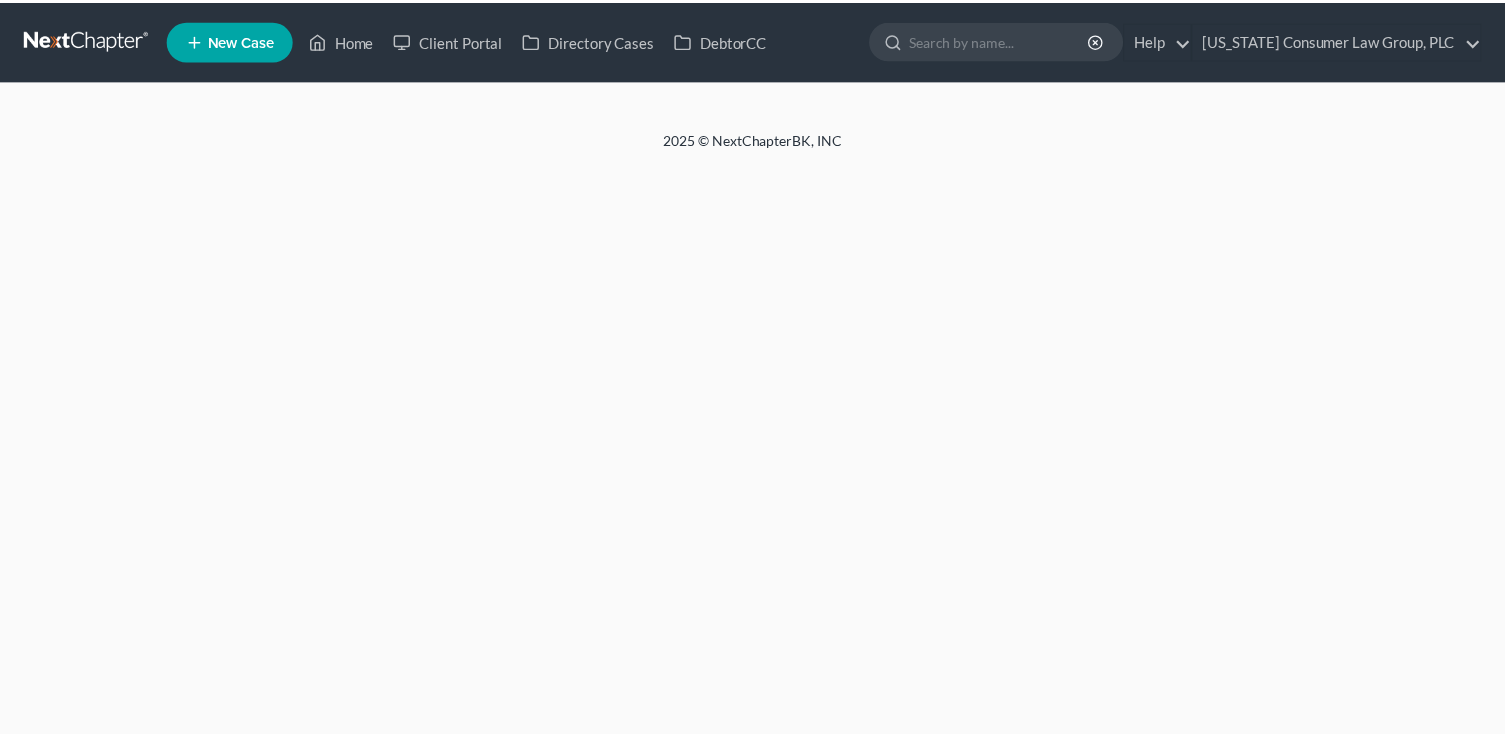 scroll, scrollTop: 0, scrollLeft: 0, axis: both 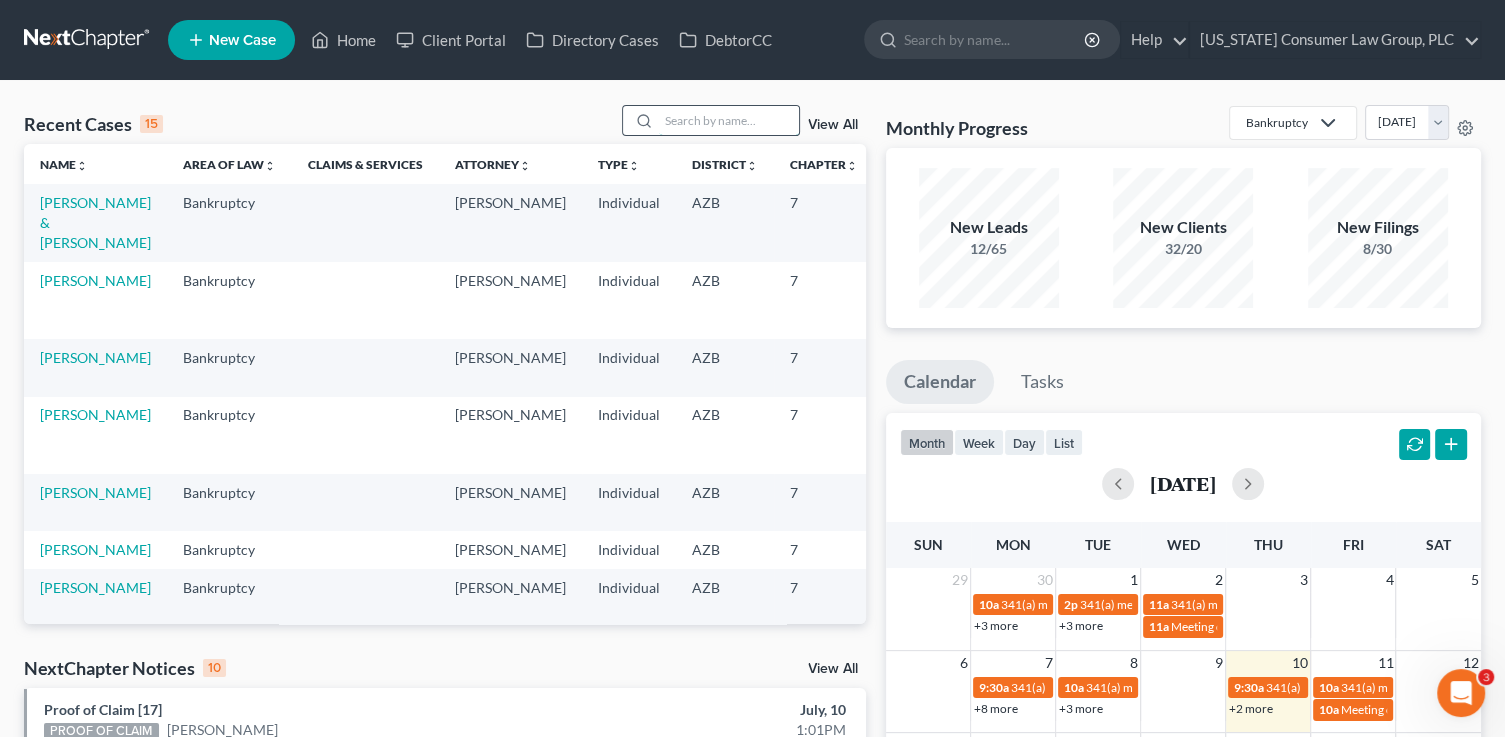click at bounding box center (729, 120) 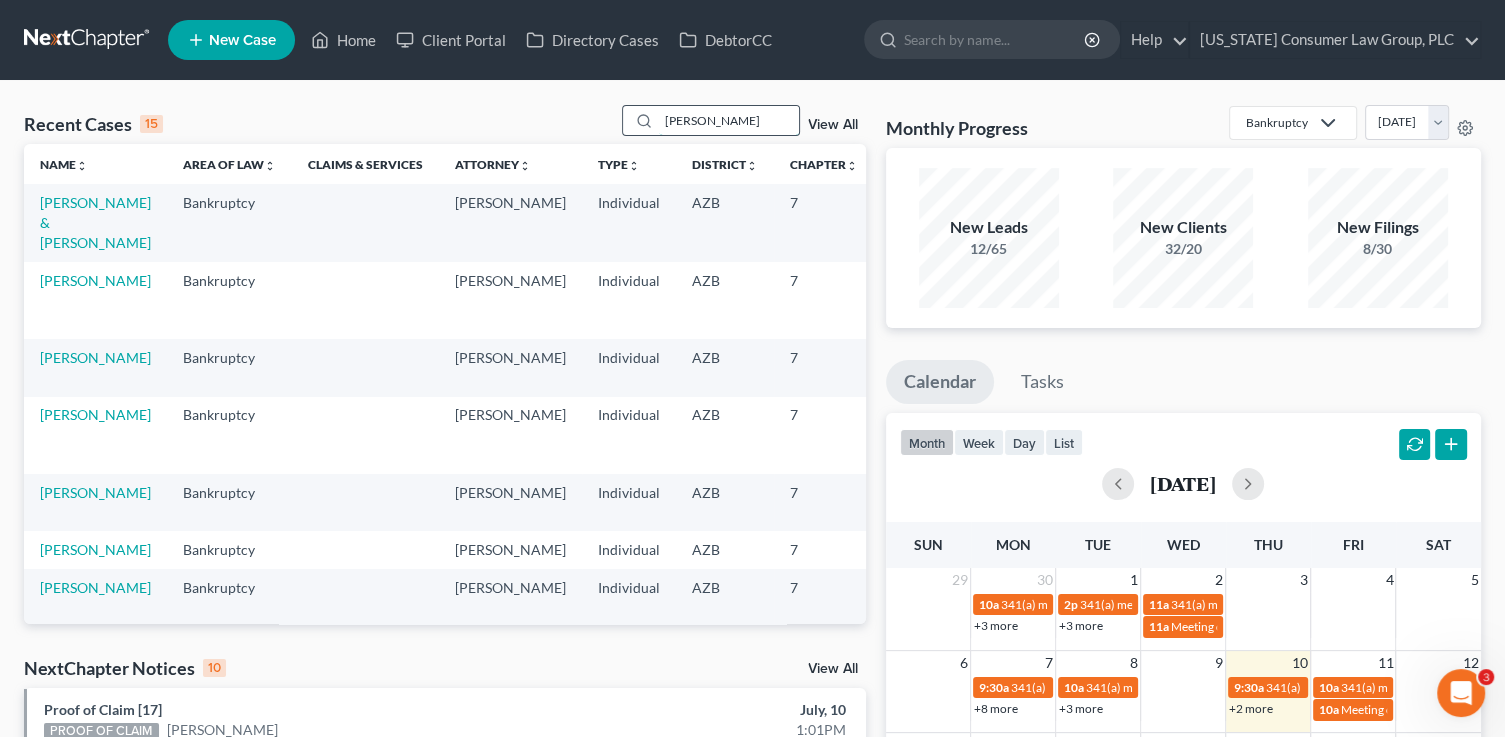 type on "[PERSON_NAME]" 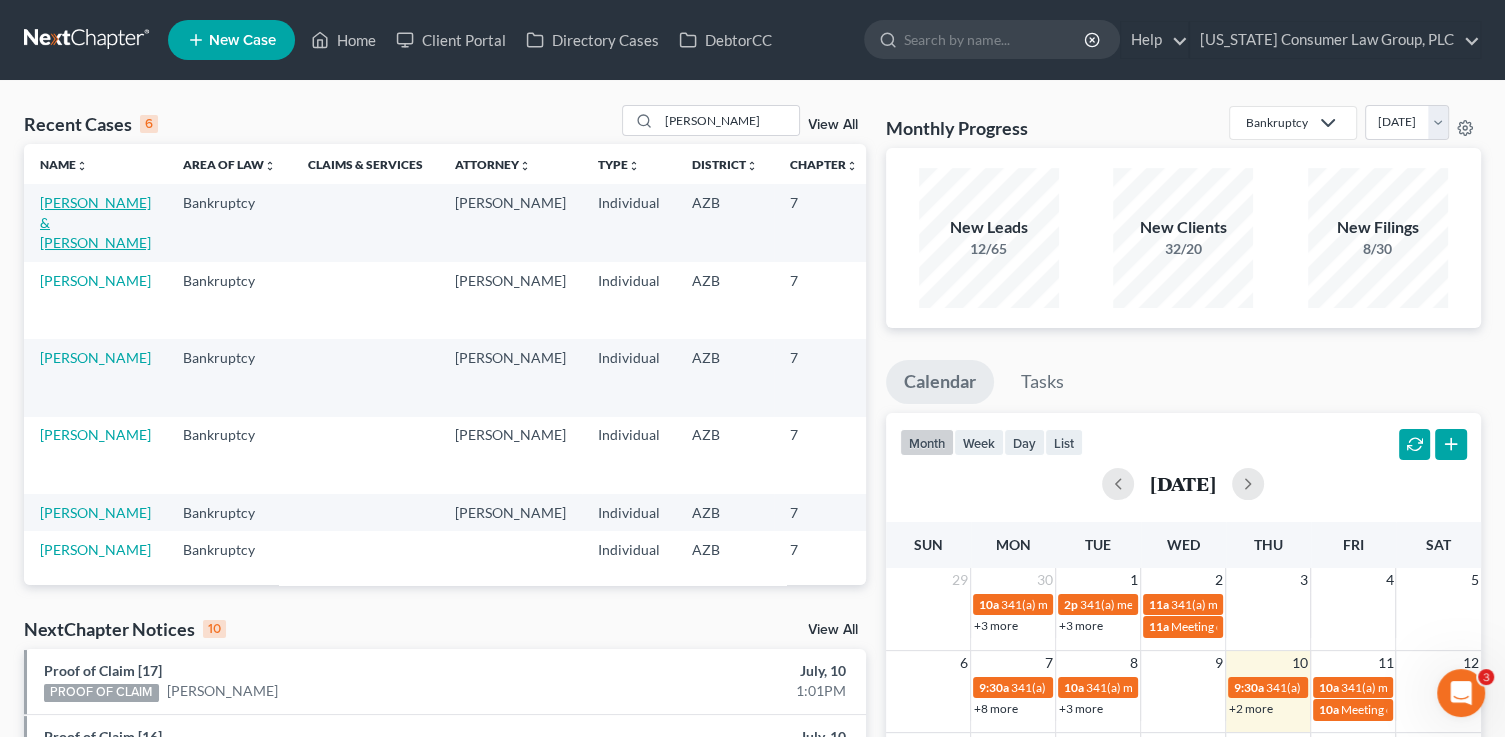 click on "Rutley, Russell & Rebecca" at bounding box center (95, 222) 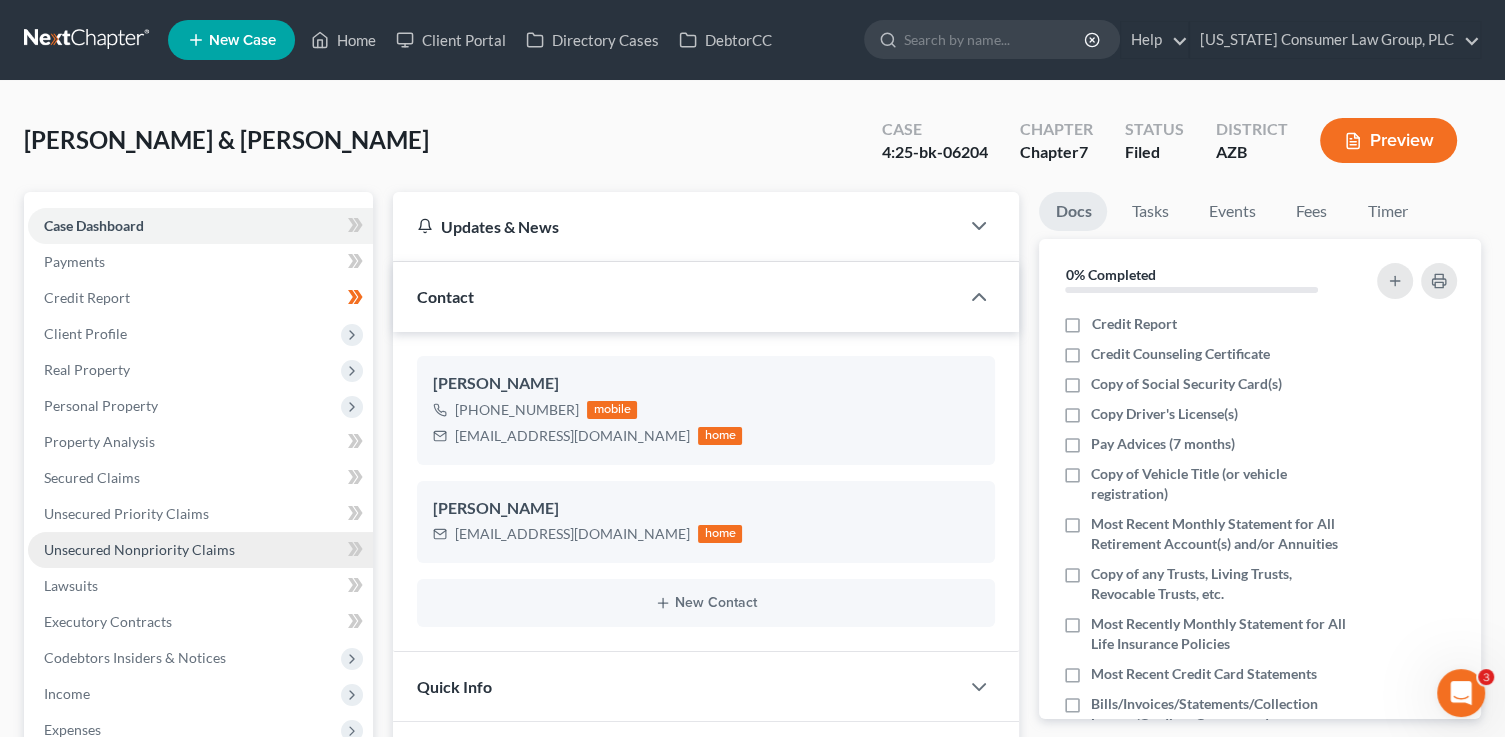 click on "Unsecured Nonpriority Claims" at bounding box center [139, 549] 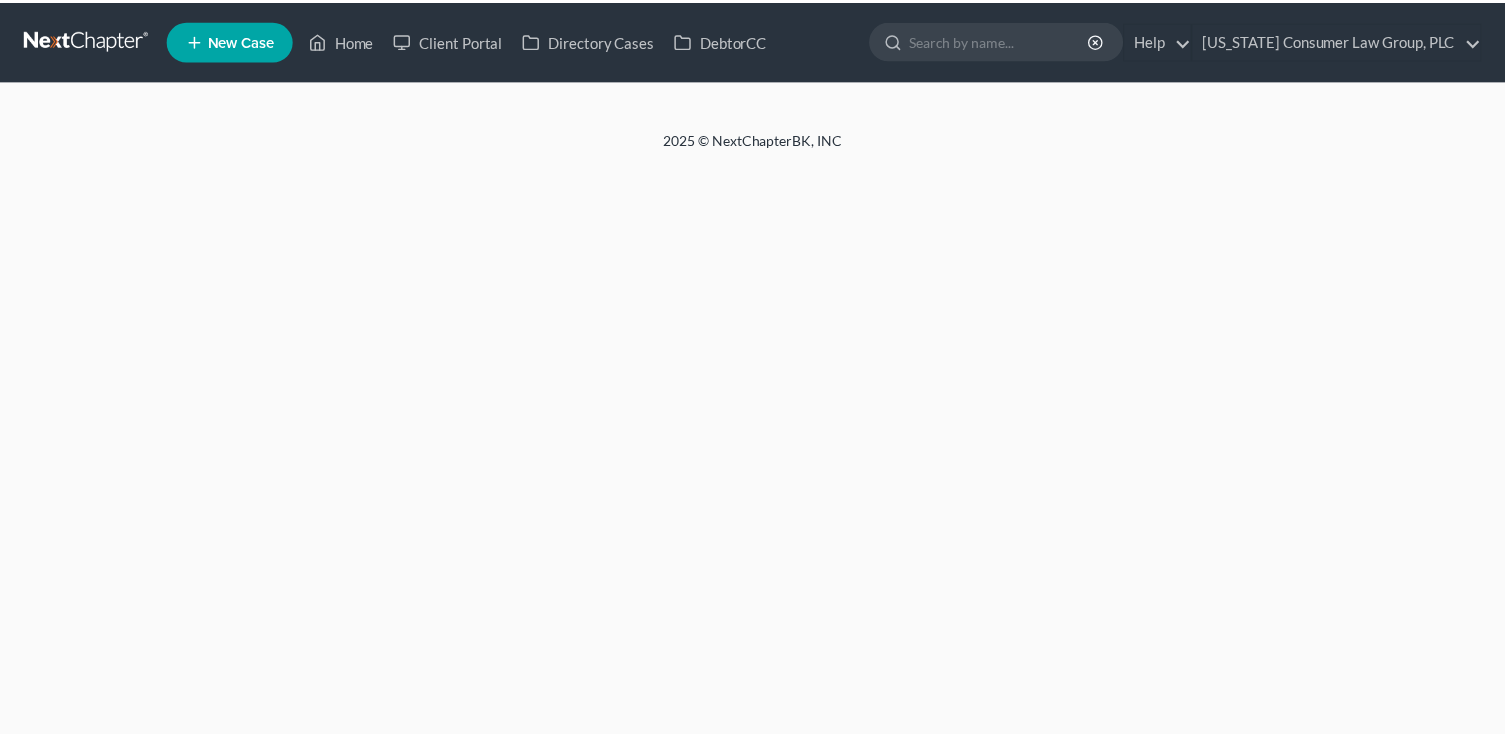 scroll, scrollTop: 0, scrollLeft: 0, axis: both 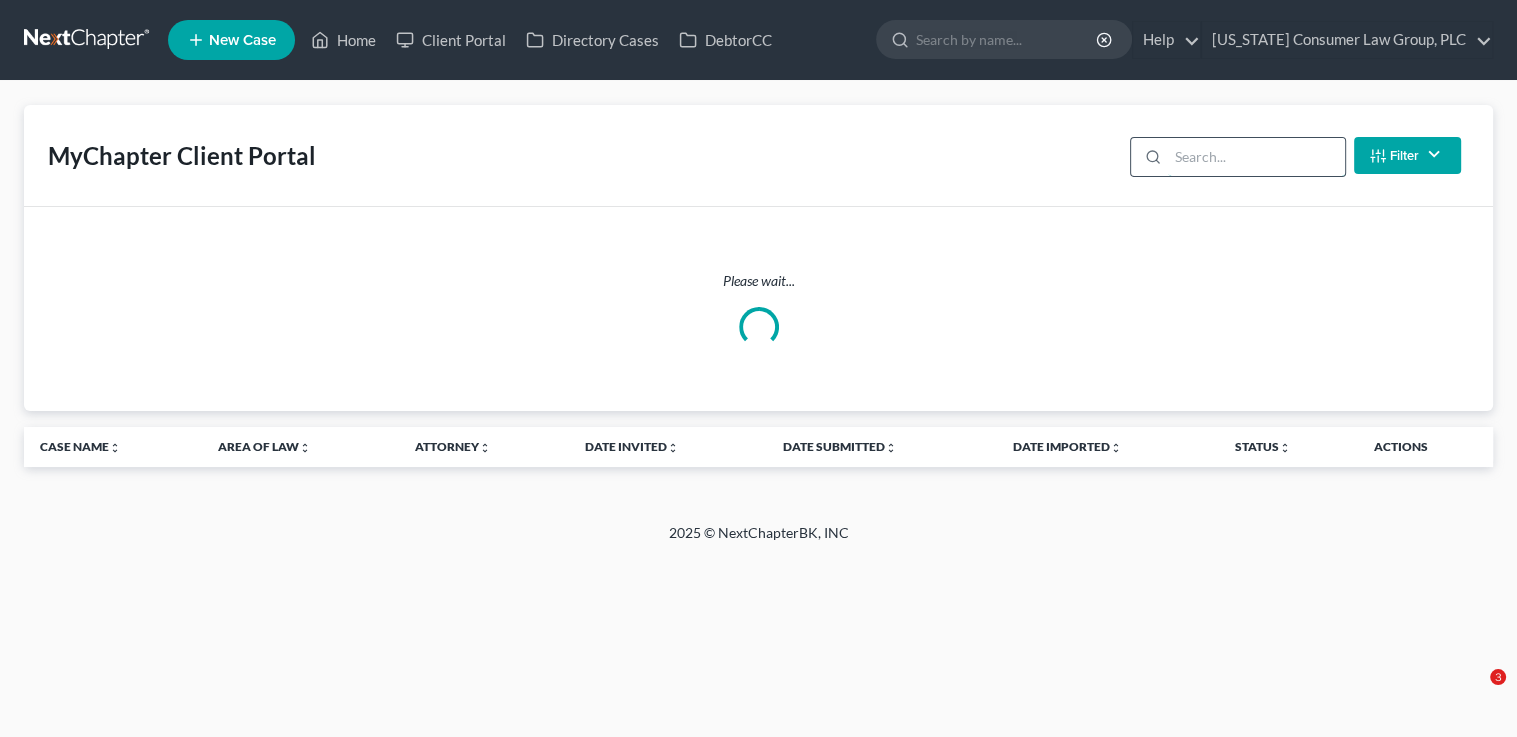 click at bounding box center (1256, 157) 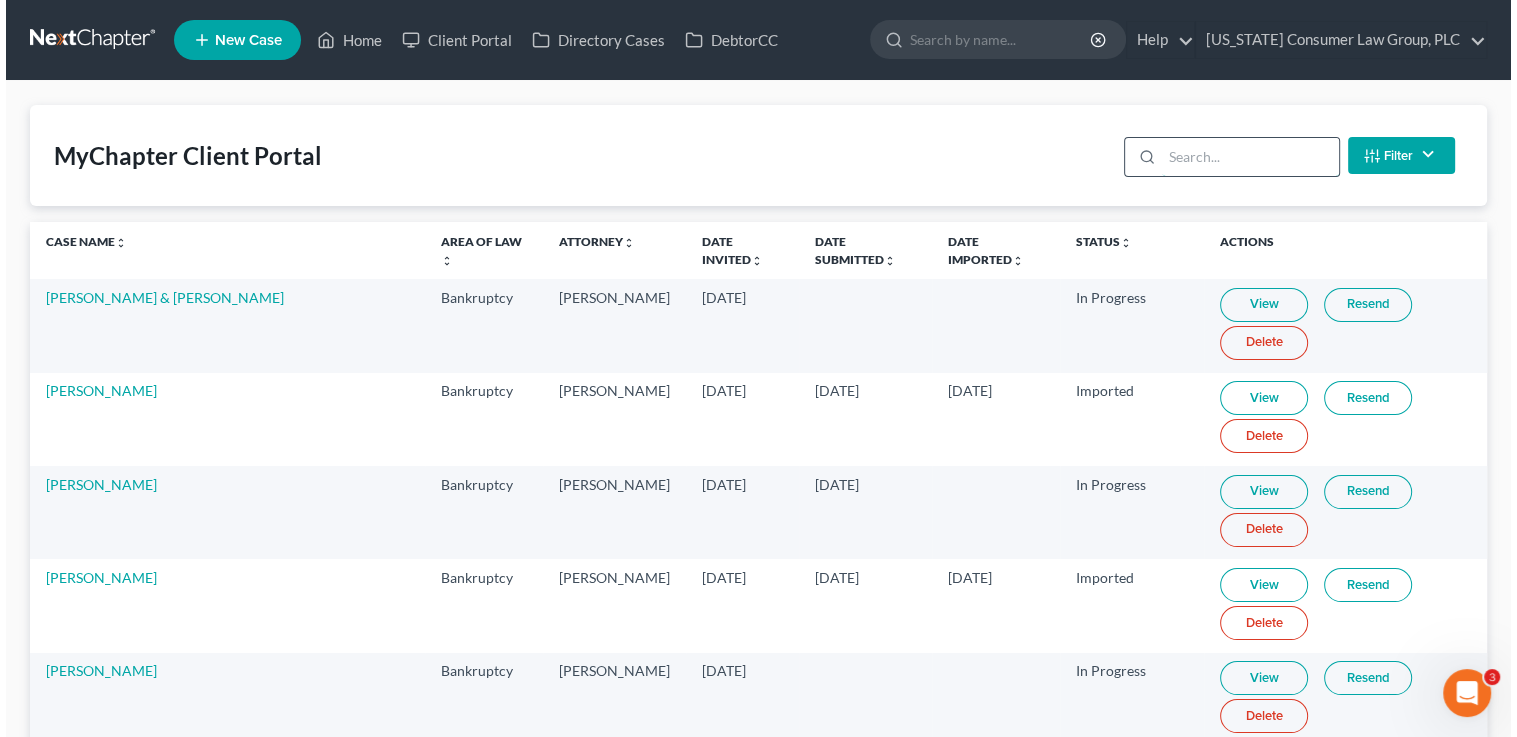scroll, scrollTop: 0, scrollLeft: 0, axis: both 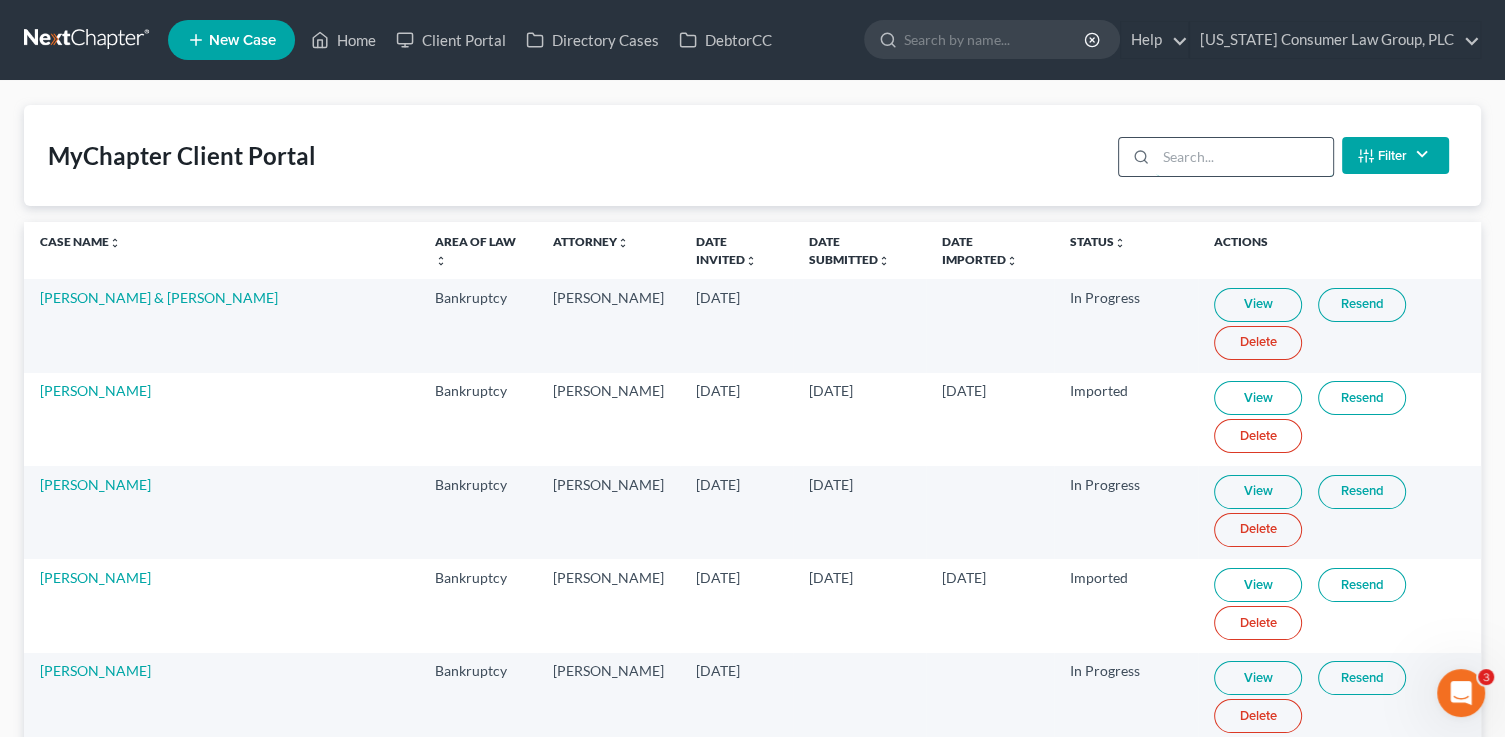 type on "r" 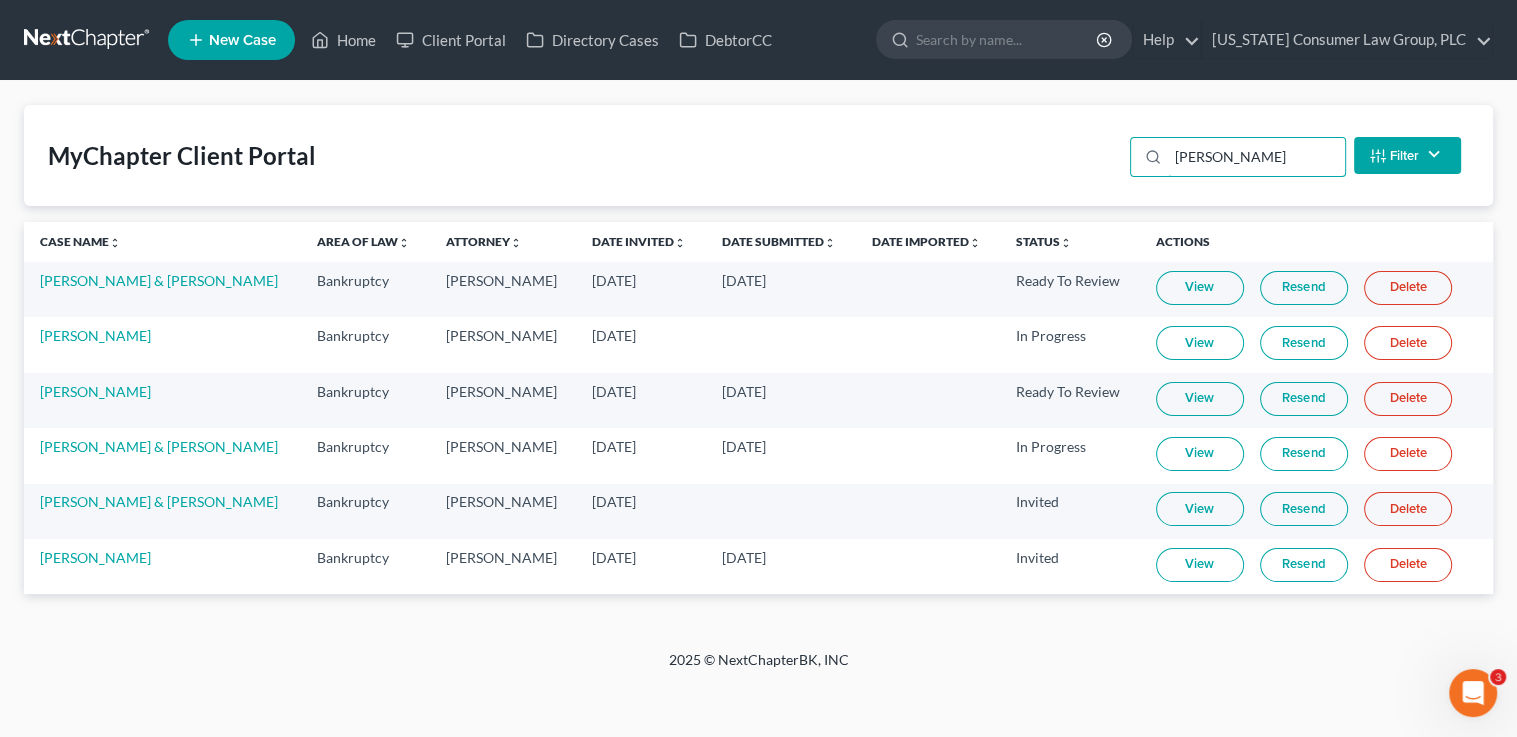 type on "wright" 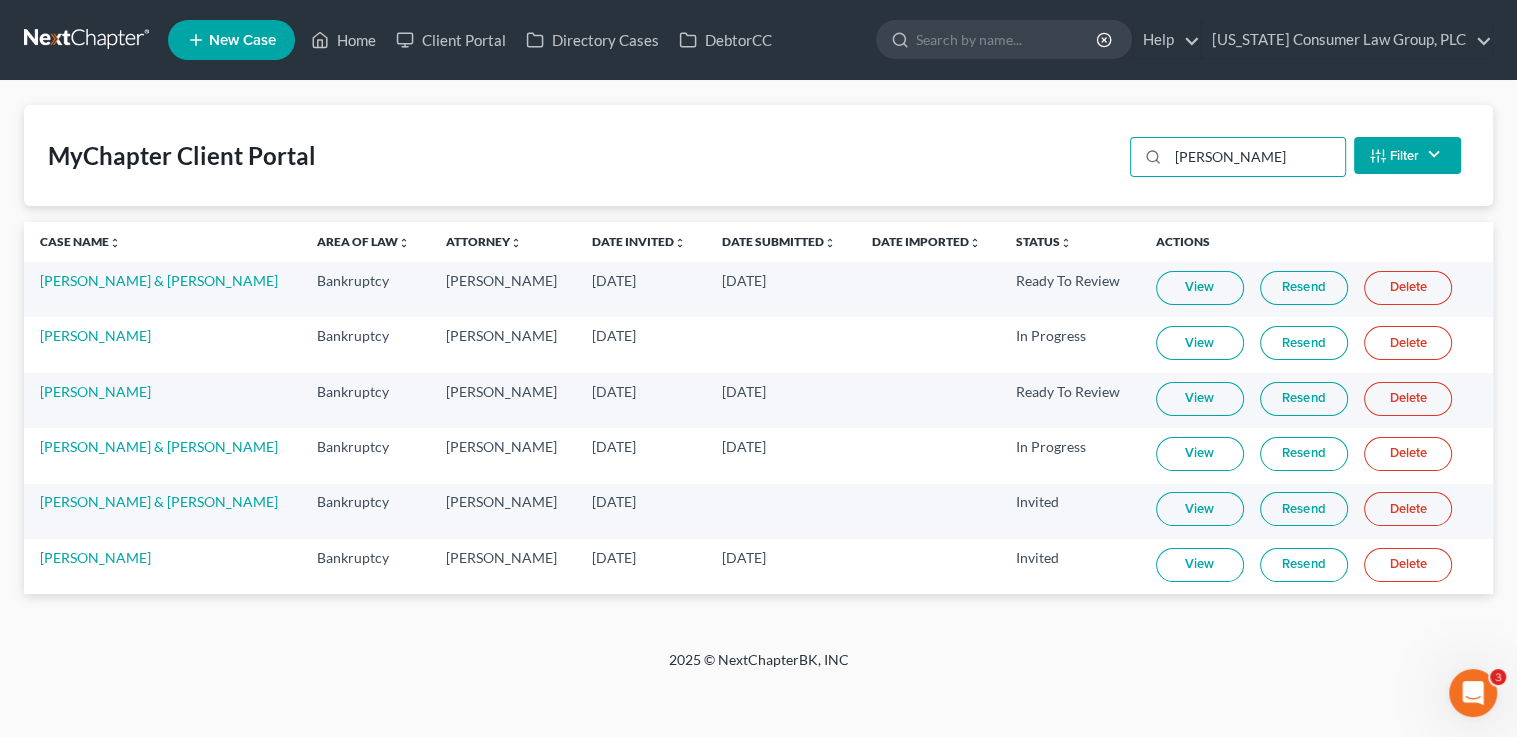 click on "Resend" at bounding box center (1304, 509) 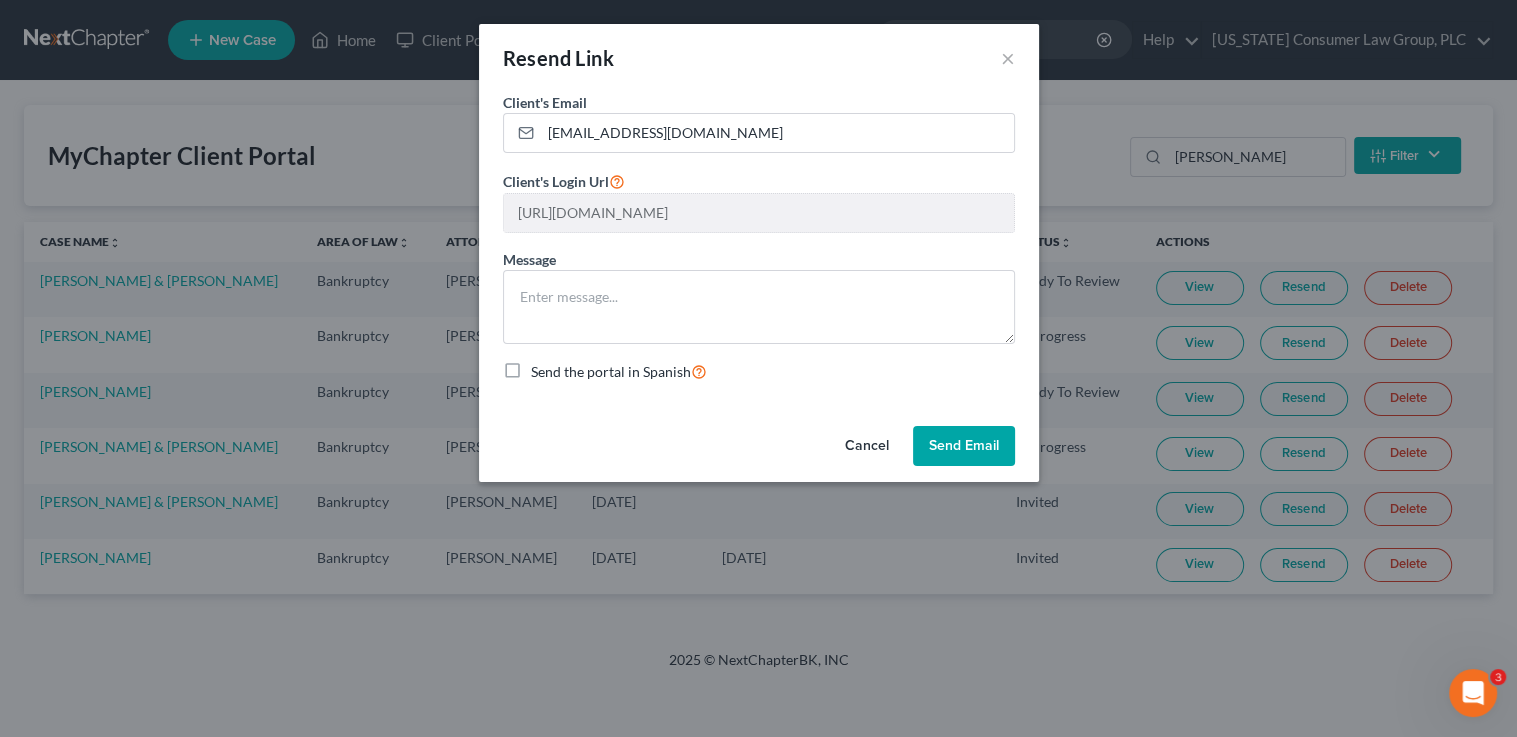 click on "Send Email" at bounding box center (964, 446) 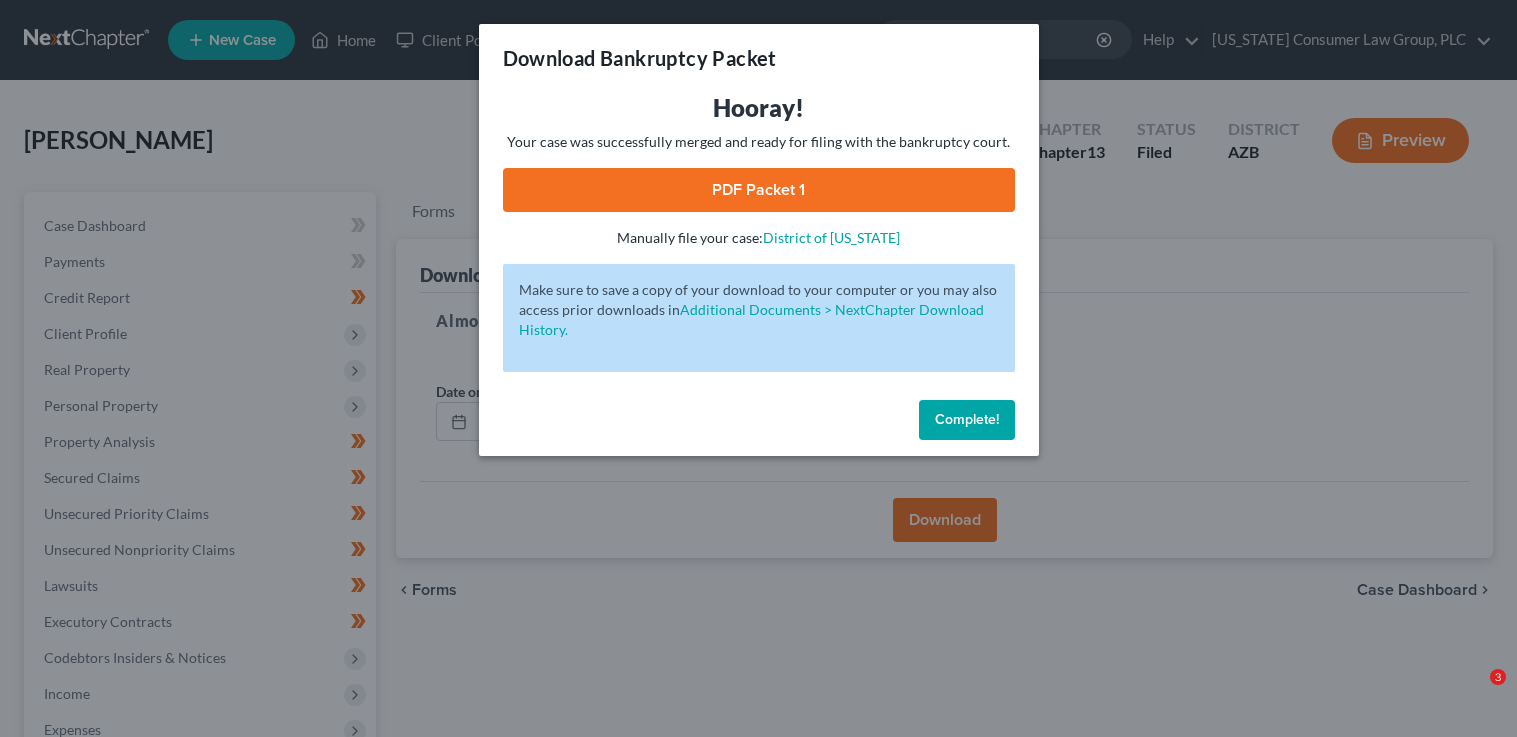 scroll, scrollTop: 390, scrollLeft: 0, axis: vertical 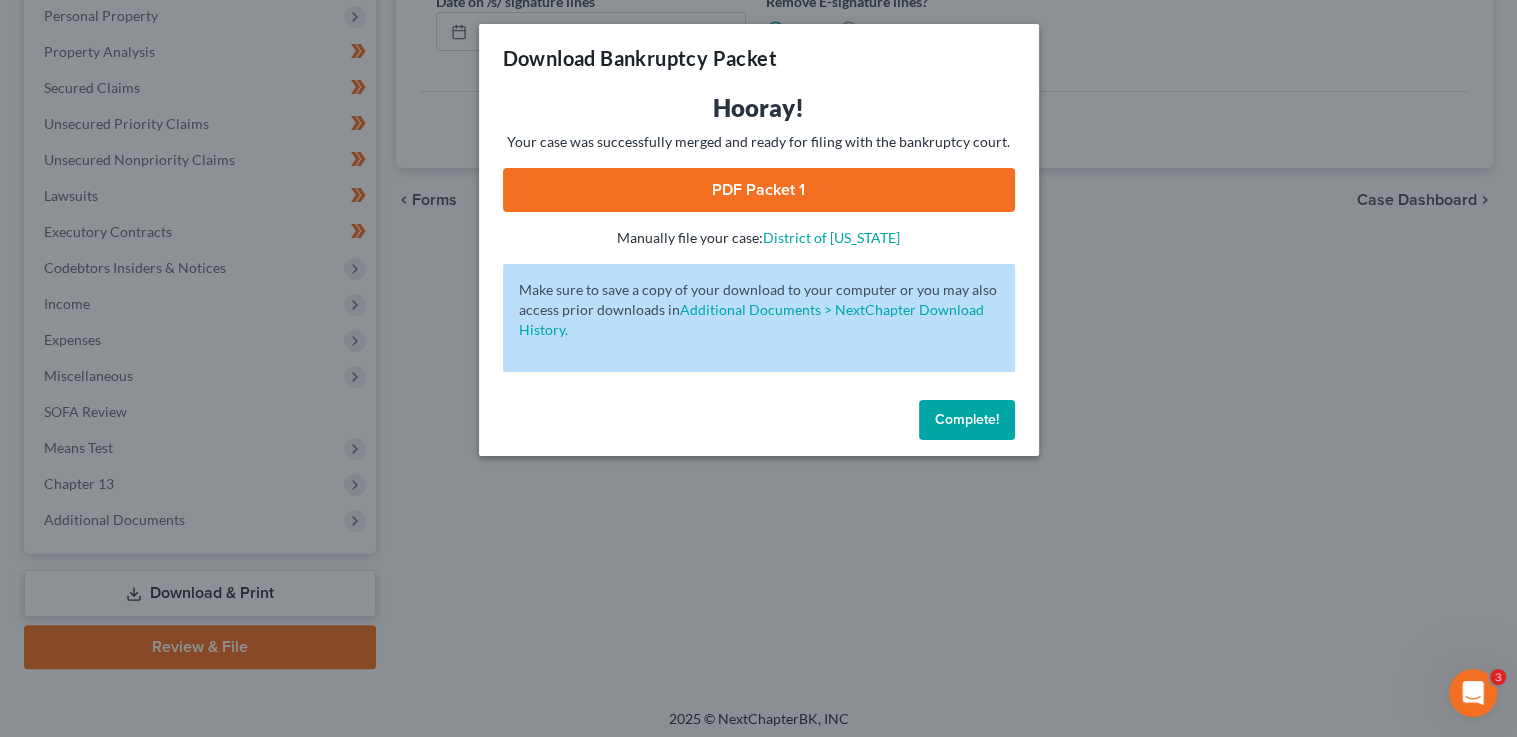 click on "Complete!" at bounding box center [967, 419] 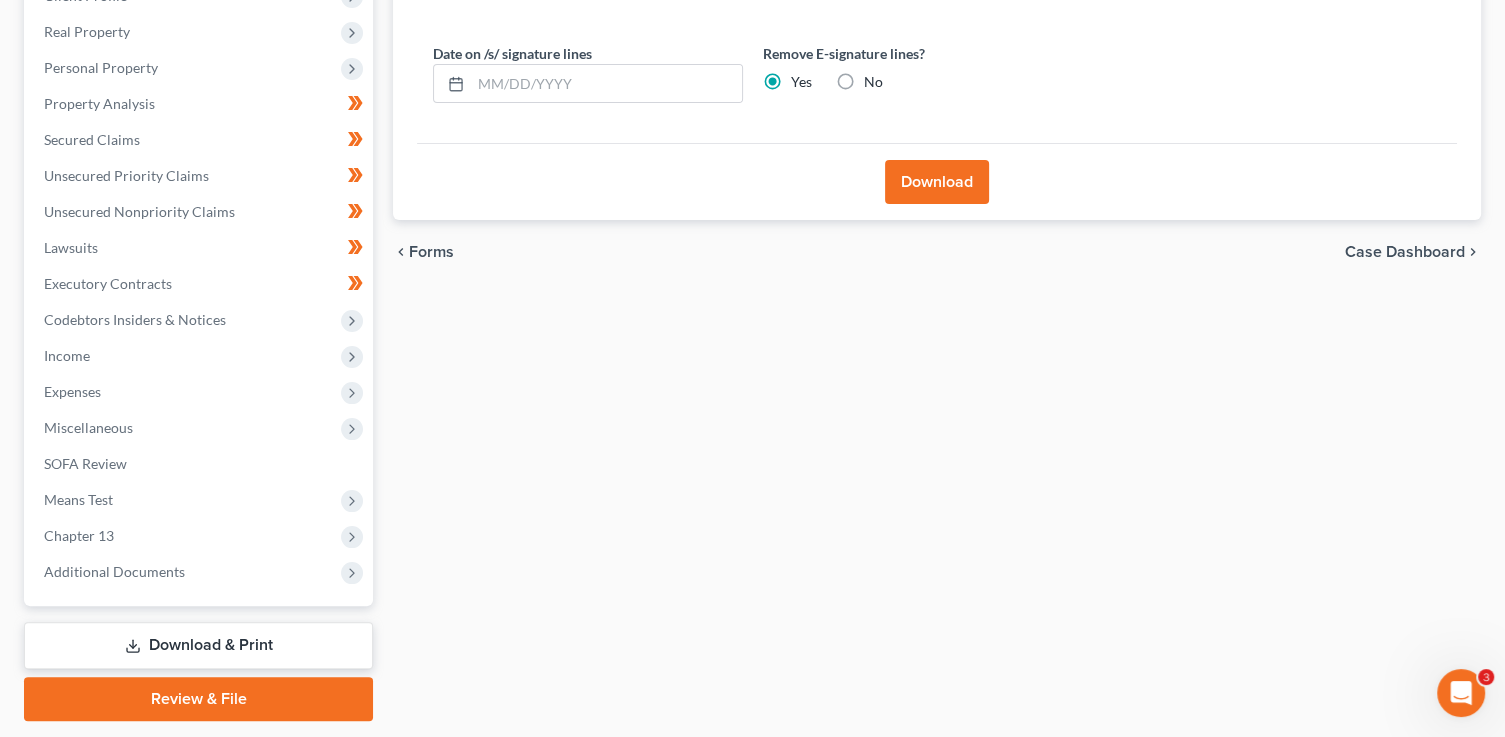 scroll, scrollTop: 0, scrollLeft: 0, axis: both 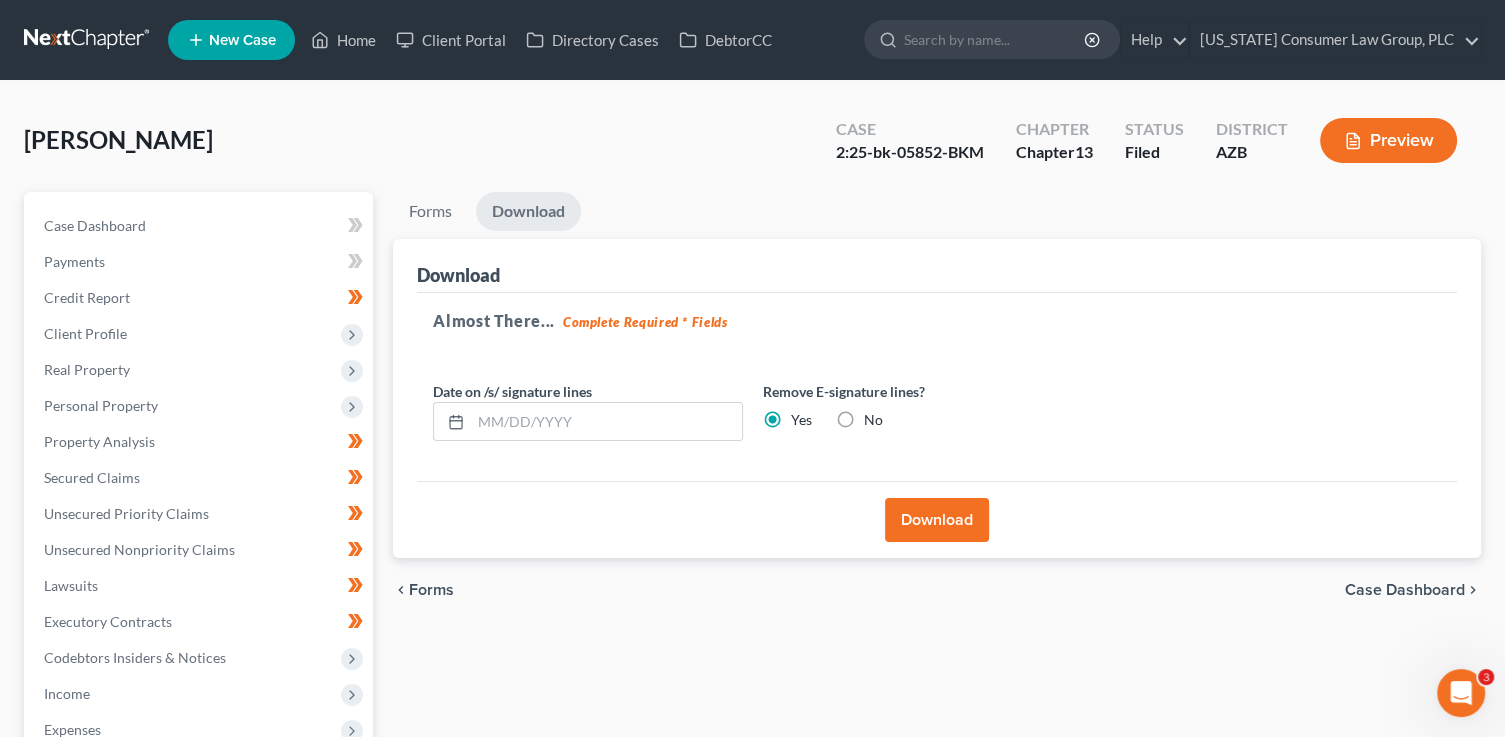 drag, startPoint x: 336, startPoint y: 119, endPoint x: 340, endPoint y: 68, distance: 51.156624 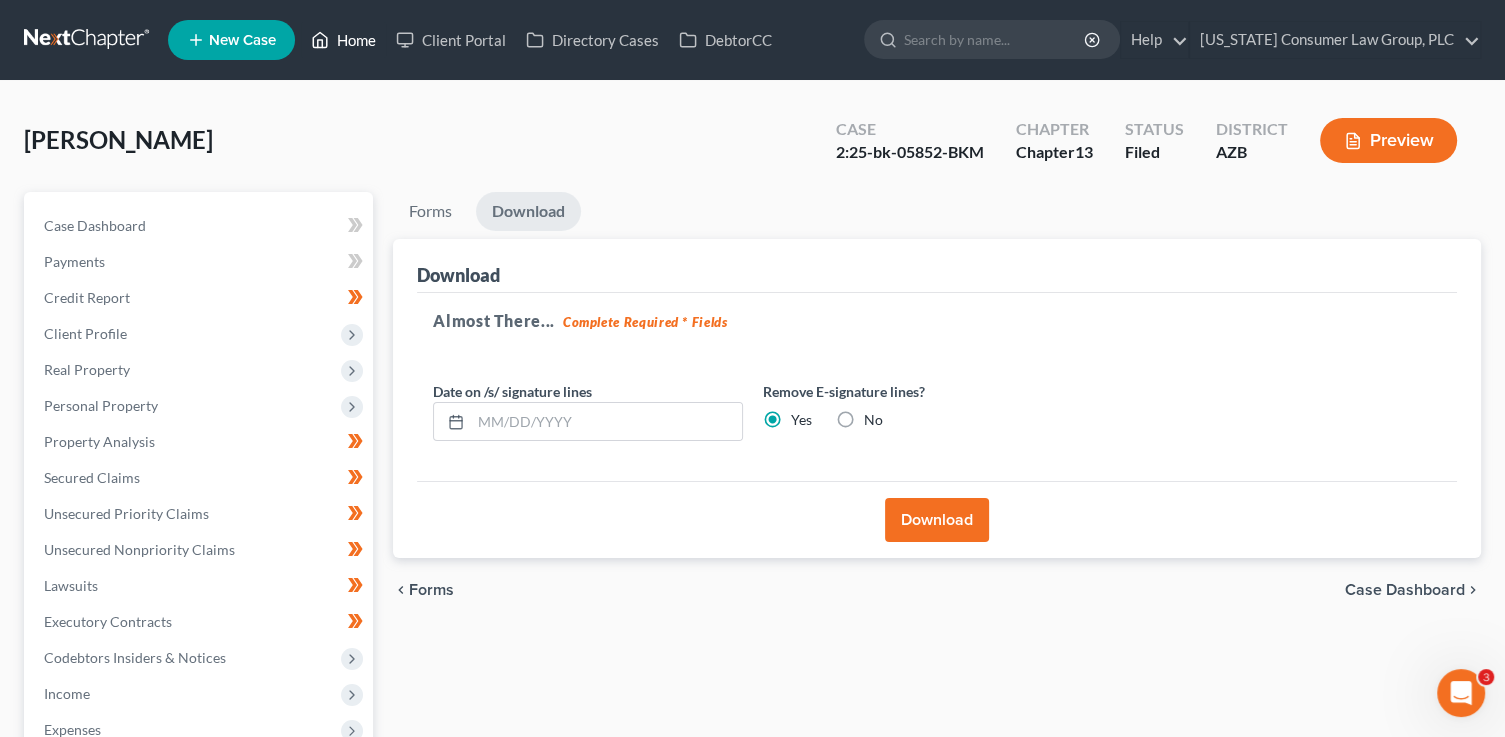 click on "Home" at bounding box center (343, 40) 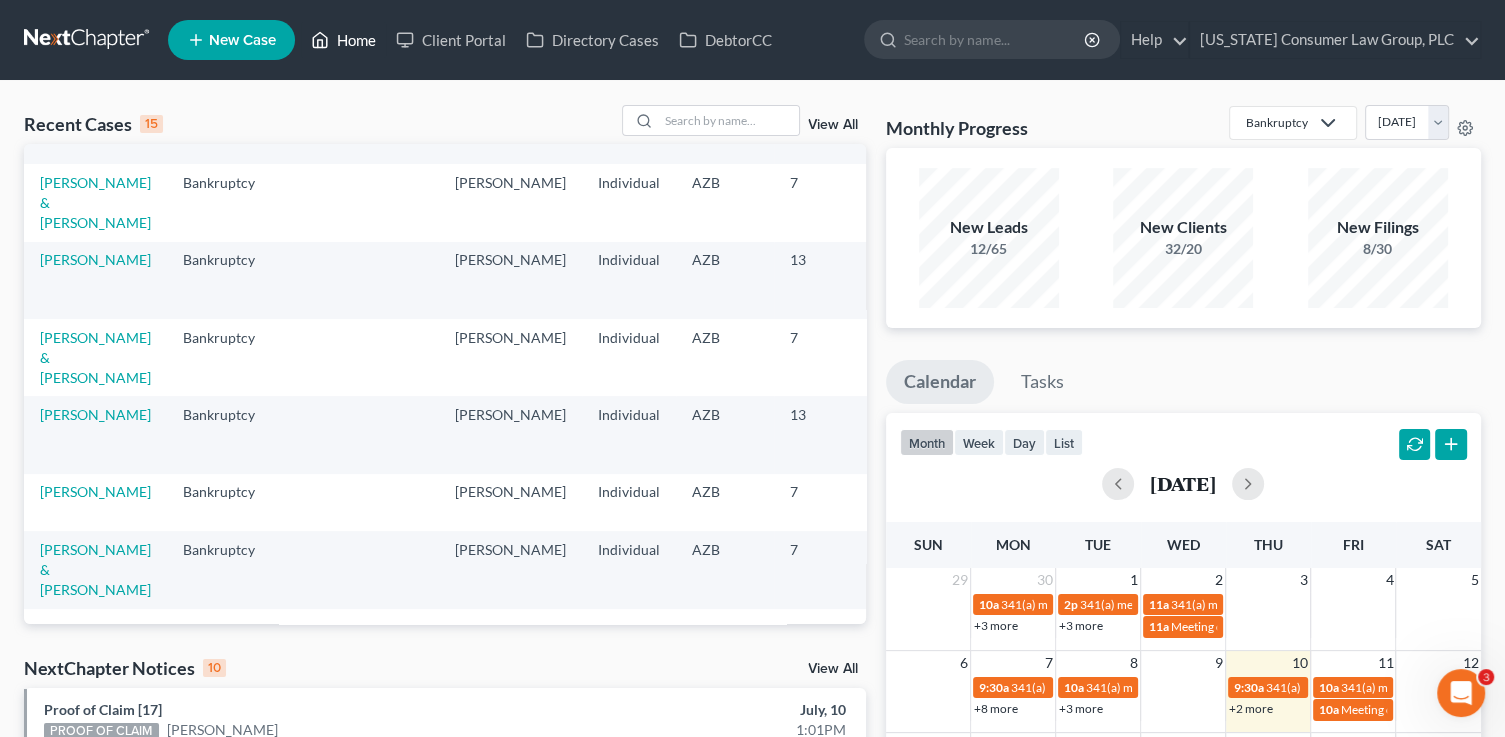 scroll, scrollTop: 646, scrollLeft: 0, axis: vertical 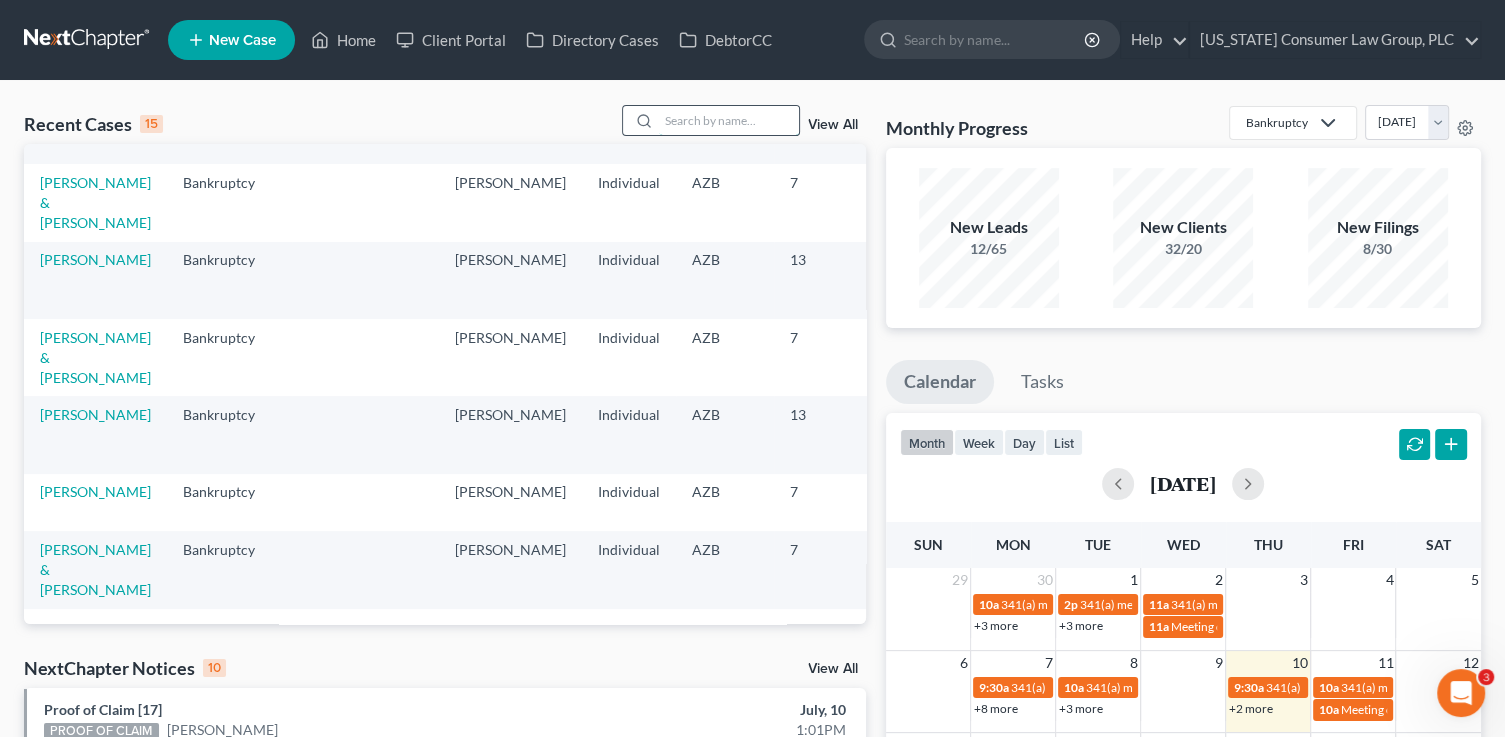click at bounding box center [729, 120] 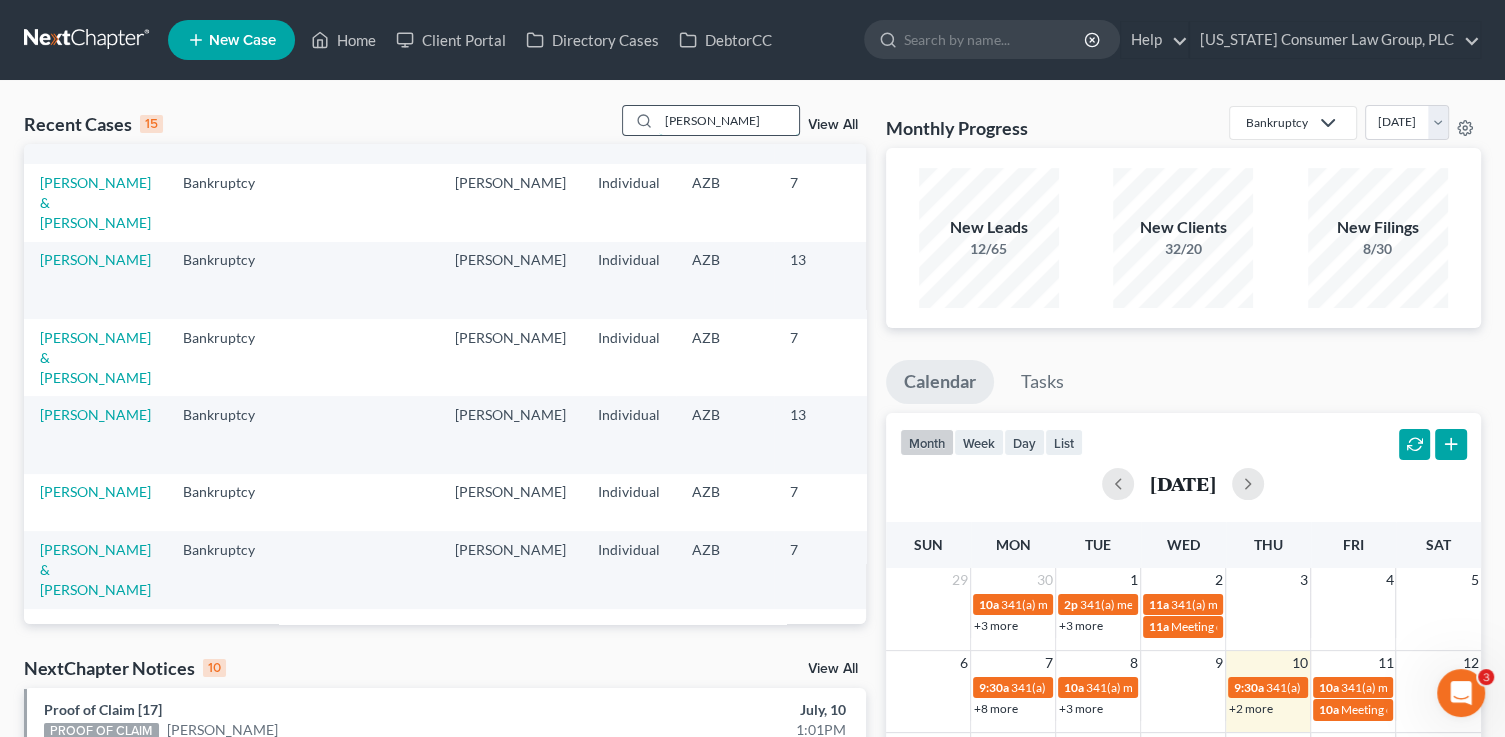 type on "allen" 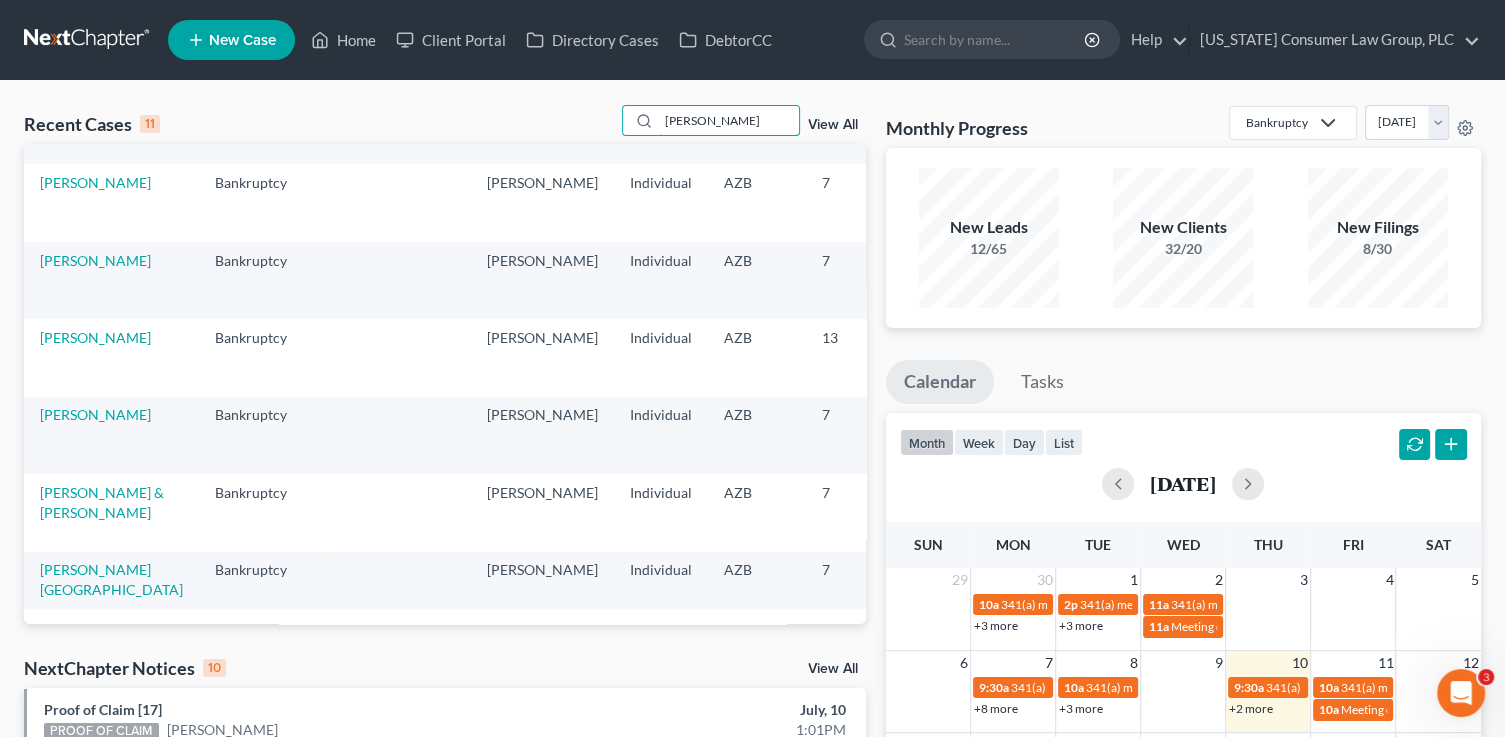 scroll, scrollTop: 420, scrollLeft: 0, axis: vertical 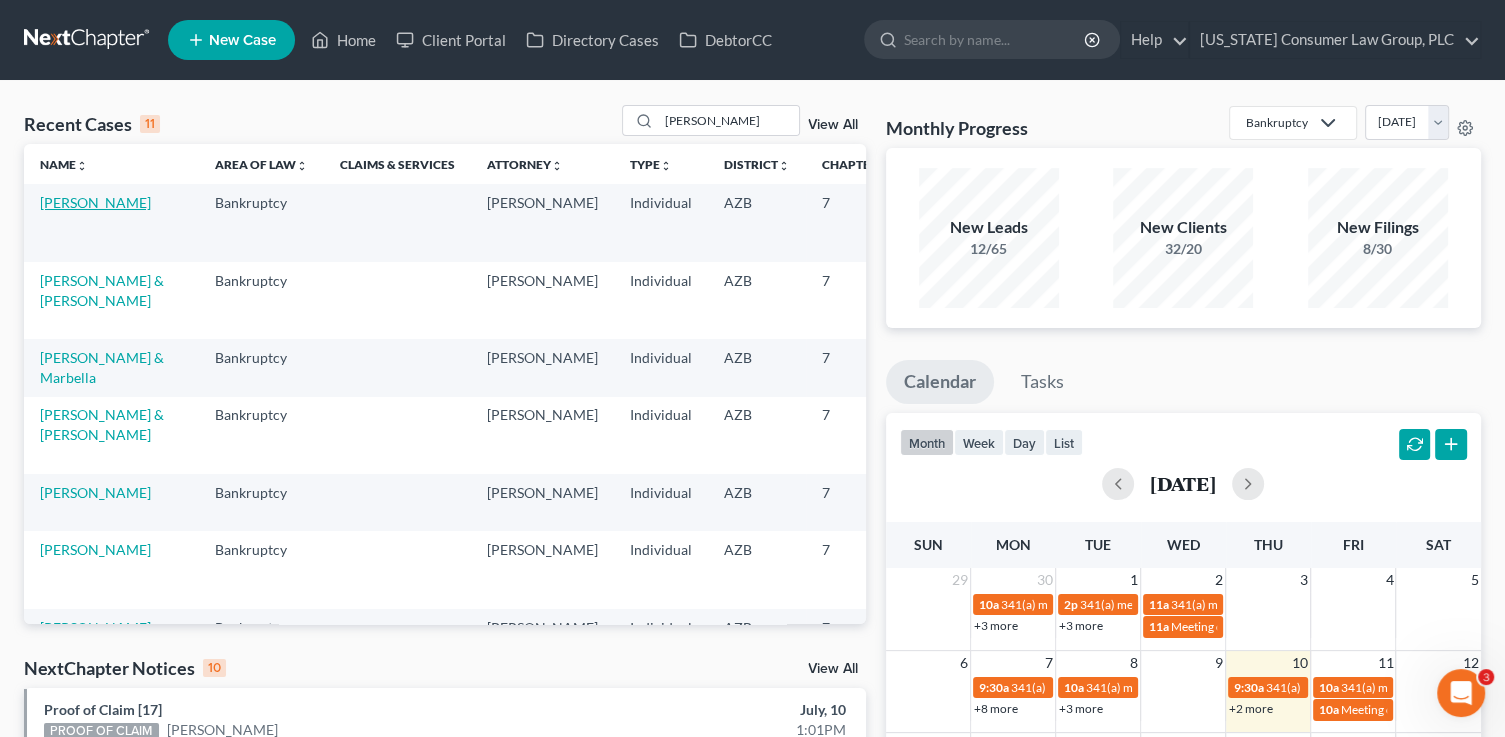 click on "Allen, Stephan" at bounding box center [95, 202] 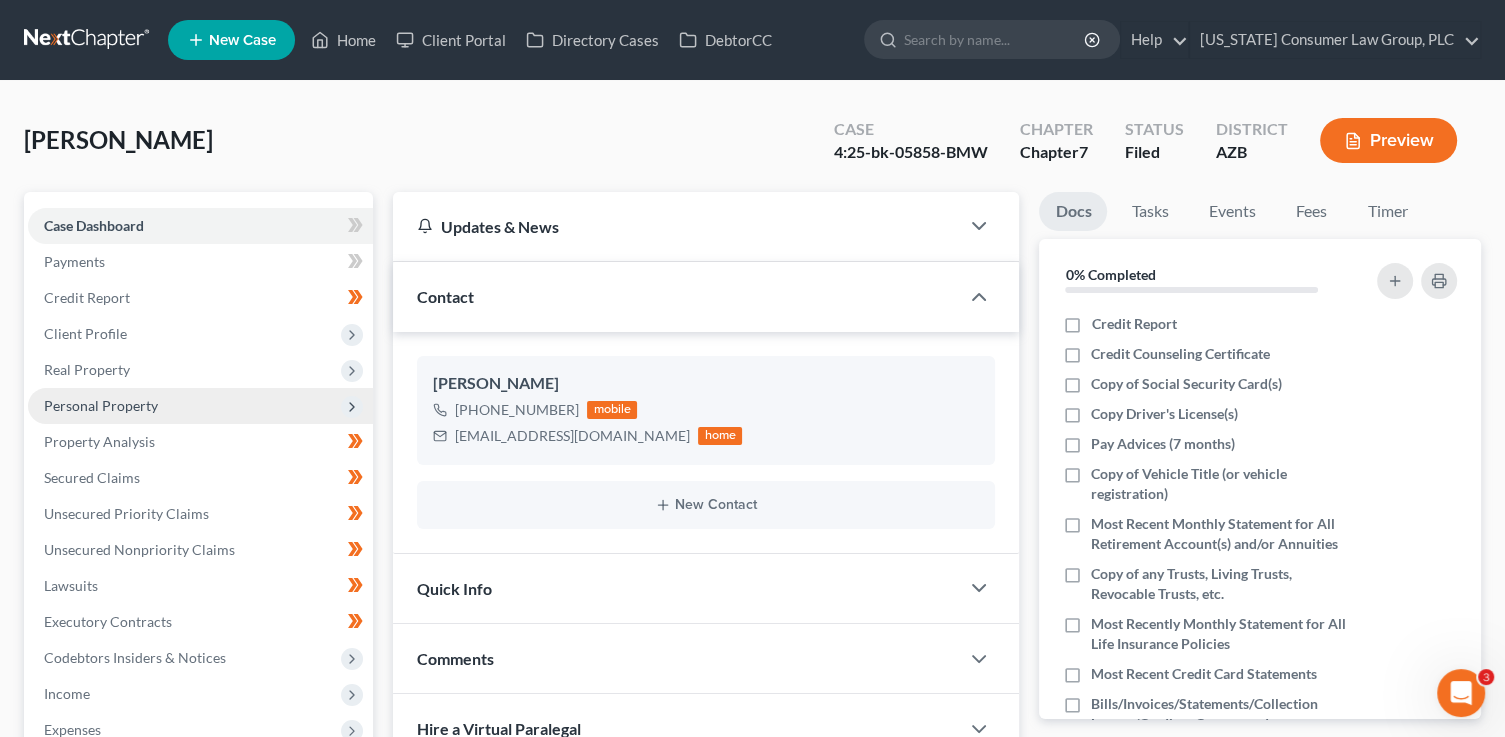 click on "Personal Property" at bounding box center [101, 405] 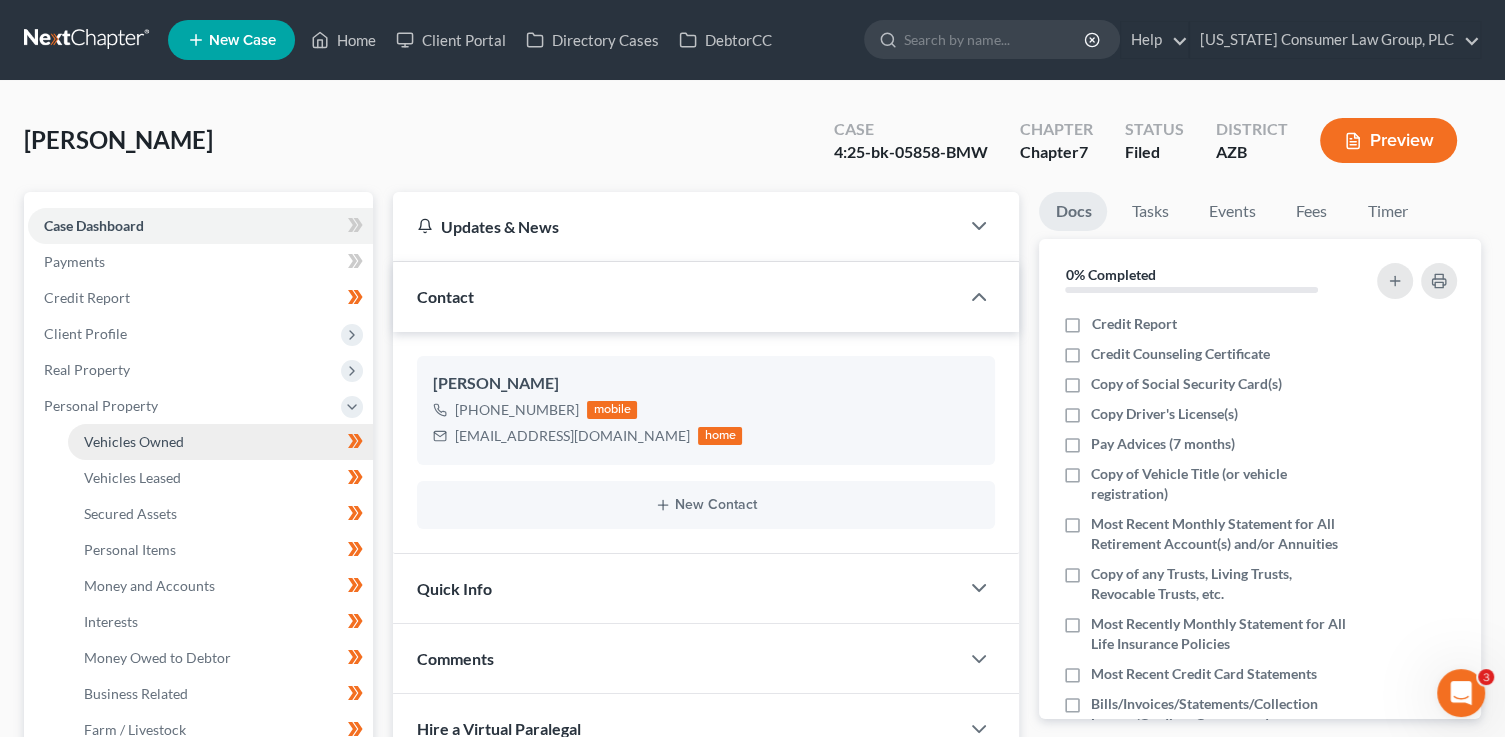 click on "Vehicles Owned" at bounding box center [220, 442] 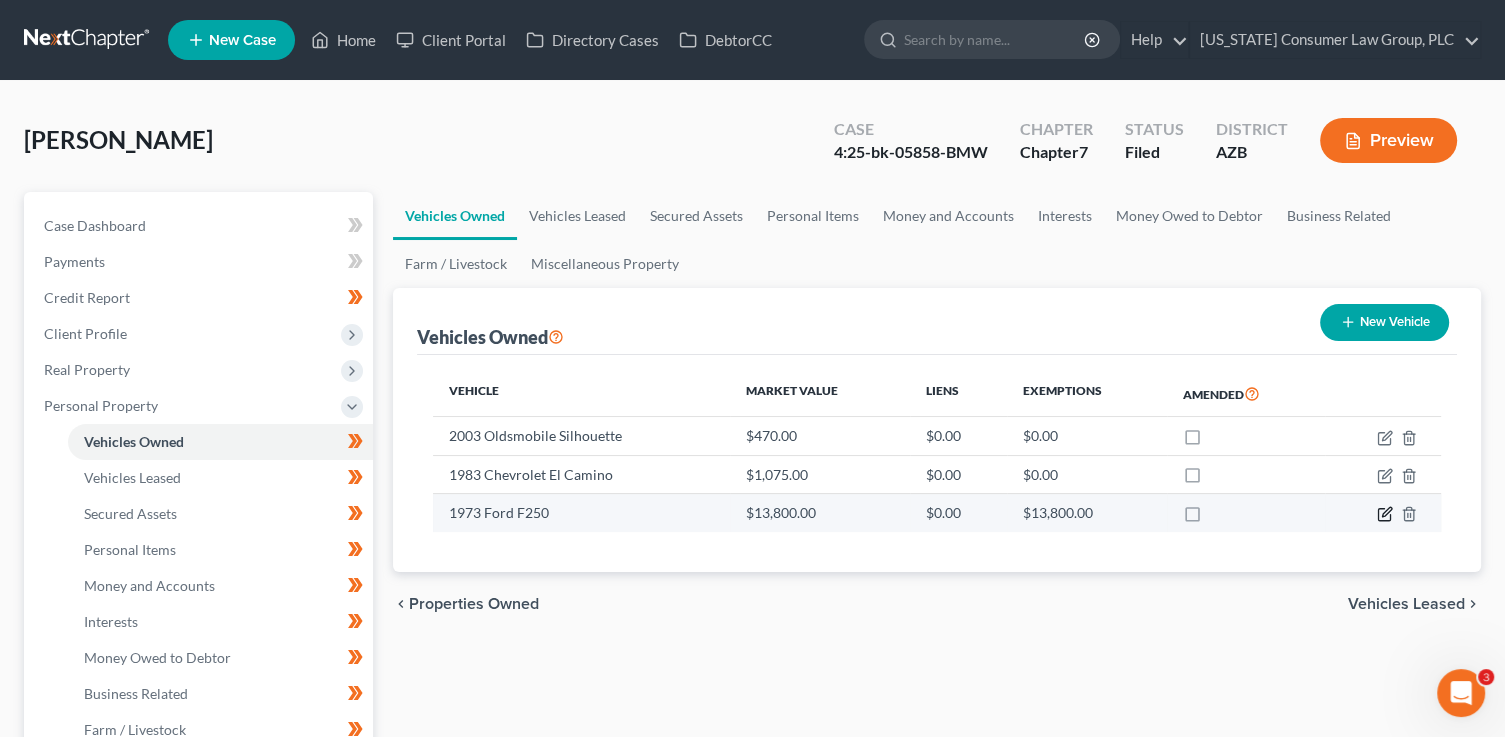 click 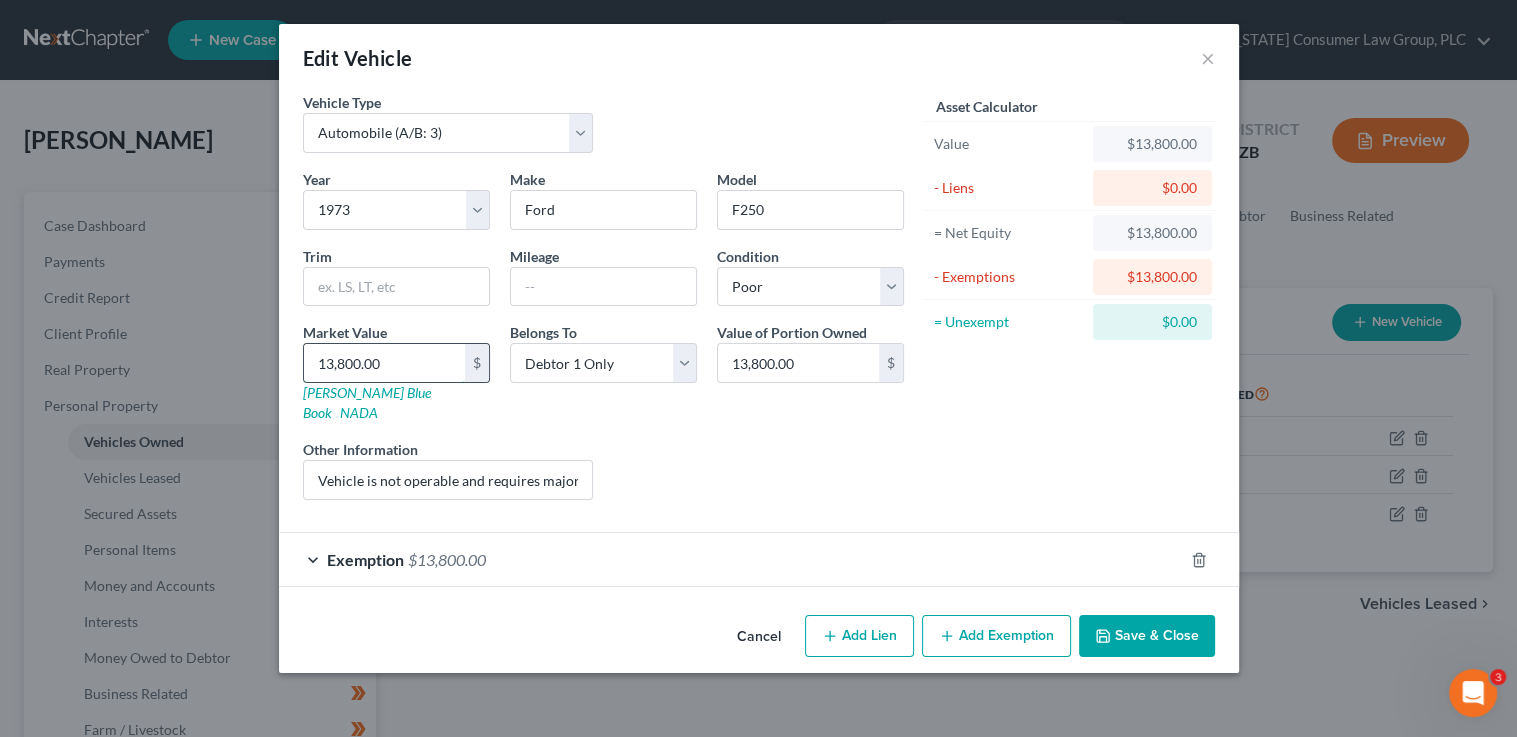 click on "13,800.00" at bounding box center (384, 363) 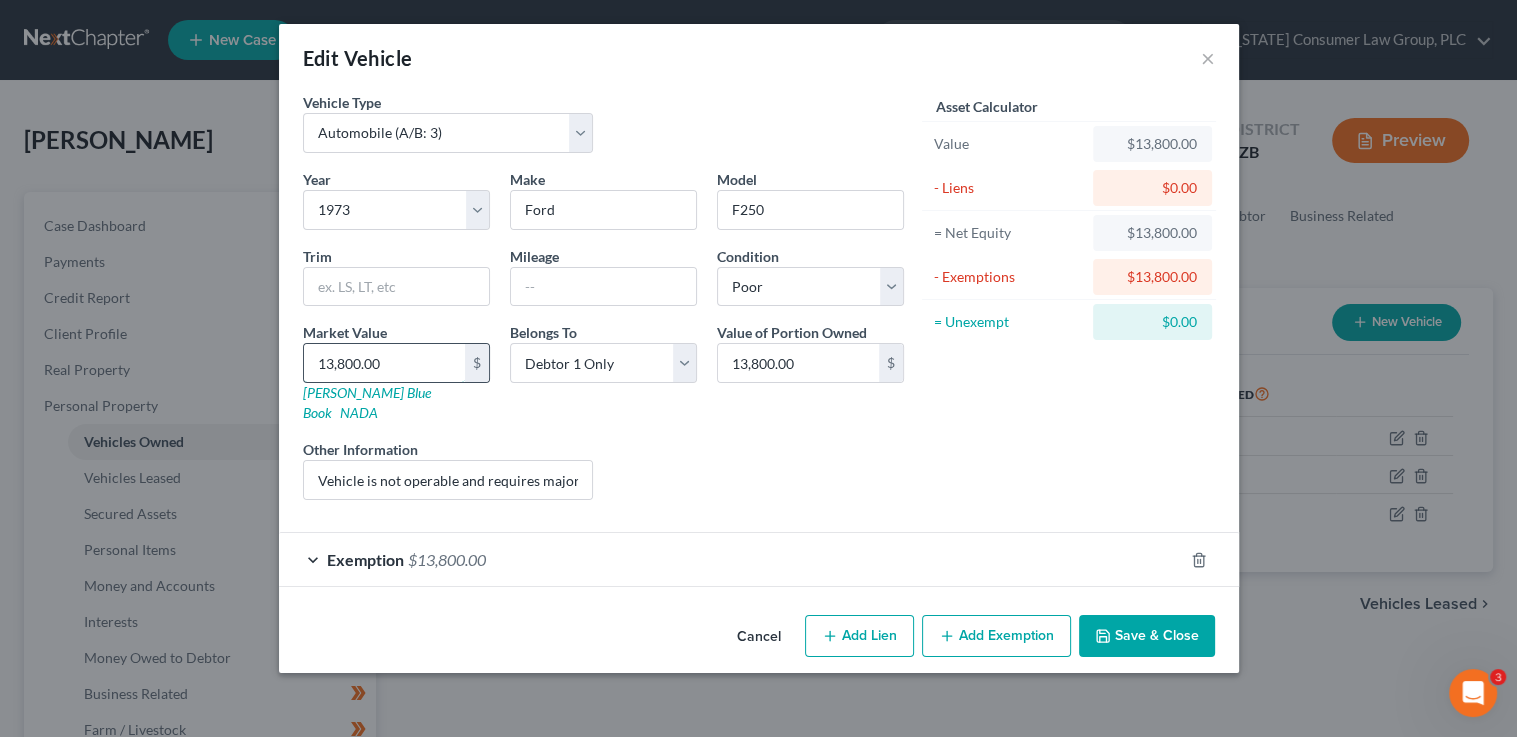 type on "1" 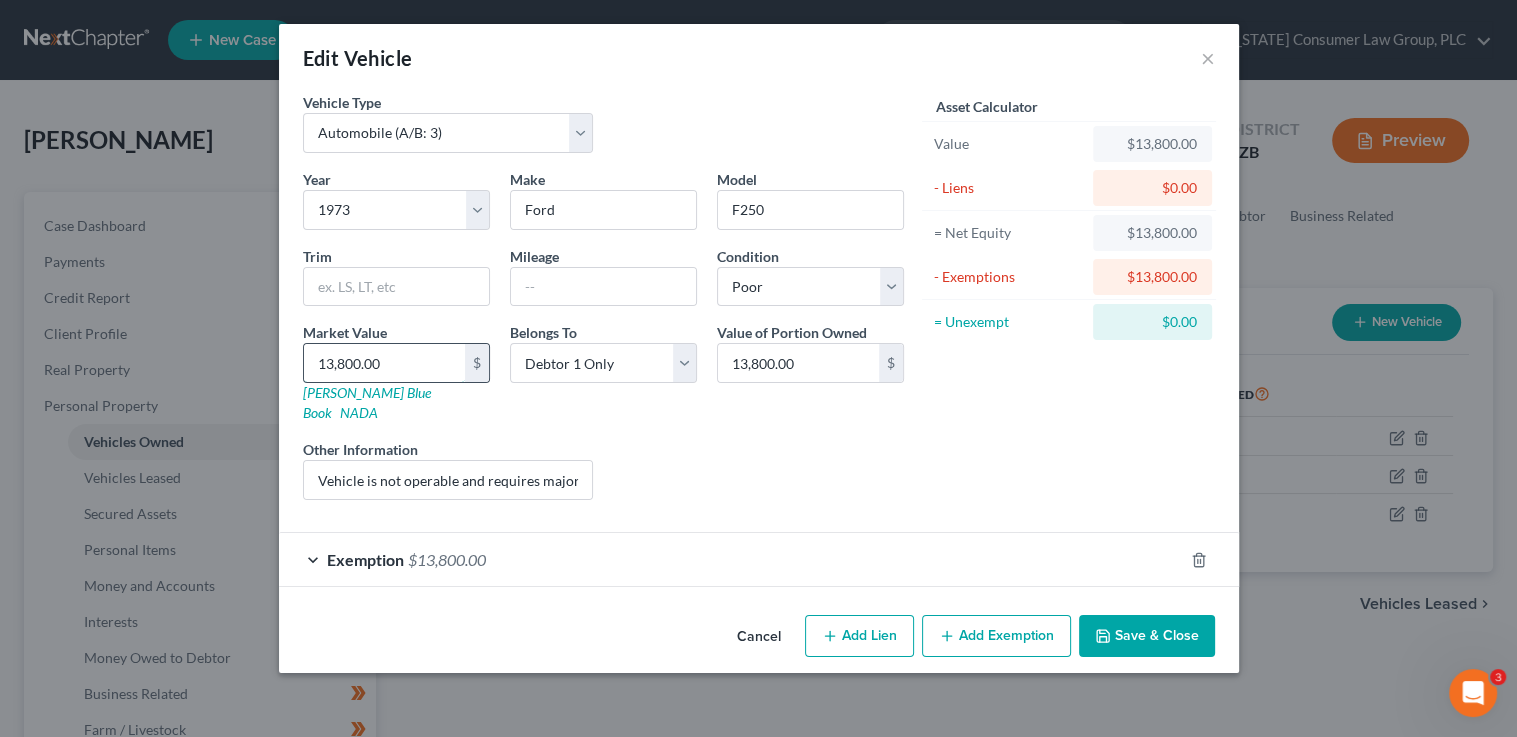 type on "1.00" 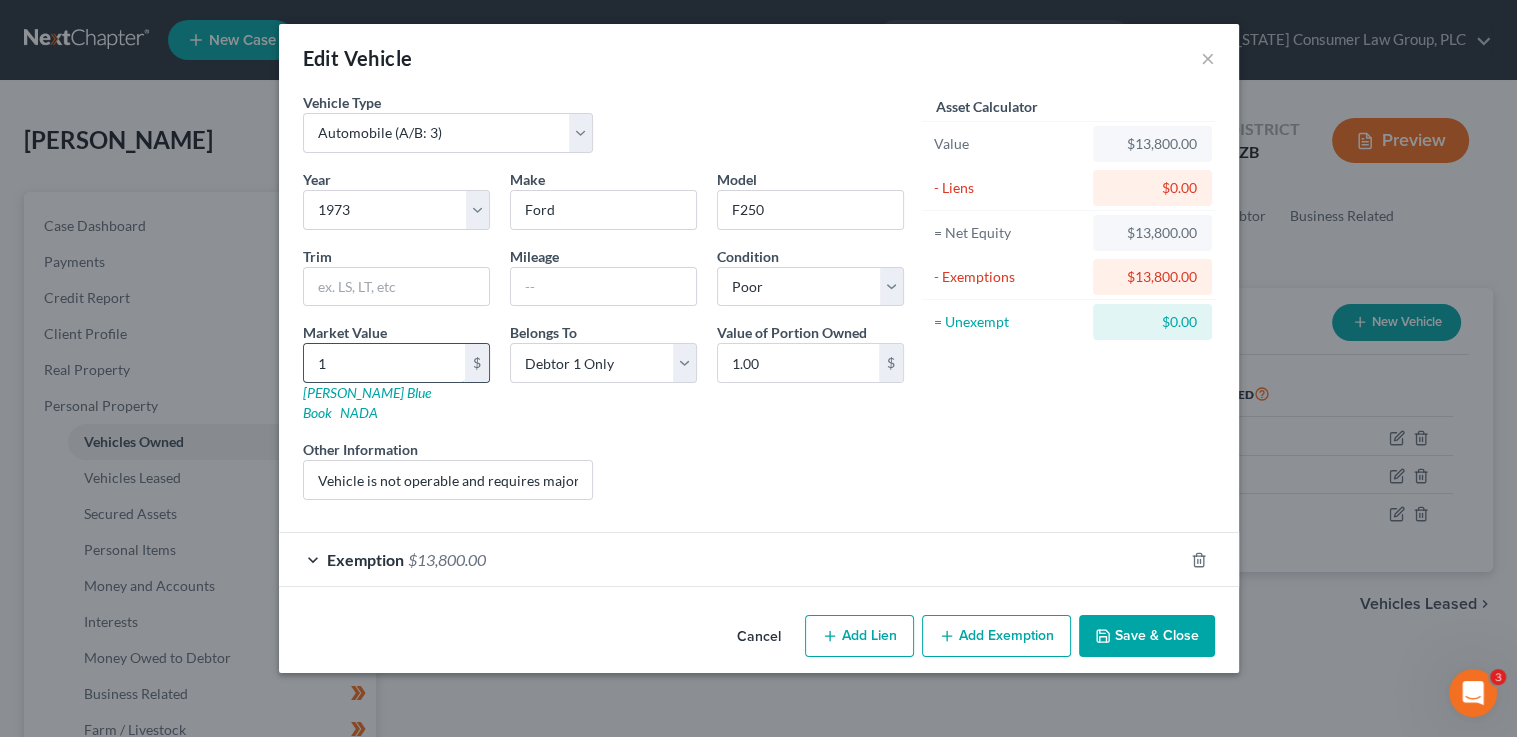type on "11" 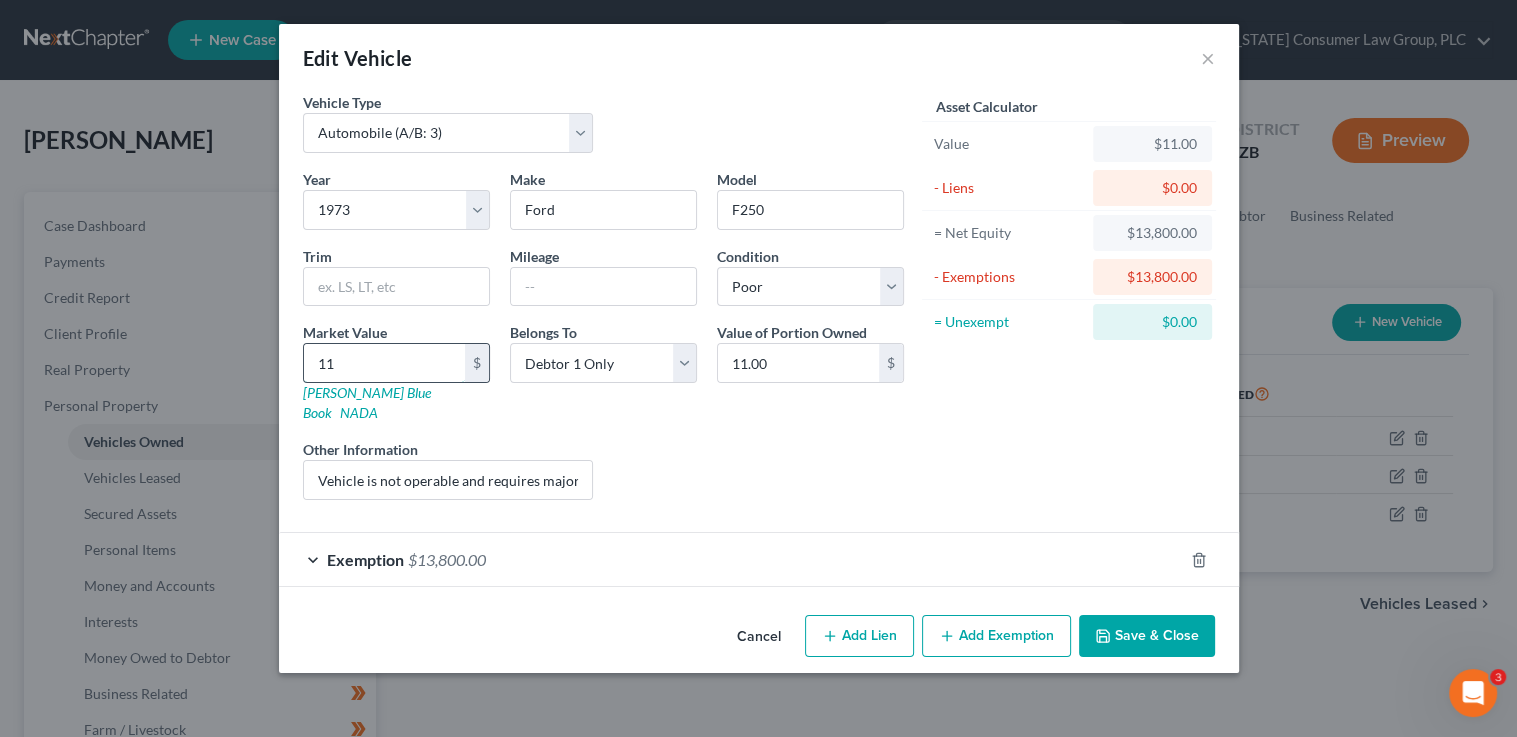 type on "110" 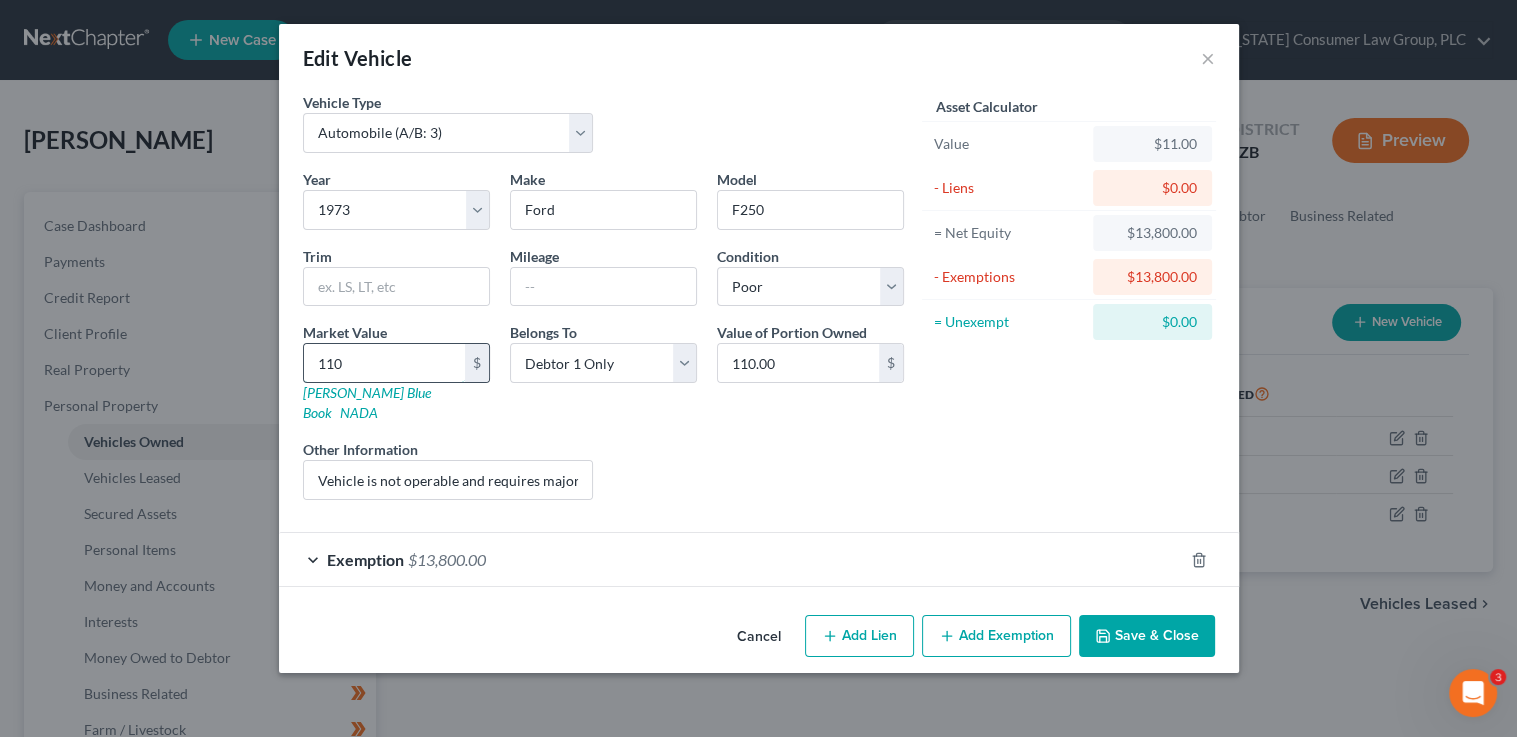type on "1100" 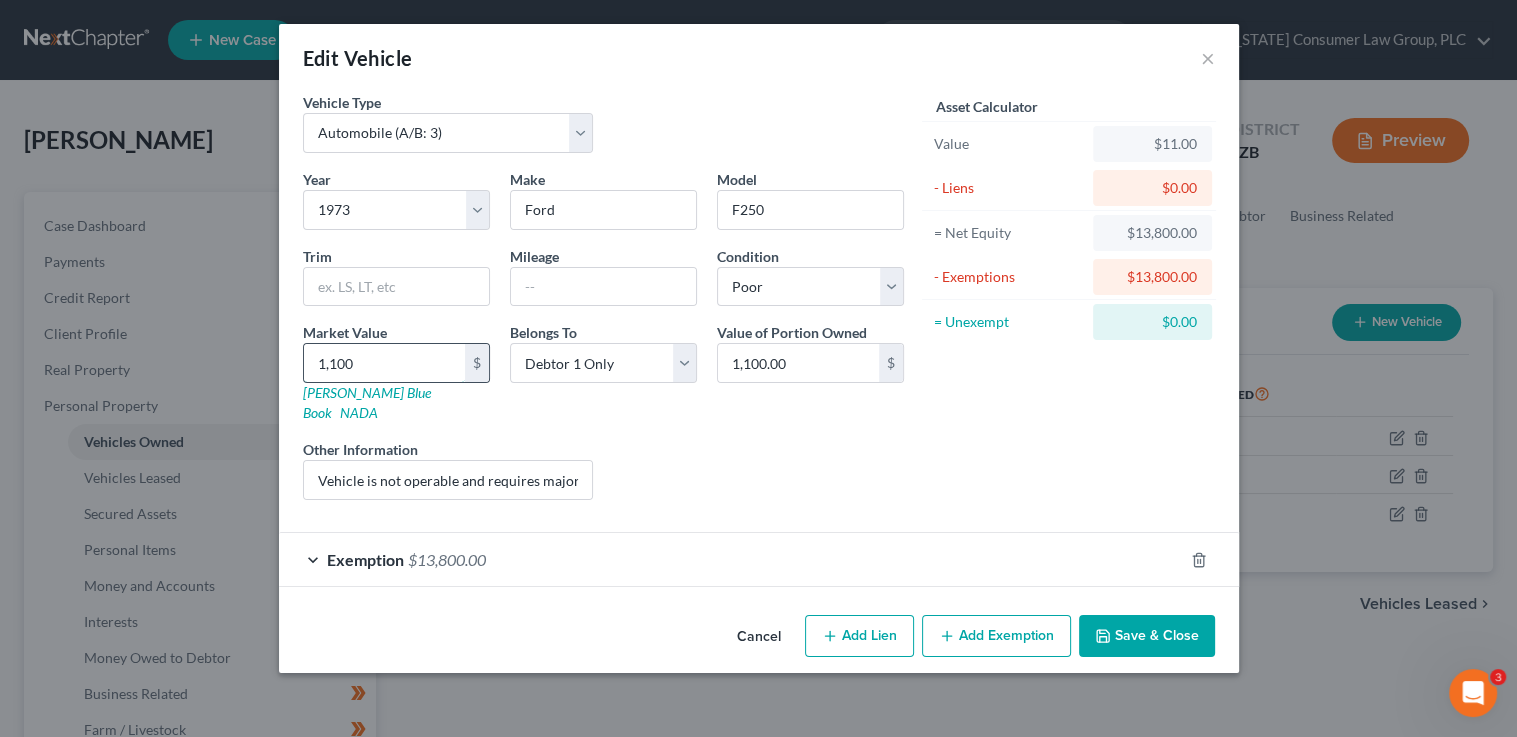 type on "1,1000" 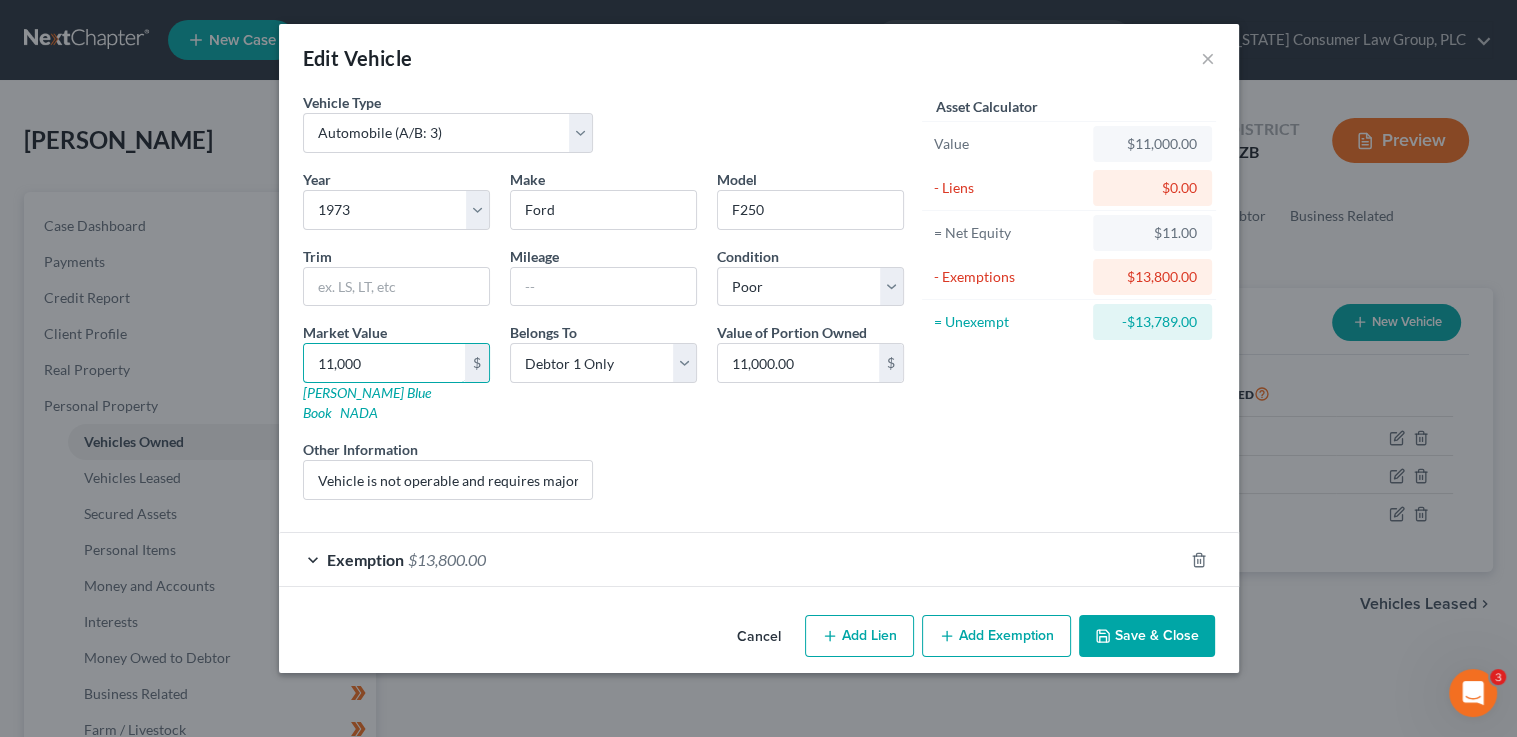 type on "11,000" 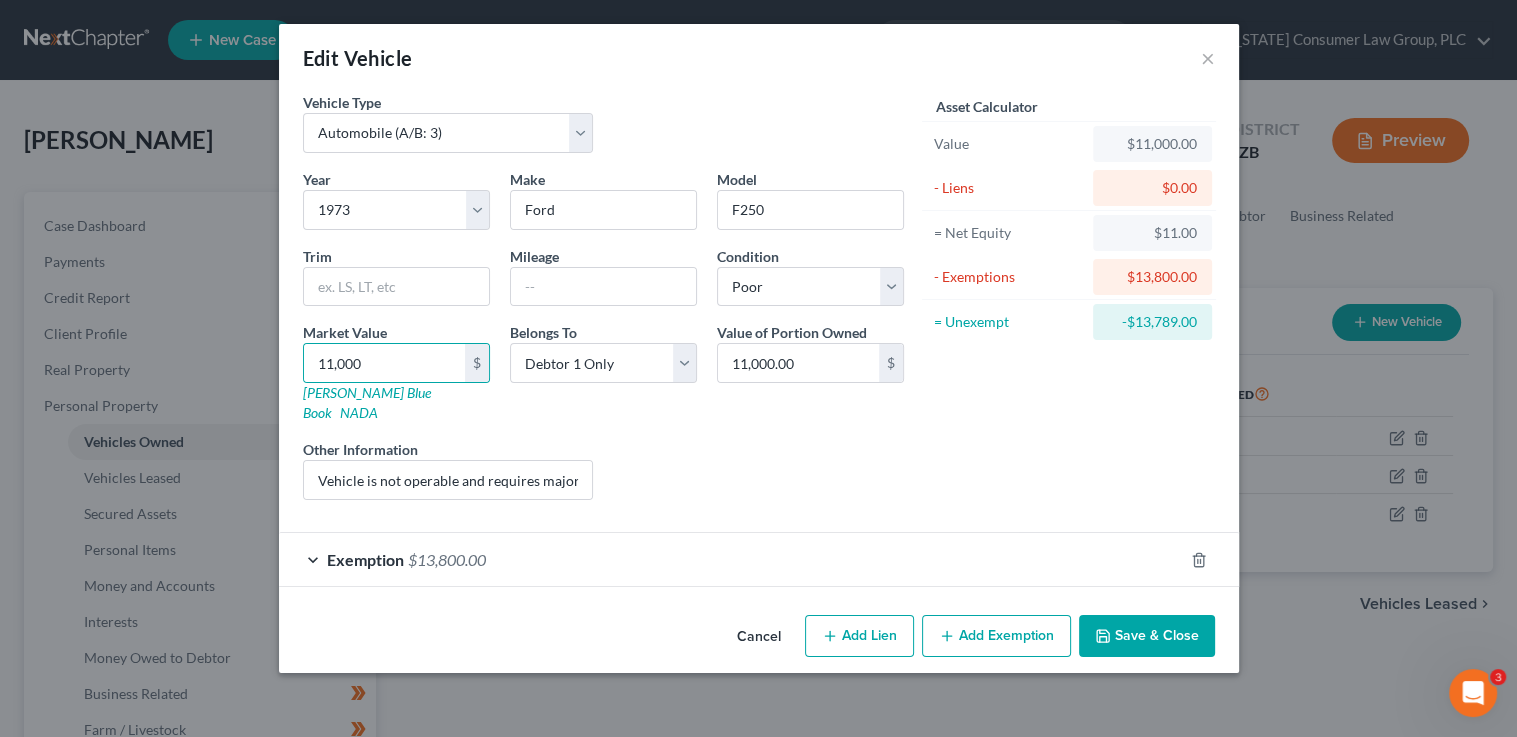 click on "Exemption $13,800.00" at bounding box center (731, 559) 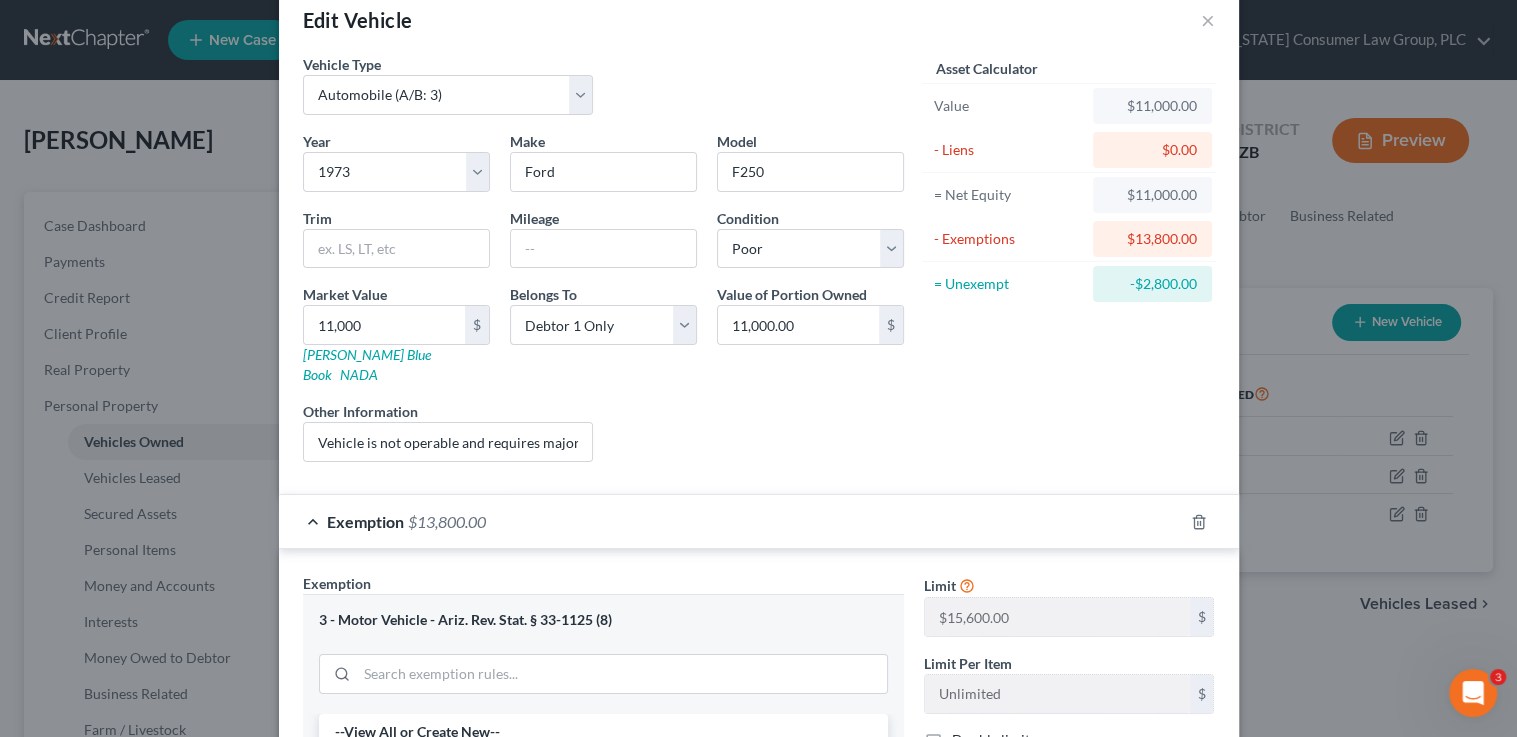 scroll, scrollTop: 113, scrollLeft: 0, axis: vertical 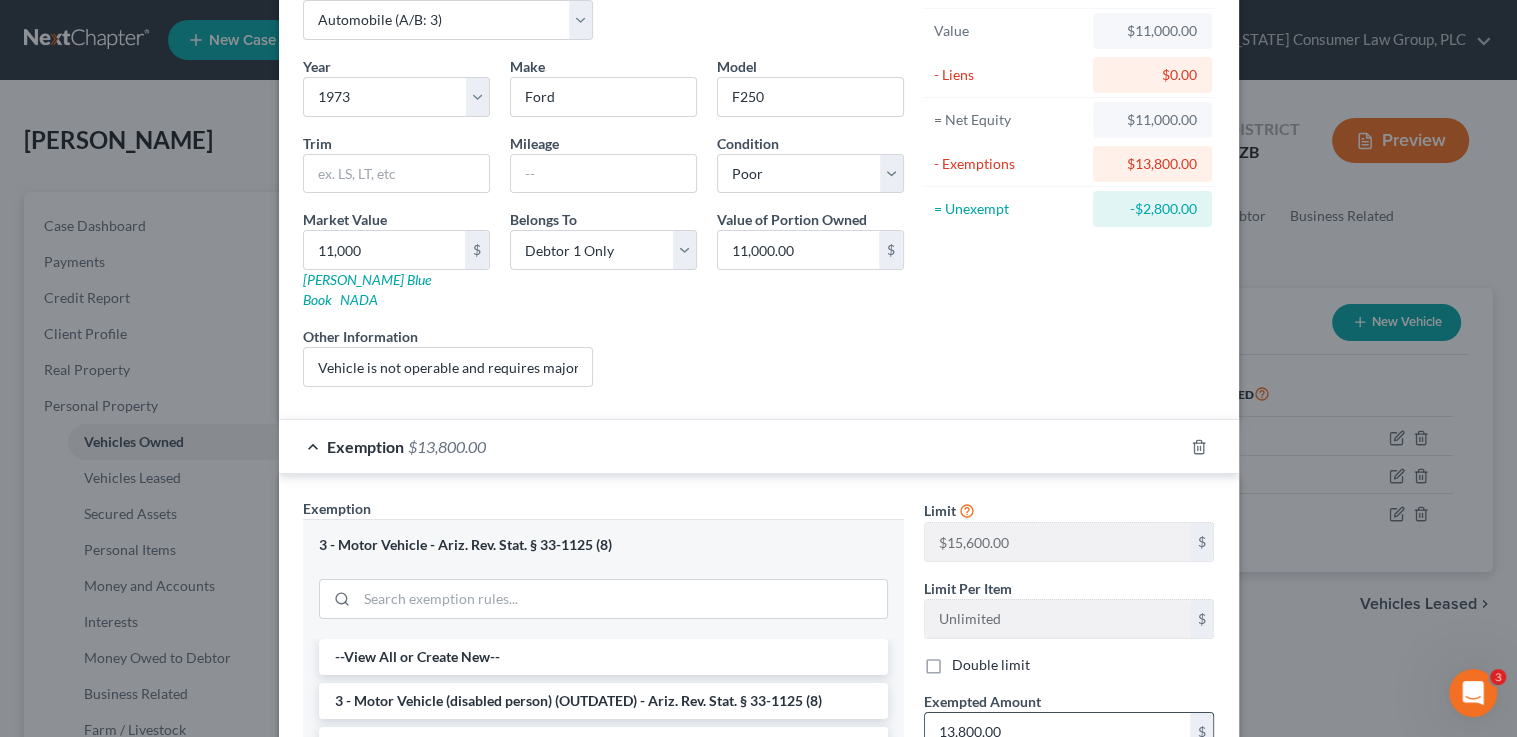 click on "13,800.00" at bounding box center (1057, 732) 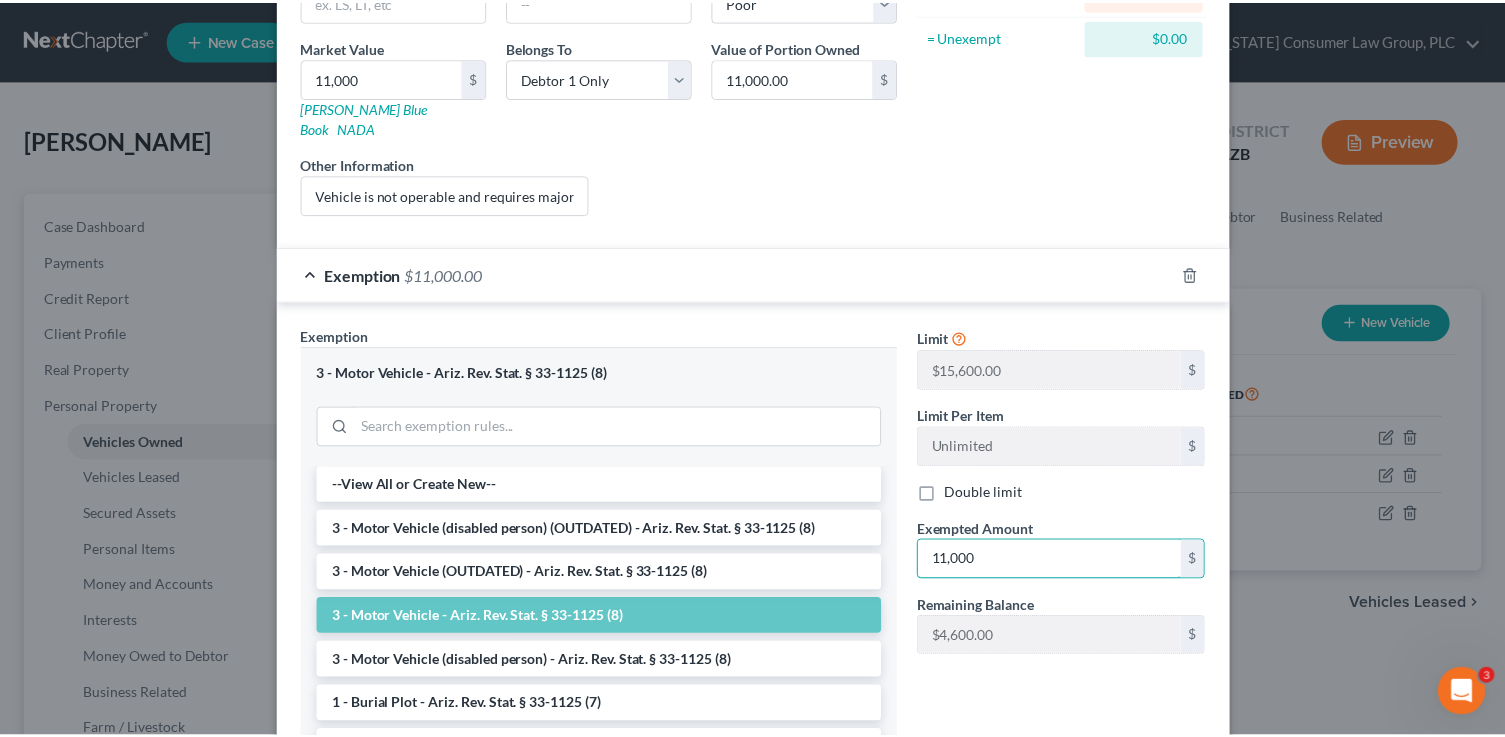 scroll, scrollTop: 454, scrollLeft: 0, axis: vertical 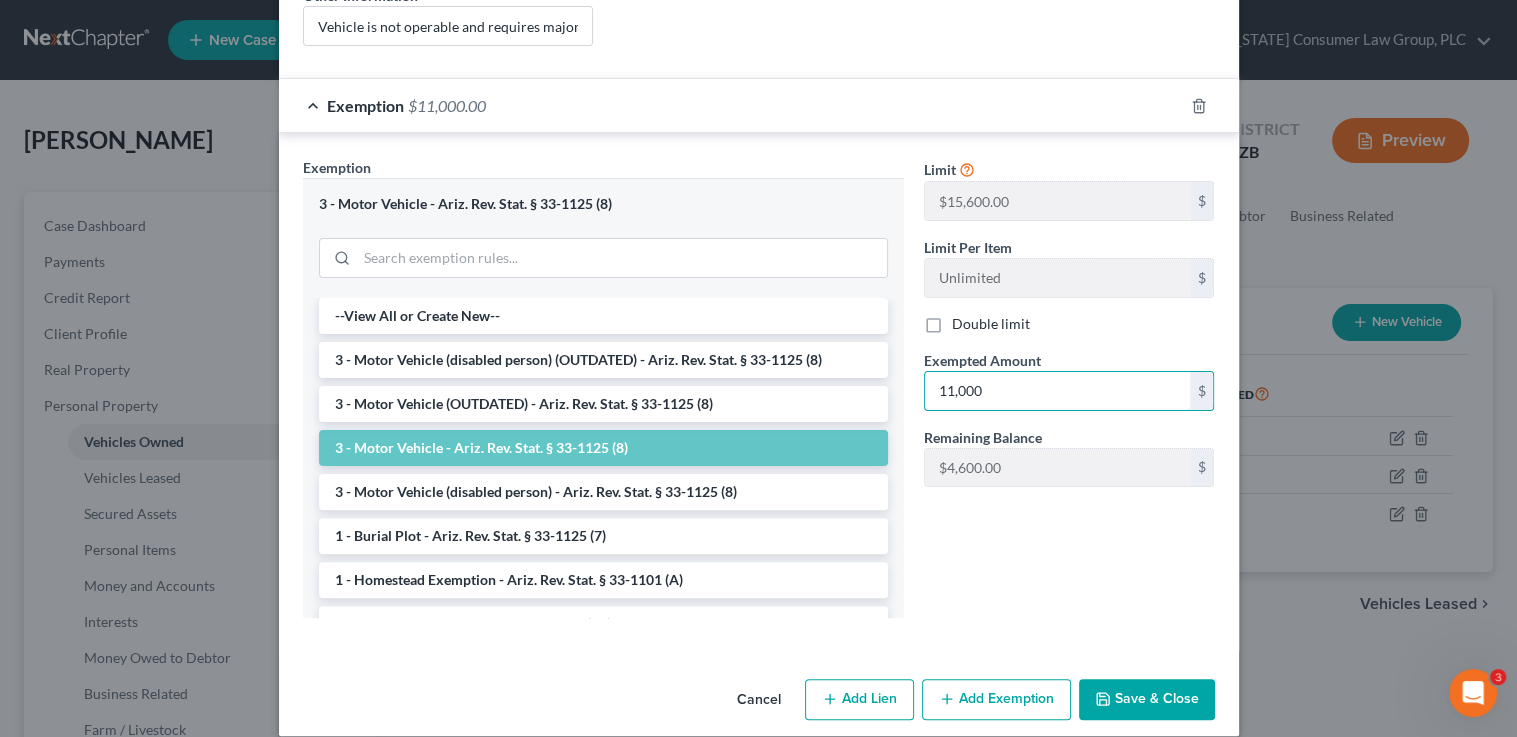 type on "11,000" 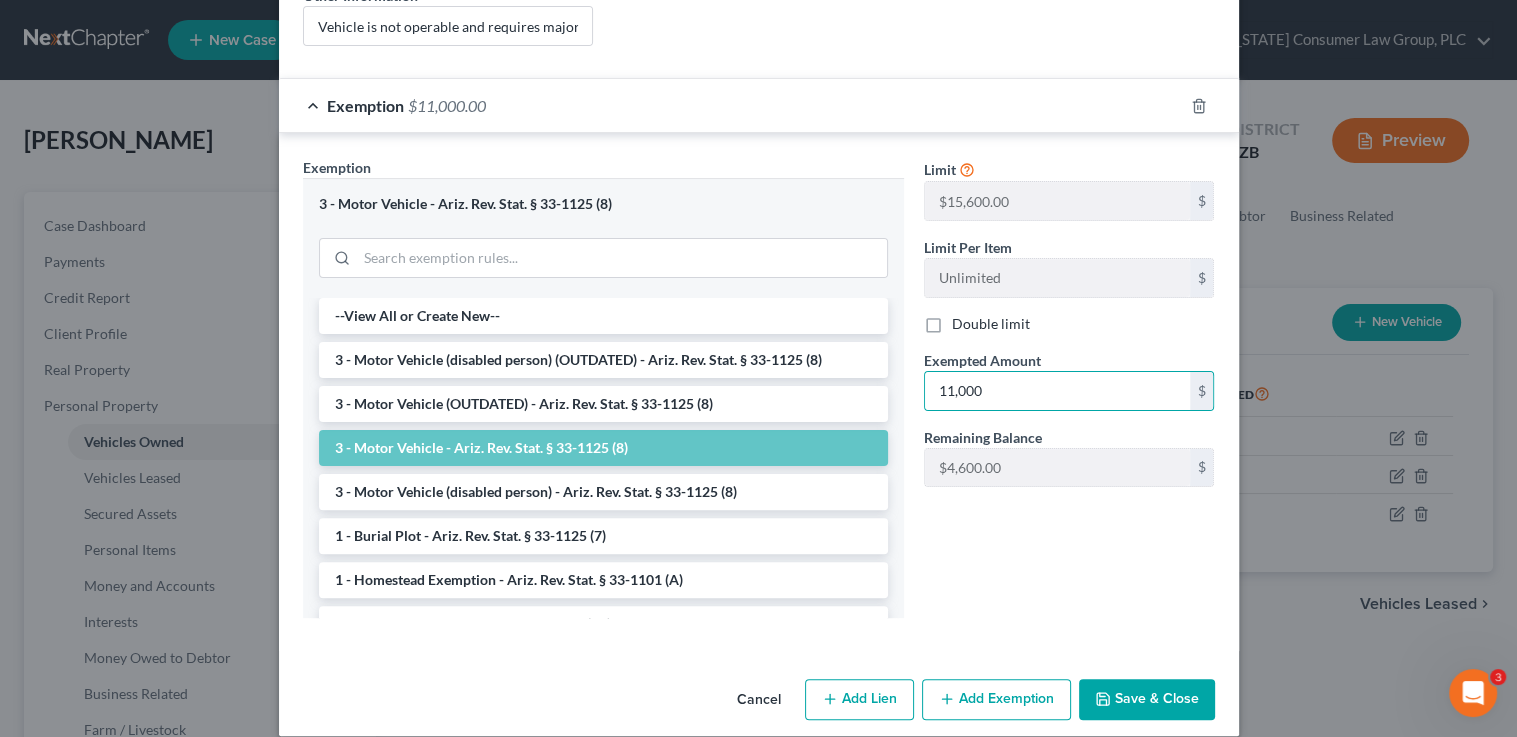 click on "Save & Close" at bounding box center (1147, 700) 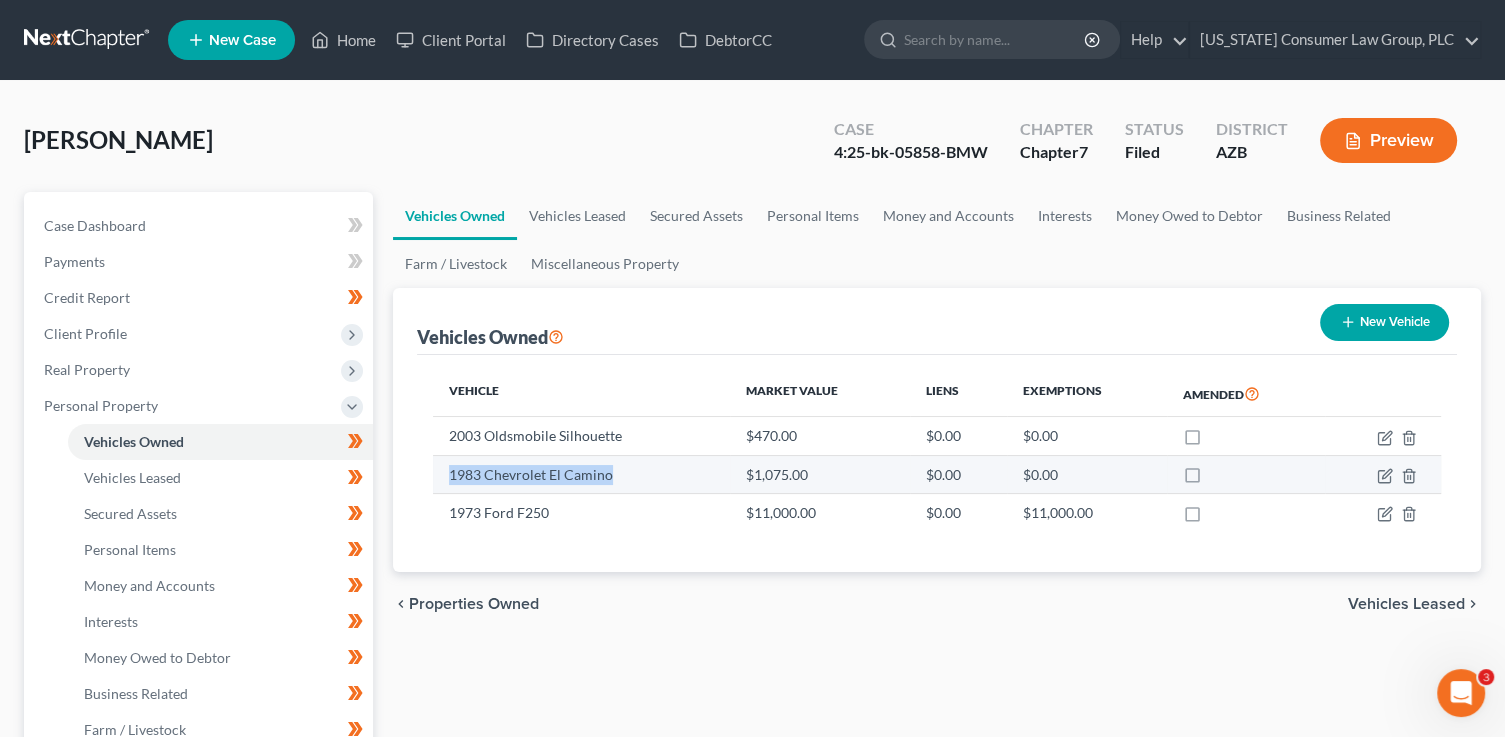 drag, startPoint x: 447, startPoint y: 479, endPoint x: 620, endPoint y: 473, distance: 173.10402 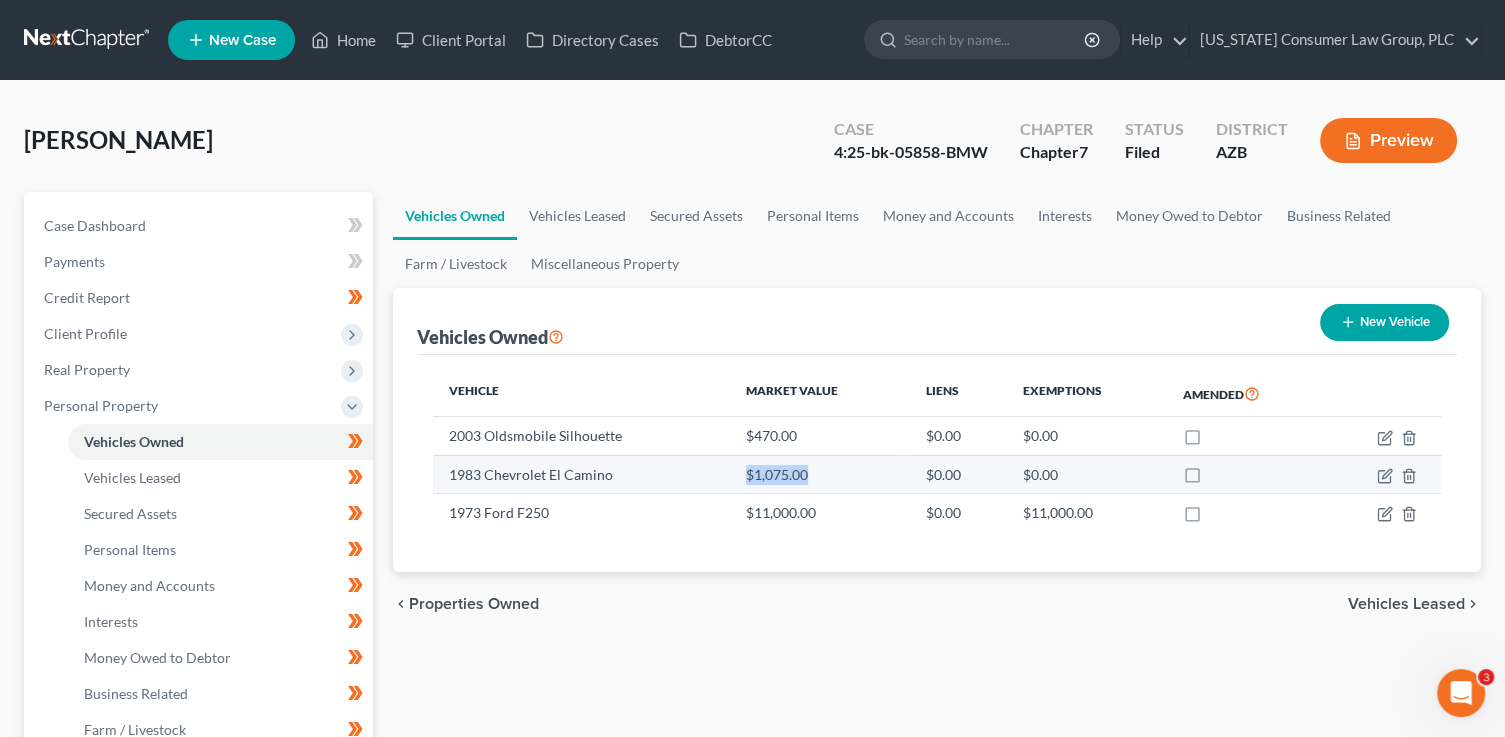 click on "$1,075.00" at bounding box center [820, 474] 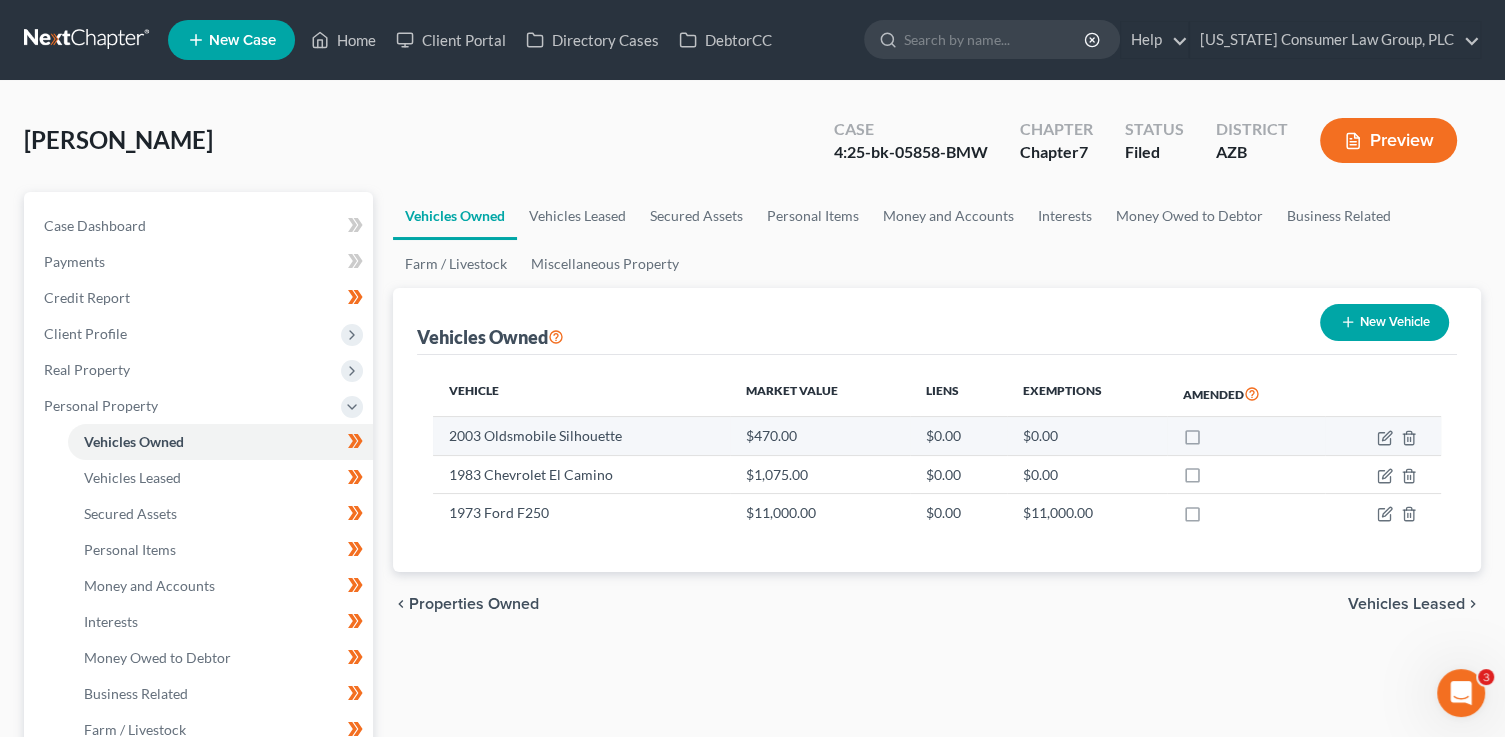 click on "2003 Oldsmobile Silhouette" at bounding box center [581, 436] 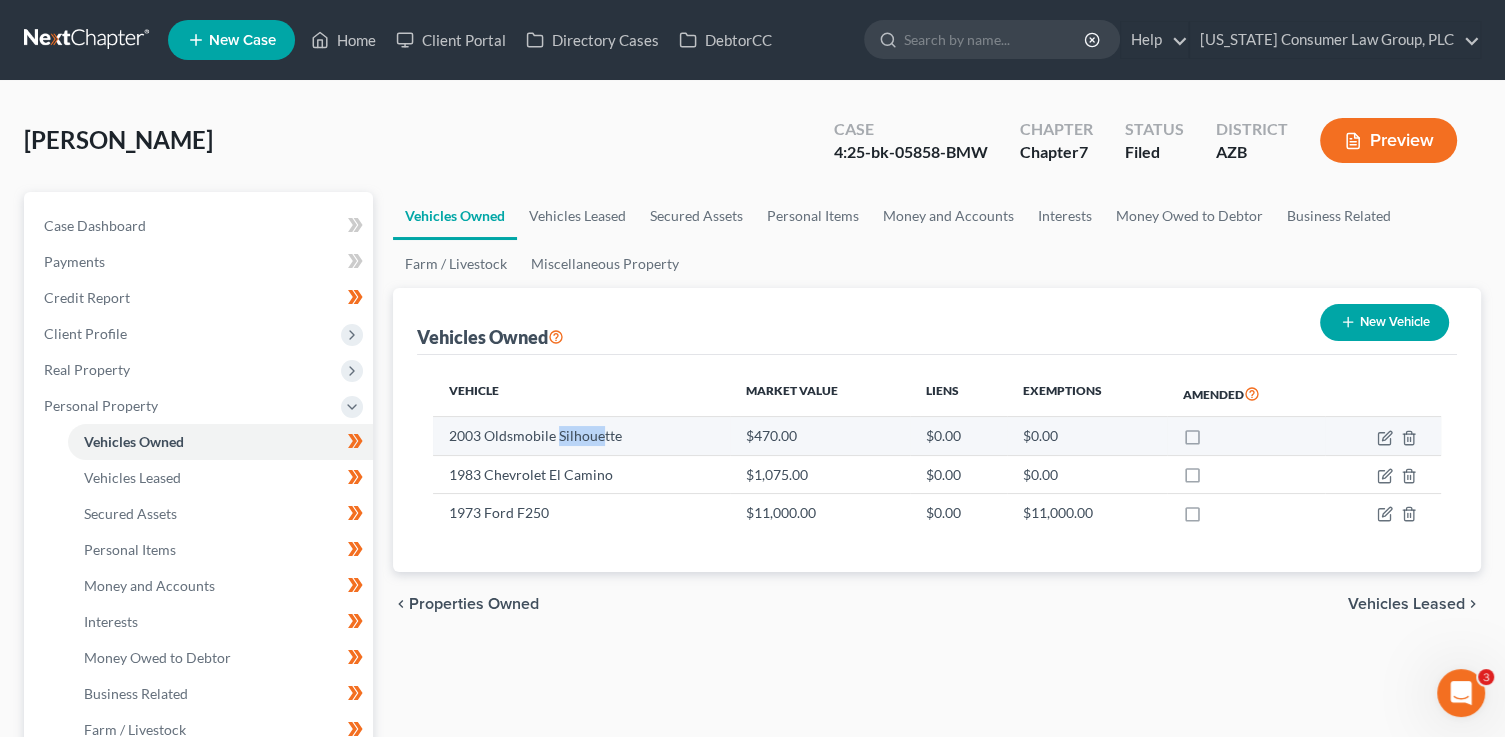 drag, startPoint x: 558, startPoint y: 436, endPoint x: 604, endPoint y: 434, distance: 46.043457 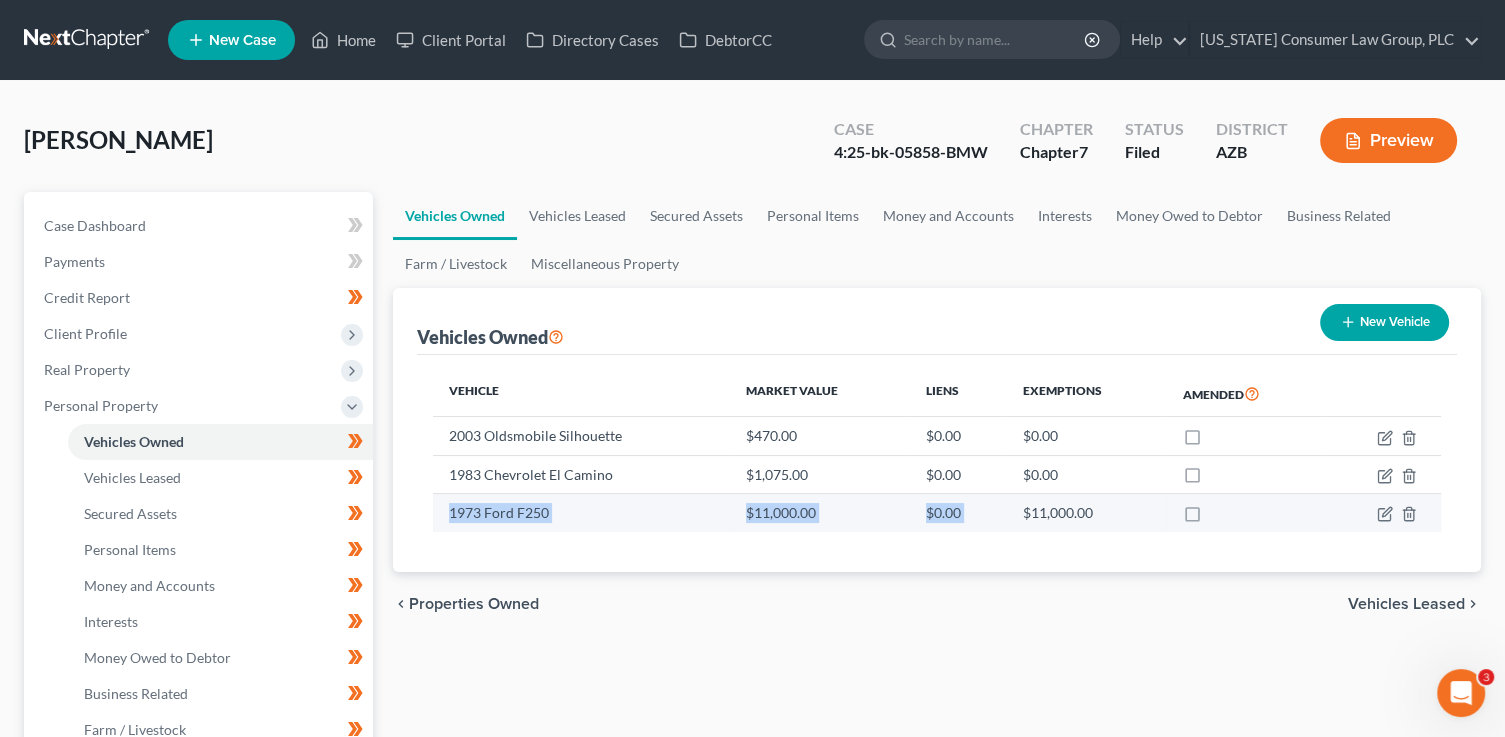 drag, startPoint x: 451, startPoint y: 507, endPoint x: 1120, endPoint y: 497, distance: 669.0747 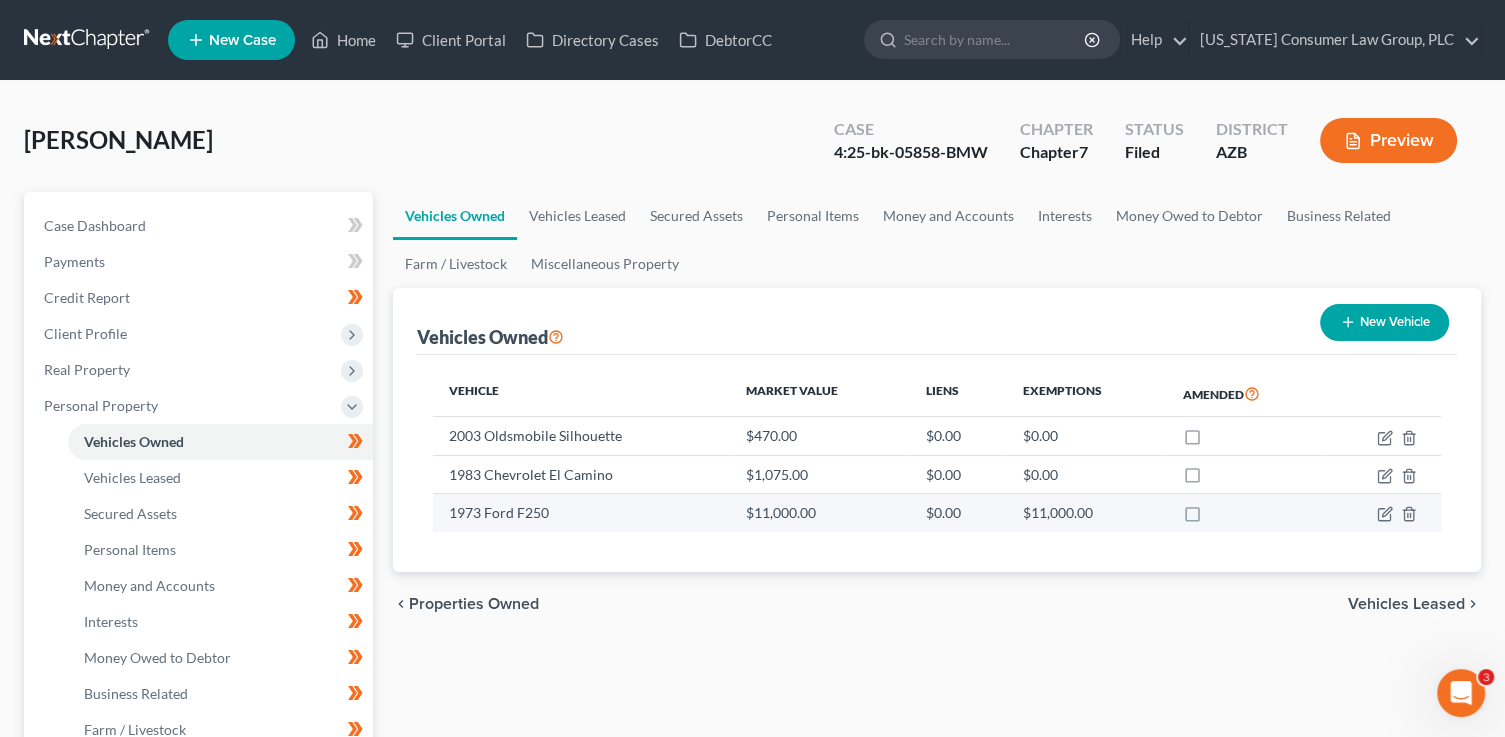 click on "$11,000.00" at bounding box center [1087, 513] 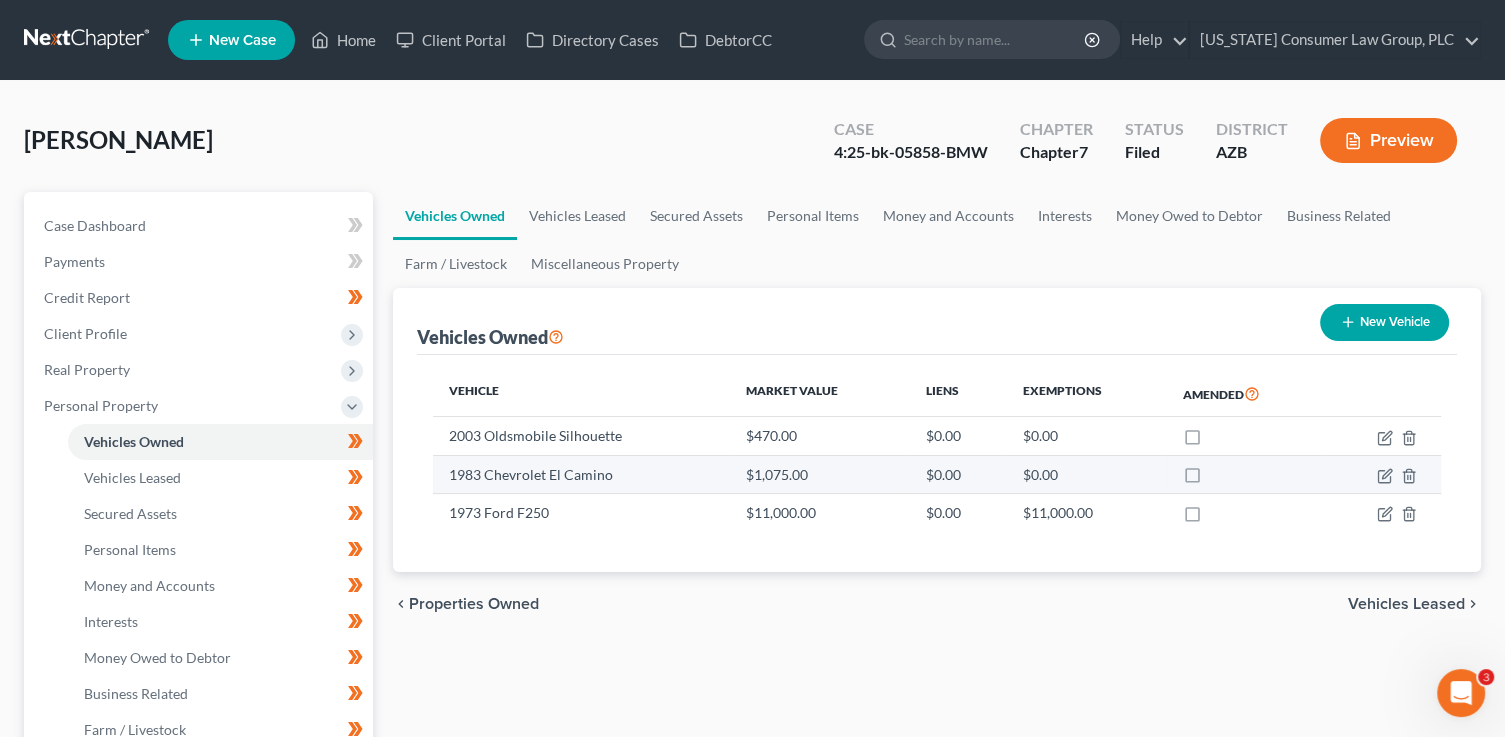 click on "$1,075.00" at bounding box center (820, 474) 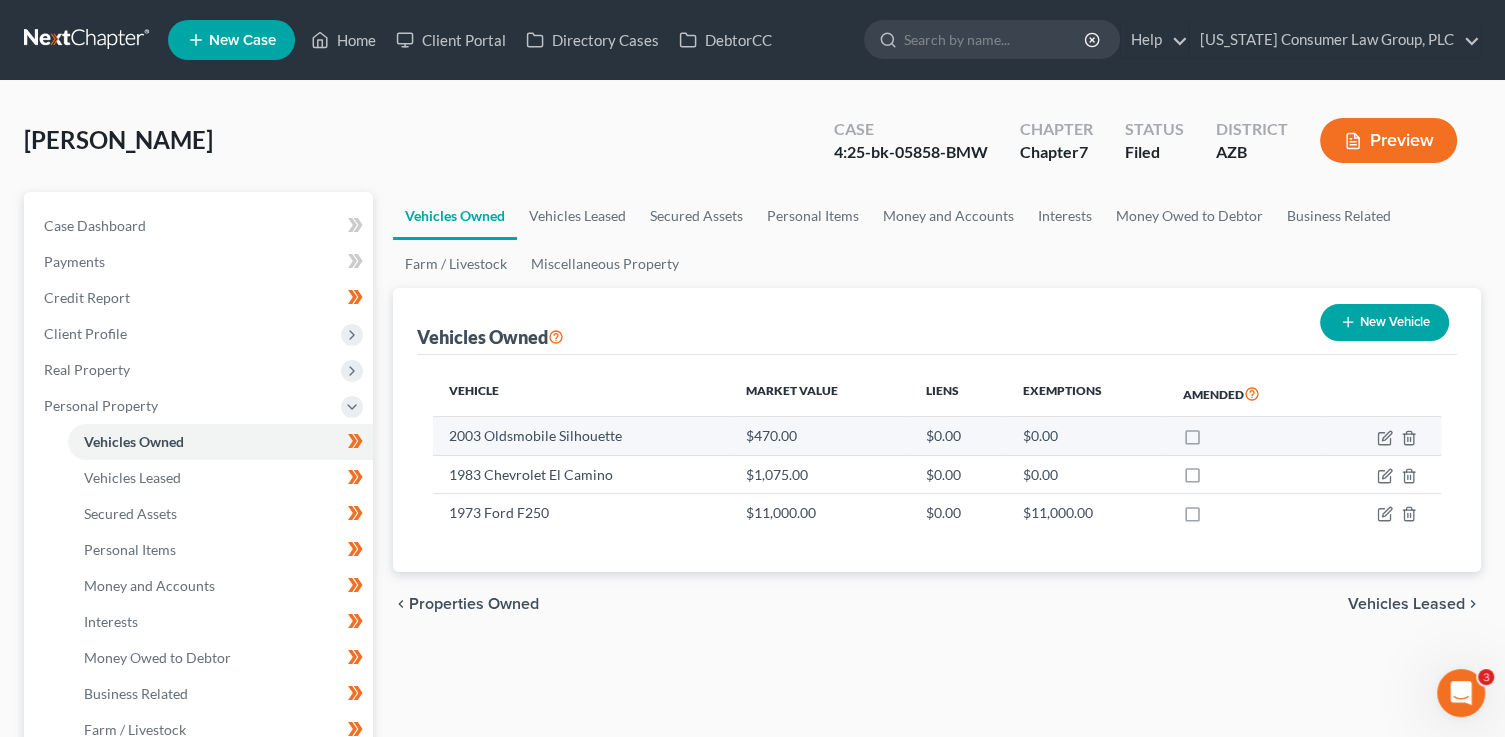 click on "$470.00" at bounding box center (820, 436) 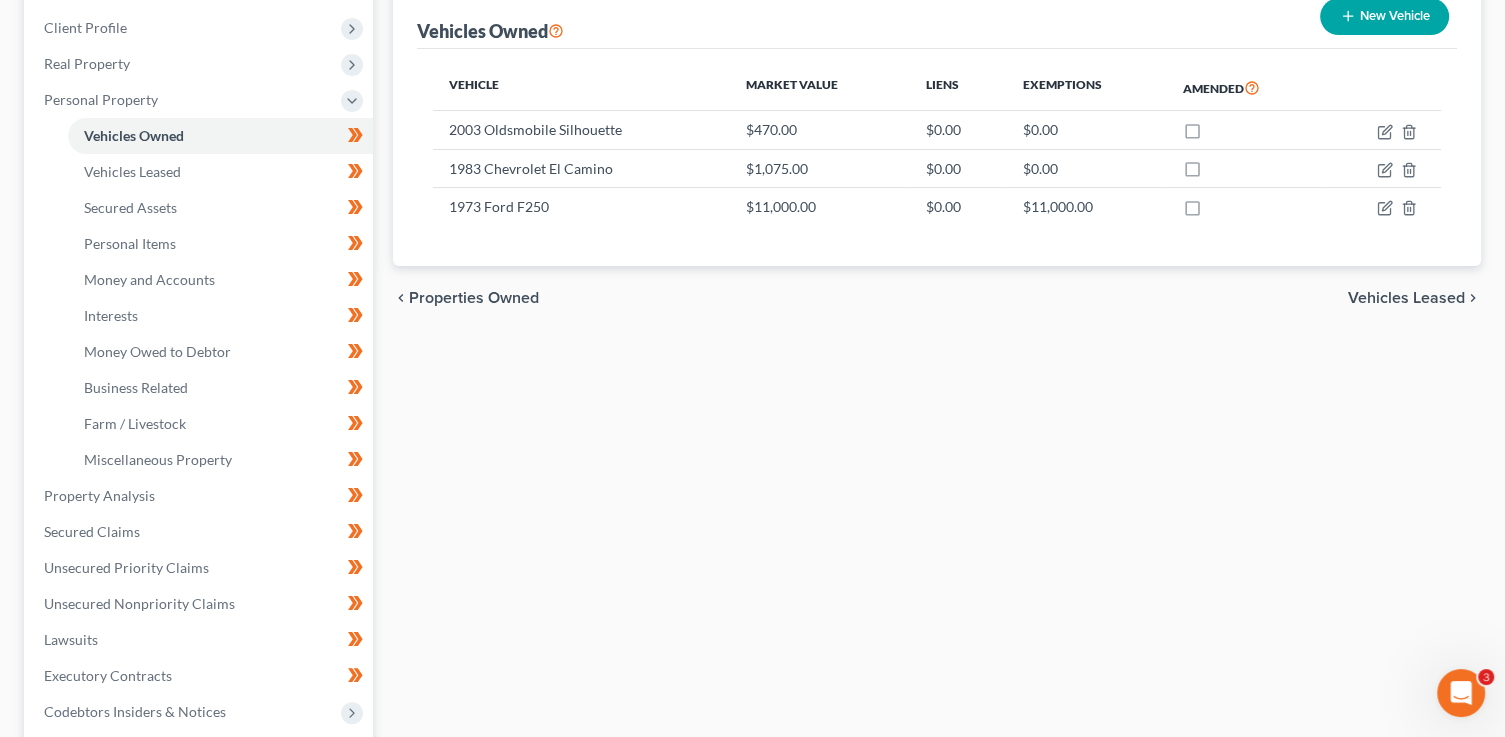 scroll, scrollTop: 417, scrollLeft: 0, axis: vertical 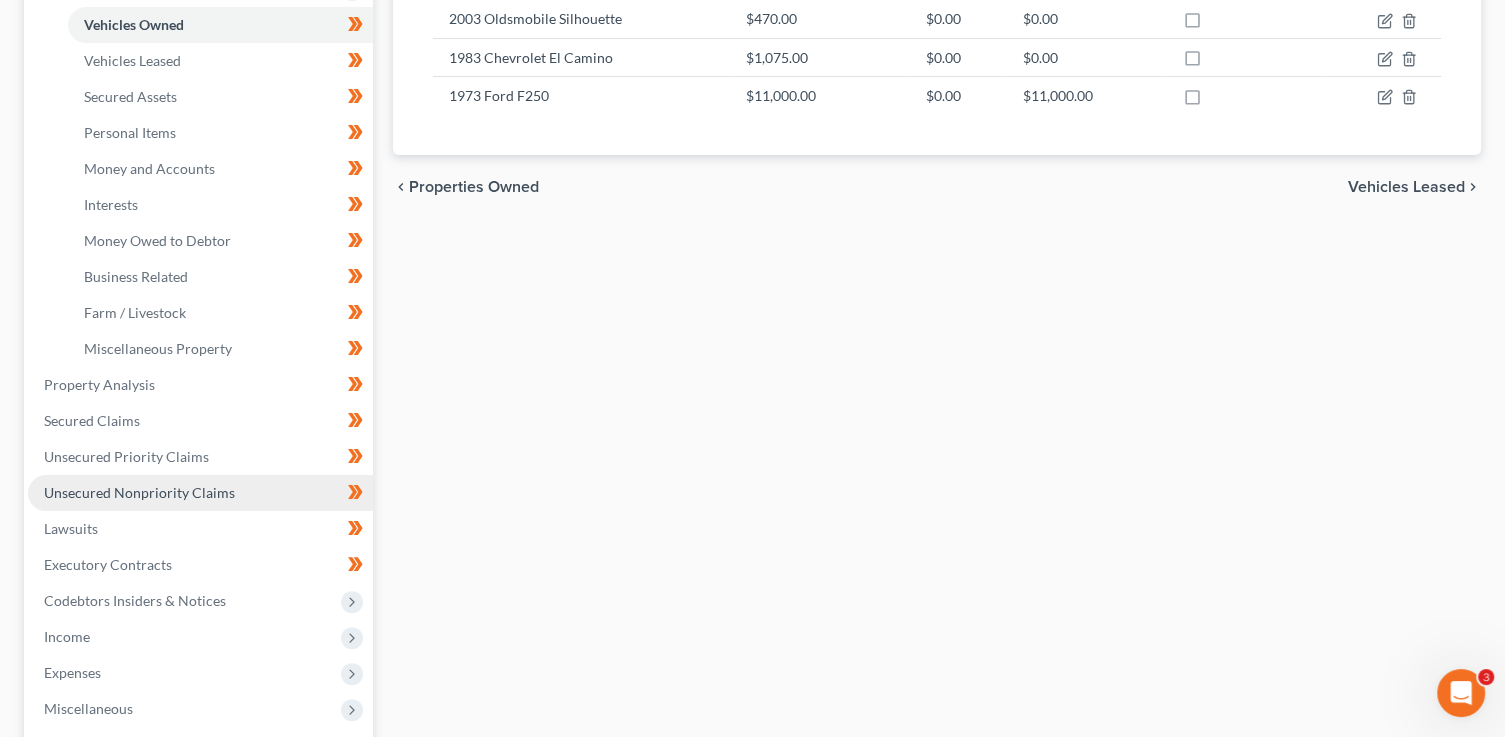 click on "Unsecured Nonpriority Claims" at bounding box center [139, 492] 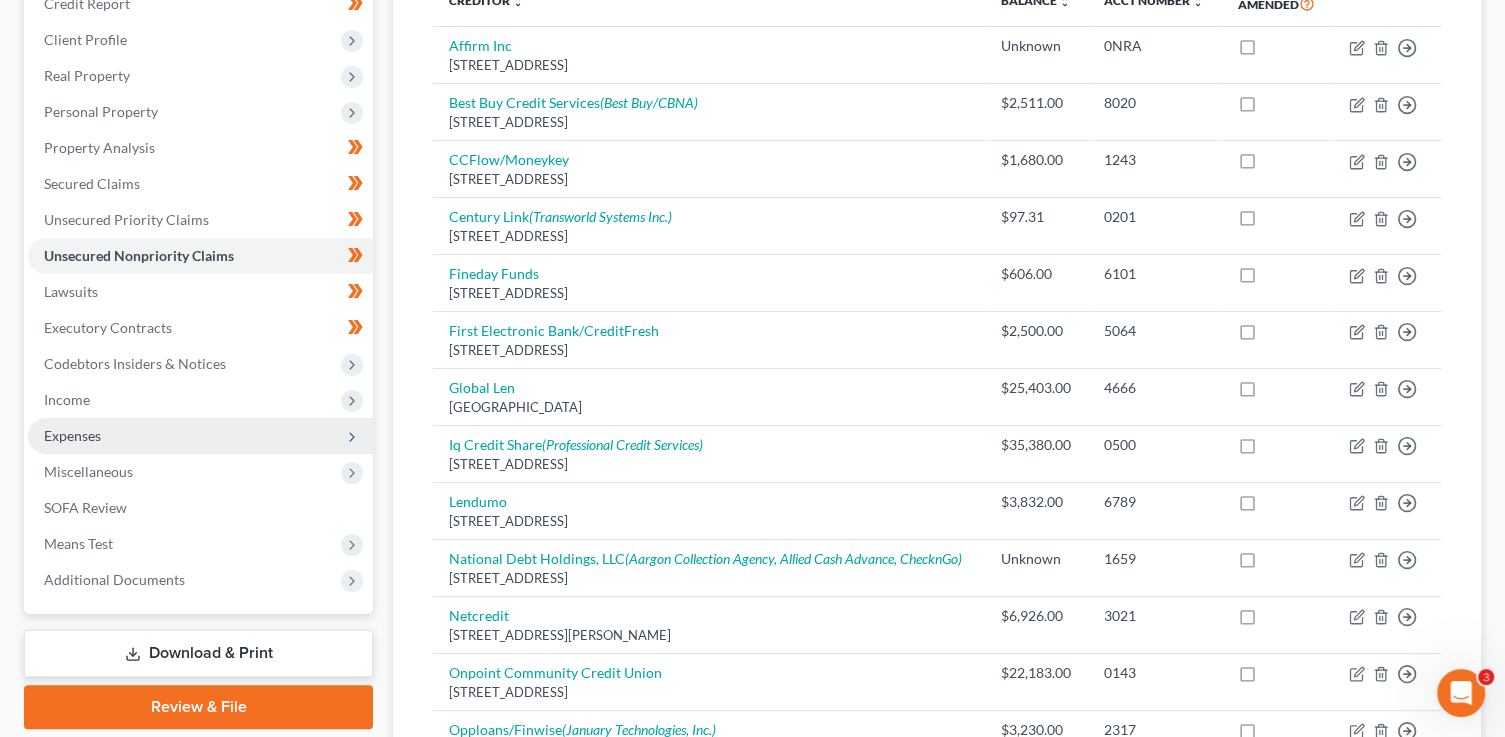scroll, scrollTop: 266, scrollLeft: 0, axis: vertical 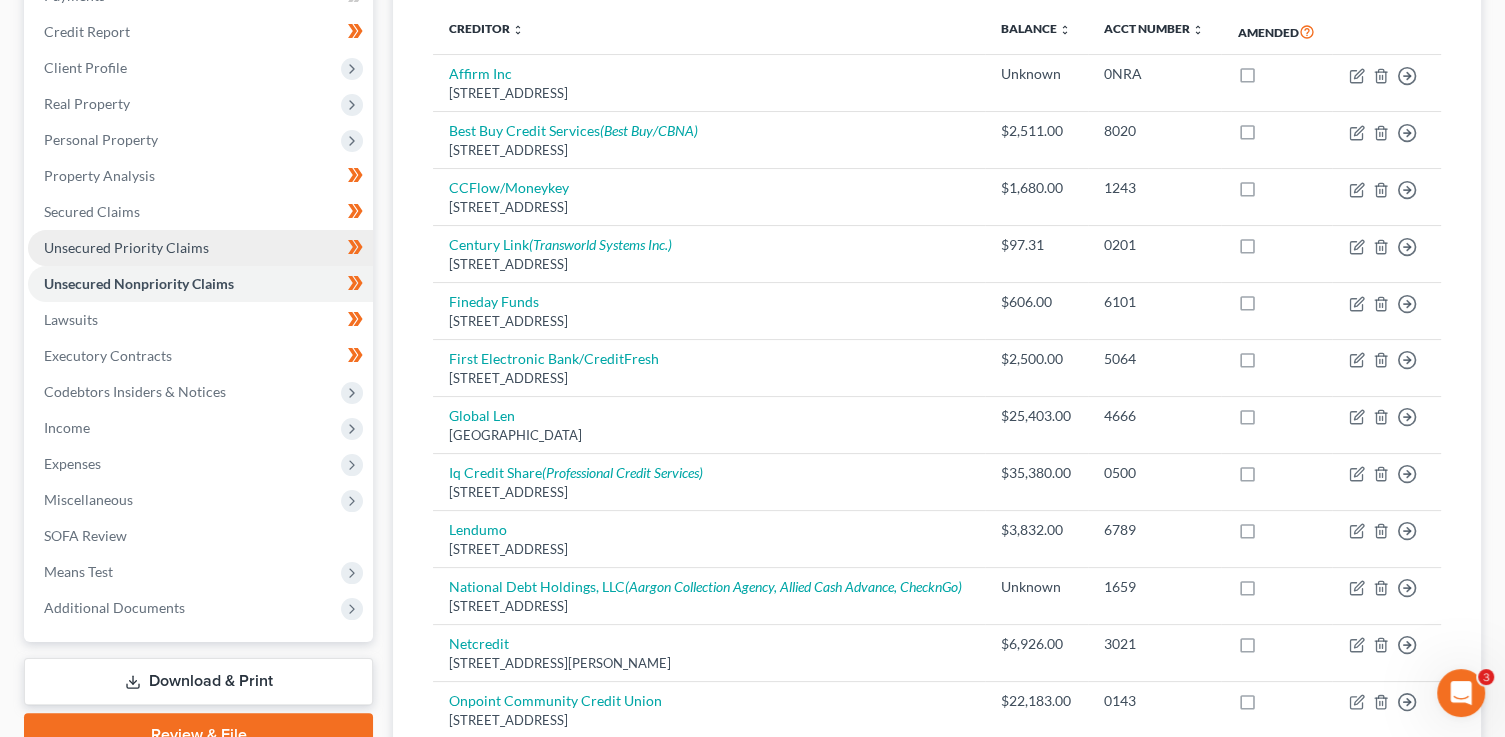 click on "Unsecured Priority Claims" at bounding box center [200, 248] 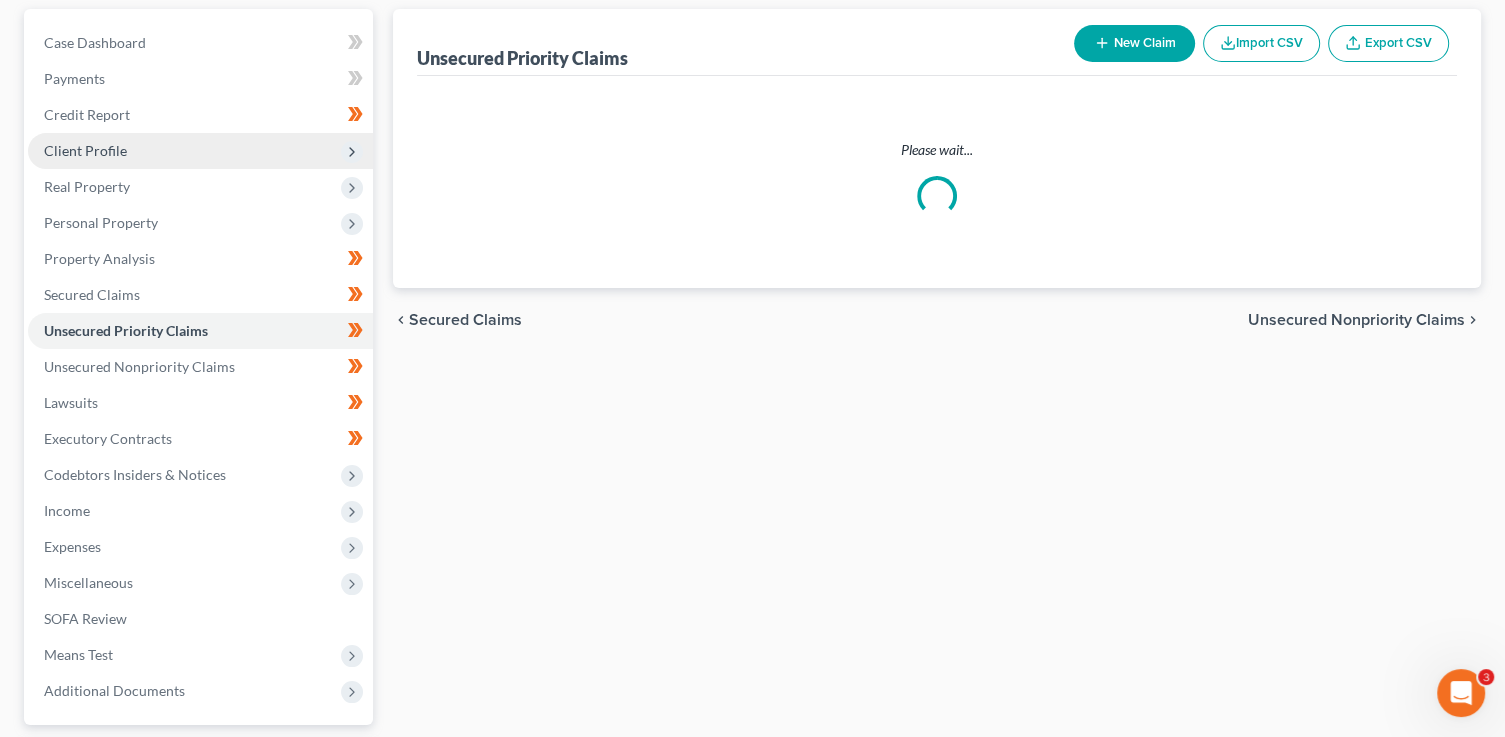scroll, scrollTop: 0, scrollLeft: 0, axis: both 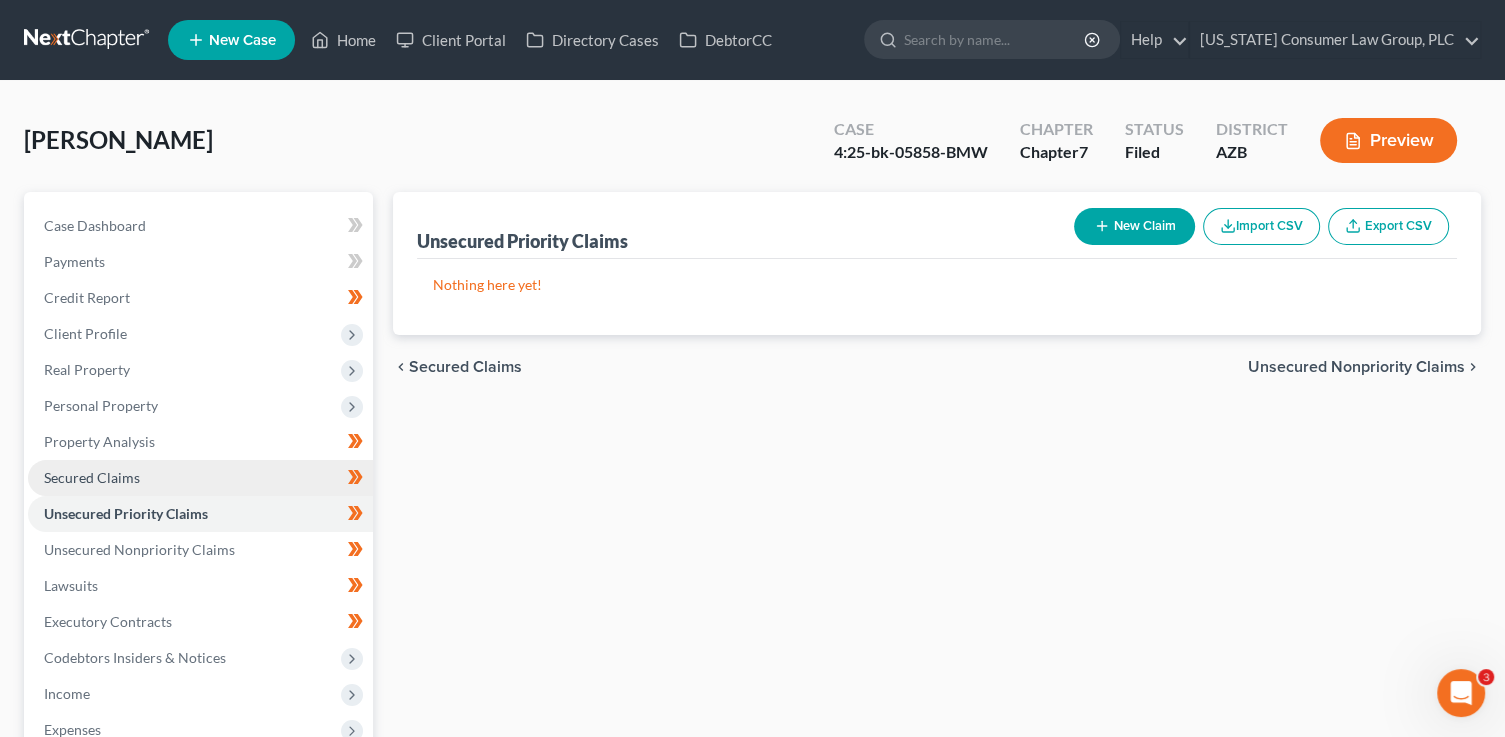 click on "Secured Claims" at bounding box center (200, 478) 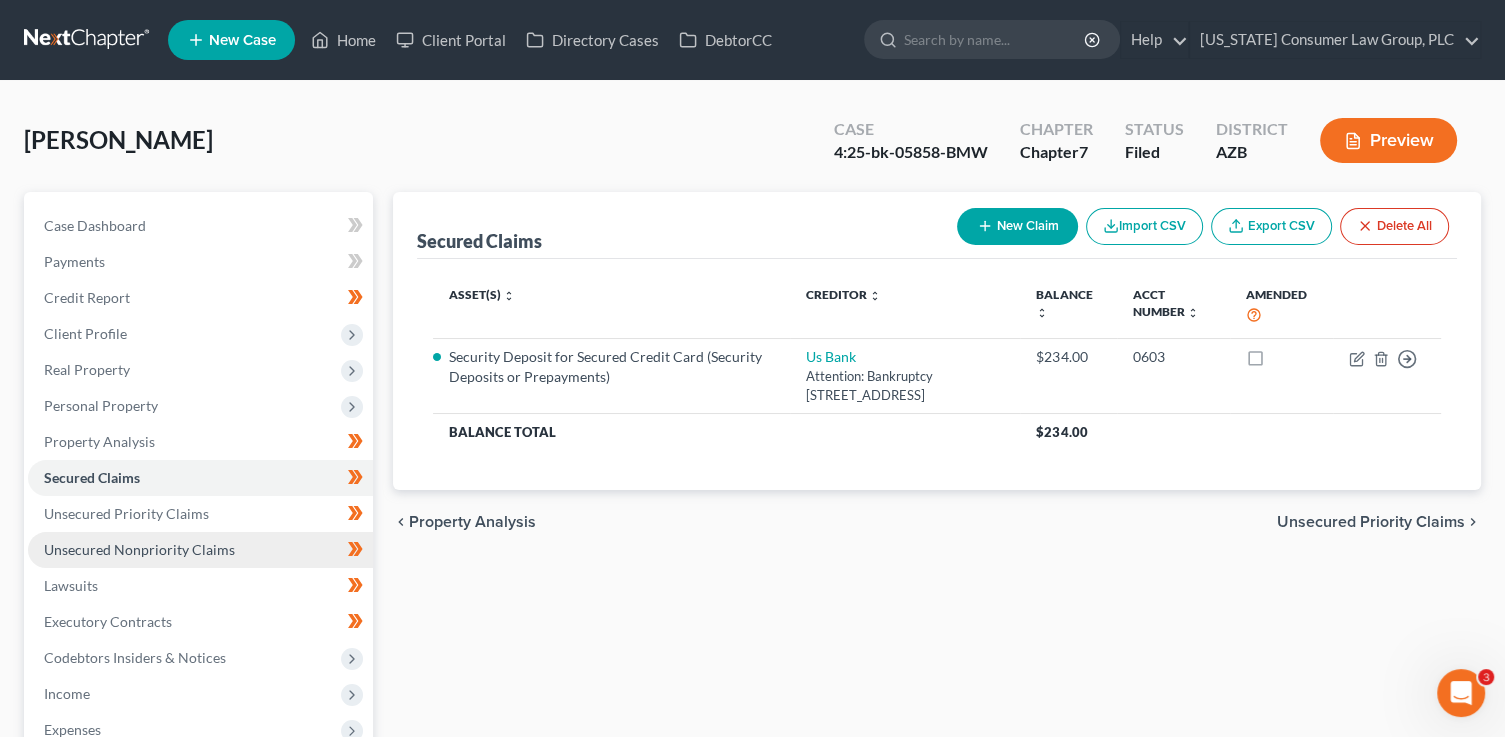 click on "Unsecured Nonpriority Claims" at bounding box center (139, 549) 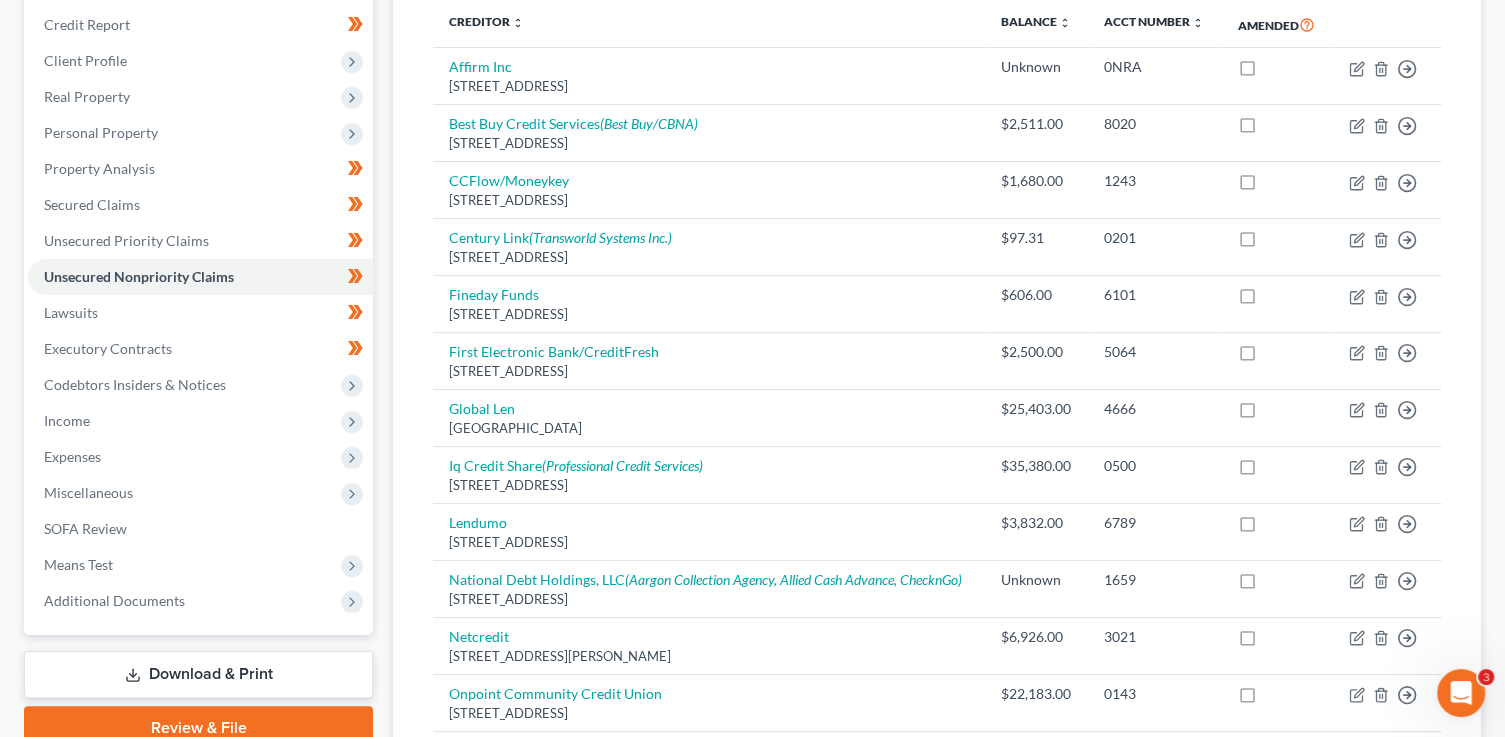 scroll, scrollTop: 434, scrollLeft: 0, axis: vertical 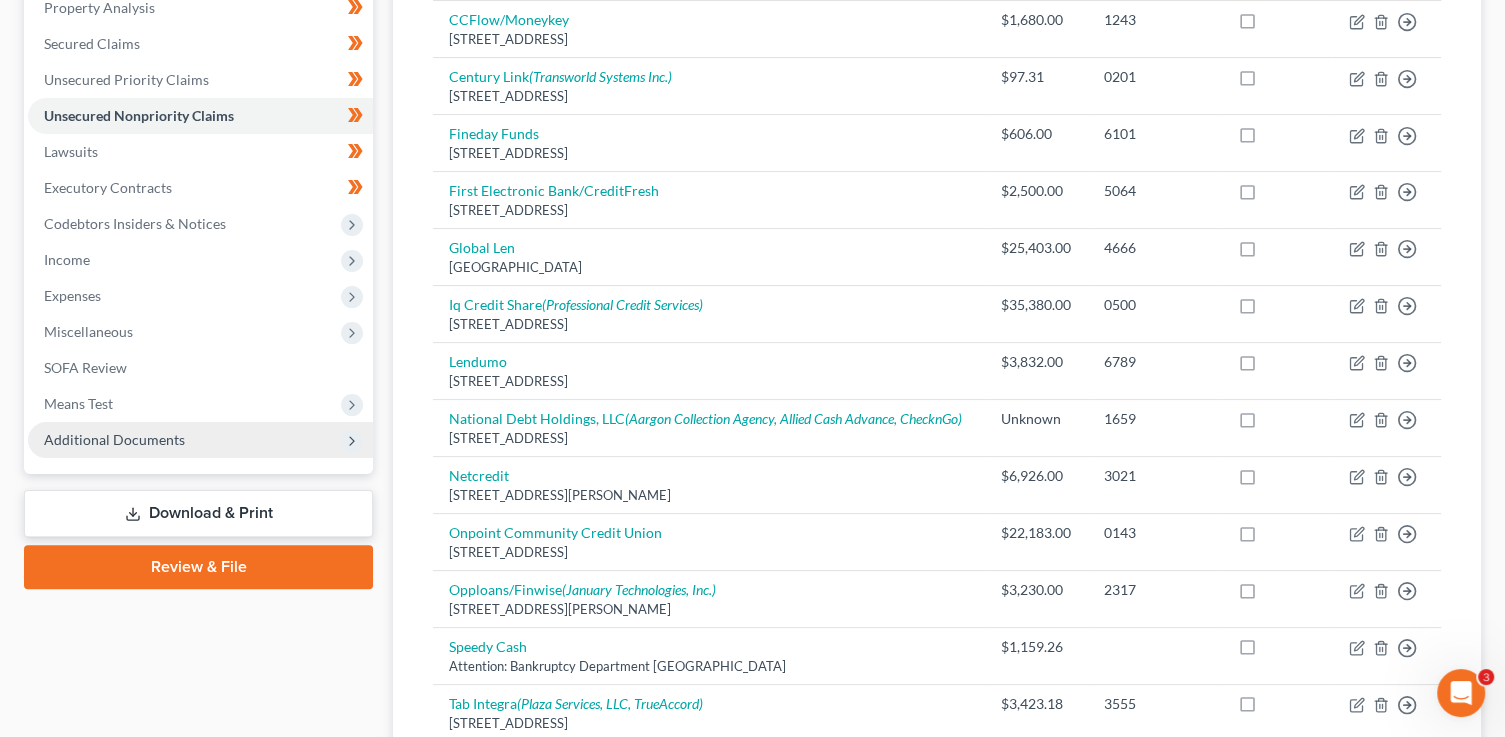 click on "Additional Documents" at bounding box center [114, 439] 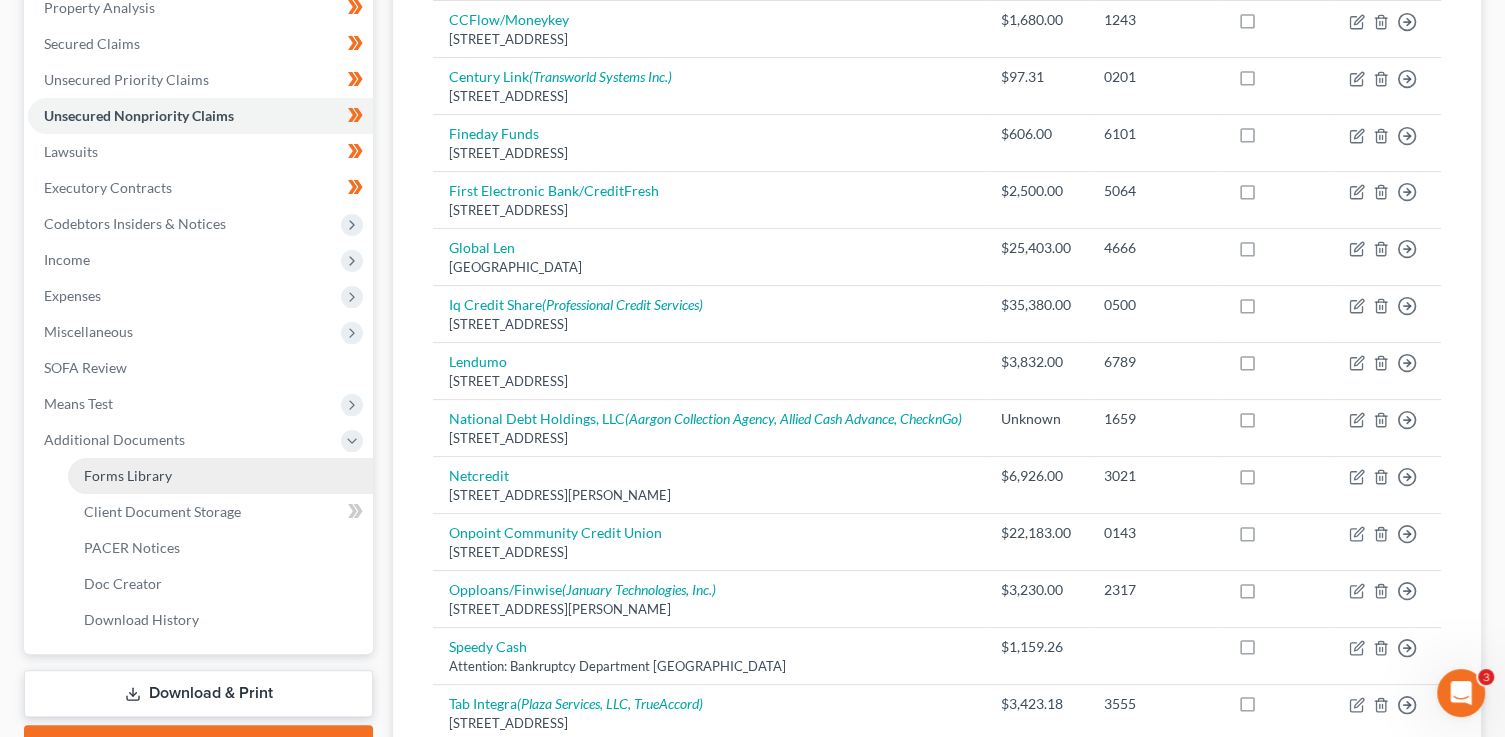 click on "Forms Library" at bounding box center (220, 476) 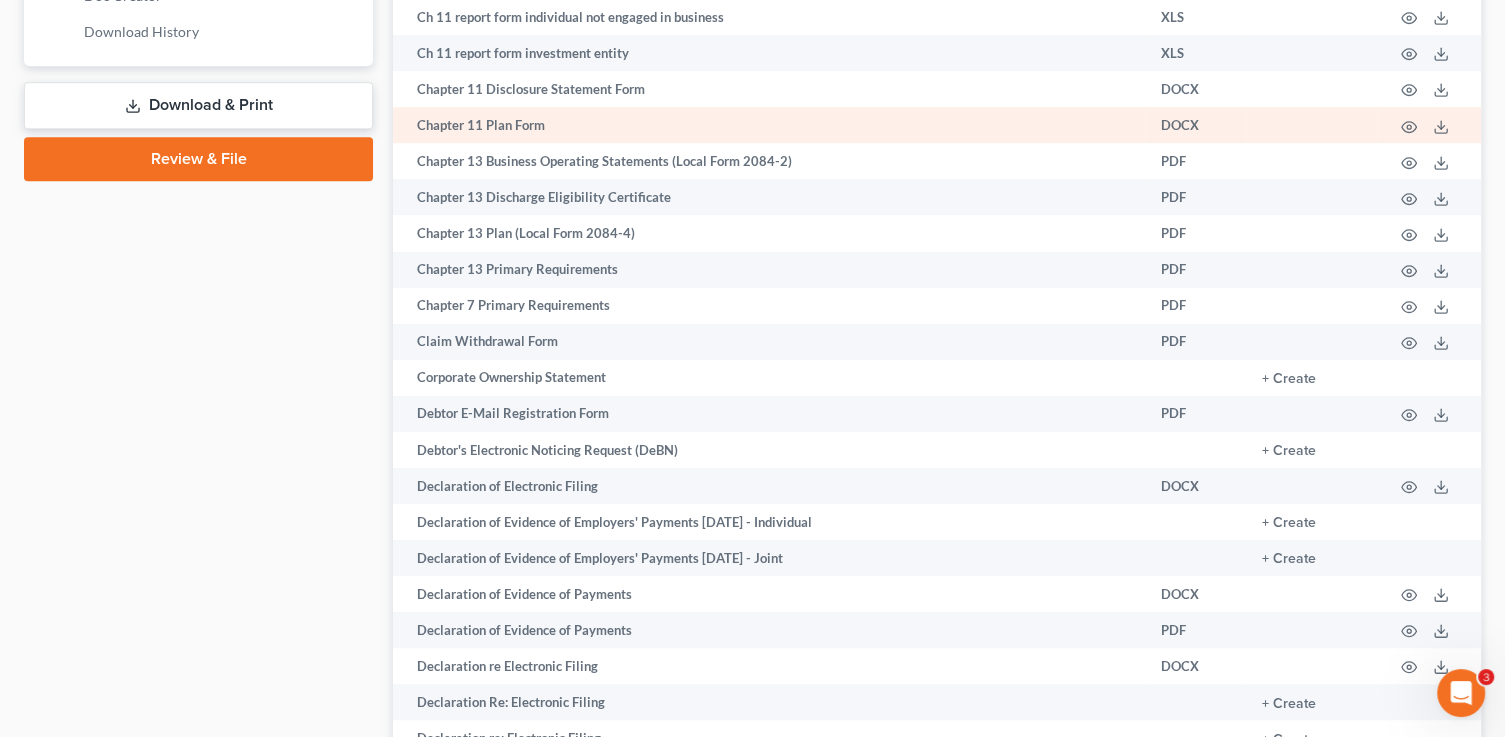 scroll, scrollTop: 1034, scrollLeft: 0, axis: vertical 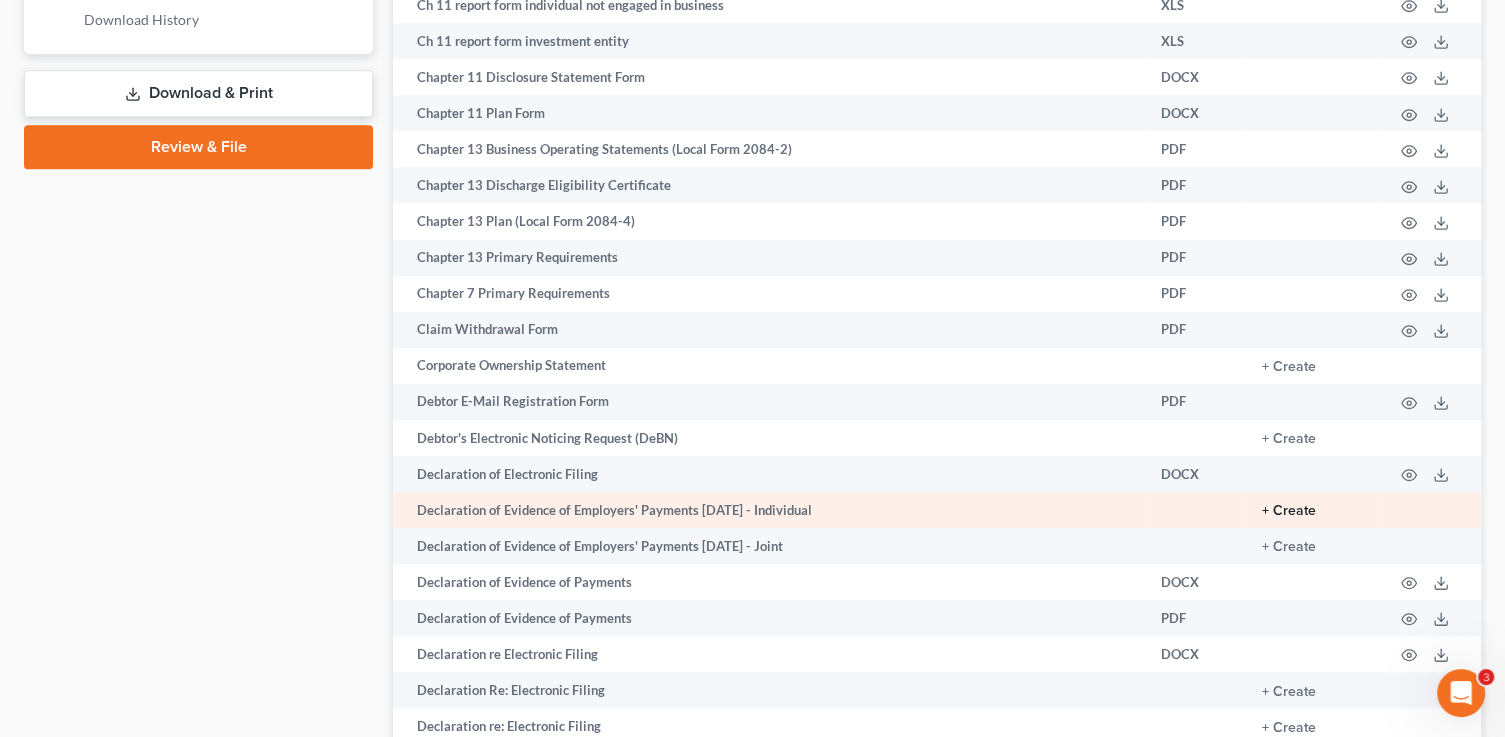 click on "+ Create" at bounding box center [1289, 511] 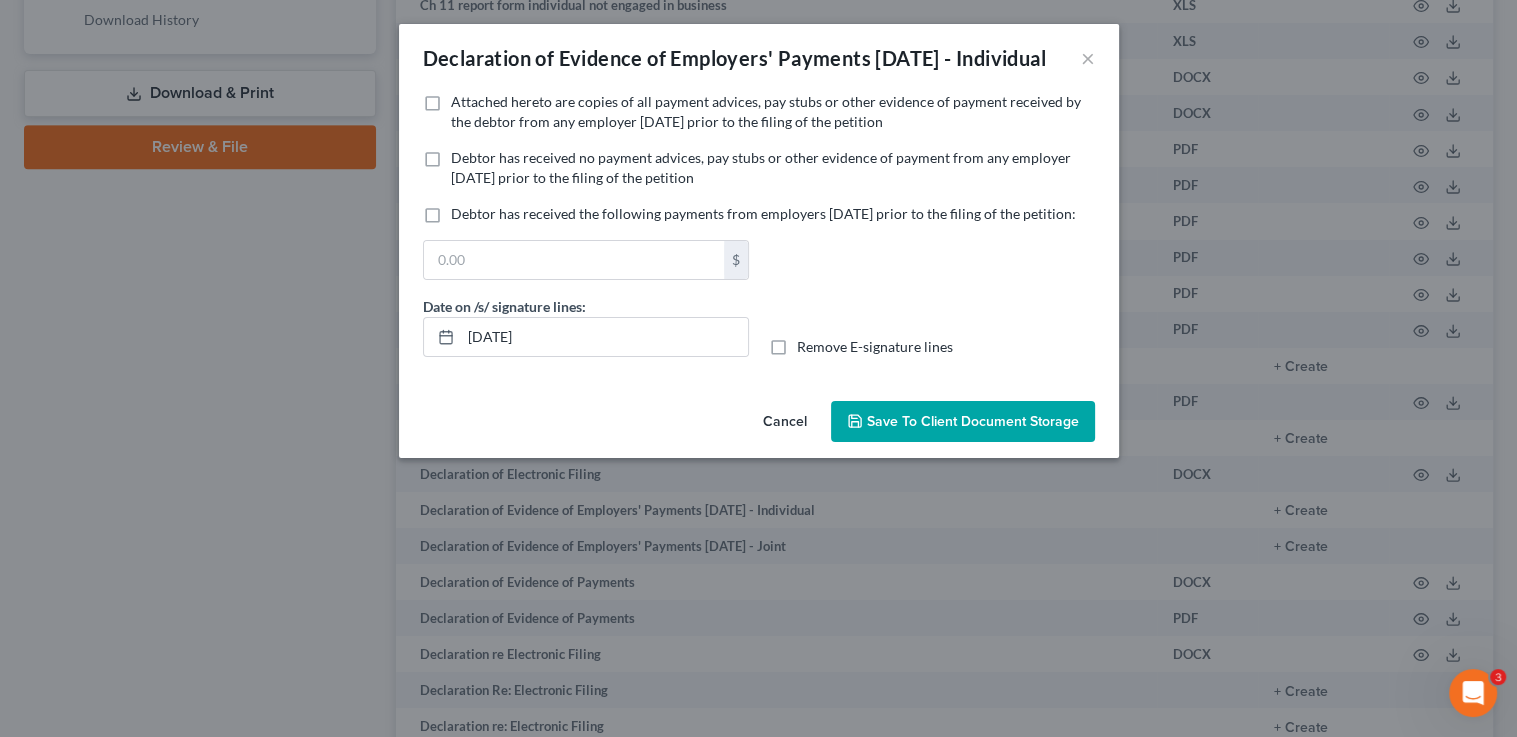click on "Debtor has received no payment advices, pay stubs or other evidence of payment from any employer within 60 days prior to the filing of the petition" at bounding box center [761, 167] 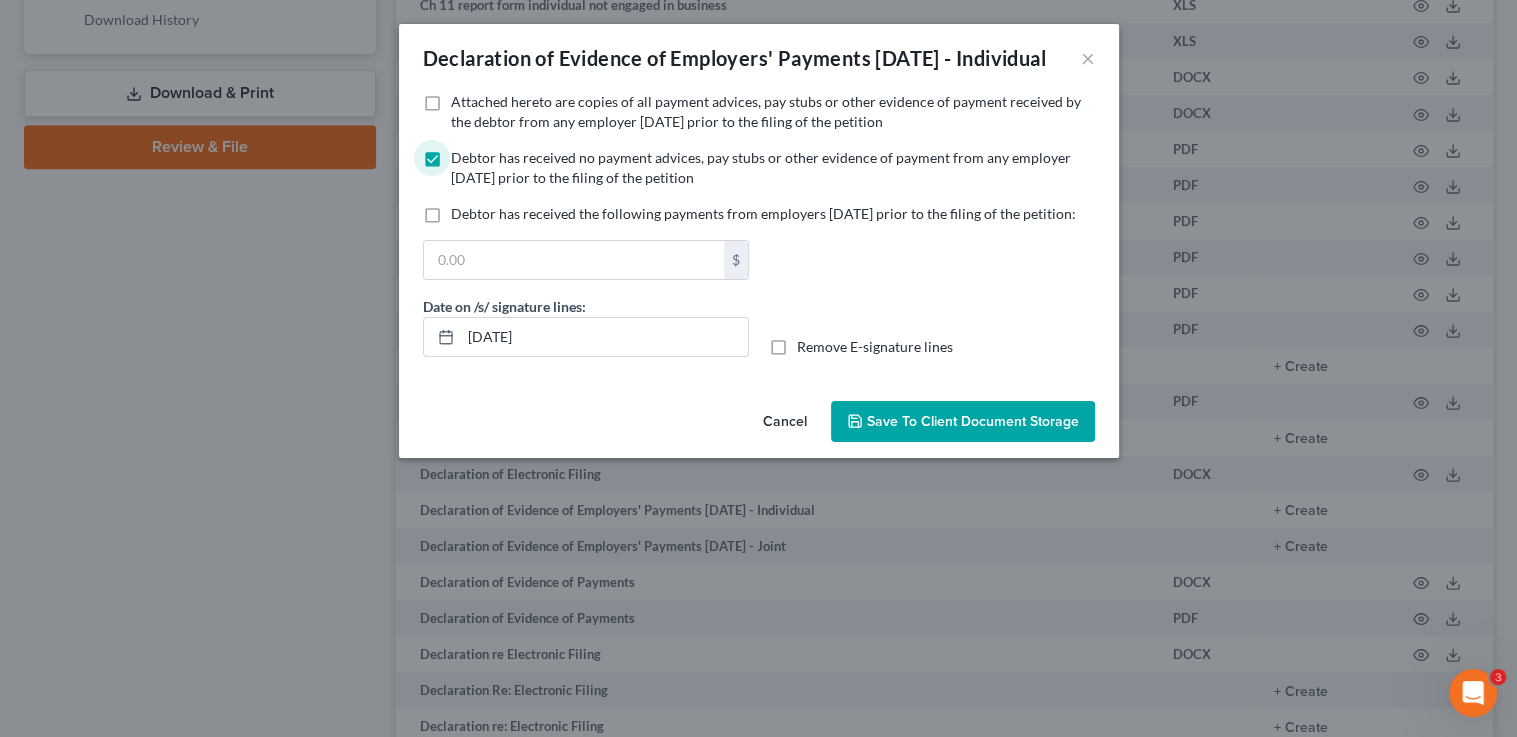 click on "Save to Client Document Storage" at bounding box center [973, 421] 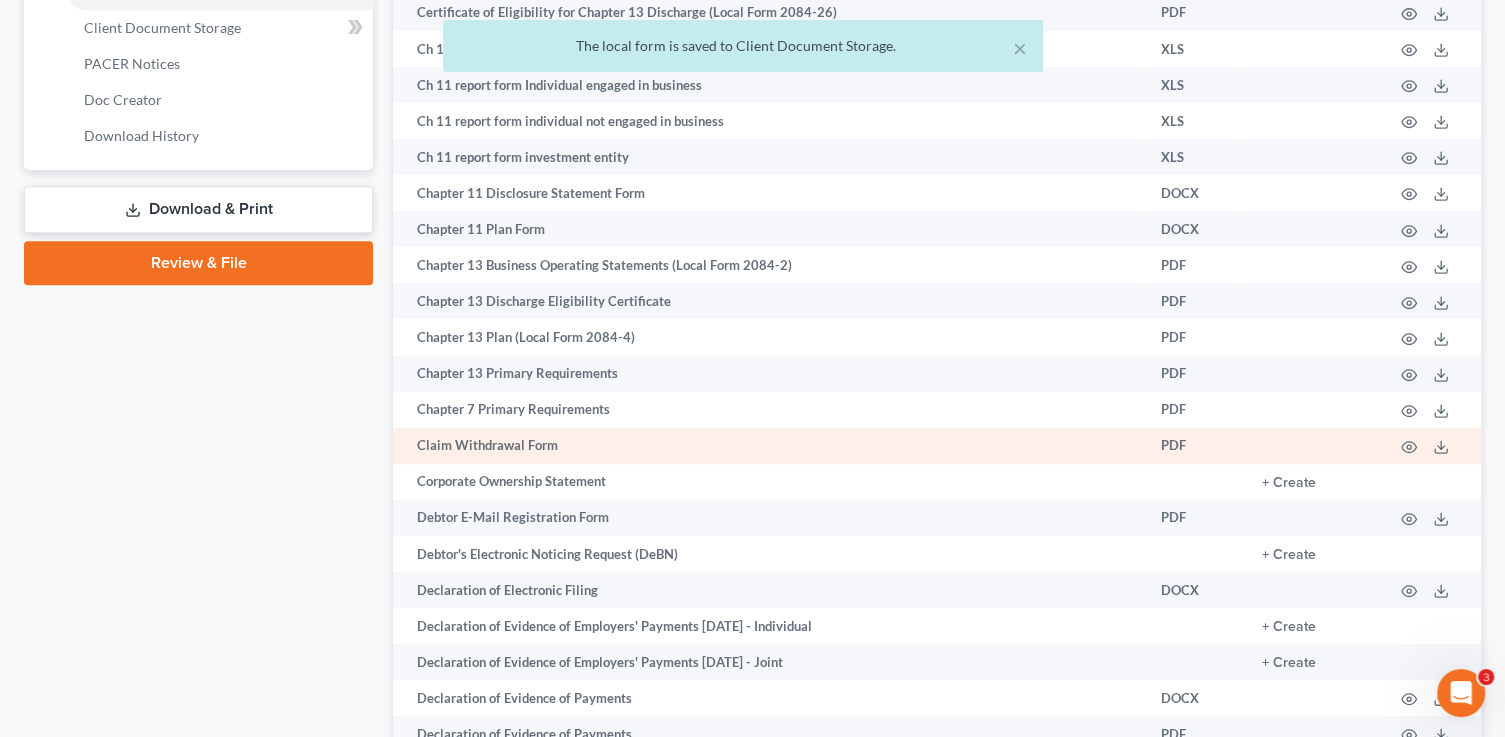 scroll, scrollTop: 587, scrollLeft: 0, axis: vertical 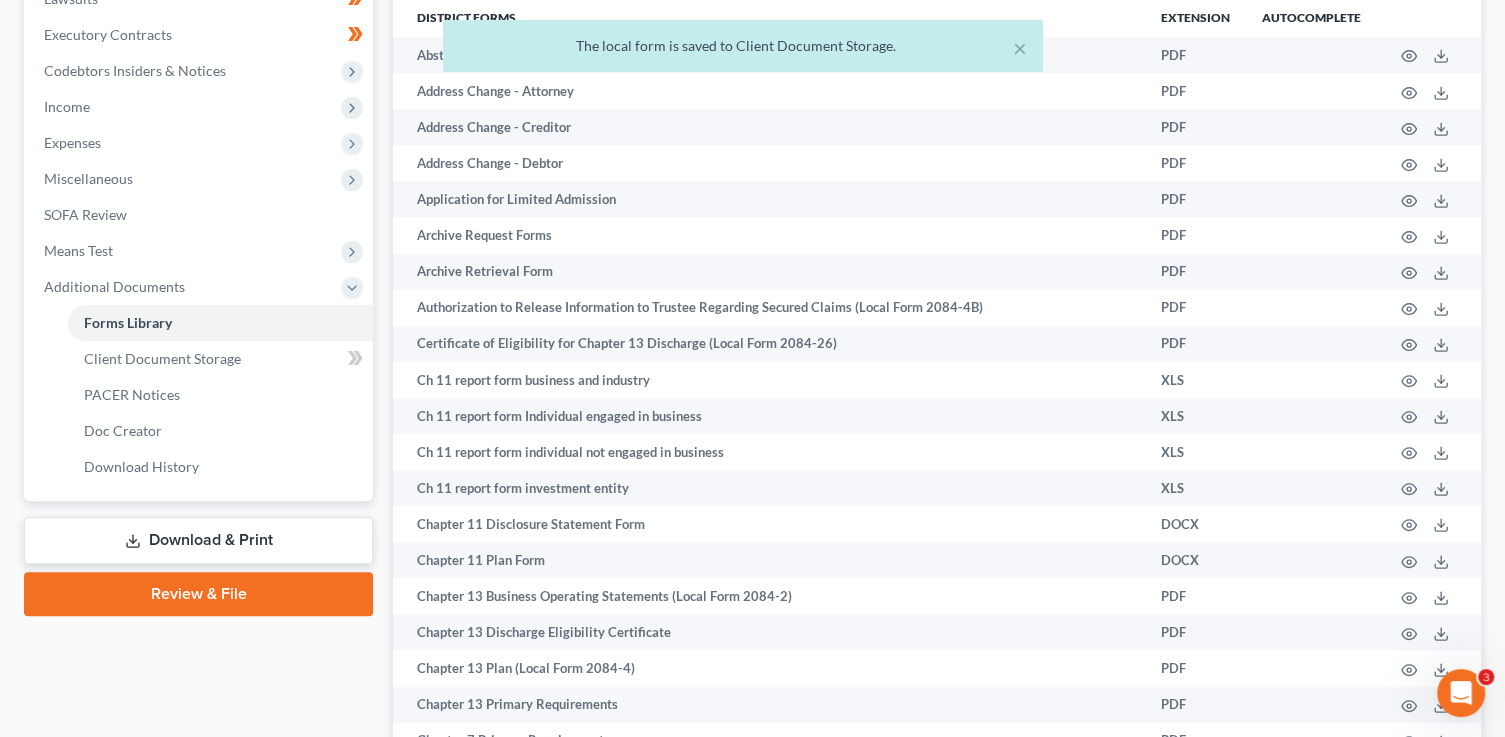 click on "Download & Print" at bounding box center [198, 540] 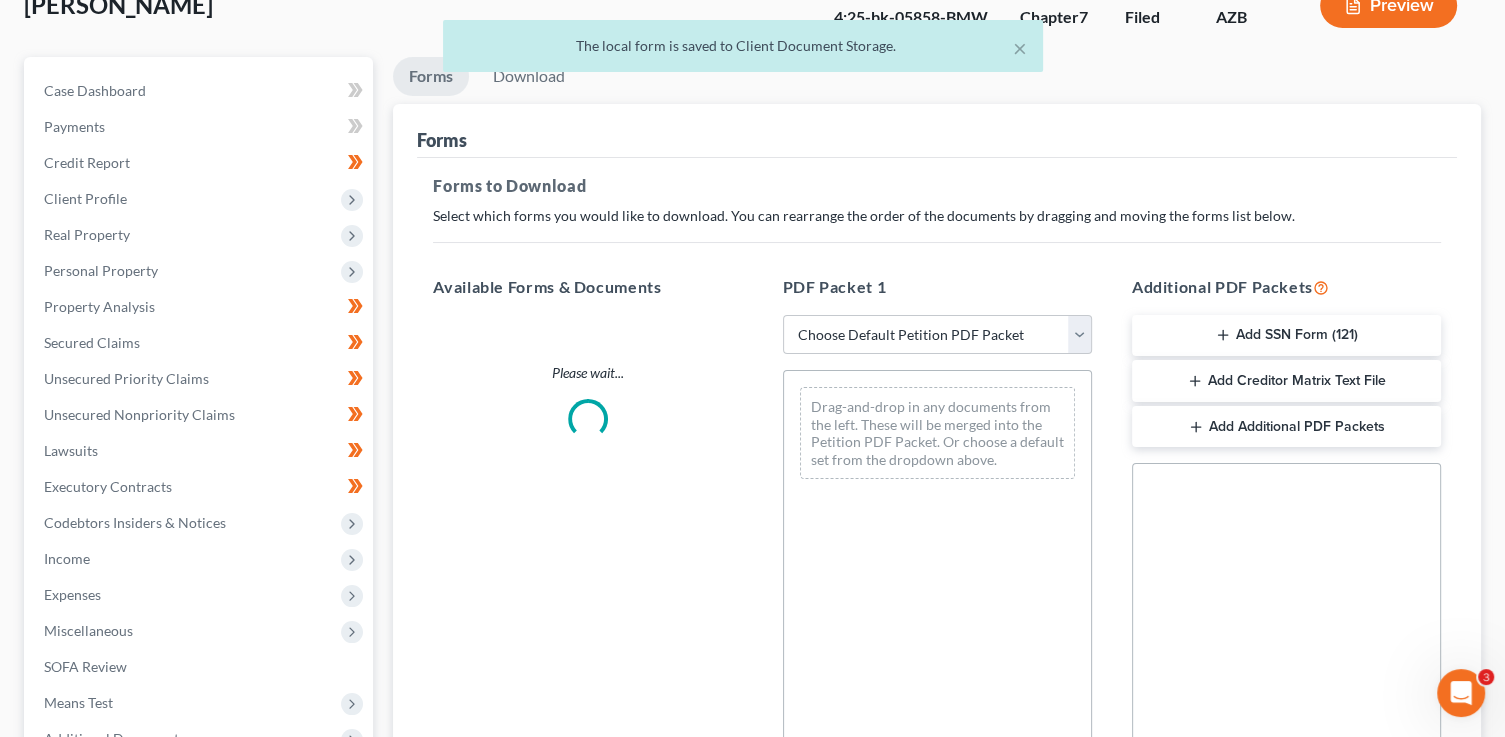 scroll, scrollTop: 0, scrollLeft: 0, axis: both 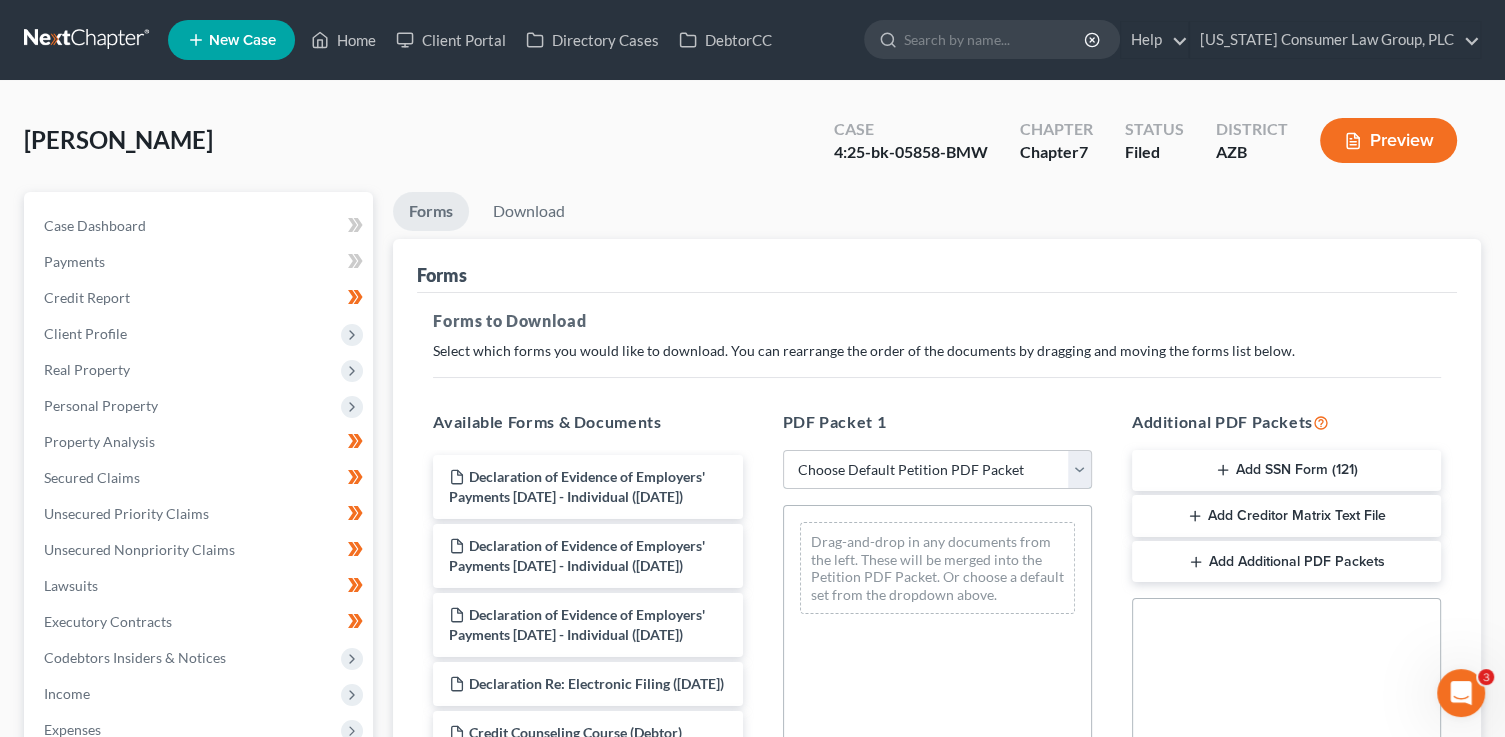 click on "Choose Default Petition PDF Packet Complete Bankruptcy Petition (all forms and schedules) Emergency Filing Forms (Petition and Creditor List Only) Amended Forms Signature Pages Only Emergency Completion Emergency Completion - Business Debts Emergency Completion Emergency Completion with Disclosure" at bounding box center (937, 470) 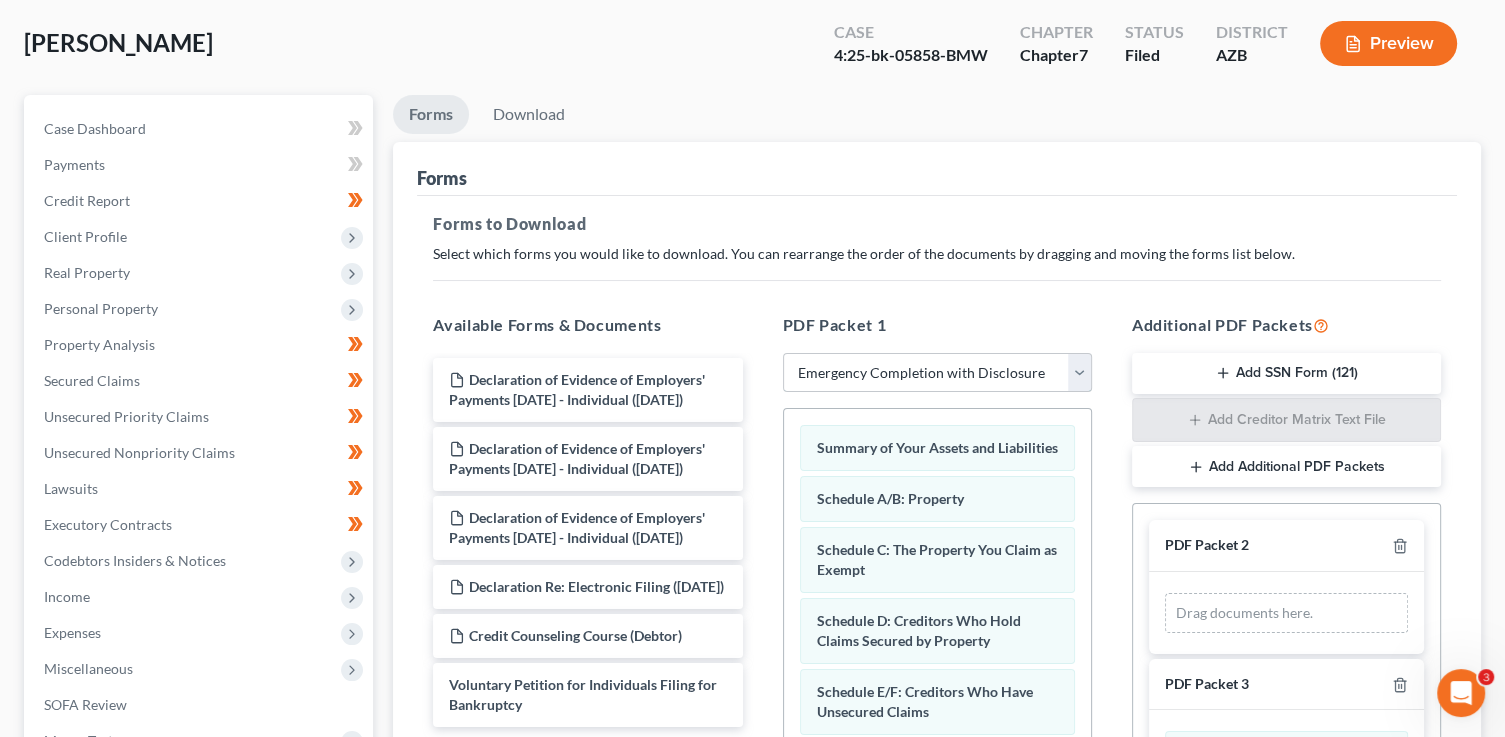scroll, scrollTop: 108, scrollLeft: 0, axis: vertical 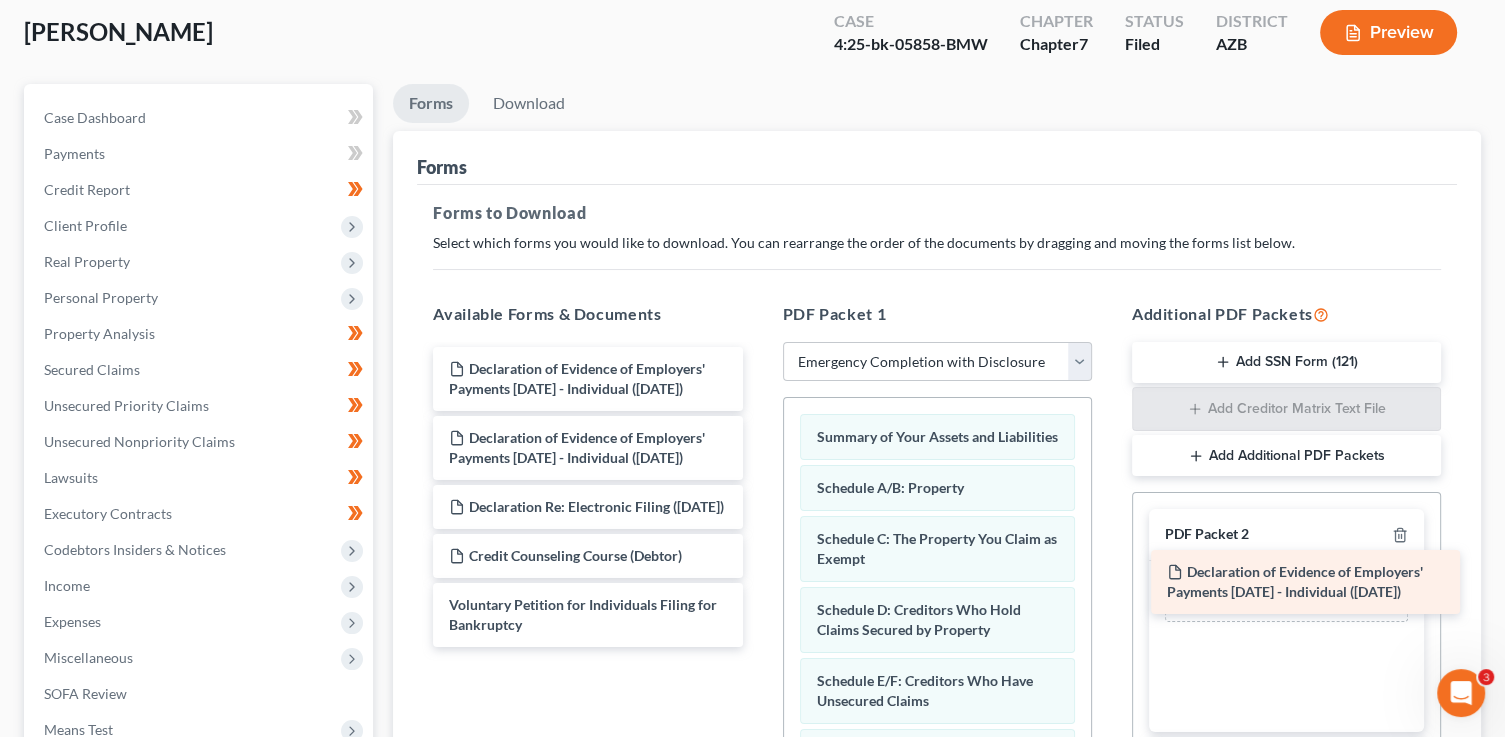drag, startPoint x: 623, startPoint y: 384, endPoint x: 1312, endPoint y: 579, distance: 716.06287 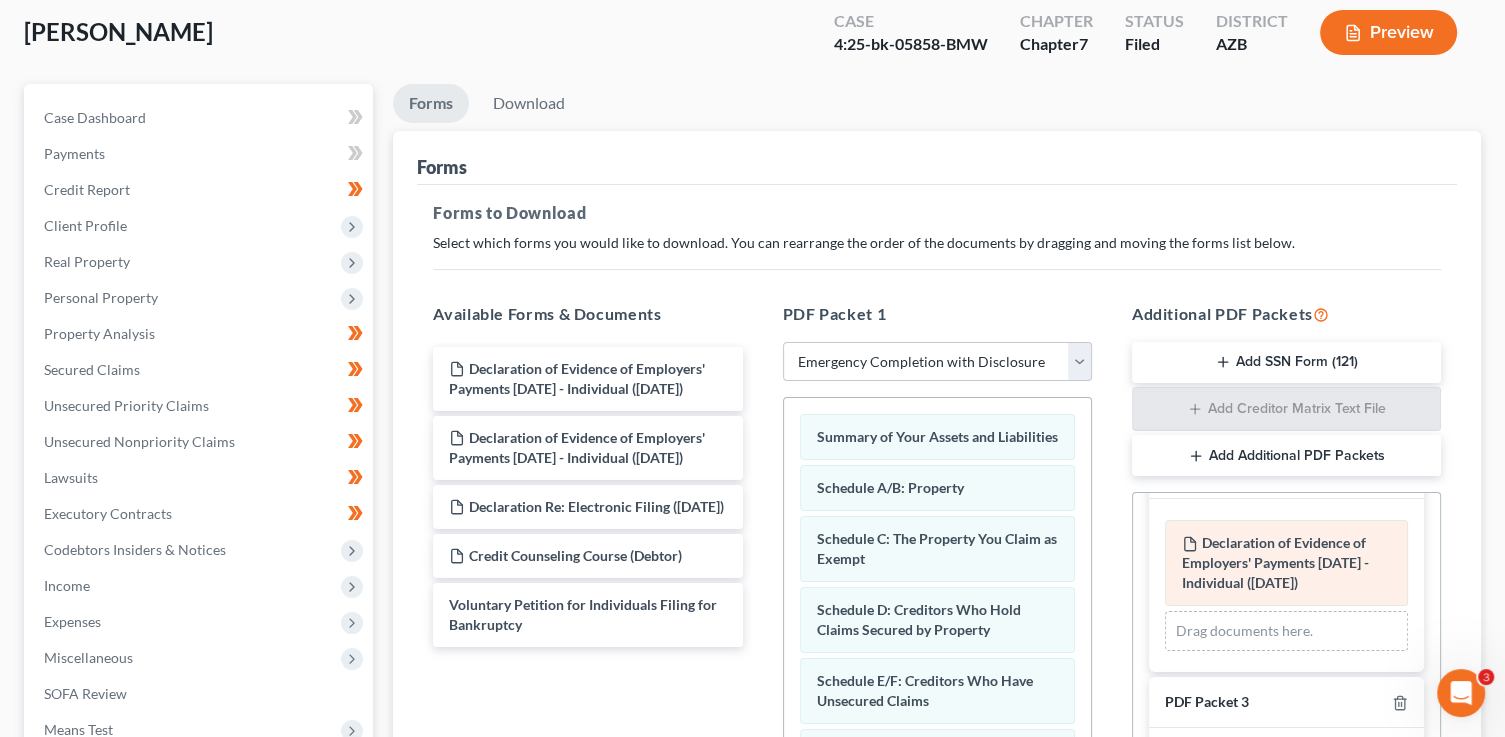 scroll, scrollTop: 173, scrollLeft: 0, axis: vertical 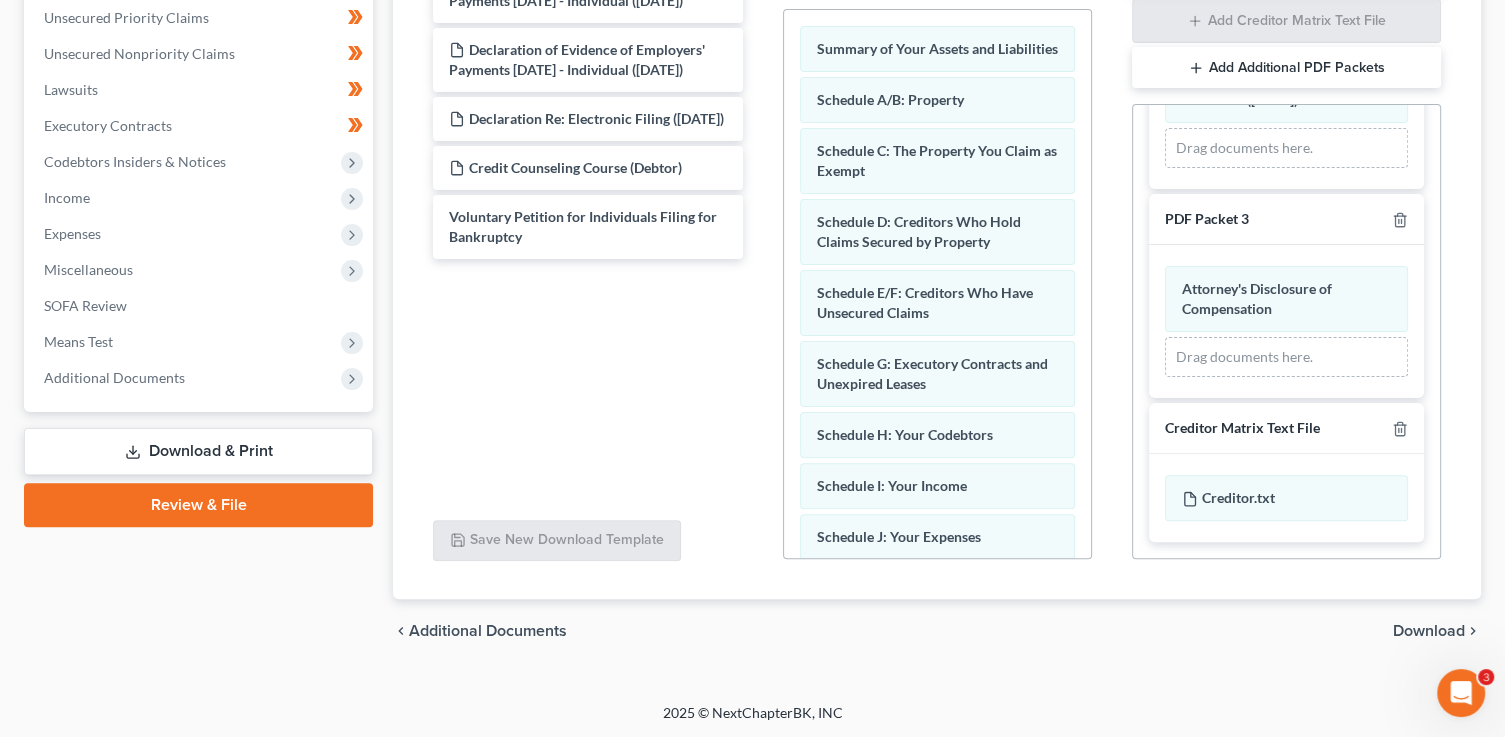 click on "Download" at bounding box center (1429, 631) 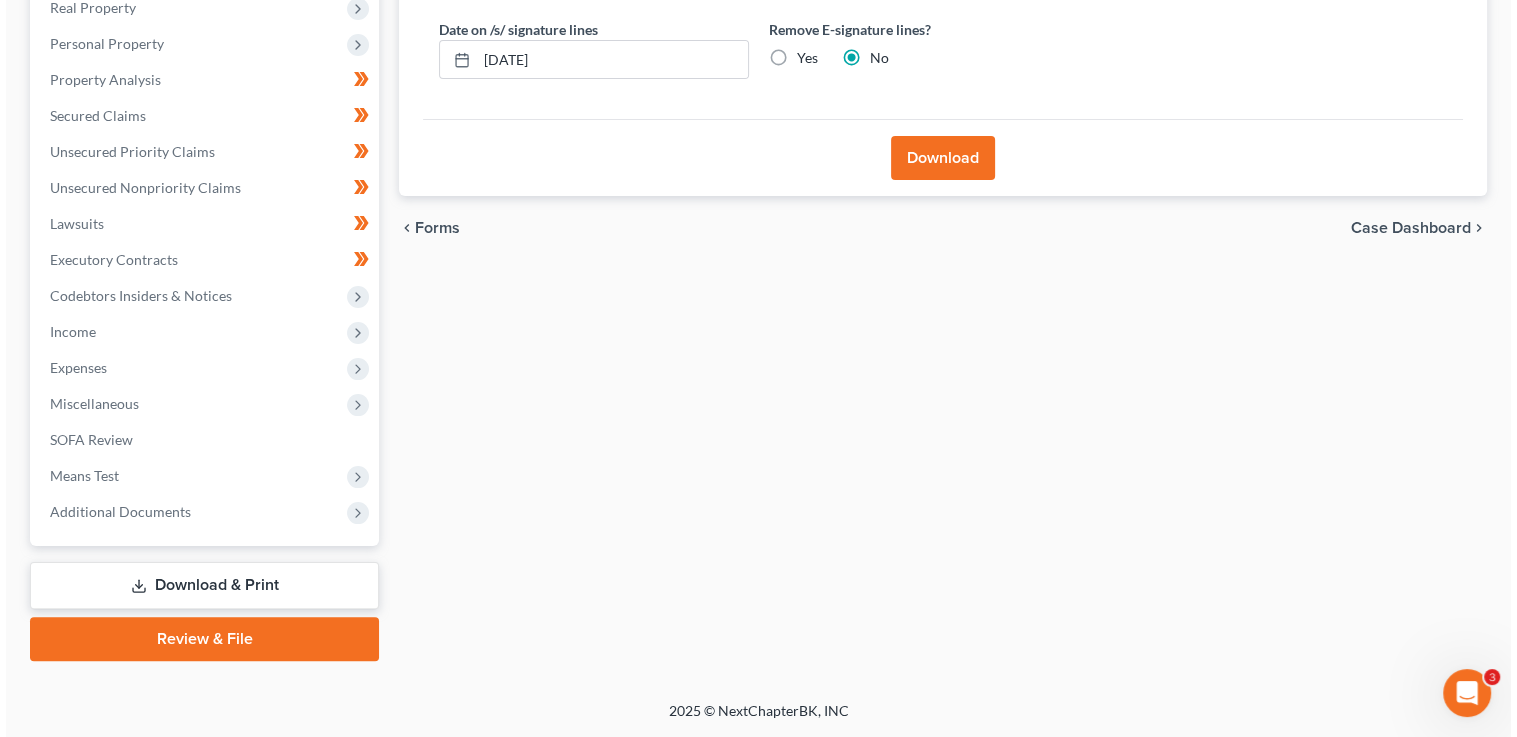 scroll, scrollTop: 360, scrollLeft: 0, axis: vertical 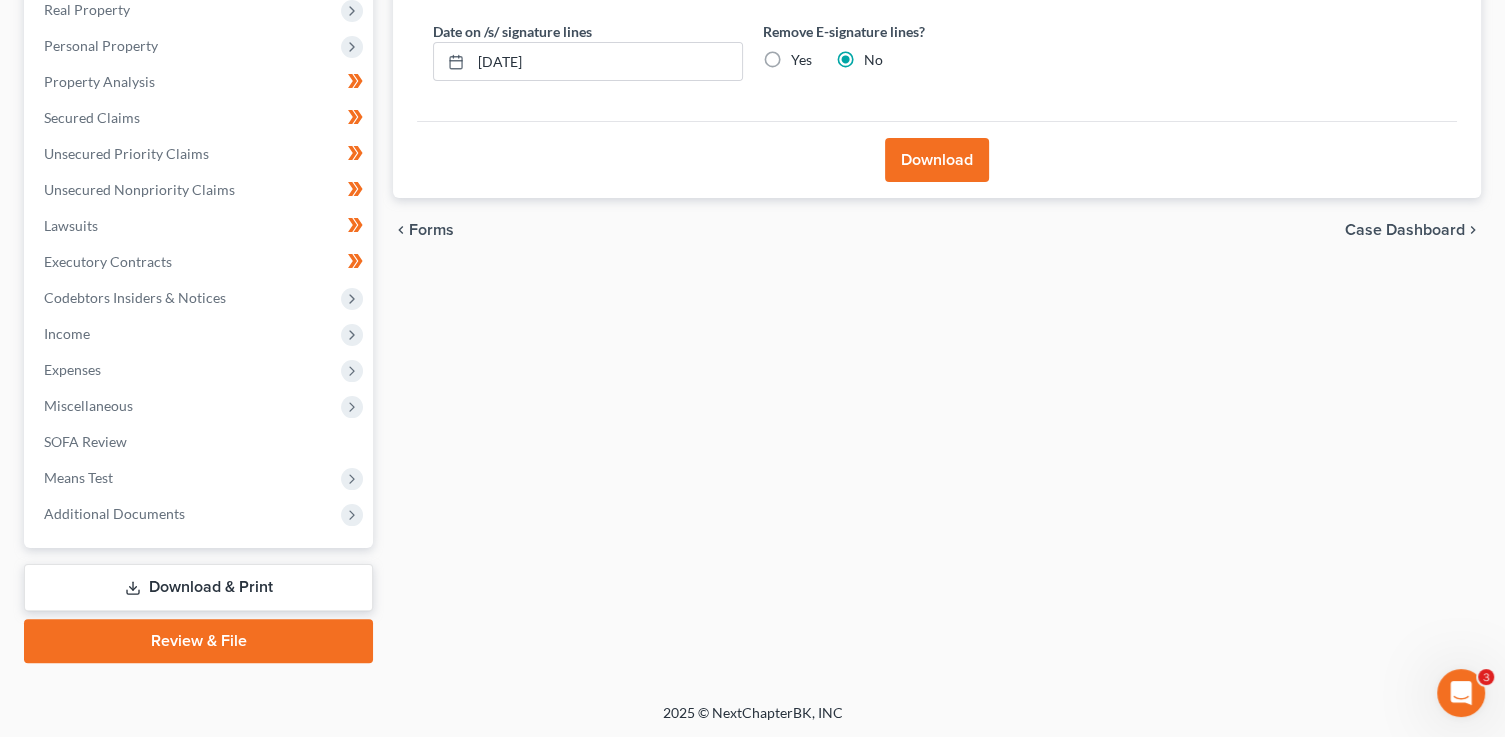 click on "Download" at bounding box center (937, 160) 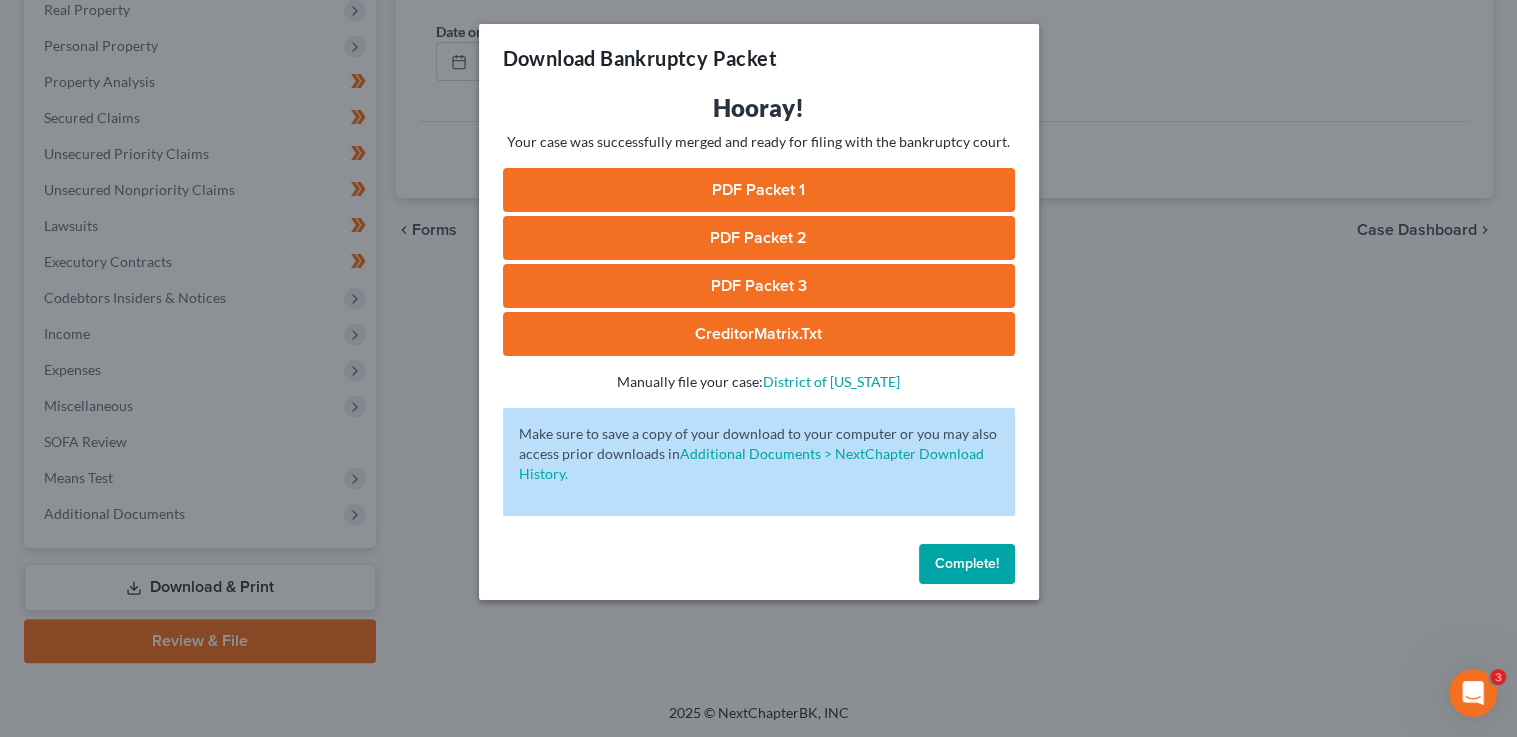 click on "PDF Packet 1" at bounding box center [759, 190] 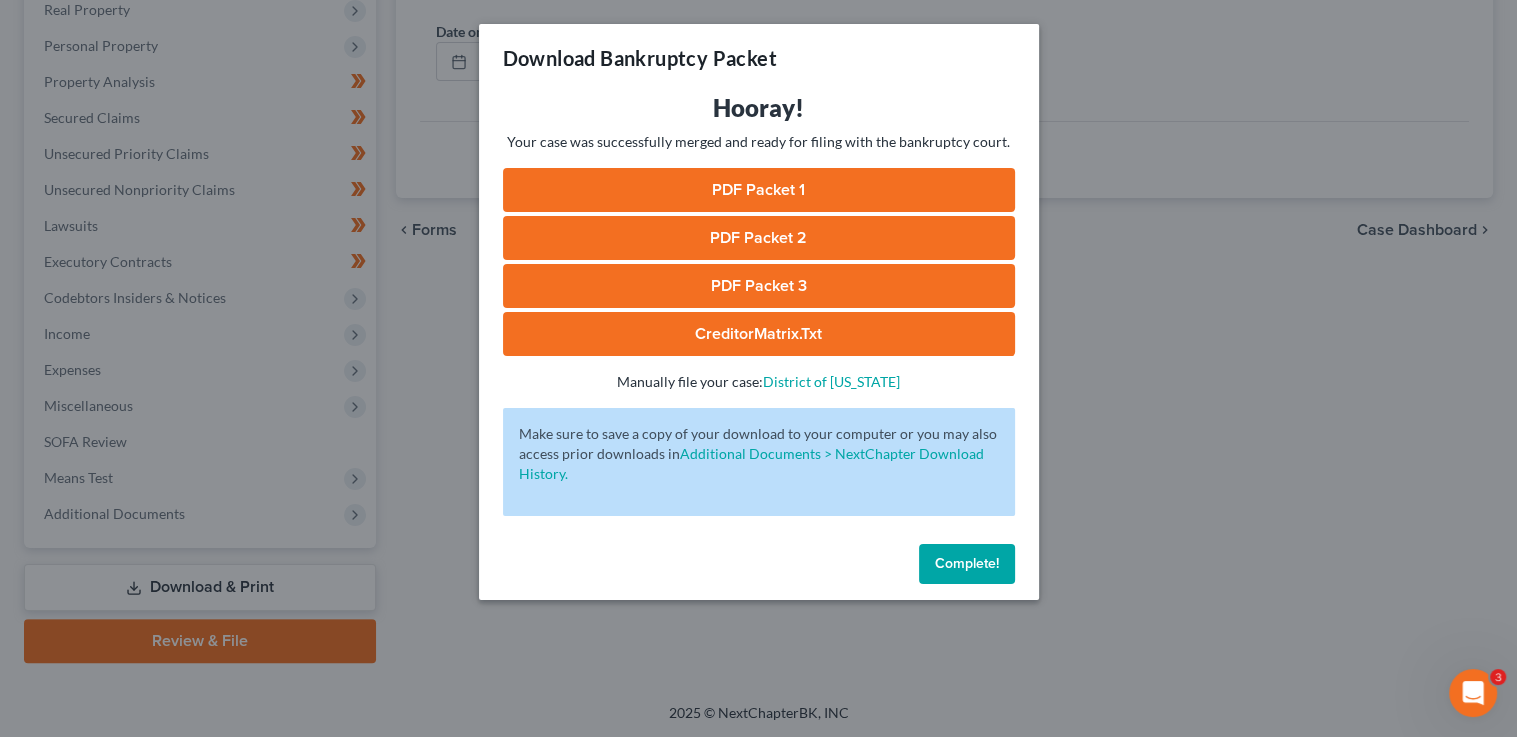 click on "PDF Packet 2" at bounding box center (759, 238) 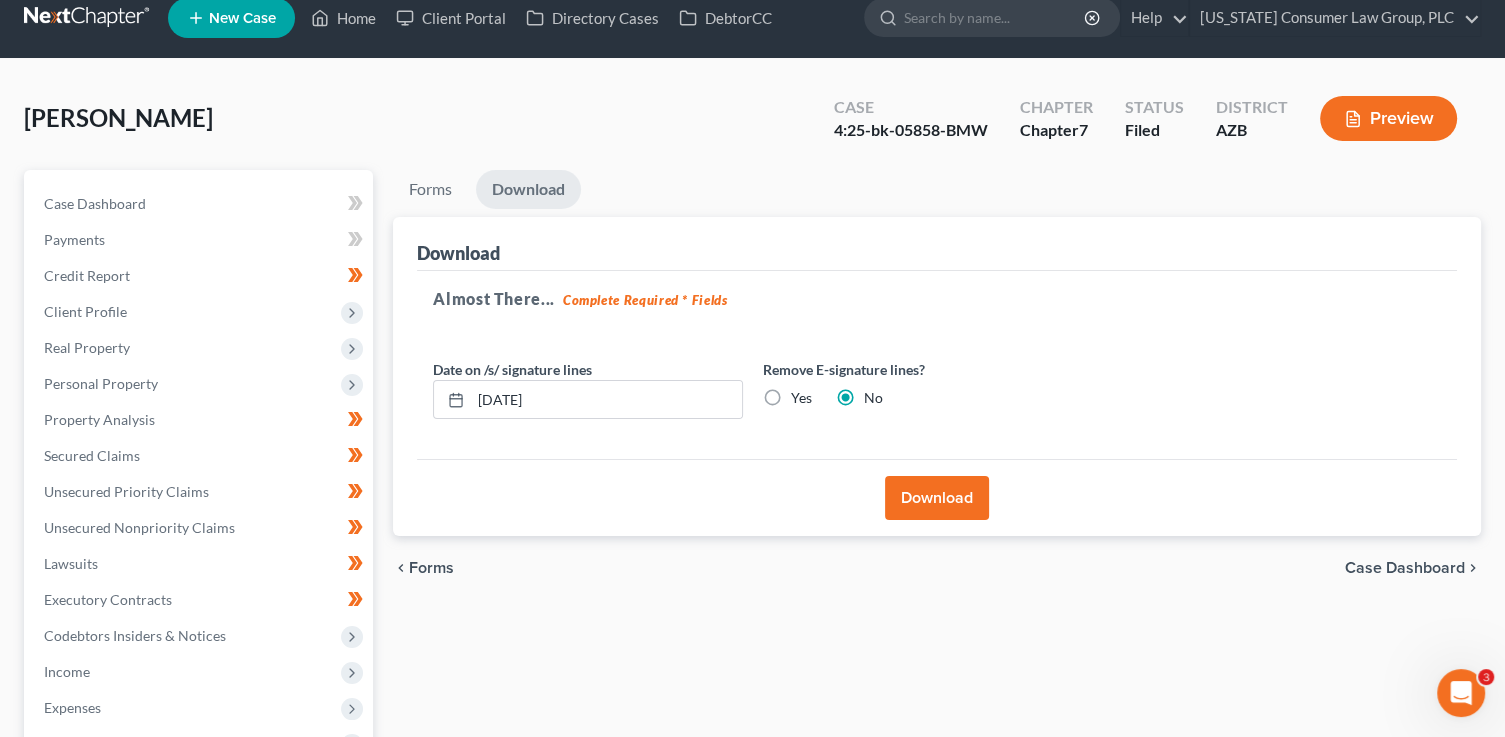 scroll, scrollTop: 0, scrollLeft: 0, axis: both 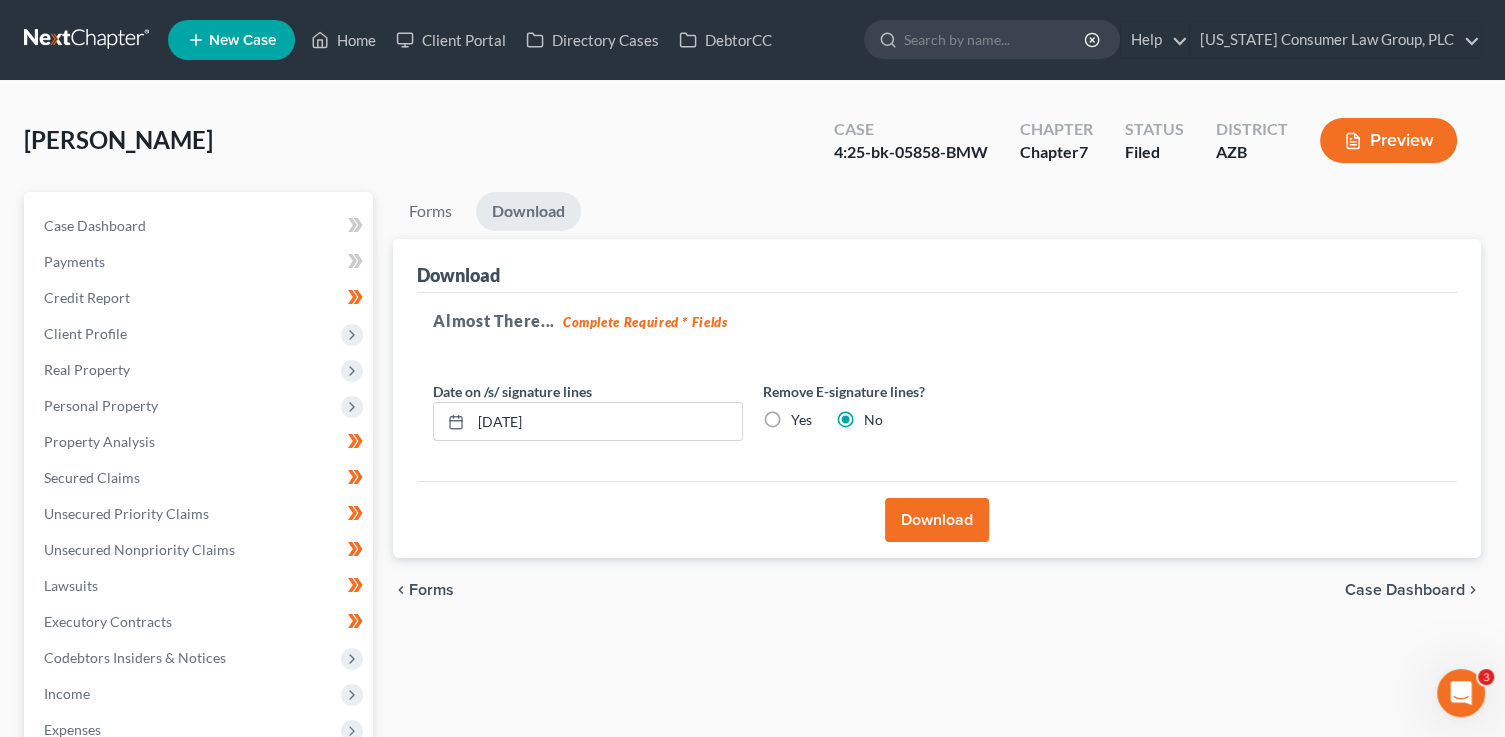 drag, startPoint x: 953, startPoint y: 186, endPoint x: 984, endPoint y: 163, distance: 38.600517 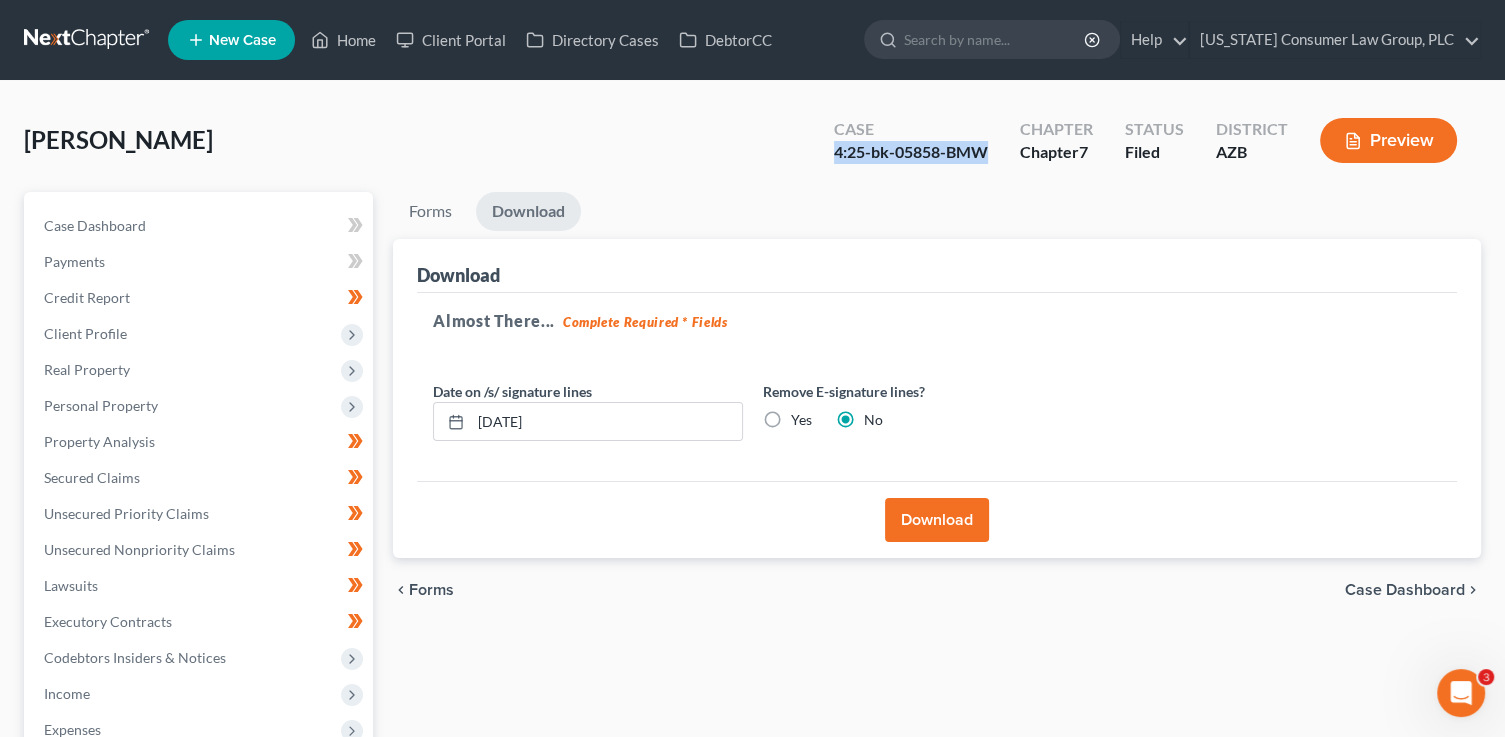 drag, startPoint x: 990, startPoint y: 157, endPoint x: 838, endPoint y: 156, distance: 152.0033 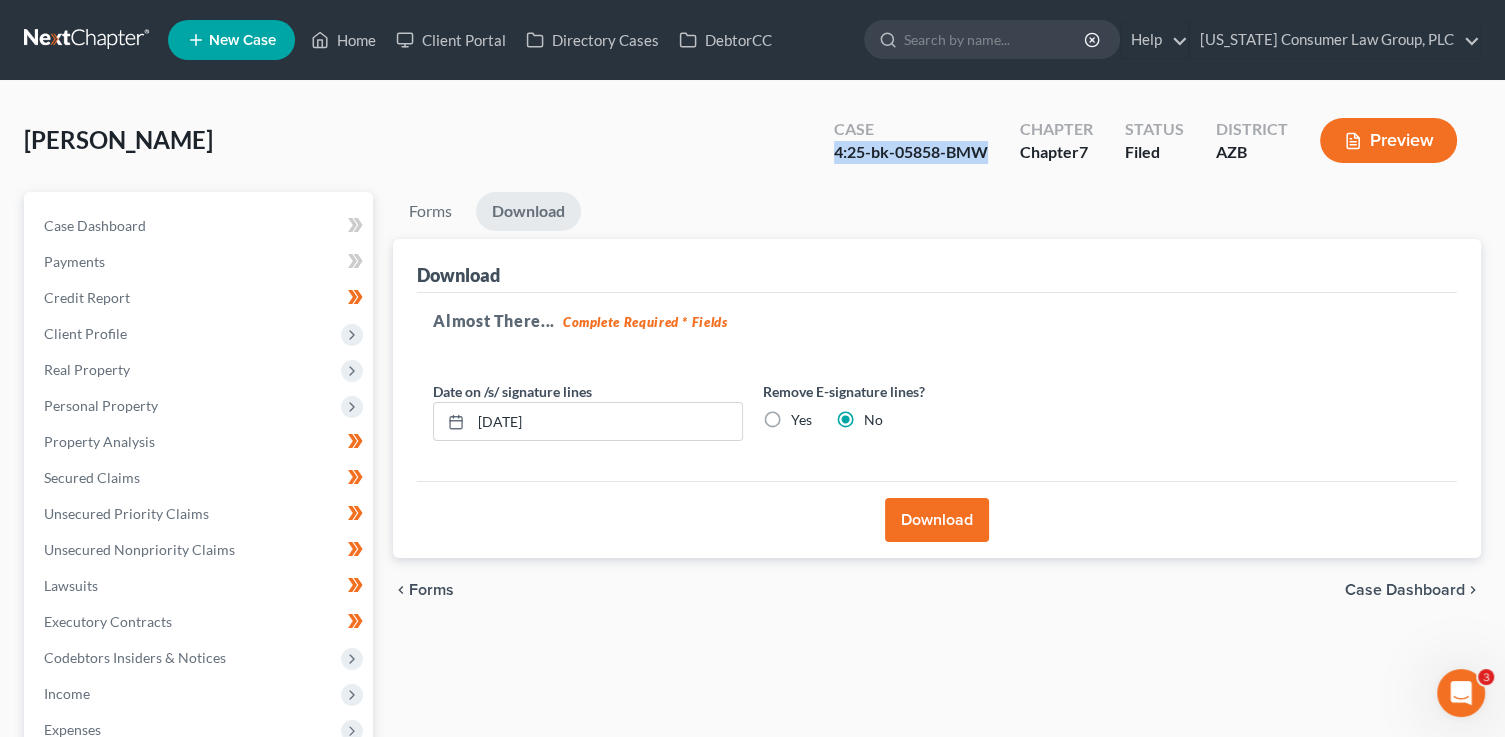 copy on "4:25-bk-05858-BMW" 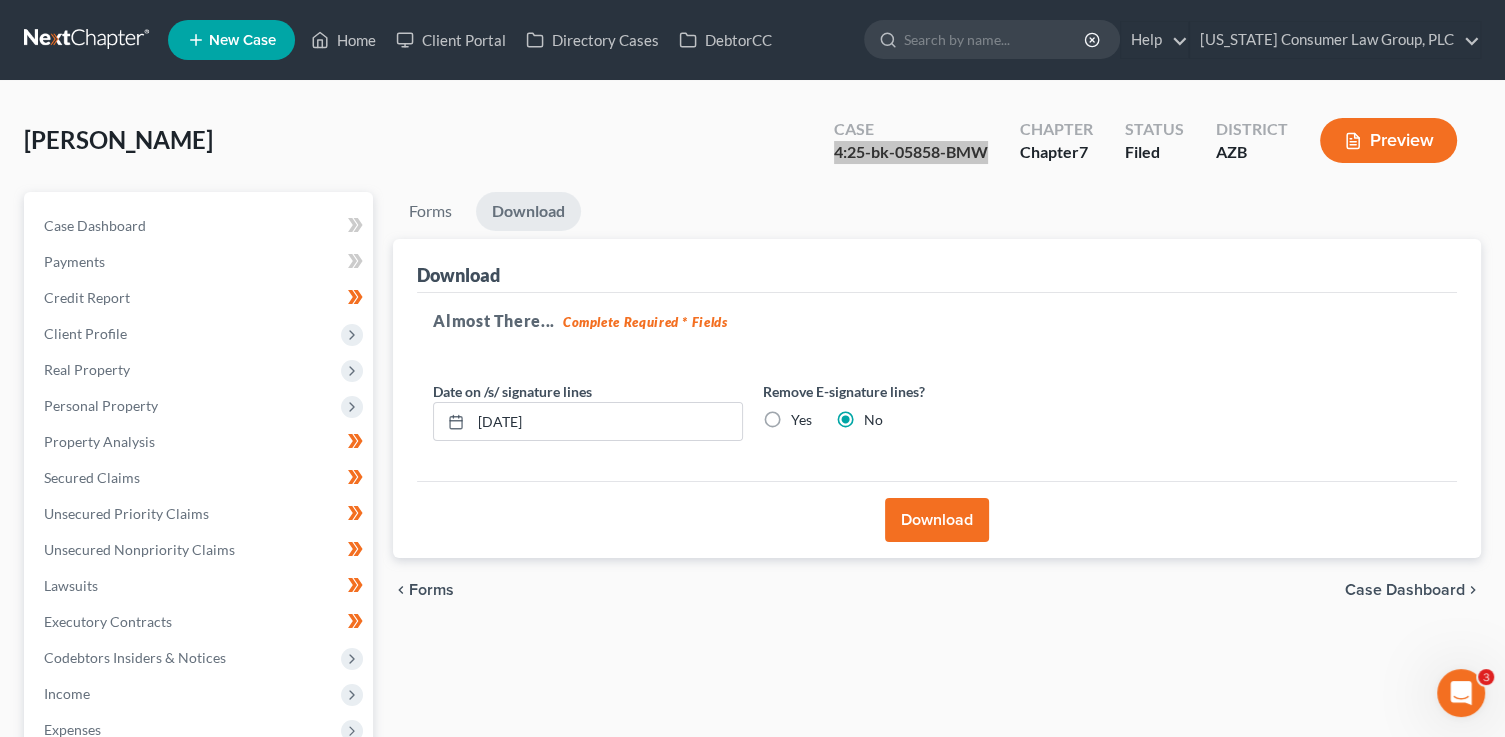 copy on "4:25-bk-05858-BMW" 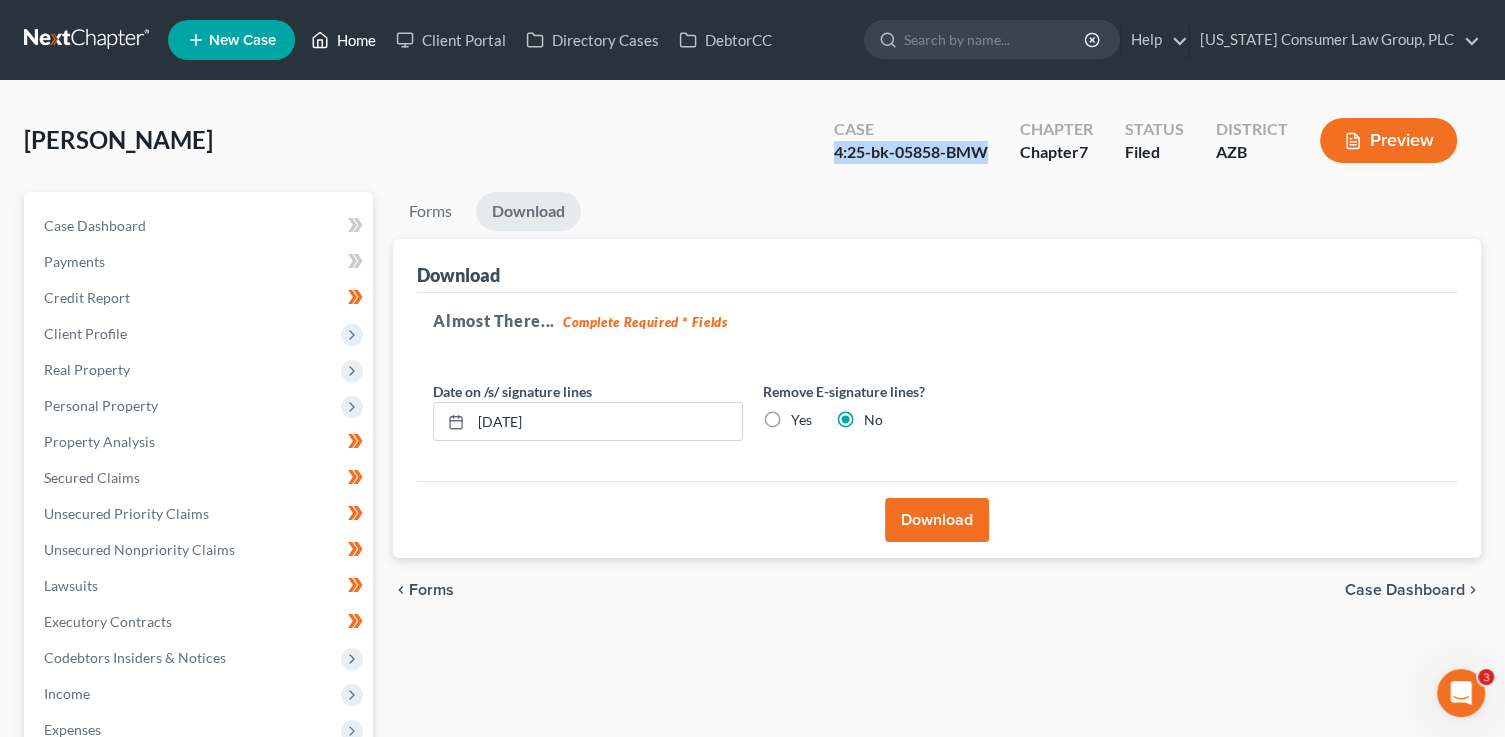 click 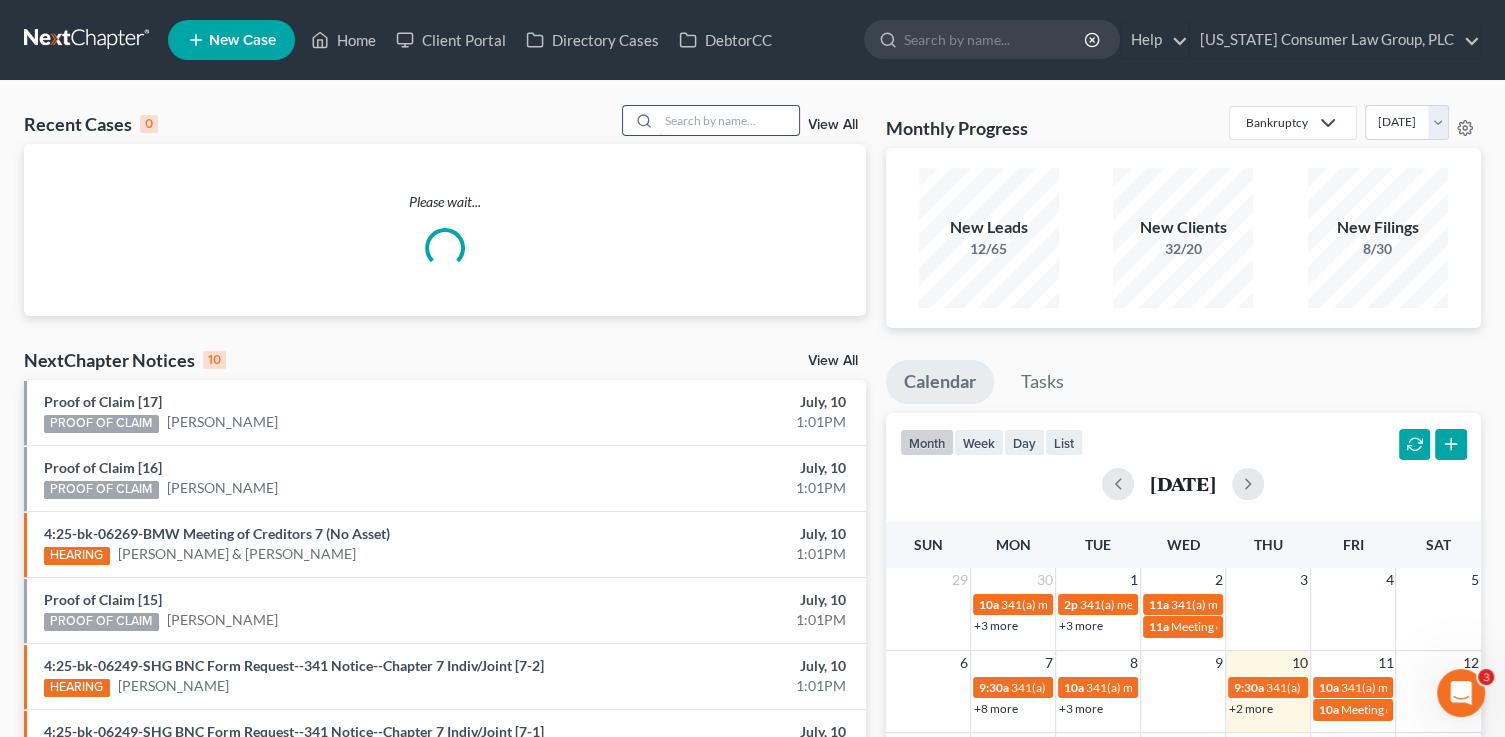 click at bounding box center (729, 120) 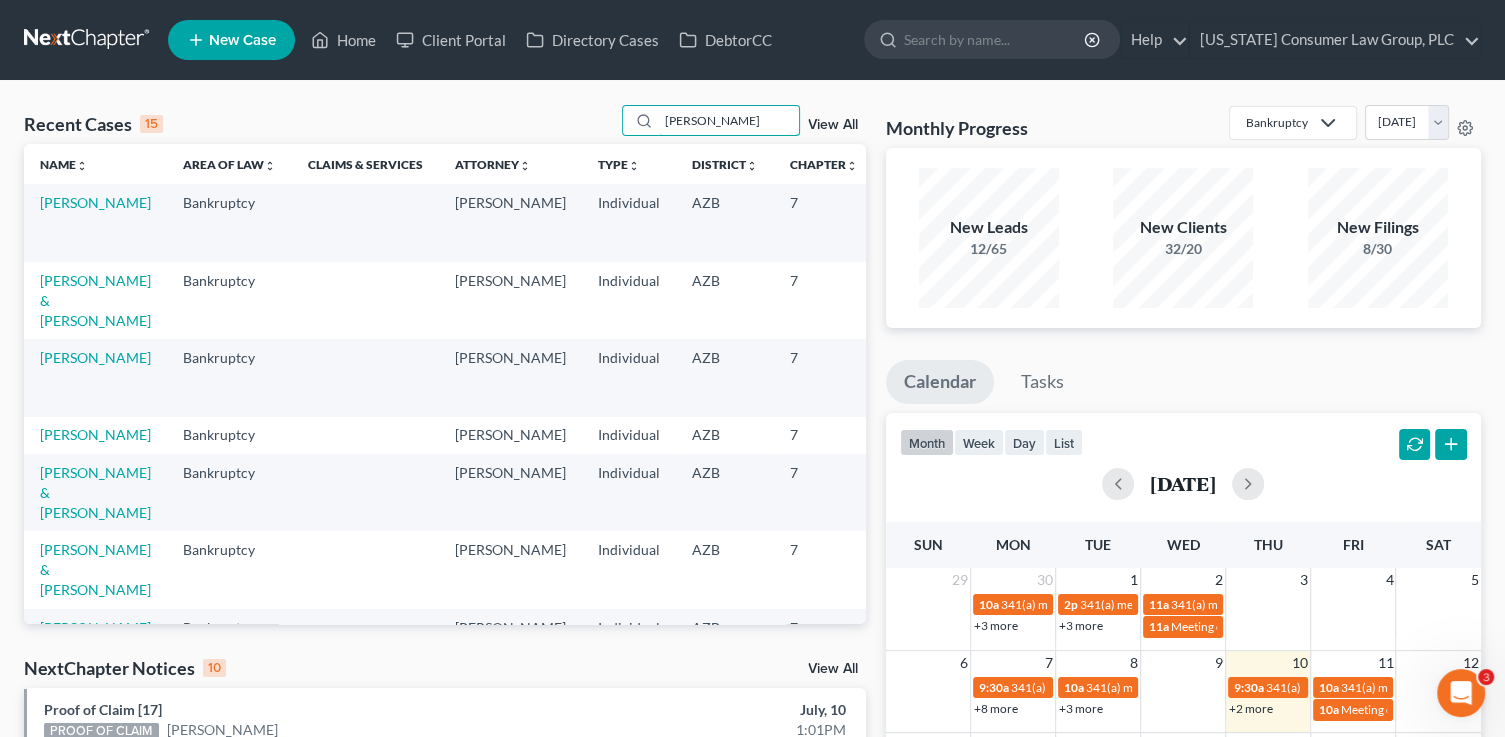 type on "julio" 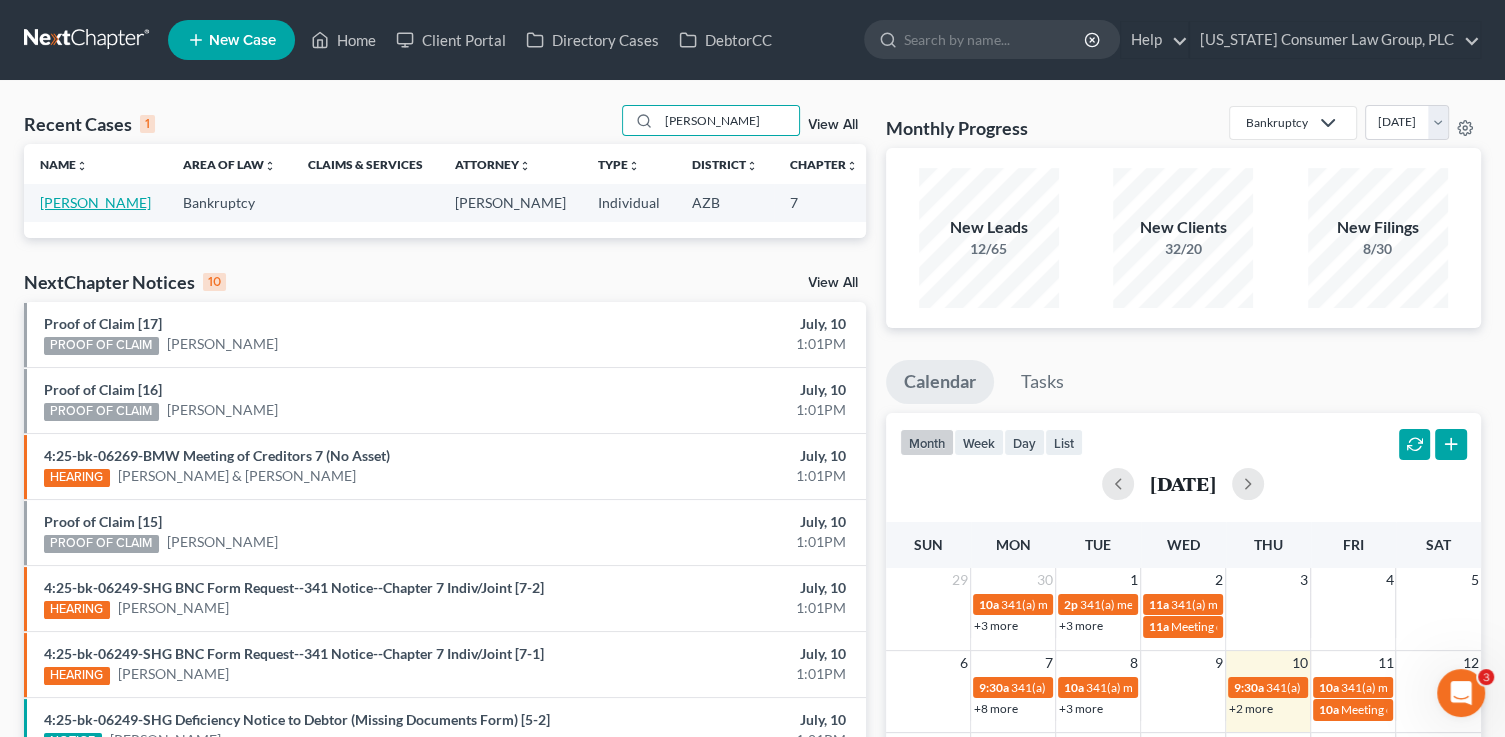 click on "Ochoa, Julio" at bounding box center (95, 202) 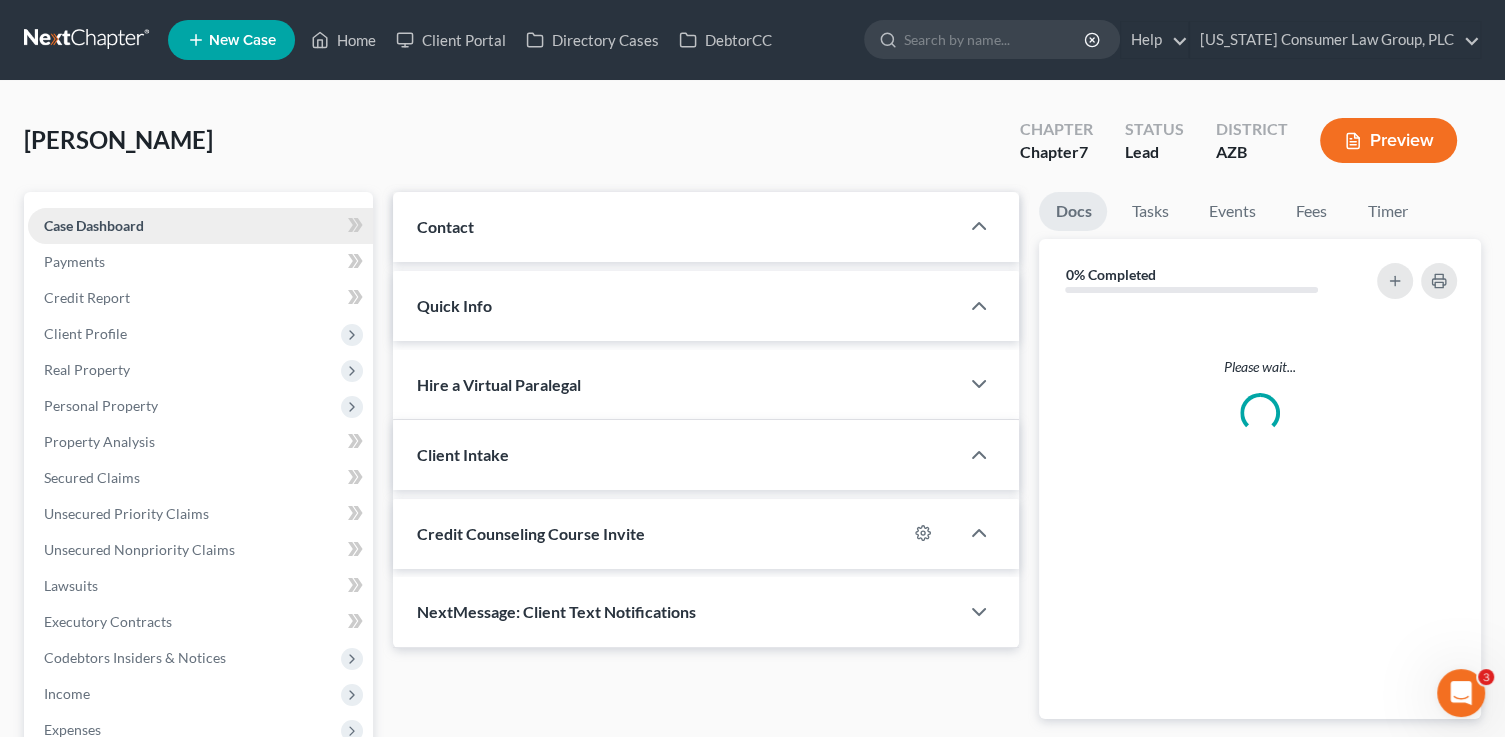 click on "Case Dashboard" at bounding box center (94, 225) 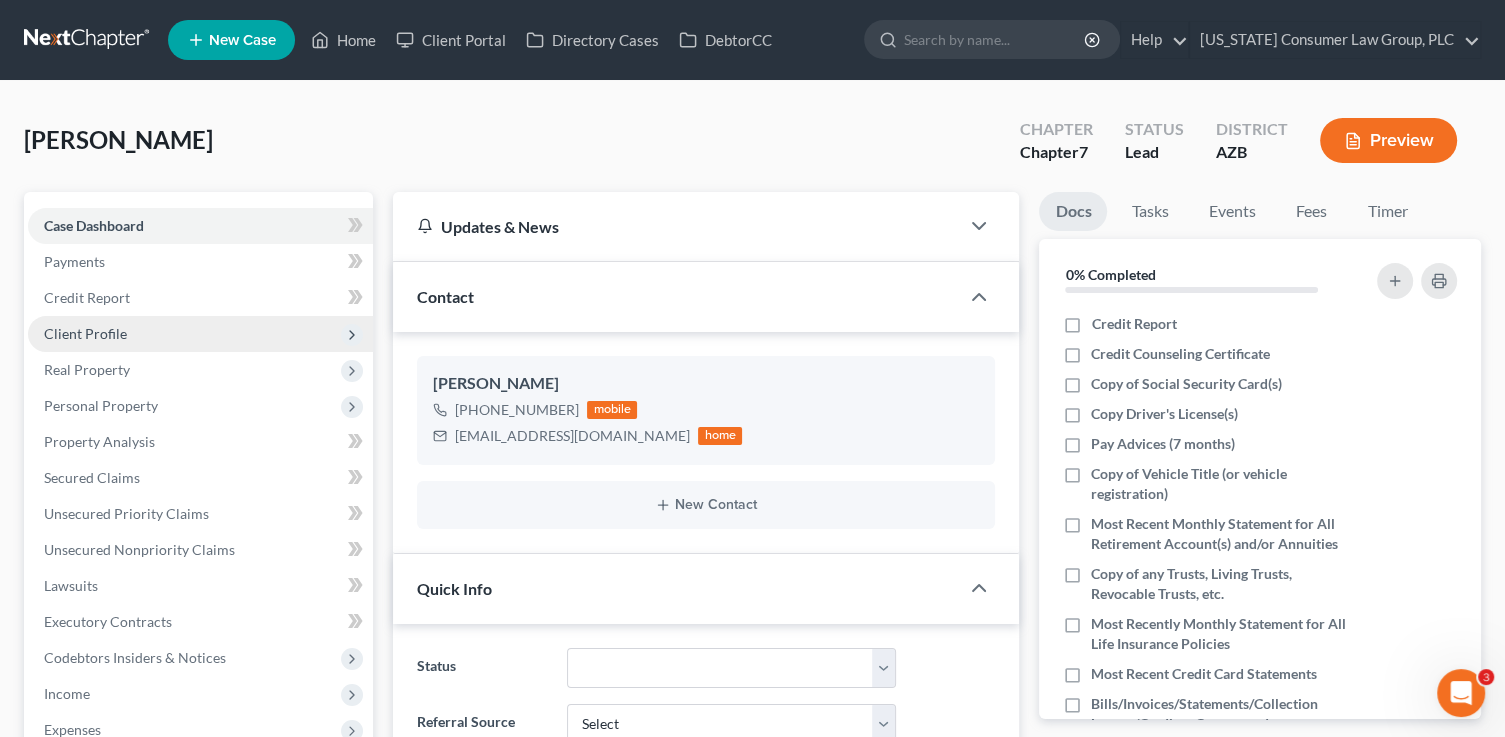 click on "Client Profile" at bounding box center (85, 333) 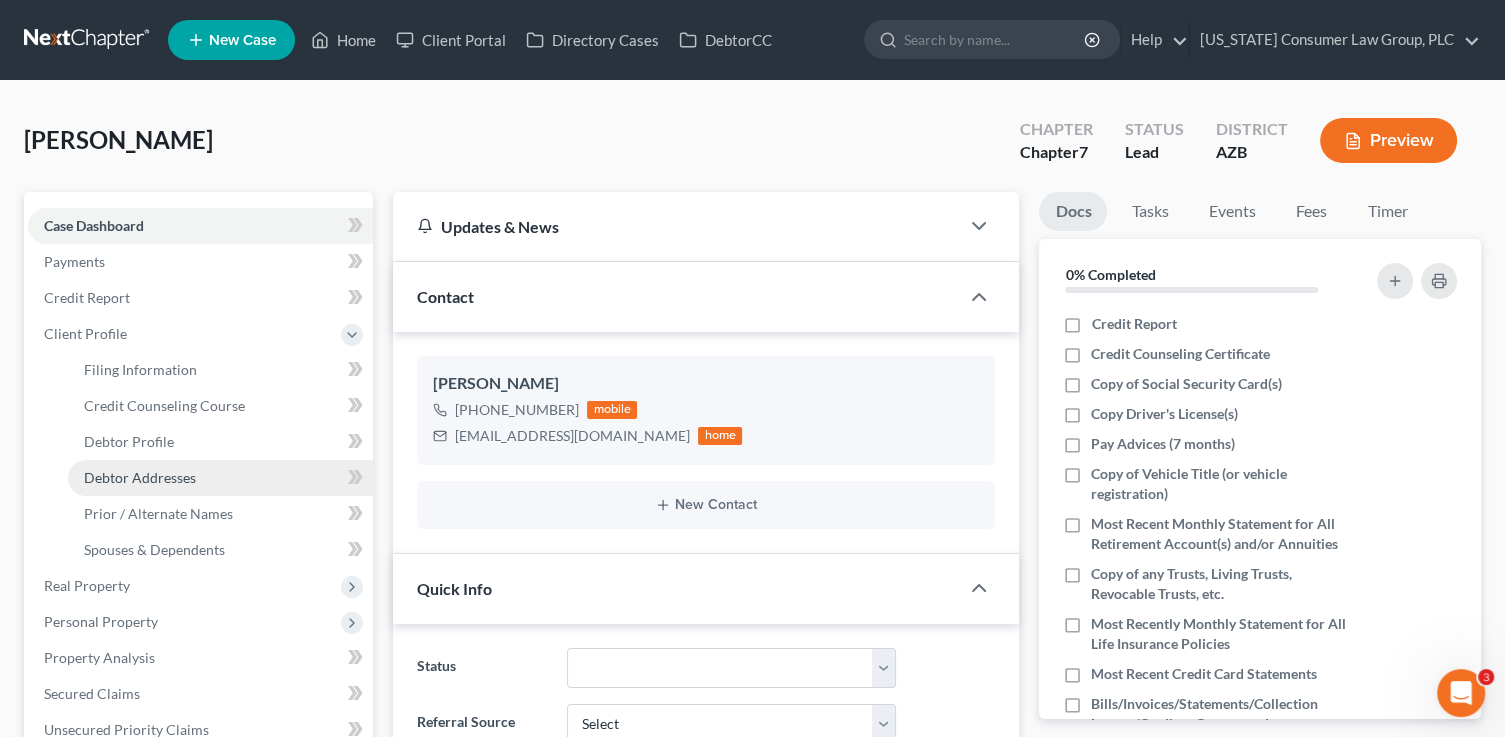 click on "Debtor Addresses" at bounding box center [220, 478] 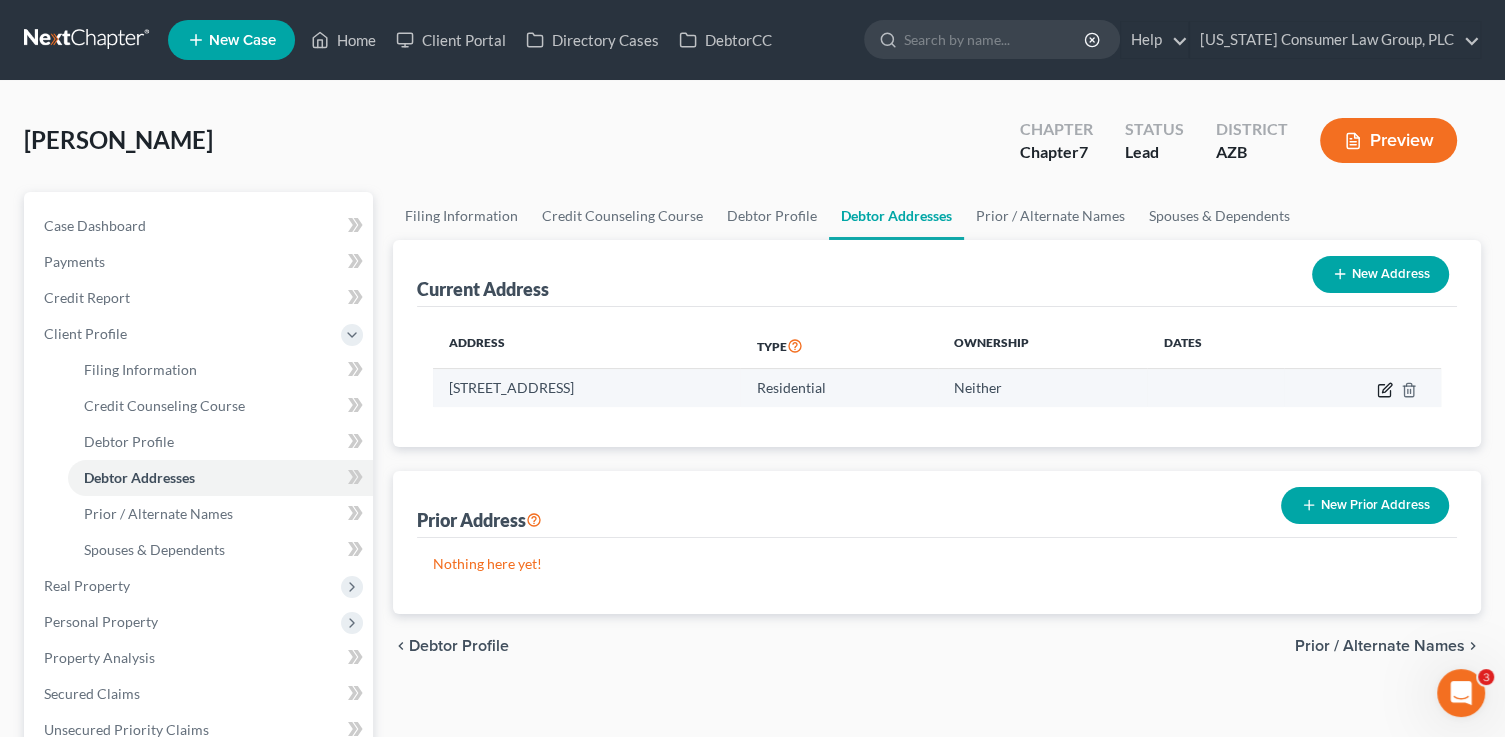 click 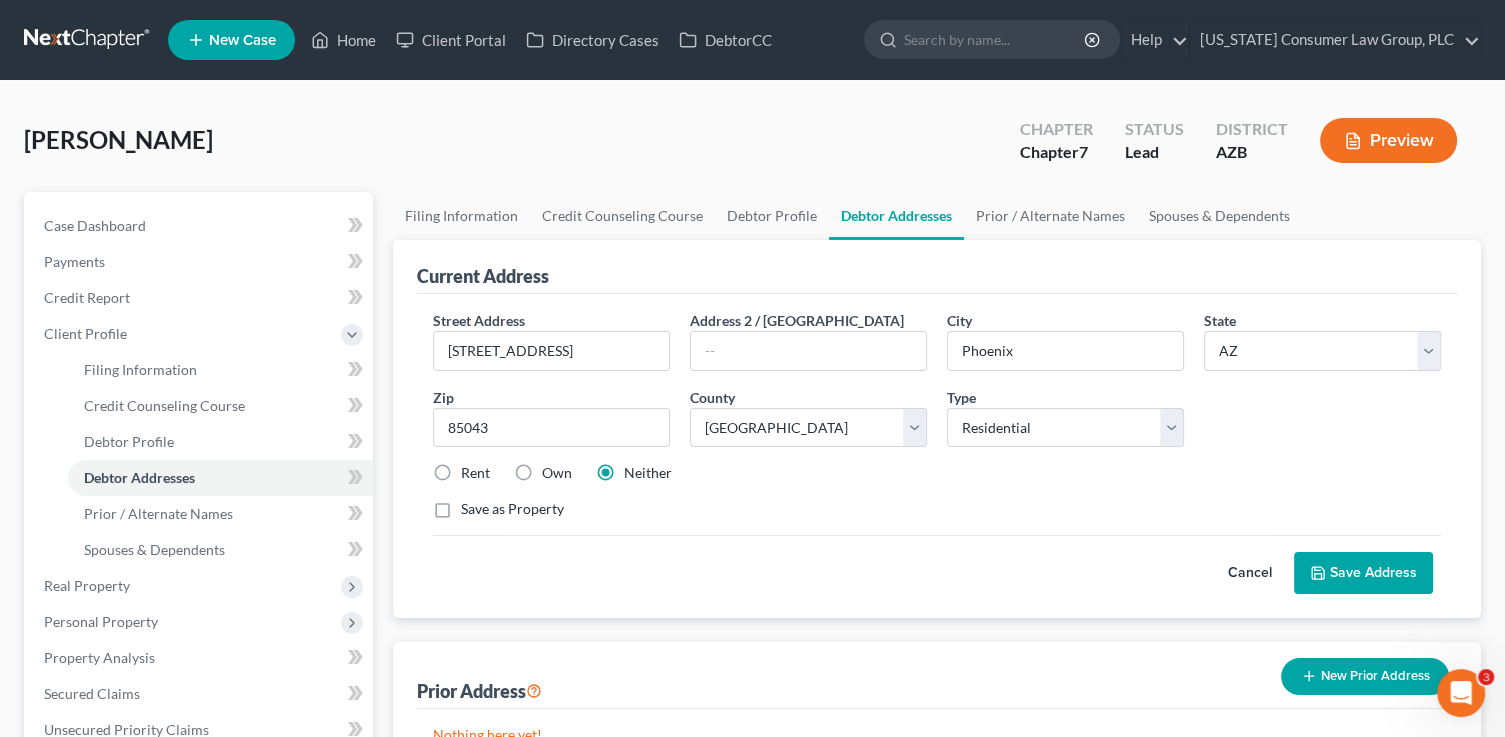 drag, startPoint x: 544, startPoint y: 466, endPoint x: 970, endPoint y: 559, distance: 436.03326 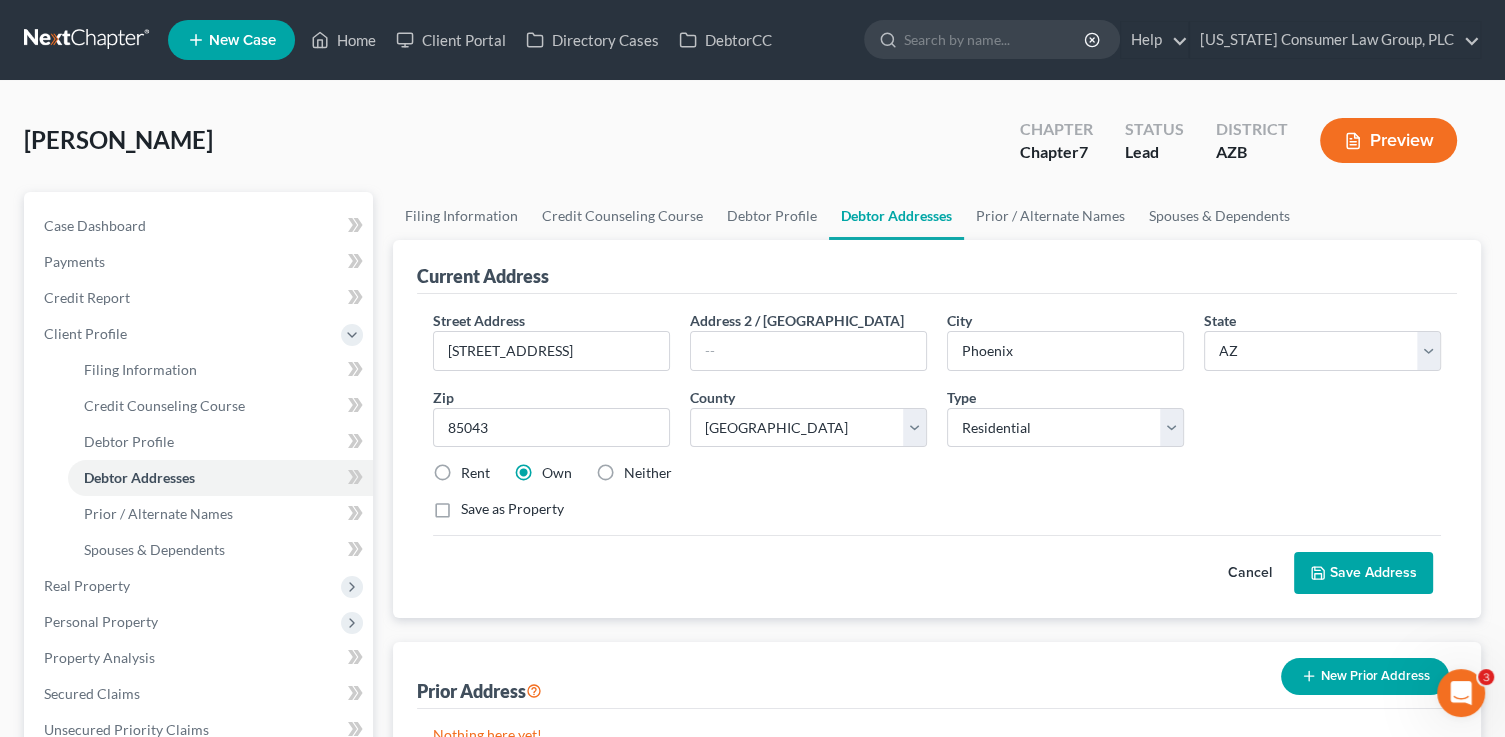 click on "Save Address" at bounding box center (1363, 573) 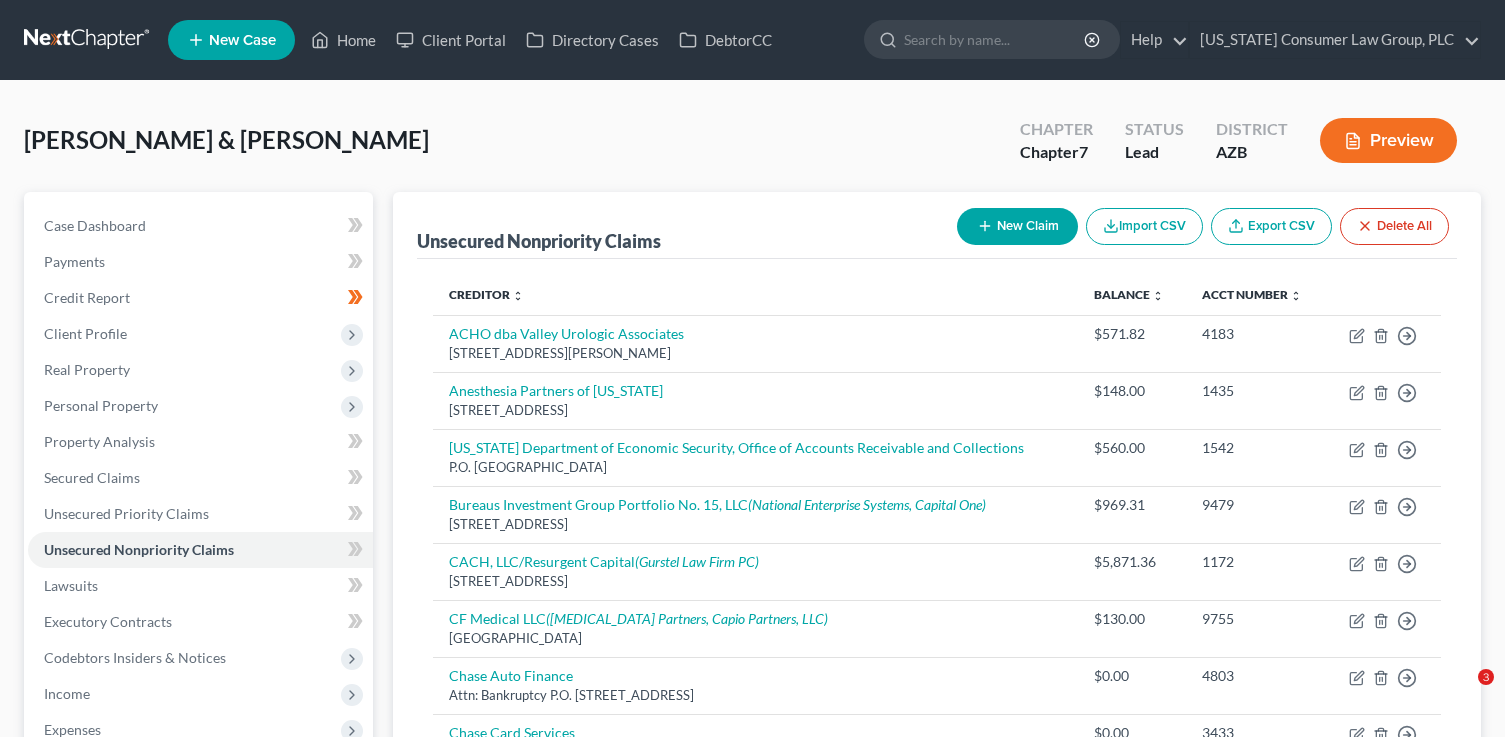 scroll, scrollTop: 0, scrollLeft: 0, axis: both 